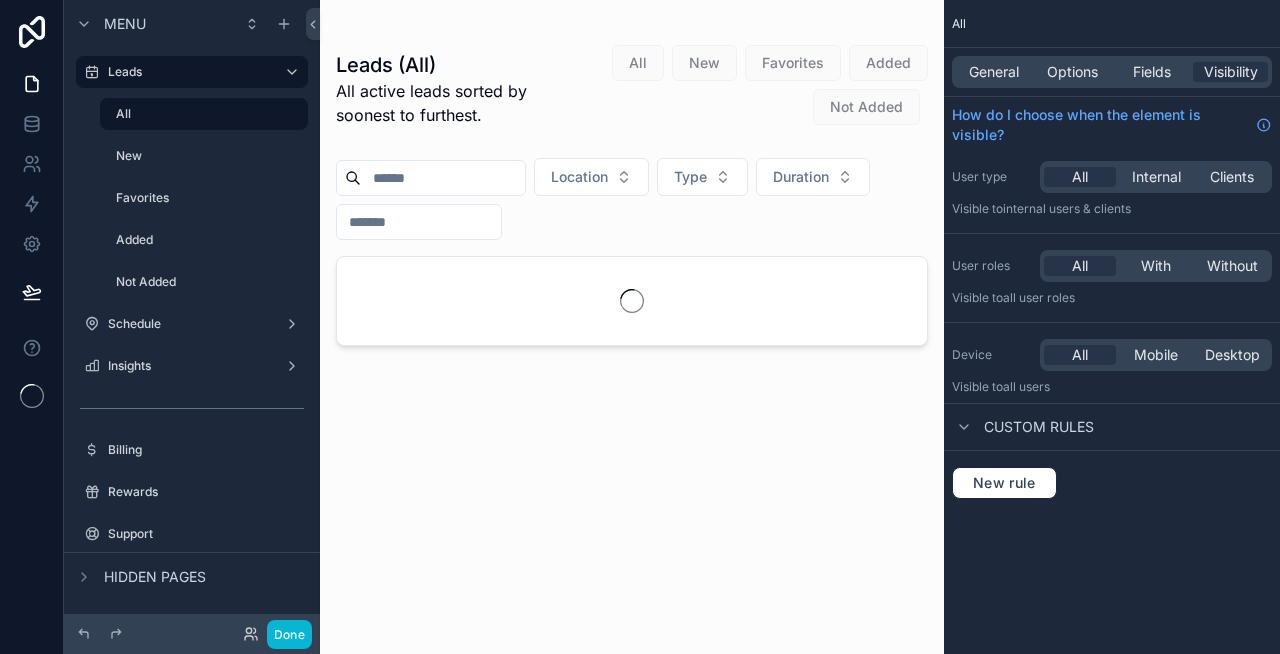 scroll, scrollTop: 0, scrollLeft: 0, axis: both 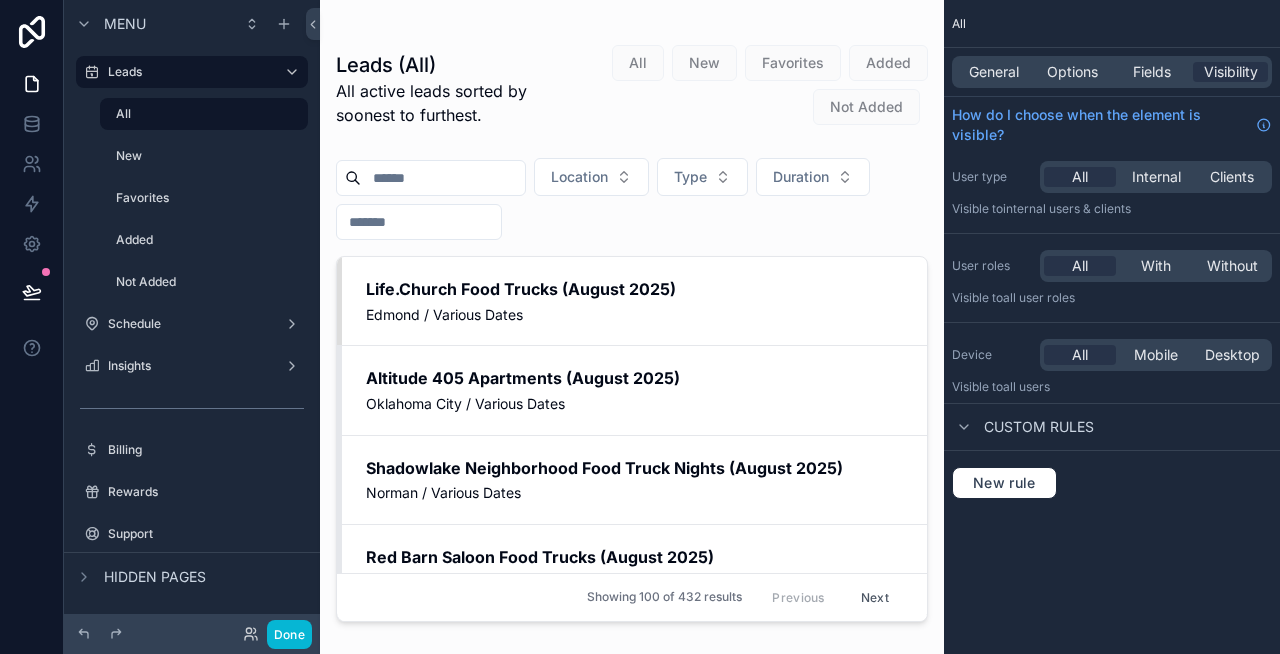 click at bounding box center (632, 315) 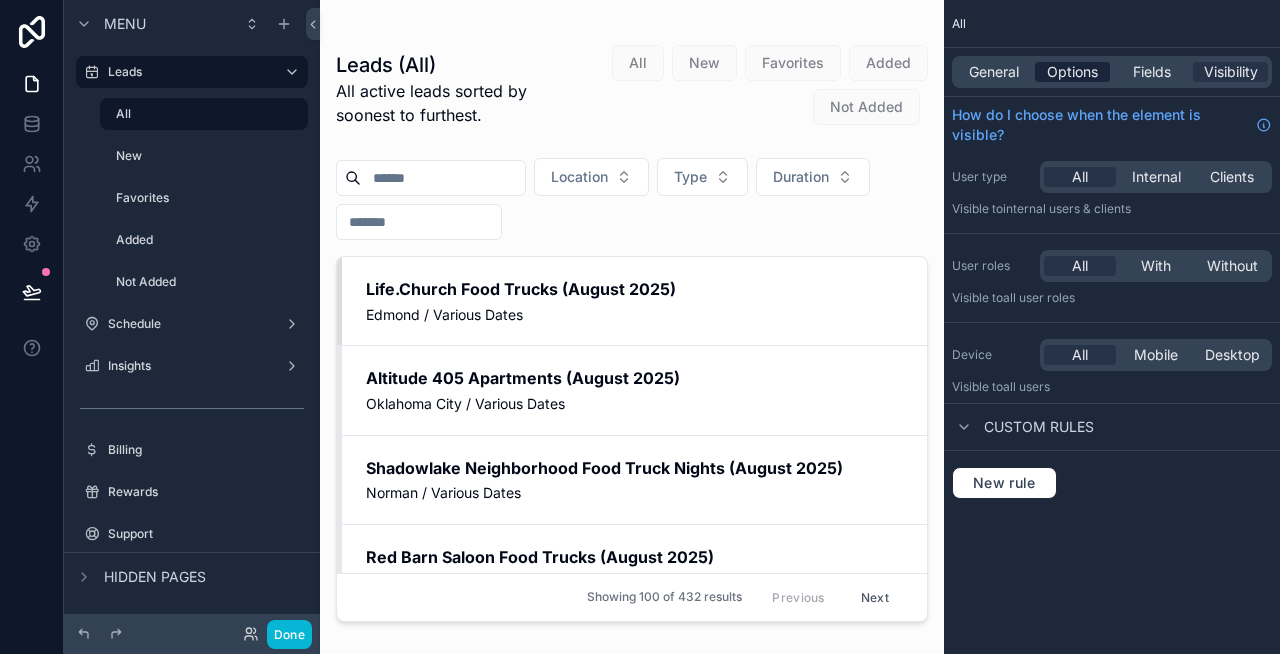 click on "Options" at bounding box center [1072, 72] 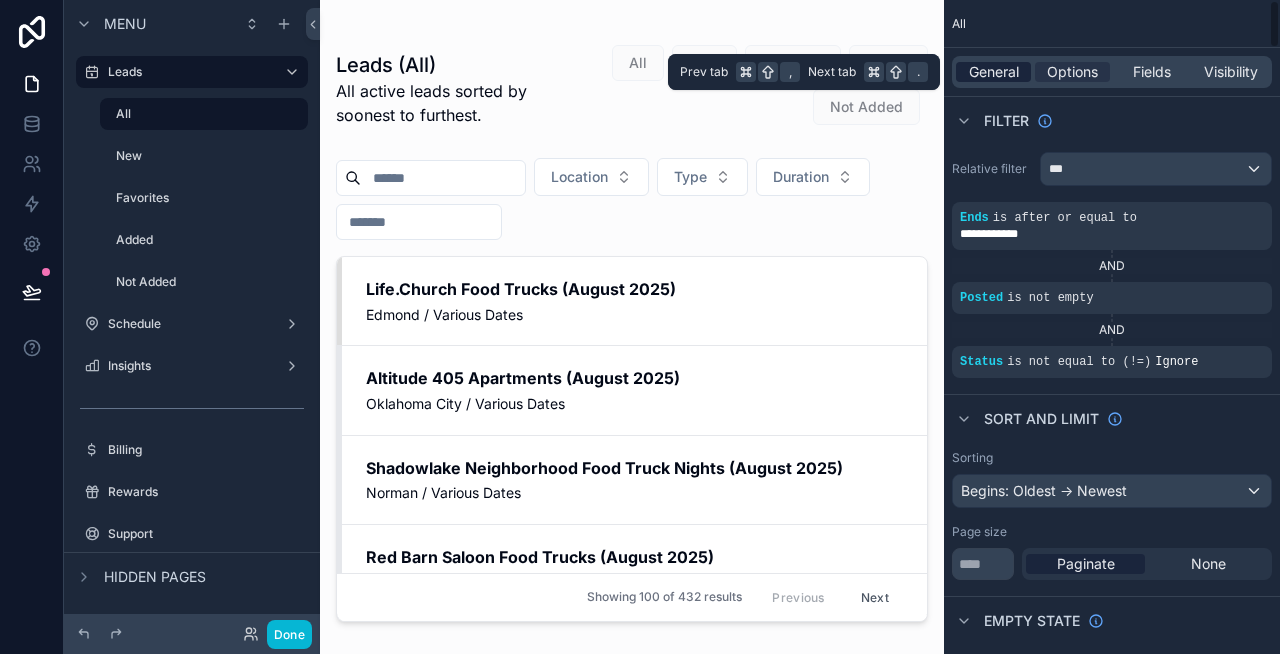 click on "General" at bounding box center (994, 72) 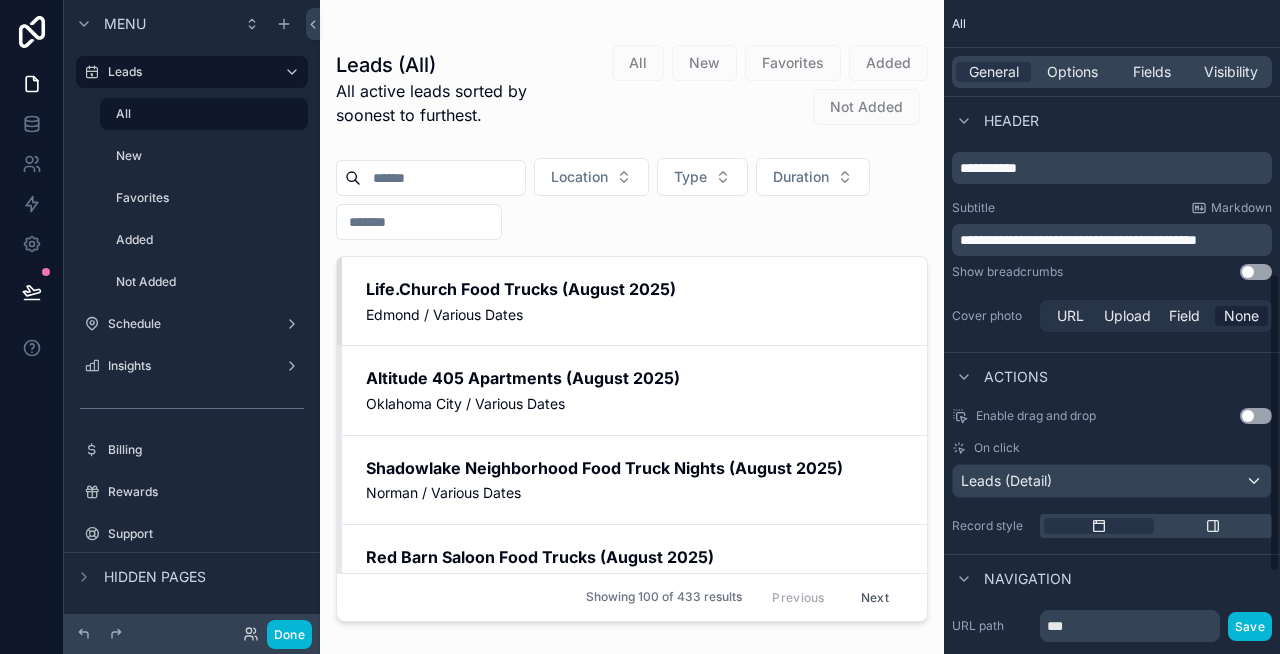 scroll, scrollTop: 596, scrollLeft: 0, axis: vertical 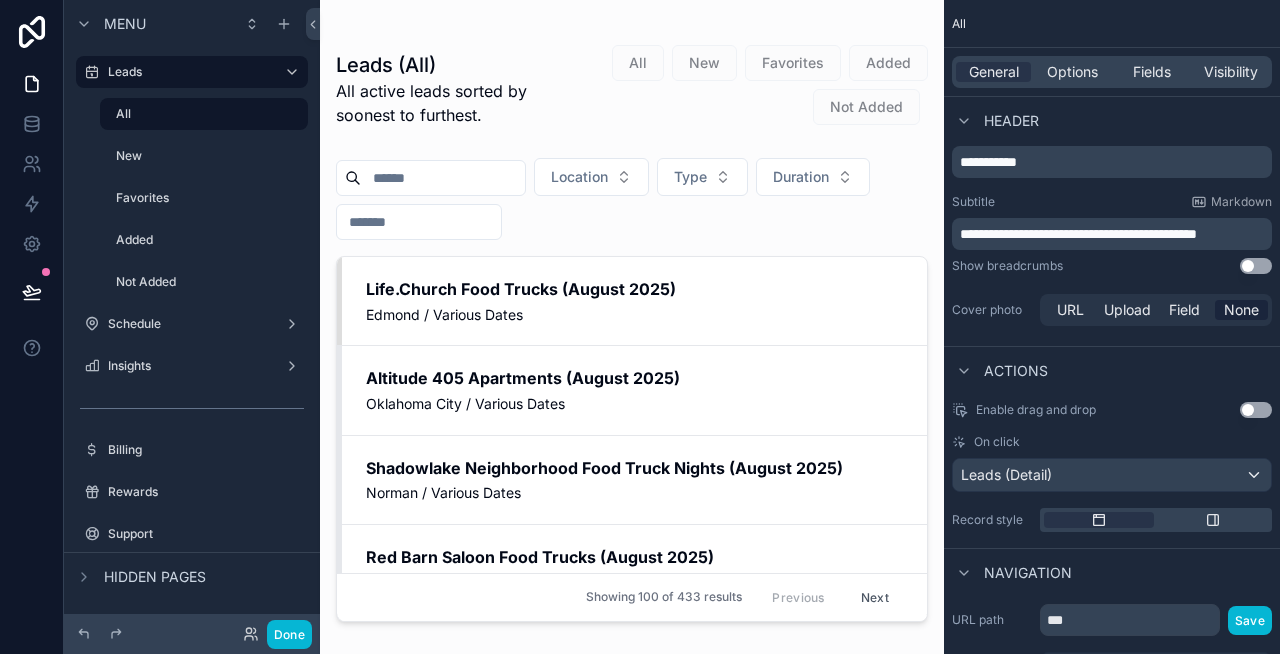 drag, startPoint x: 1133, startPoint y: 234, endPoint x: 1148, endPoint y: 287, distance: 55.081757 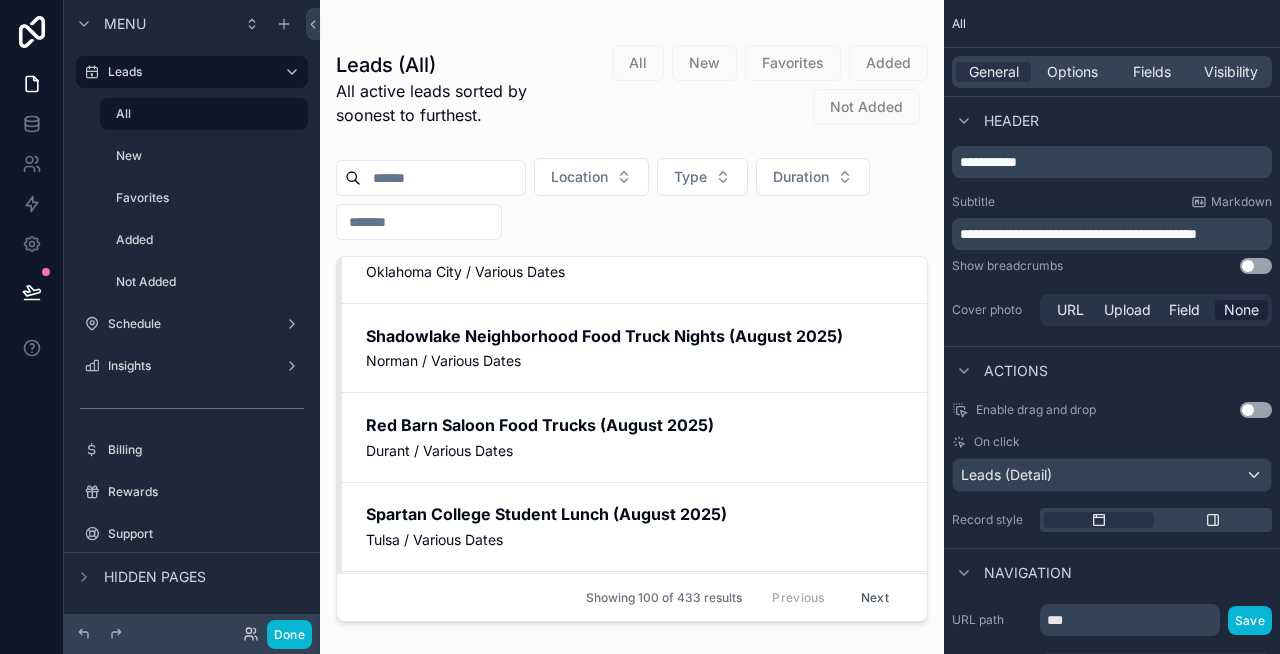 scroll, scrollTop: 0, scrollLeft: 0, axis: both 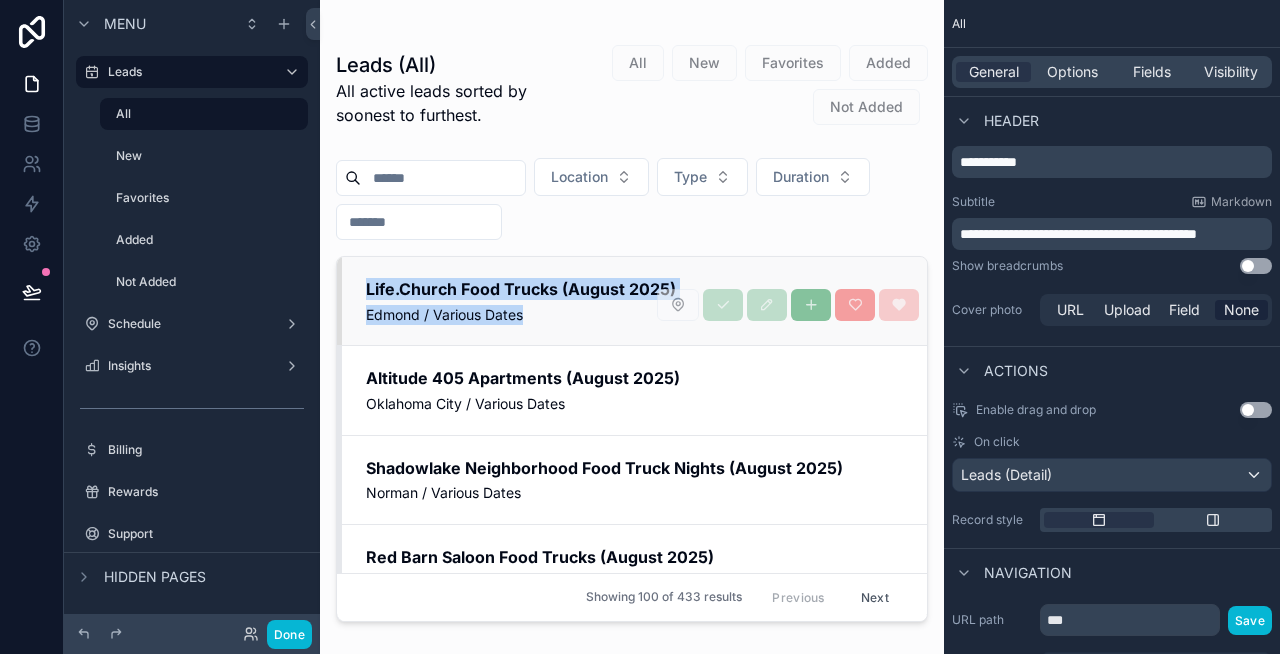 drag, startPoint x: 328, startPoint y: 285, endPoint x: 685, endPoint y: 283, distance: 357.0056 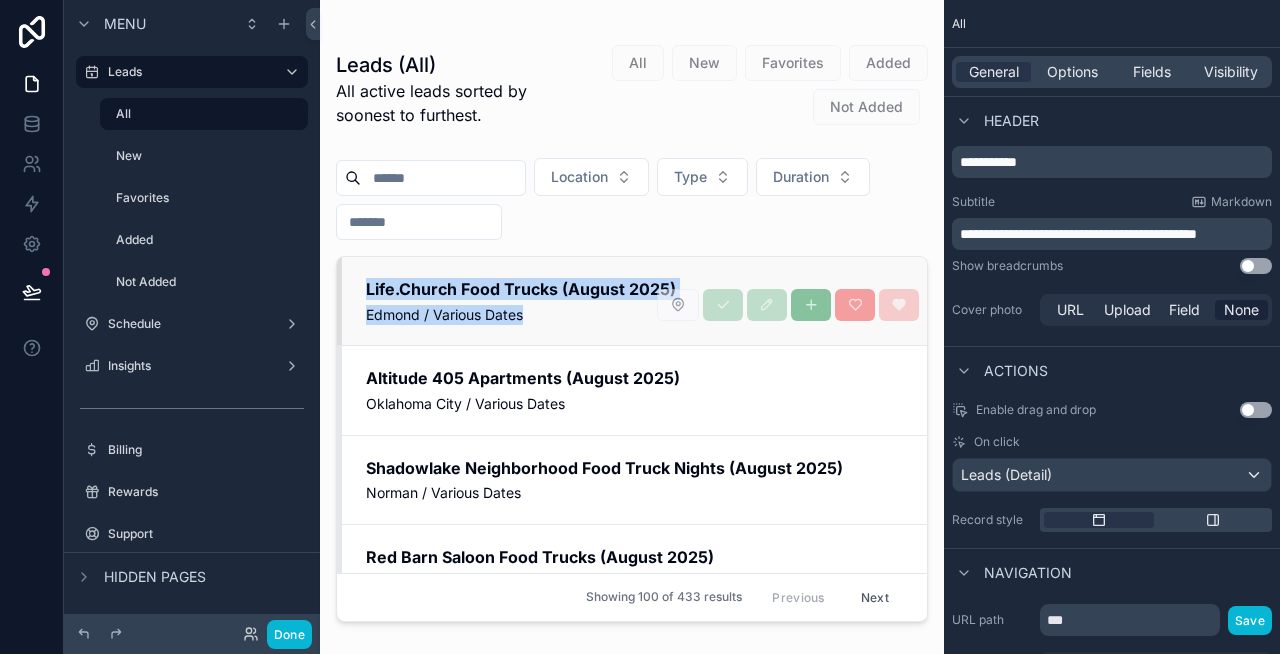 click on "Leads (All) All active leads sorted by soonest to furthest. All New Favorites Added Not Added Location Type Duration Life.Church Food Trucks (August 2025) Edmond / Various Dates Altitude 405 Apartments (August 2025) Oklahoma City / Various Dates Shadowlake Neighborhood Food Truck Nights (August 2025) Norman / Various Dates Red Barn Saloon Food Trucks (August 2025) Durant / Various Dates Spartan College Student Lunch (August 2025) Tulsa / Various Dates Hot Rods and Hot Air Tuttle / August 8, 2025 - August 10, 2025 8th Annual FireLake Fireflight Balloon Festival Shawnee / August 8, 2025 - August 9, 2025 Shaw’s Red River Shootout Series (August 8-9, 2025) Ardmore / Friday, August 8, 2025 Choctaw Round Up Club Annual IPRA Rodeo Choctaw / August 8, 2025 - August 9, 2025 Tulsa Premium Outlets Weekend Food Trucks (August 8-10, 2025) Jenks / August 8, 2025 - August 10, 2025 Duncan Border War Duncan / August 8, 2025 - August 11, 2025 Back to School Braaap Okmulgee / August 8, 2025 - August 10, 2025 Wigs For Kids" at bounding box center (632, 315) 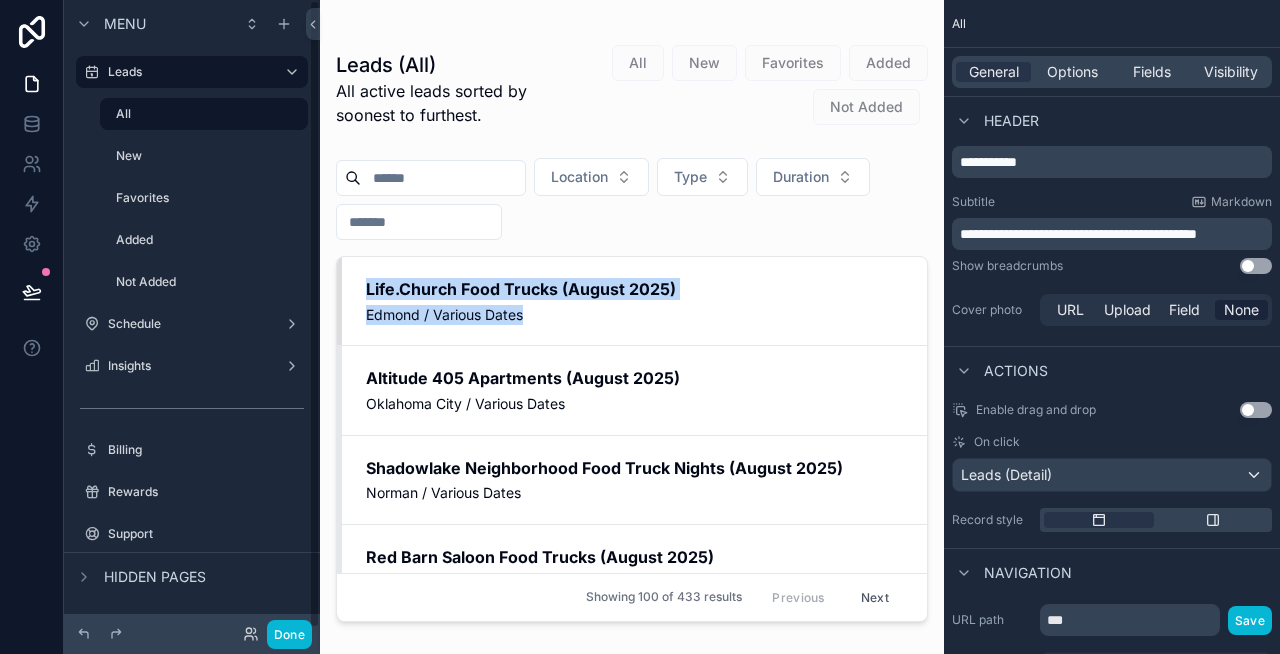 click on "Leads (All) All active leads sorted by soonest to furthest. All New Favorites Added Not Added Location Type Duration Life.Church Food Trucks (August 2025) Edmond / Various Dates Altitude 405 Apartments (August 2025) Oklahoma City / Various Dates Shadowlake Neighborhood Food Truck Nights (August 2025) Norman / Various Dates Red Barn Saloon Food Trucks (August 2025) Durant / Various Dates Spartan College Student Lunch (August 2025) Tulsa / Various Dates Hot Rods and Hot Air Tuttle / August 8, 2025 - August 10, 2025 8th Annual FireLake Fireflight Balloon Festival Shawnee / August 8, 2025 - August 9, 2025 Shaw’s Red River Shootout Series (August 8-9, 2025) Ardmore / Friday, August 8, 2025 Choctaw Round Up Club Annual IPRA Rodeo Choctaw / August 8, 2025 - August 9, 2025 Tulsa Premium Outlets Weekend Food Trucks (August 8-10, 2025) Jenks / August 8, 2025 - August 10, 2025 Duncan Border War Duncan / August 8, 2025 - August 11, 2025 Back to School Braaap Okmulgee / August 8, 2025 - August 10, 2025 Wigs For Kids" at bounding box center [632, 315] 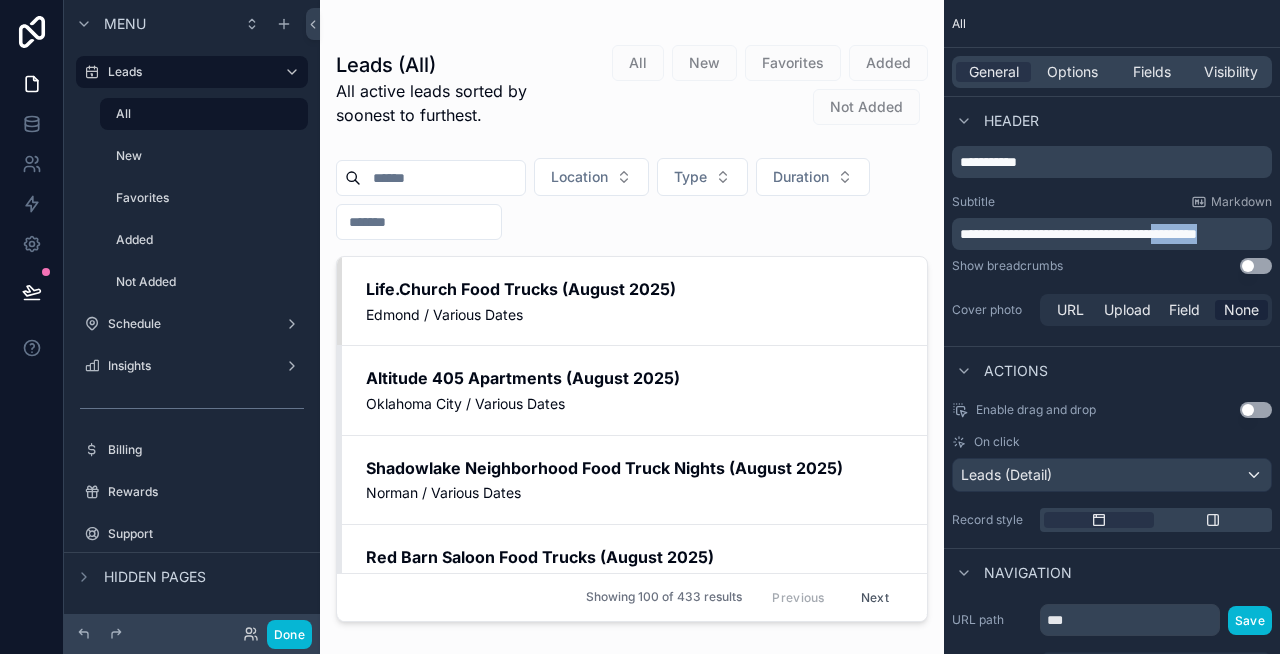 drag, startPoint x: 1260, startPoint y: 232, endPoint x: 1205, endPoint y: 231, distance: 55.00909 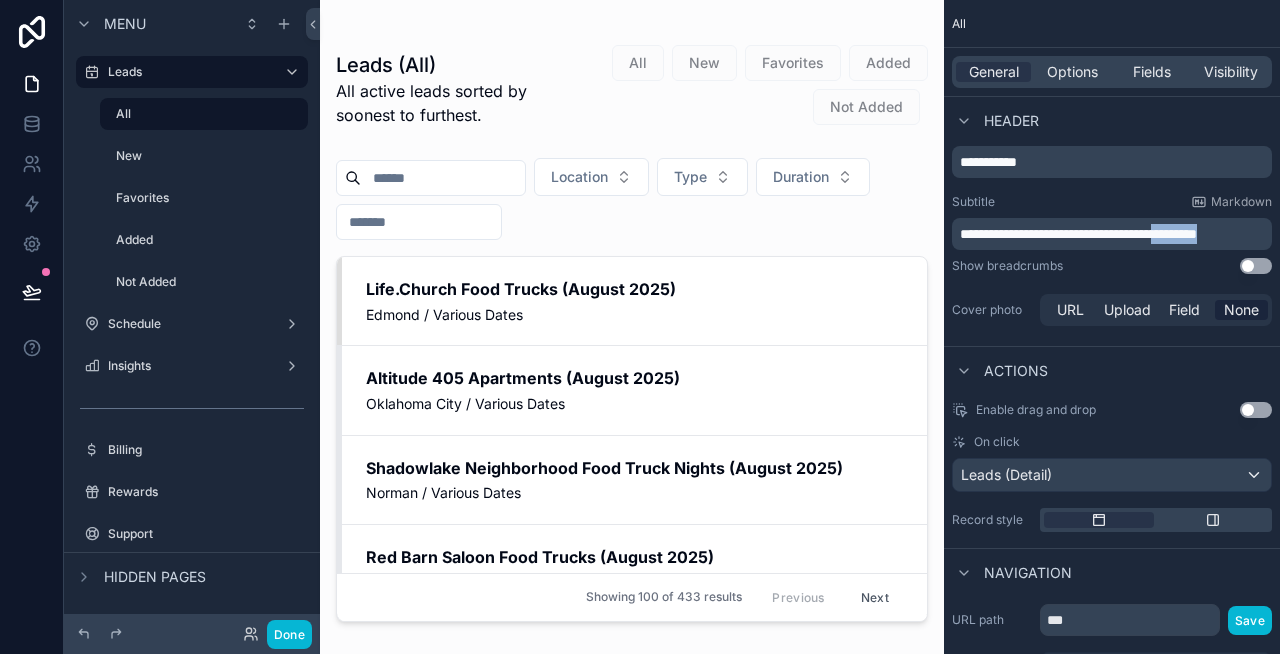 click on "**********" at bounding box center [1114, 234] 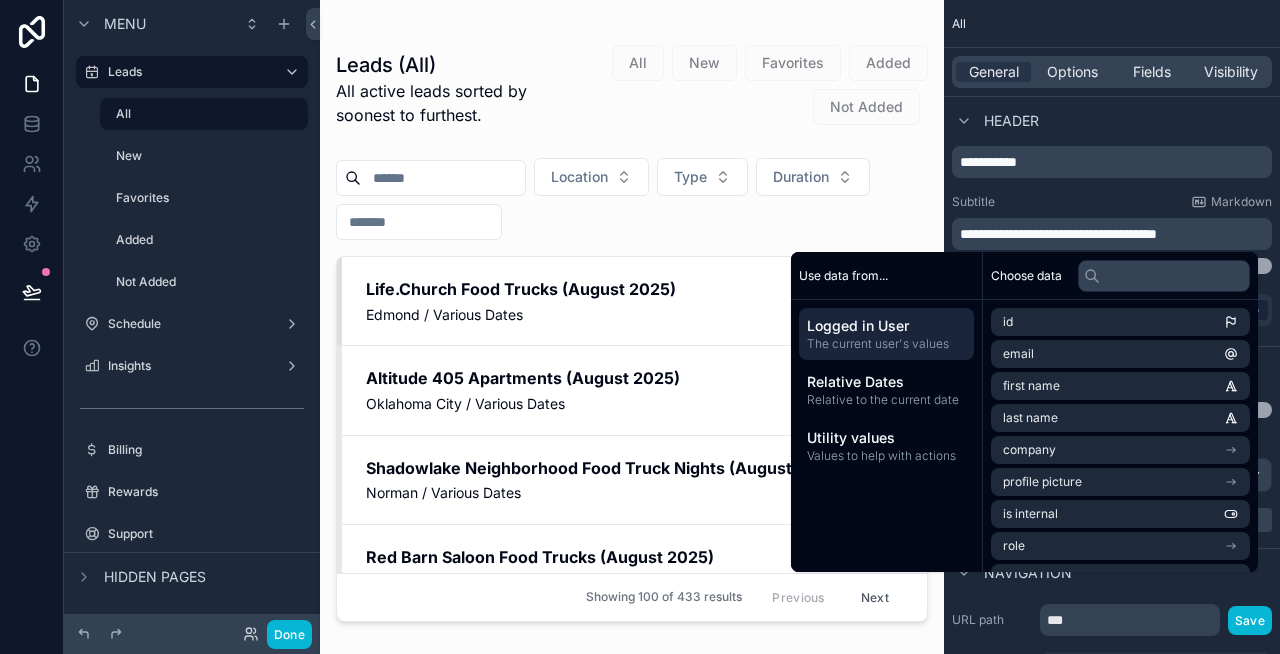 type 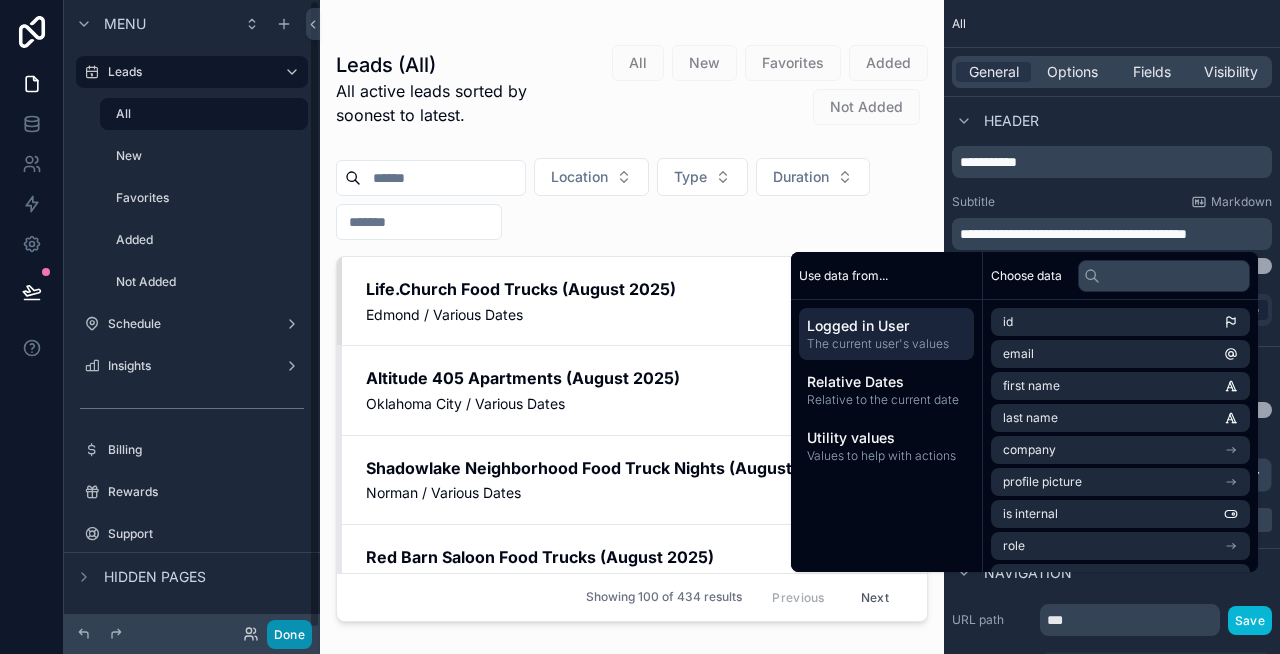 click on "Done" at bounding box center (289, 634) 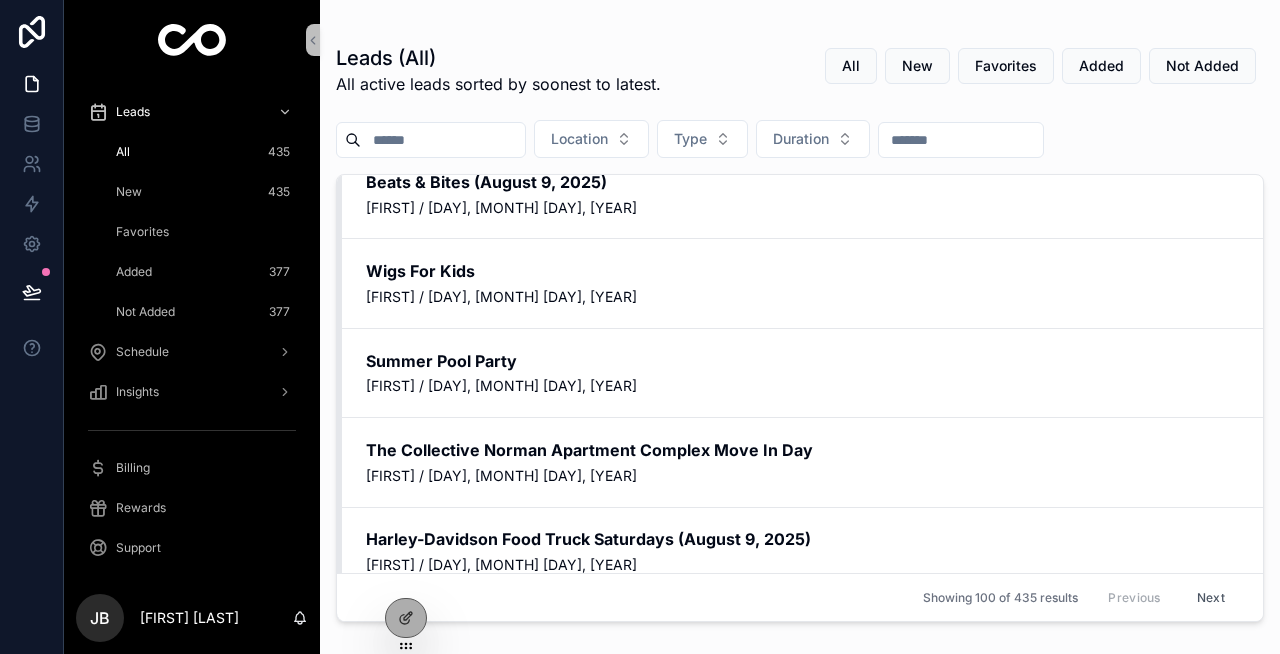 scroll, scrollTop: 1369, scrollLeft: 0, axis: vertical 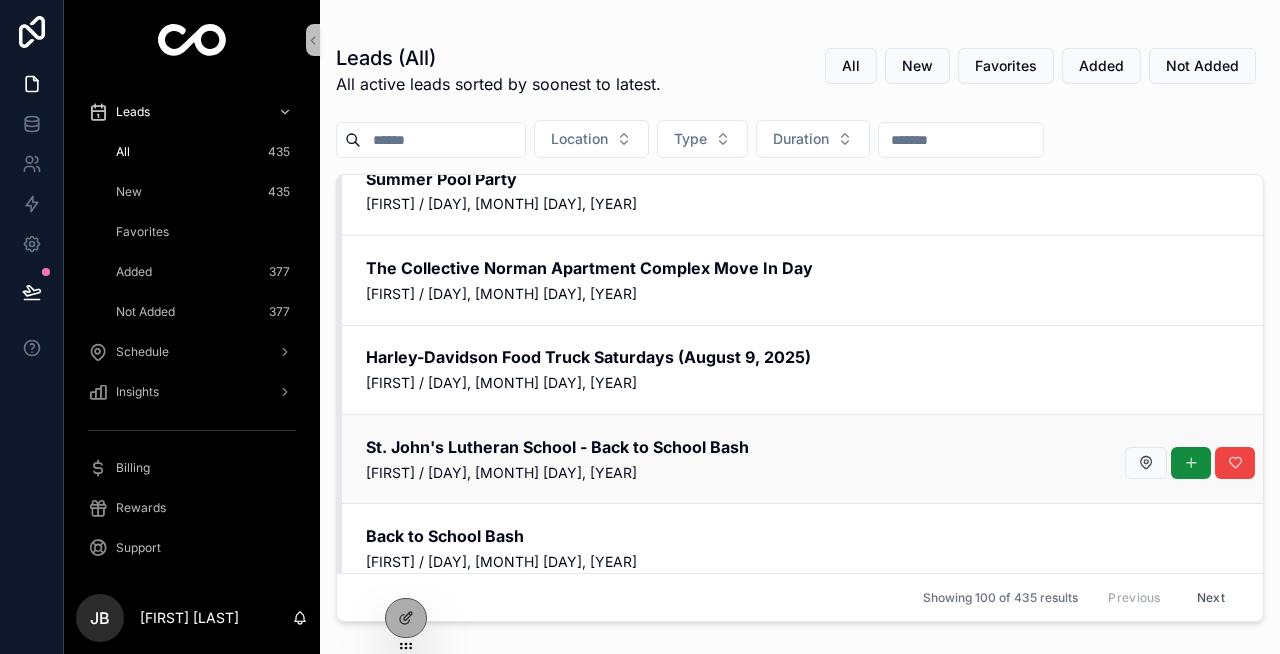 click on "St. John's Lutheran School - Back to School Bash Moore / Saturday, August 9, 2025" at bounding box center (800, 458) 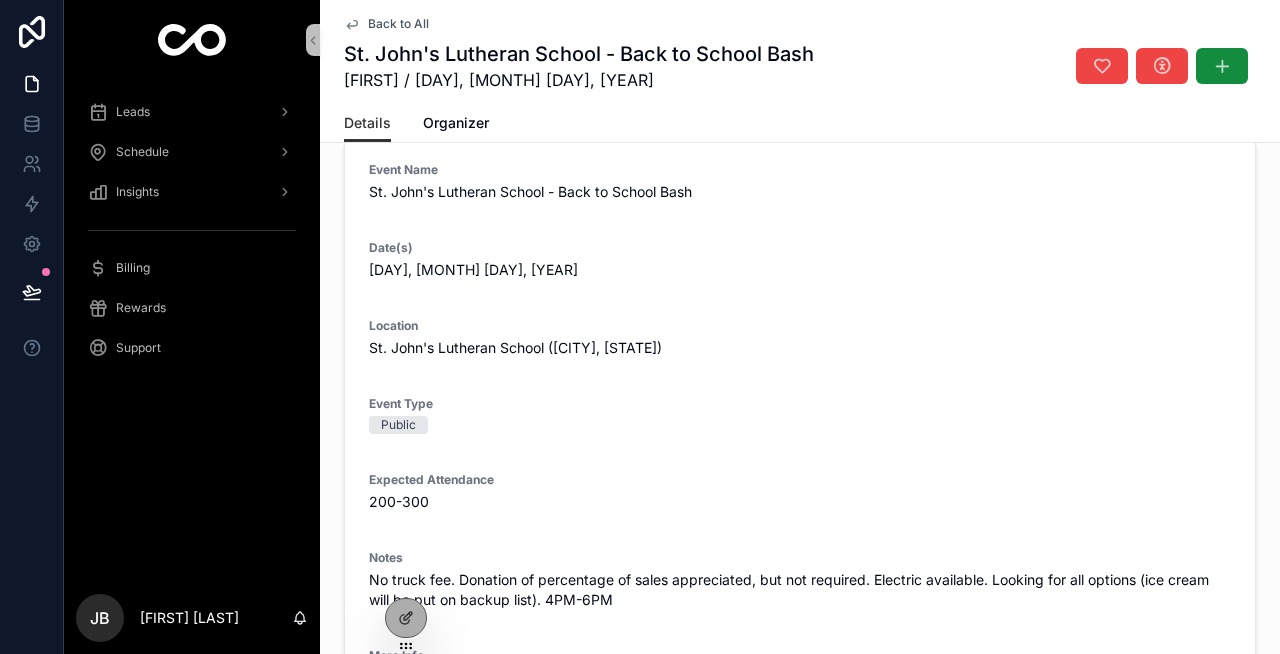 scroll, scrollTop: 0, scrollLeft: 0, axis: both 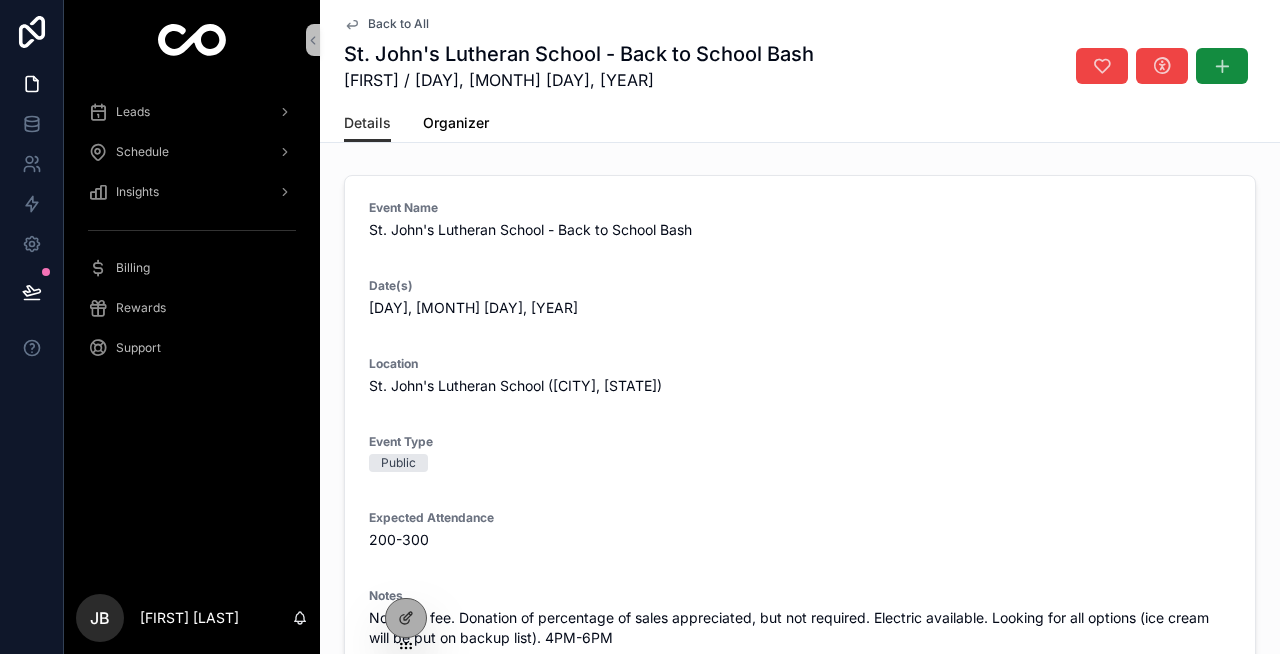 click on "Organizer" at bounding box center [456, 123] 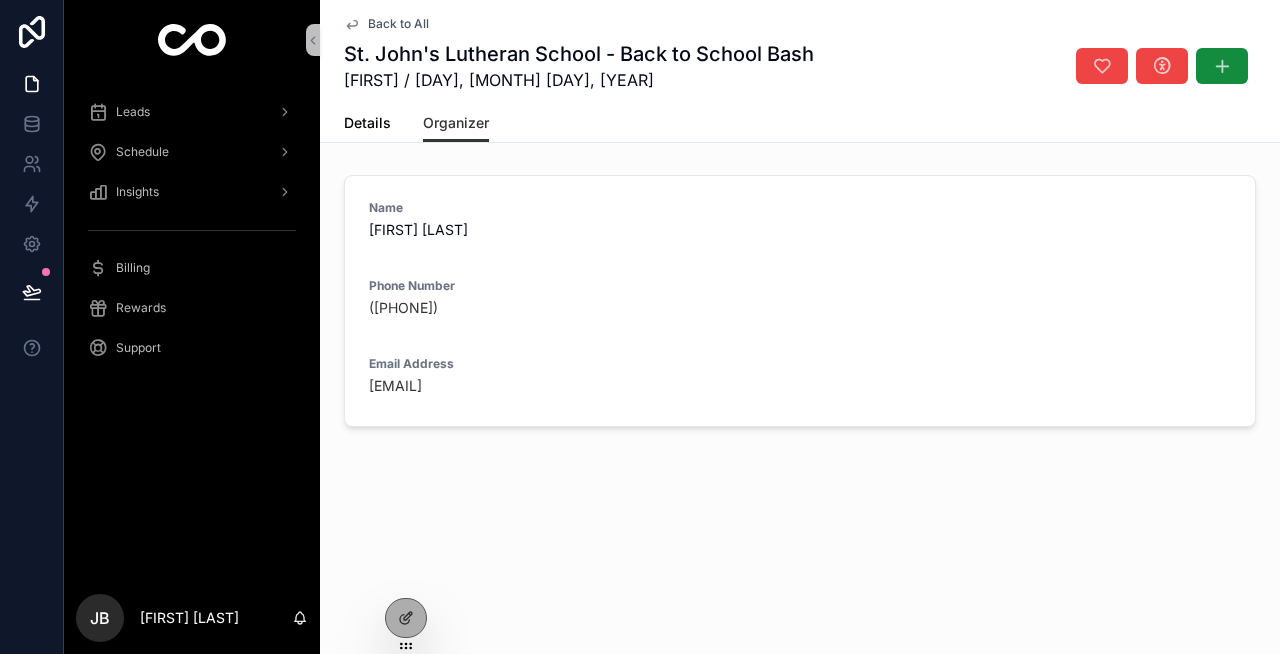 click on "Details" at bounding box center [367, 123] 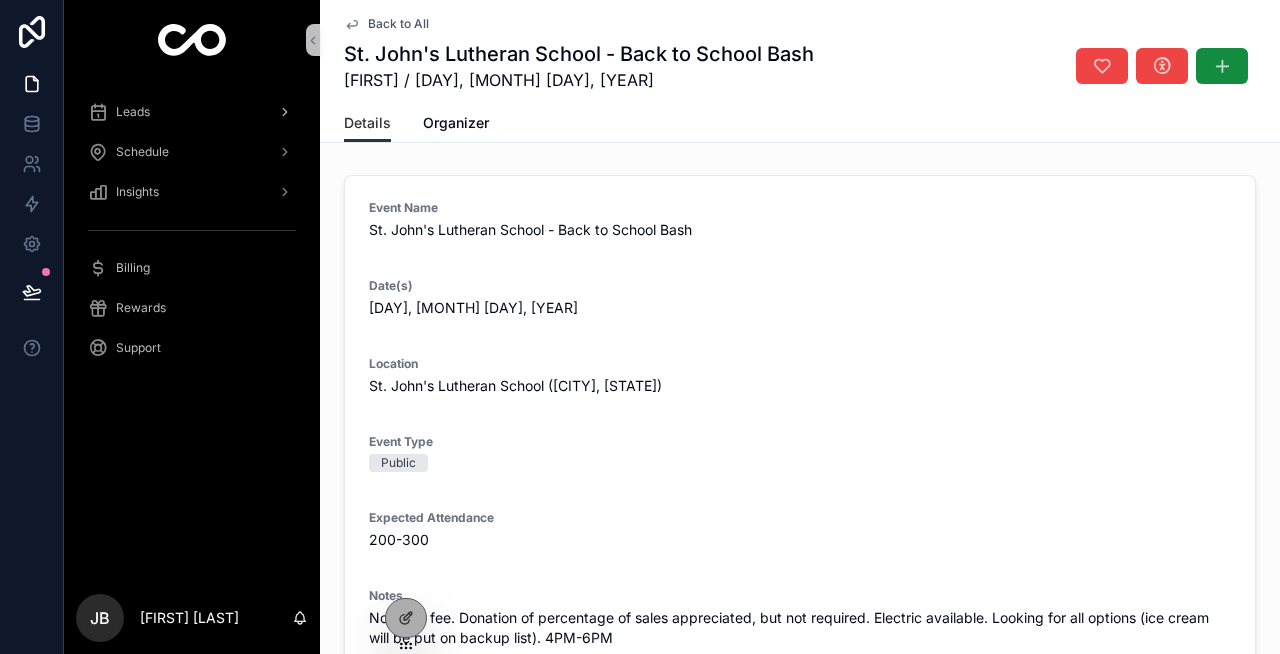 click on "Leads" at bounding box center [192, 112] 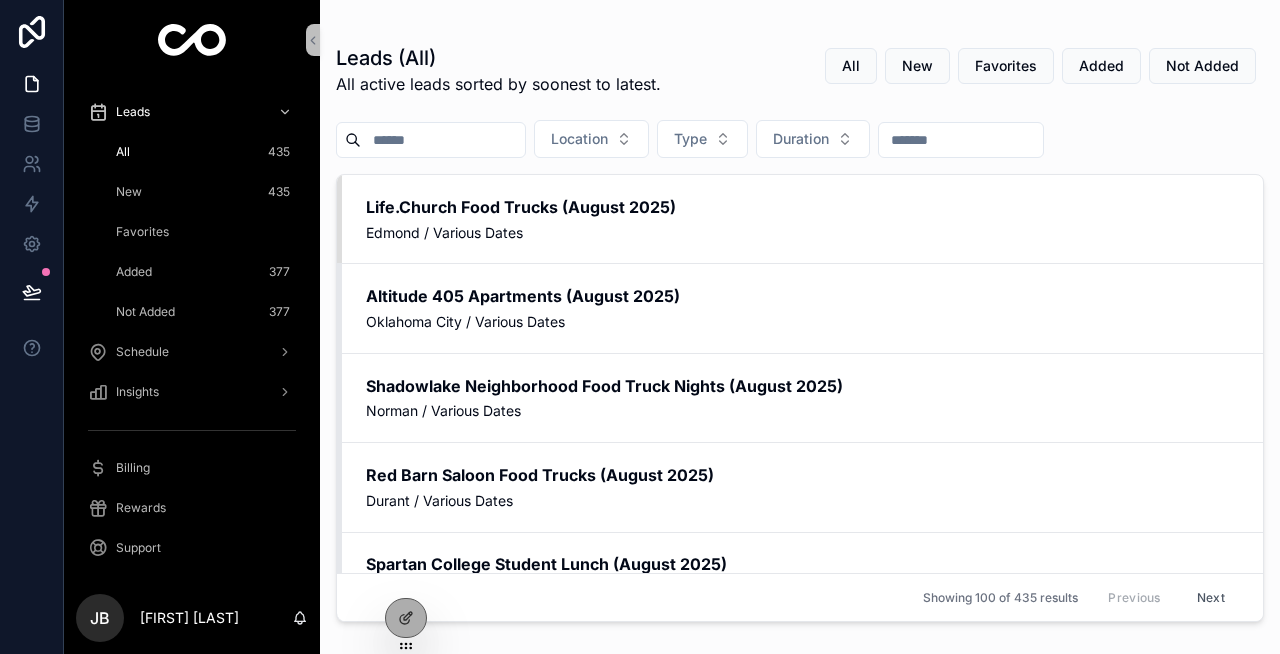 click on "New 435" at bounding box center [204, 192] 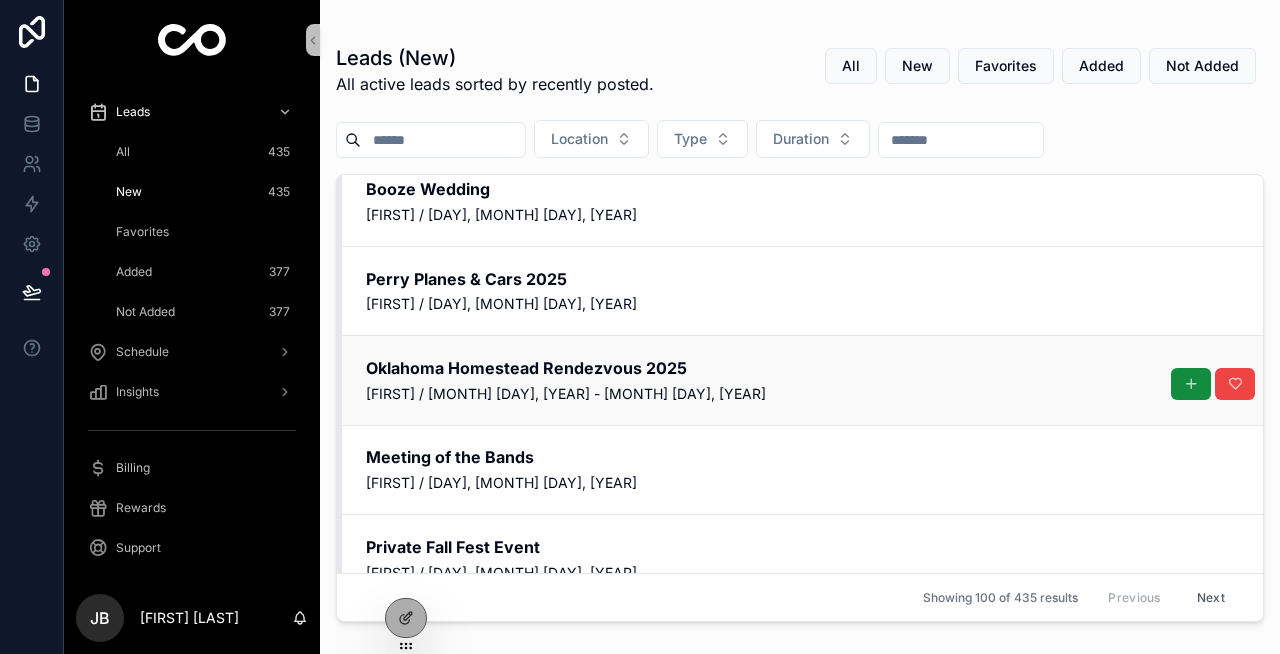 scroll, scrollTop: 0, scrollLeft: 0, axis: both 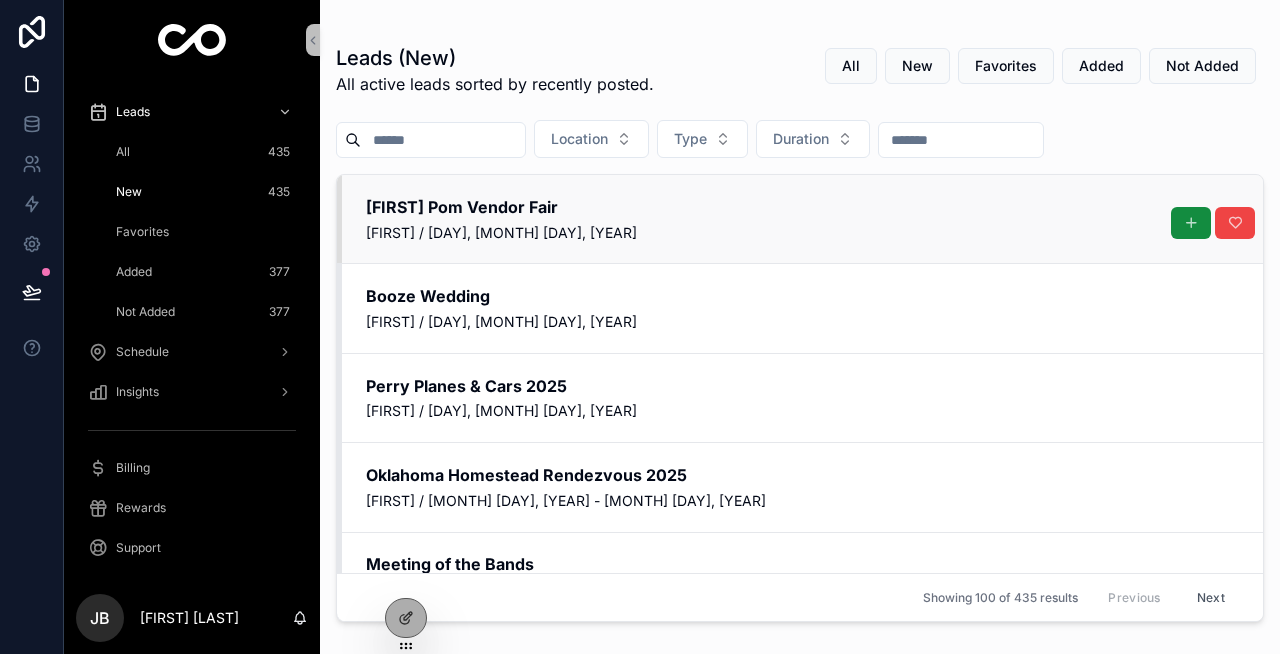 click on "Piedmont Pom Vendor Fair Piedmont / Saturday, August 16, 2025" at bounding box center (802, 219) 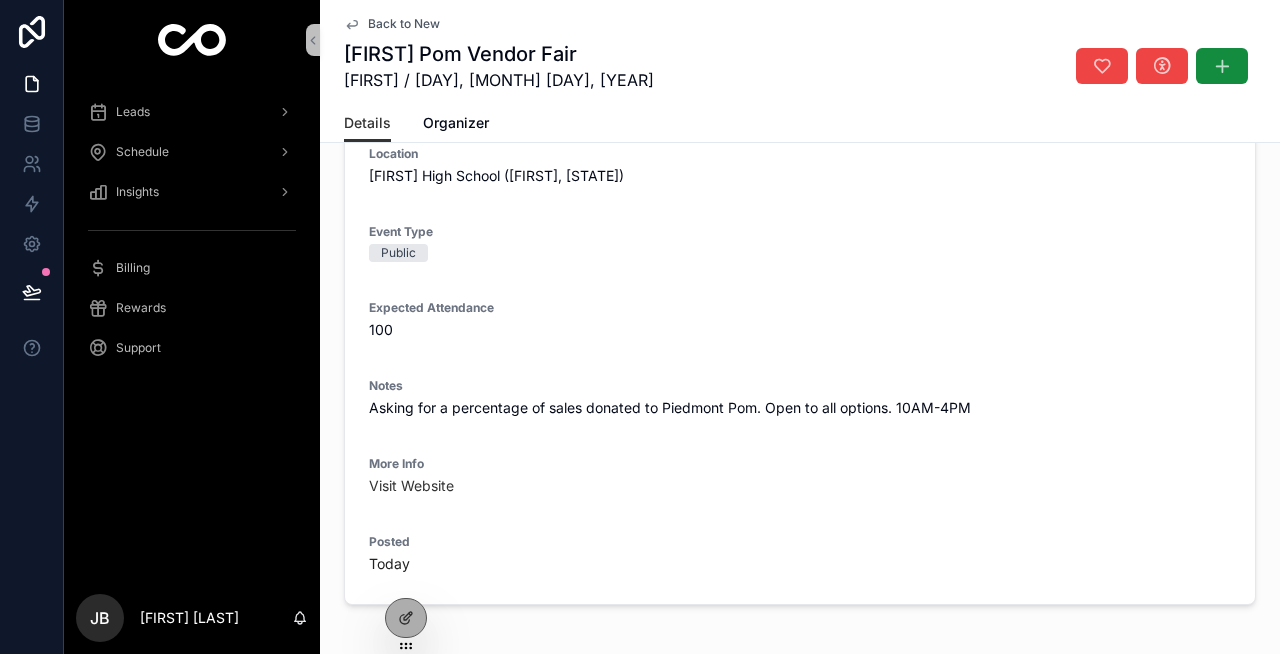 scroll, scrollTop: 249, scrollLeft: 0, axis: vertical 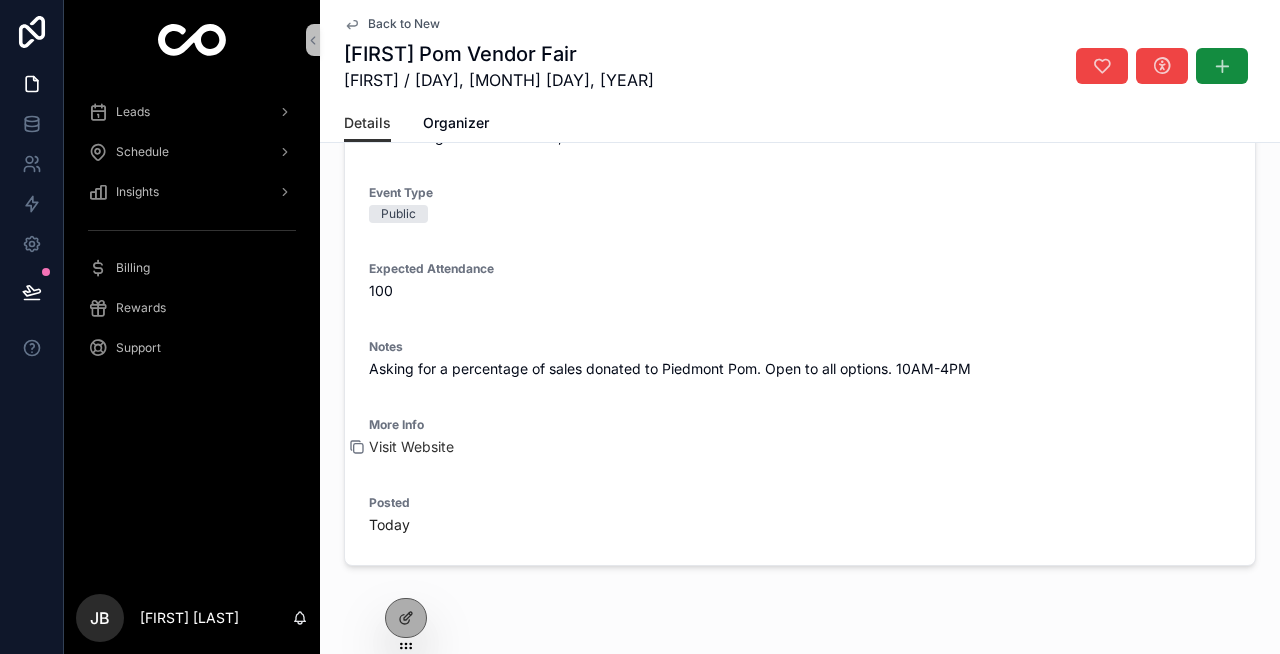 click 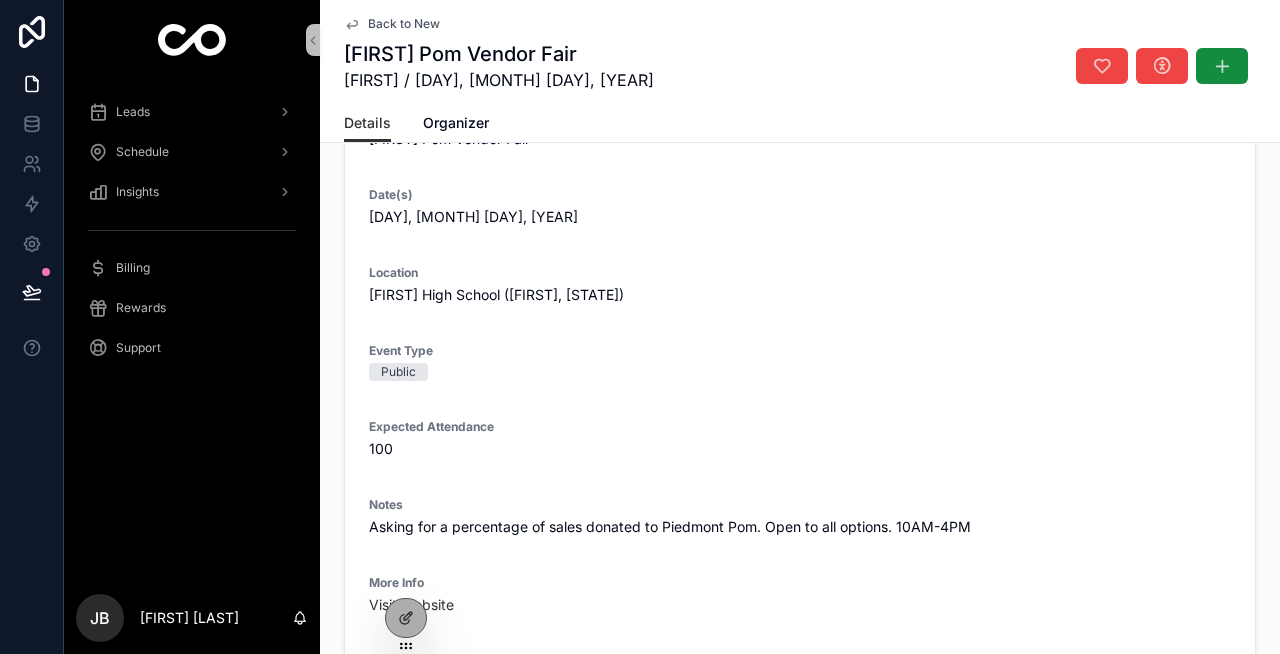 scroll, scrollTop: 0, scrollLeft: 0, axis: both 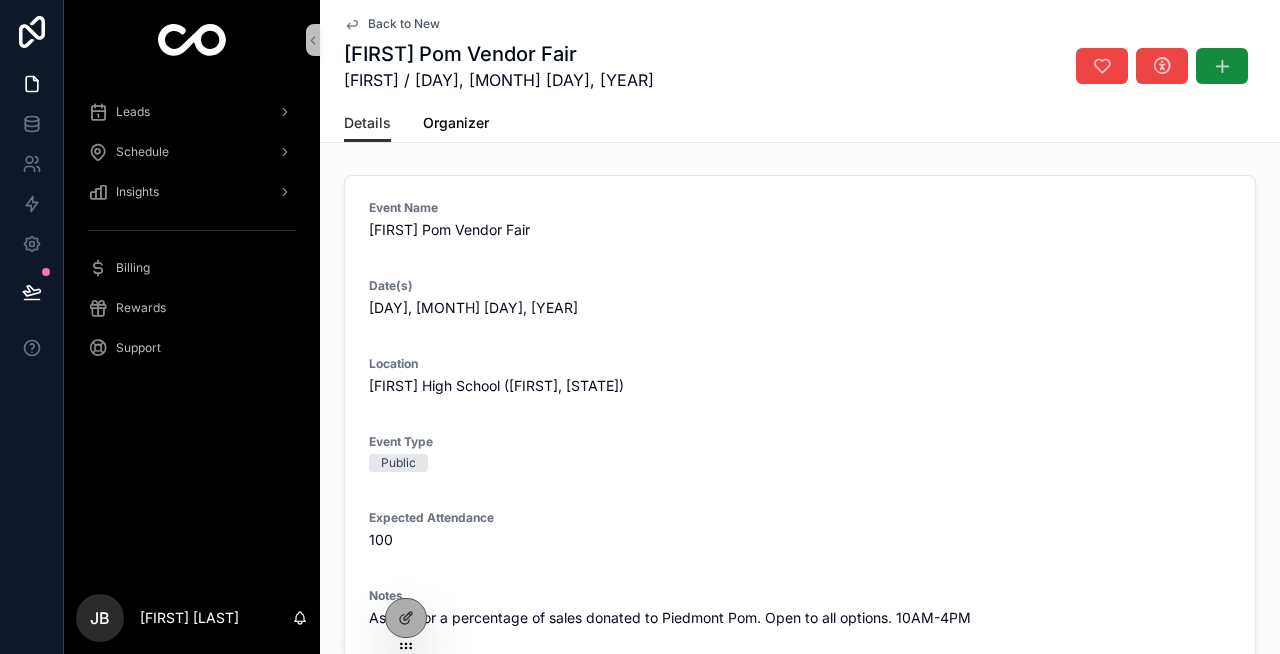 click on "Organizer" at bounding box center [456, 123] 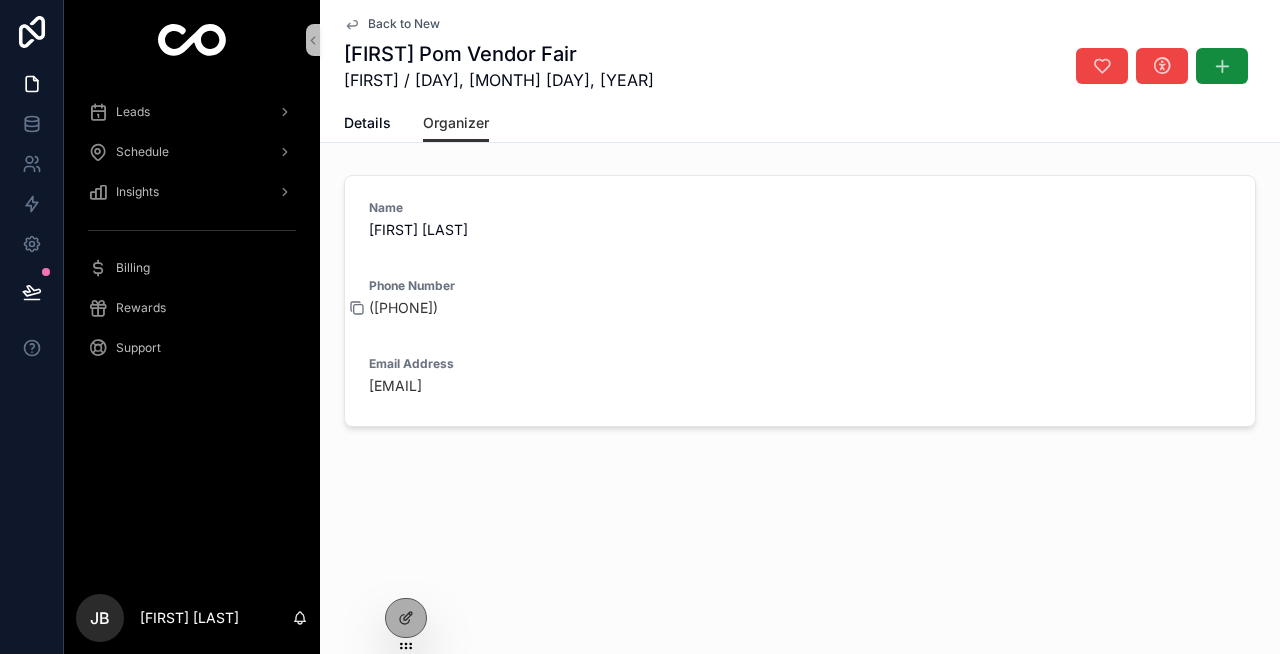 click 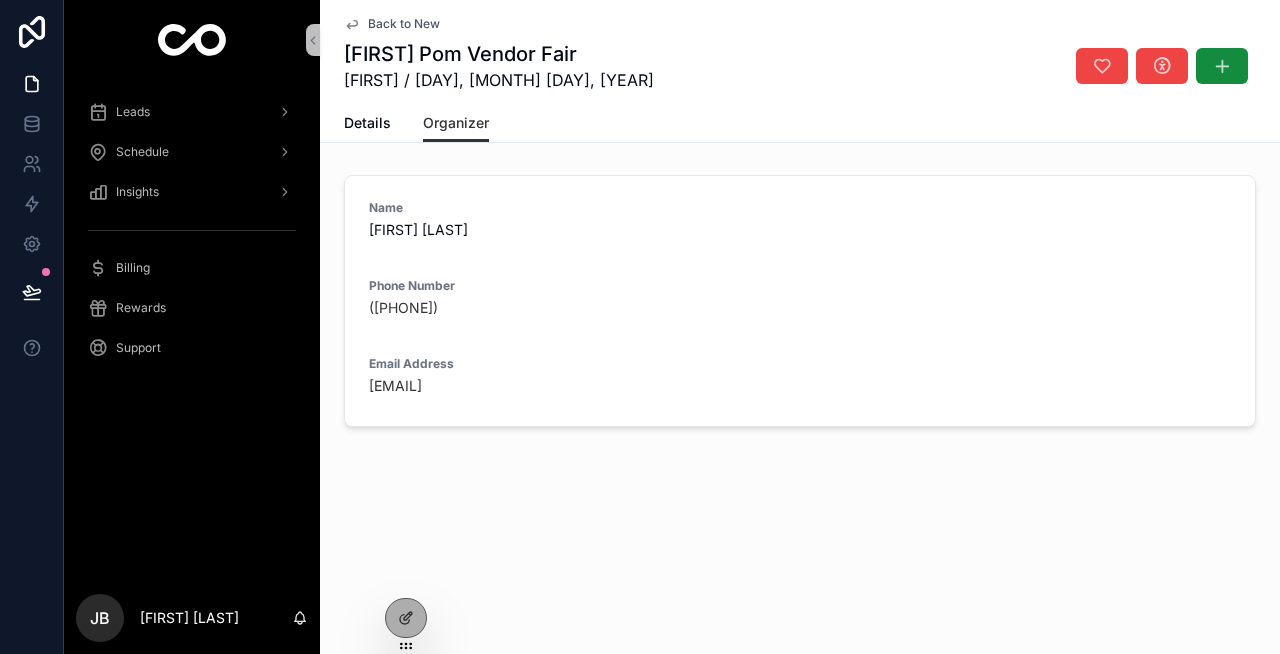 click on "Name Carrie Orth Phone Number (405) 919-8924 Email Address philncar02@me.com" at bounding box center (800, 301) 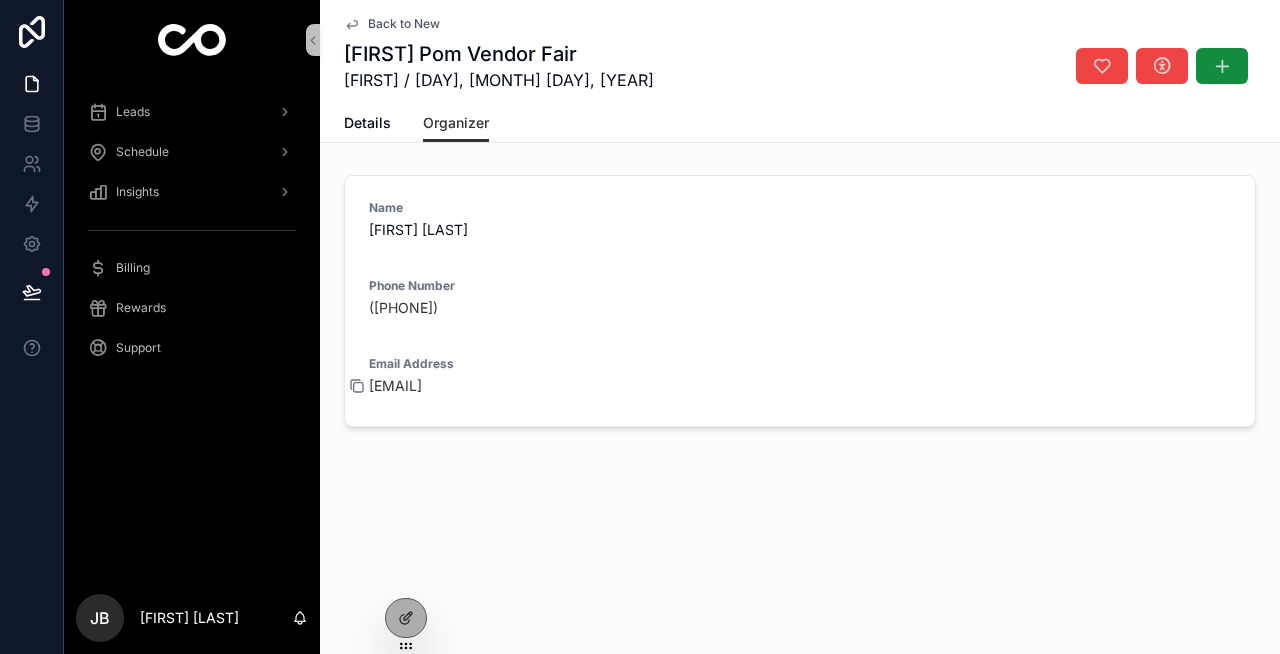 click 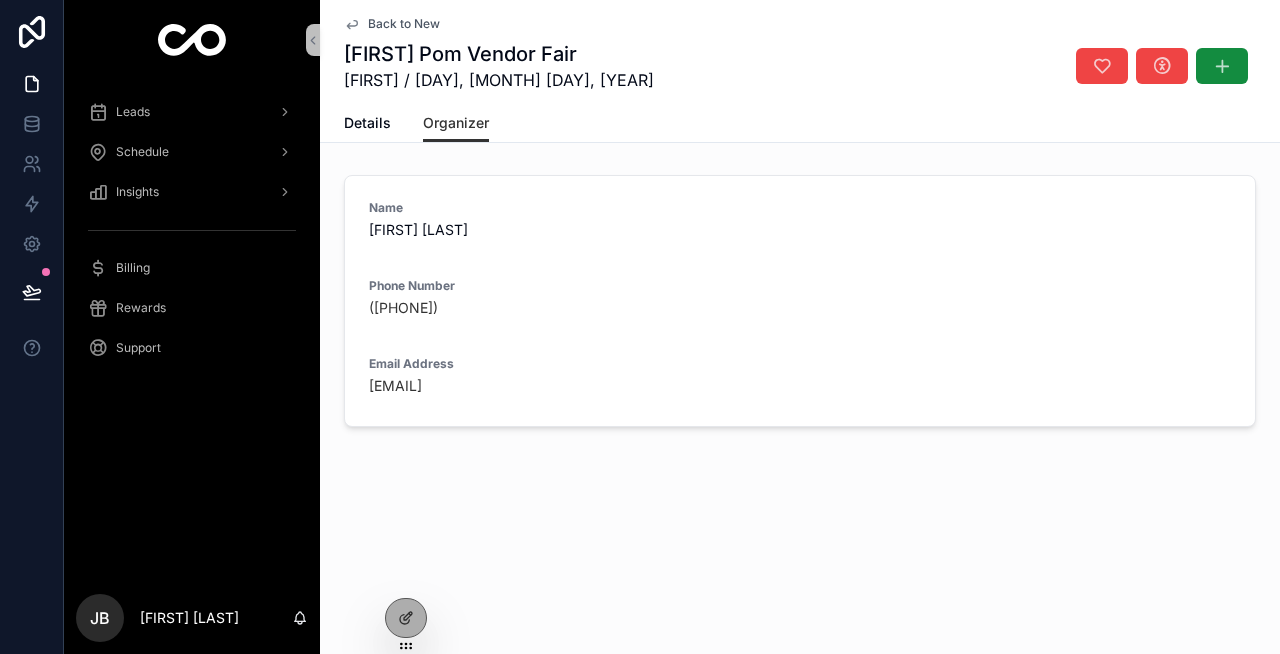 click on "Back to New Piedmont Pom Vendor Fair Piedmont / Saturday, August 16, 2025 Organizer Details Organizer Name Carrie Orth Phone Number (405) 919-8924 Email Address philncar02@me.com" at bounding box center [800, 281] 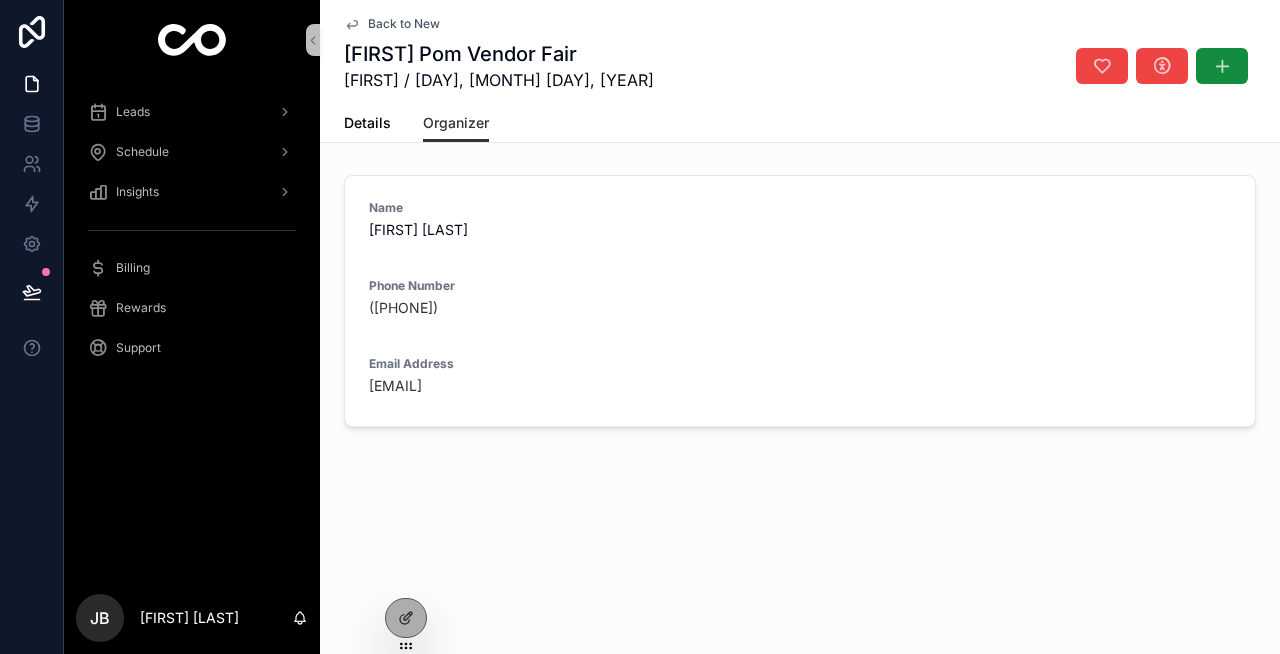 click on "Details" at bounding box center (367, 123) 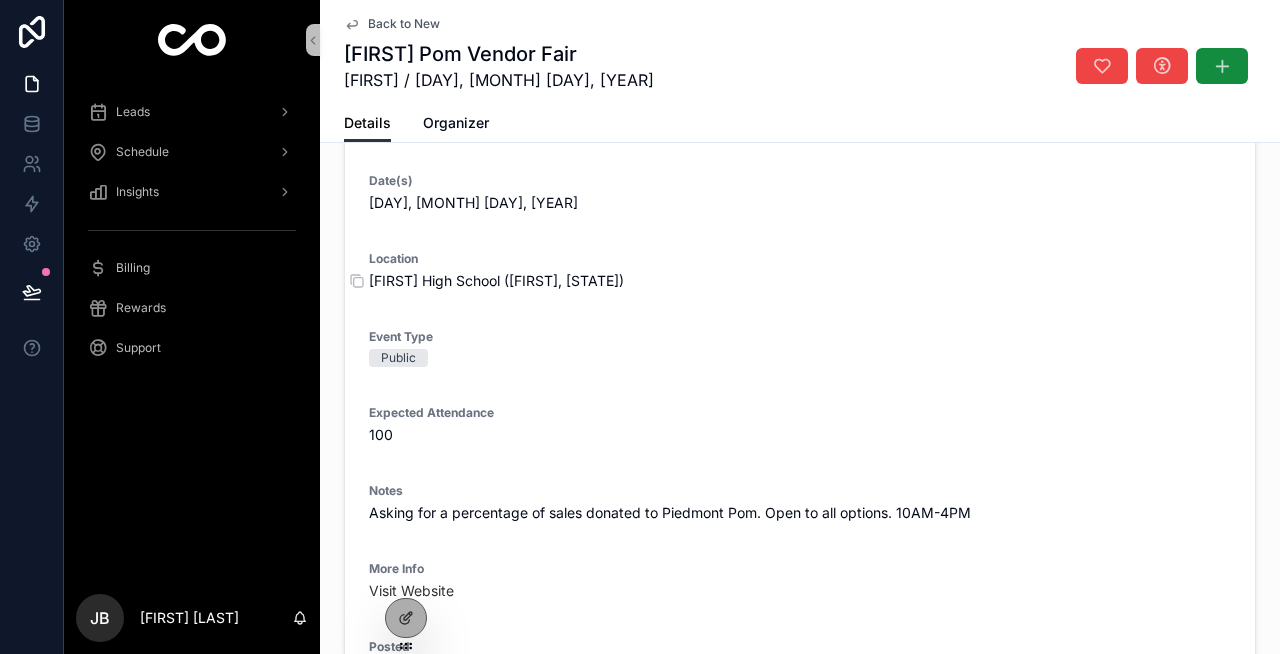 scroll, scrollTop: 0, scrollLeft: 0, axis: both 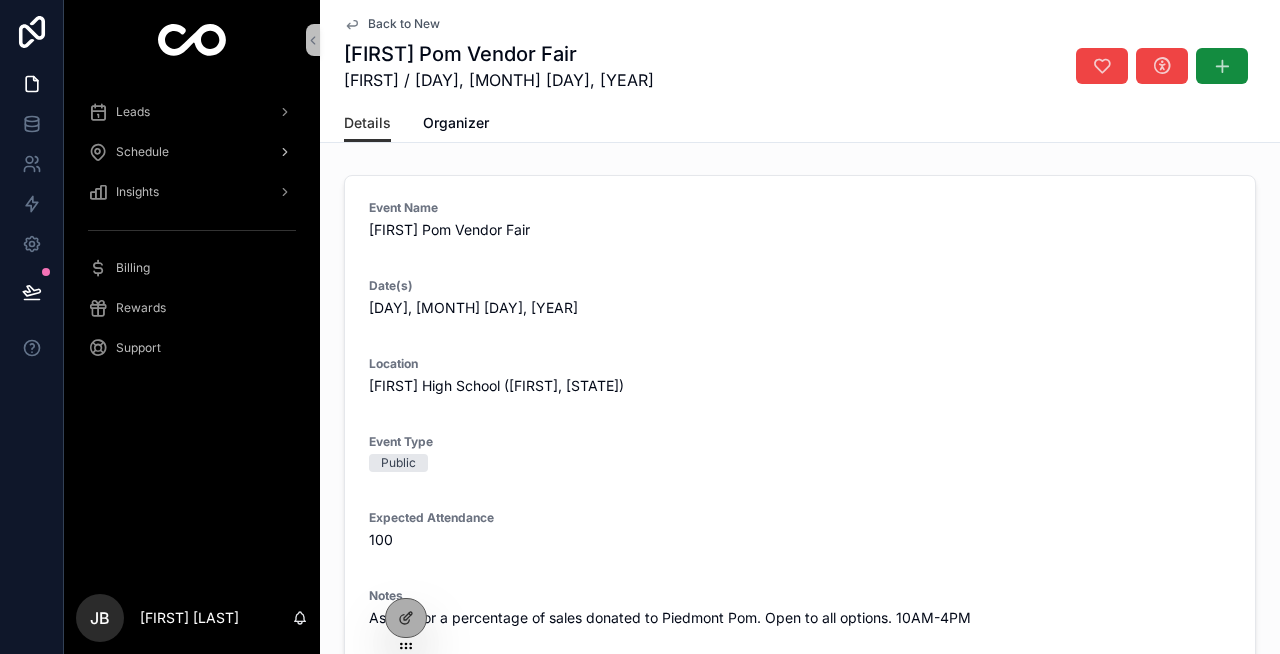 click on "Schedule" at bounding box center (142, 152) 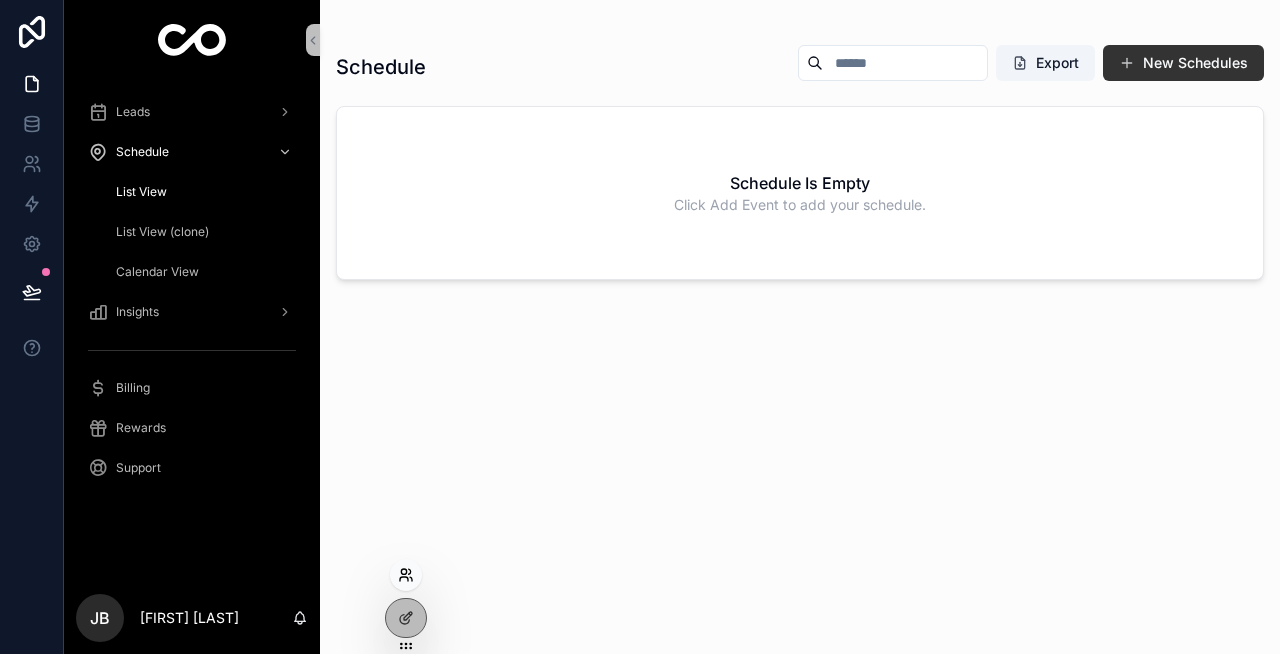click 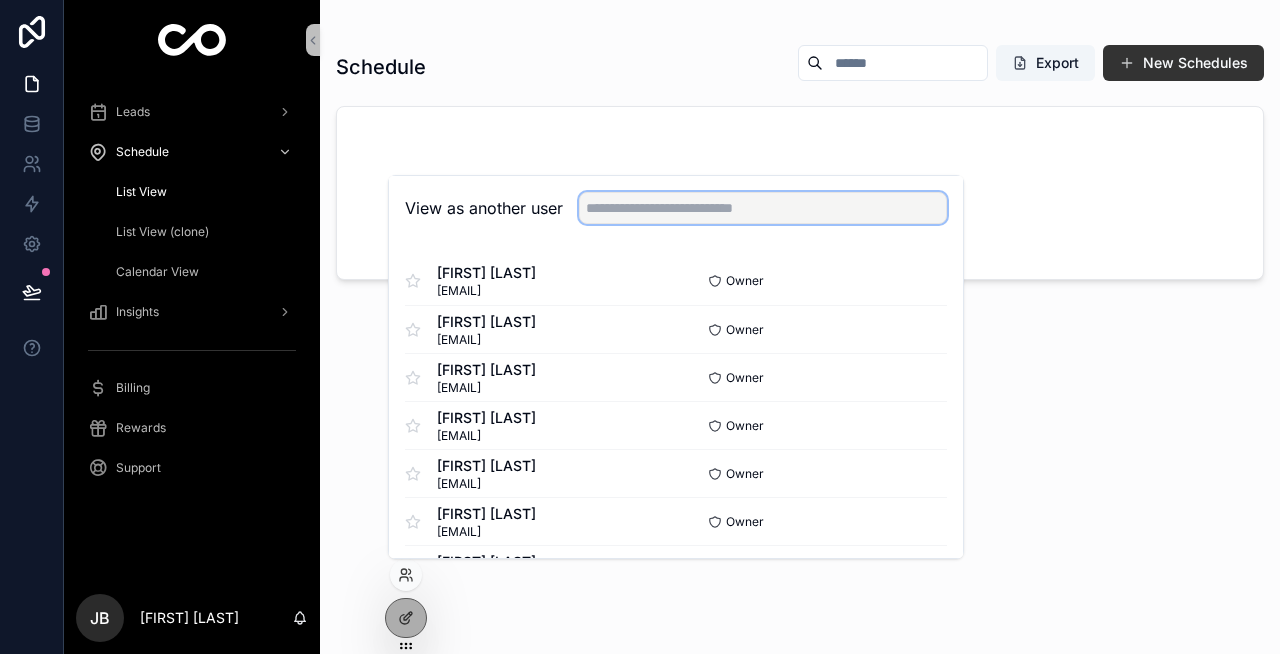 click at bounding box center (763, 208) 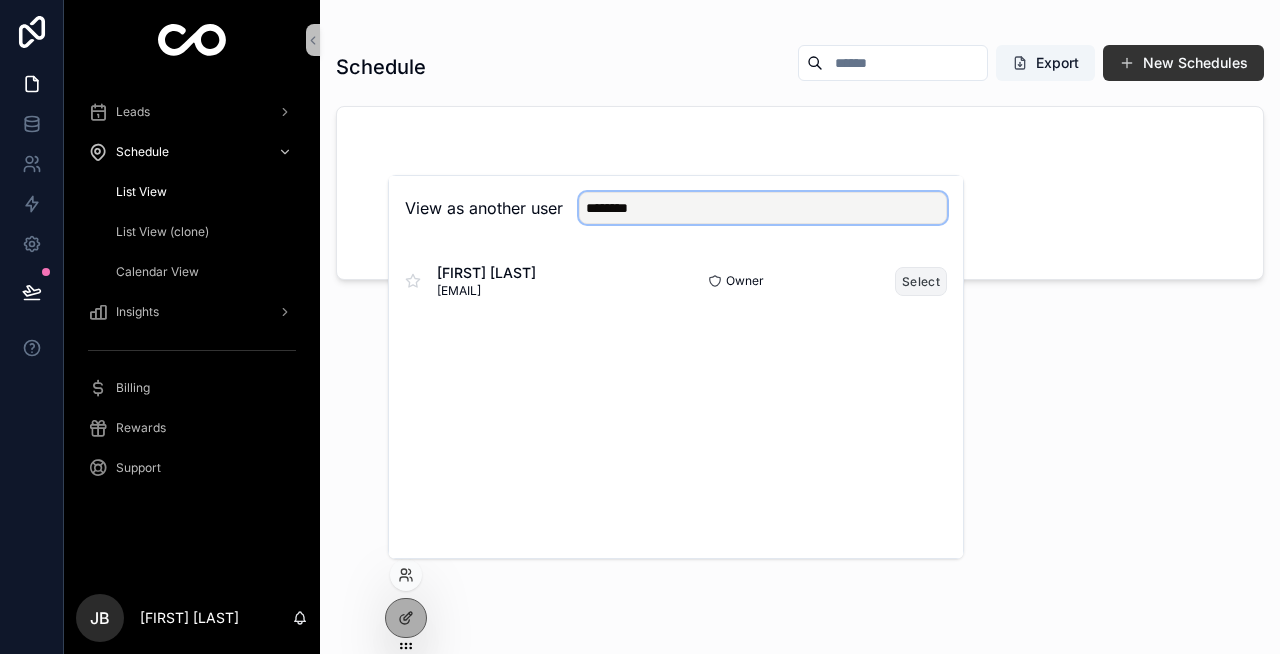 type on "********" 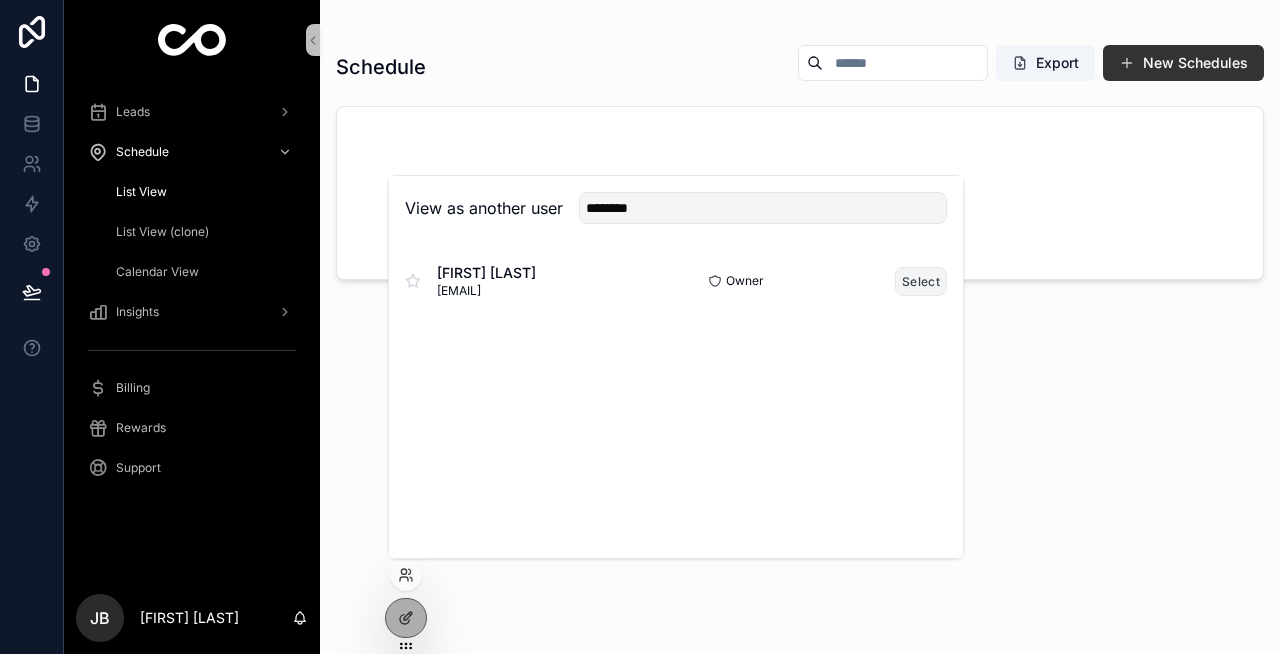 click on "Select" at bounding box center (921, 281) 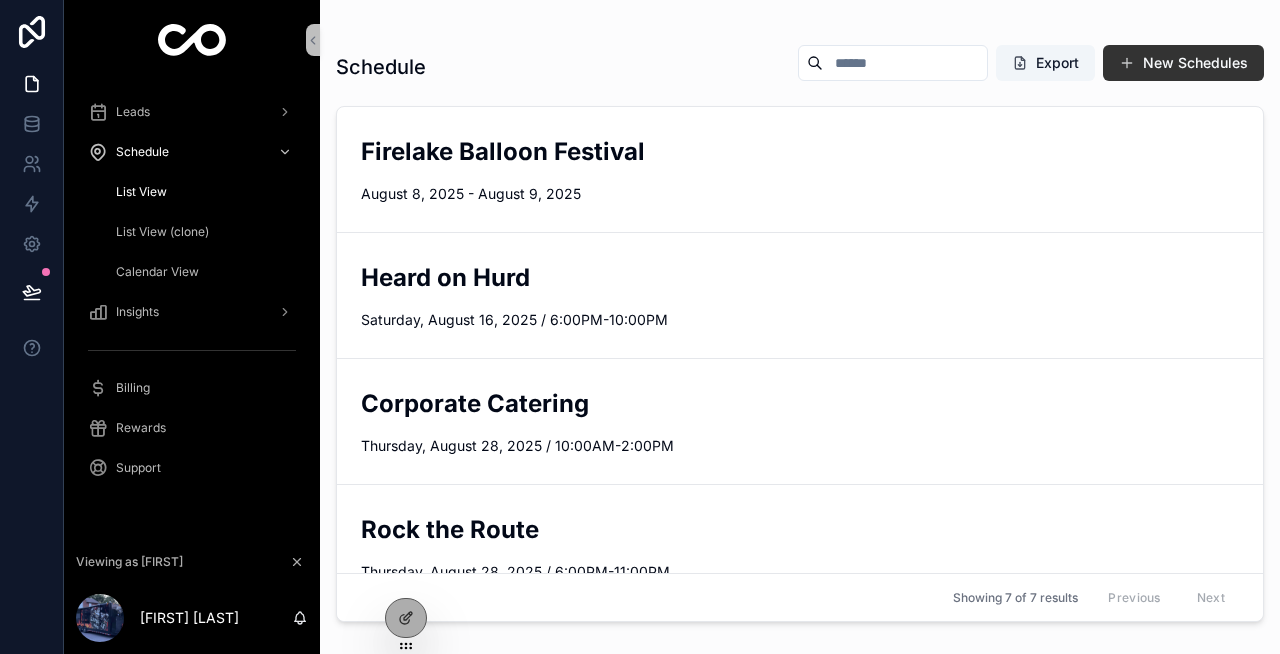 scroll, scrollTop: 0, scrollLeft: 0, axis: both 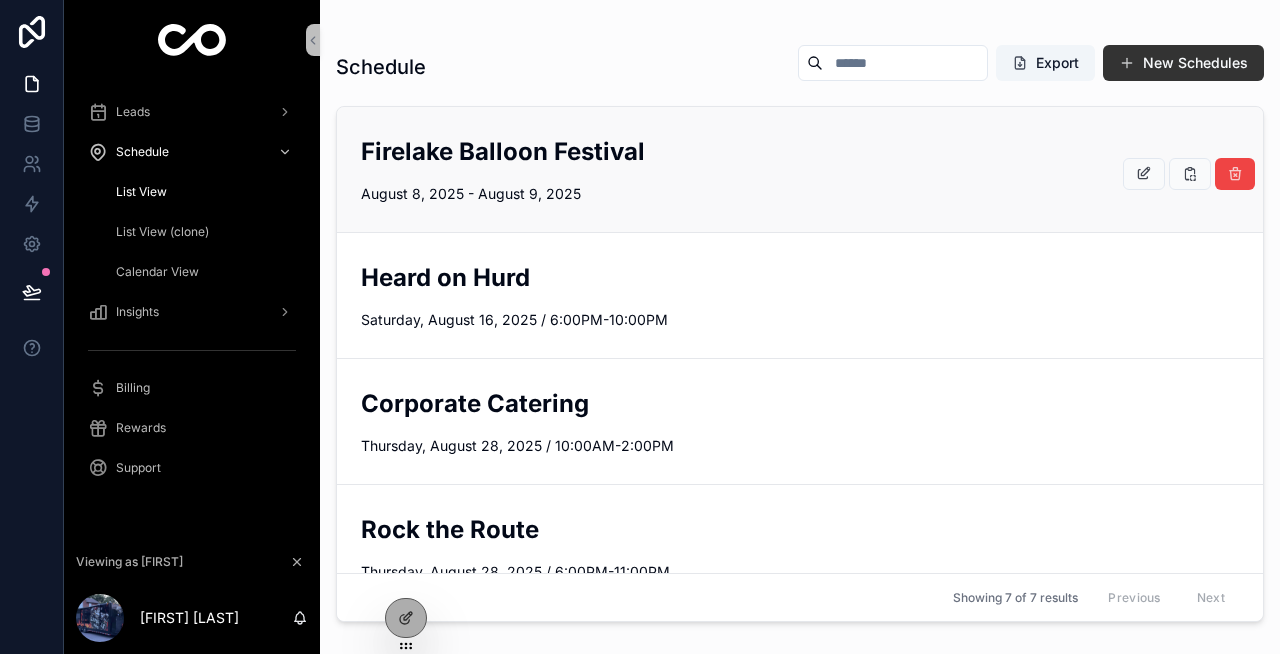 click on "Firelake Balloon Festival" at bounding box center [800, 151] 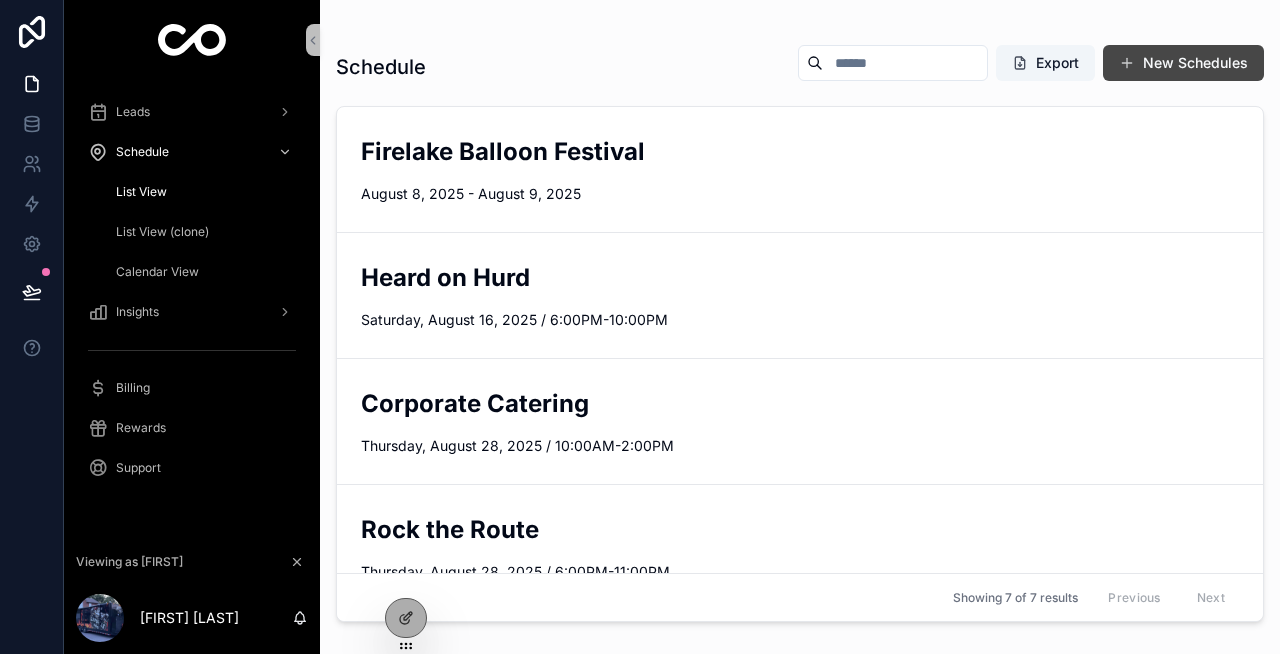 click on "New Schedules" at bounding box center [1183, 63] 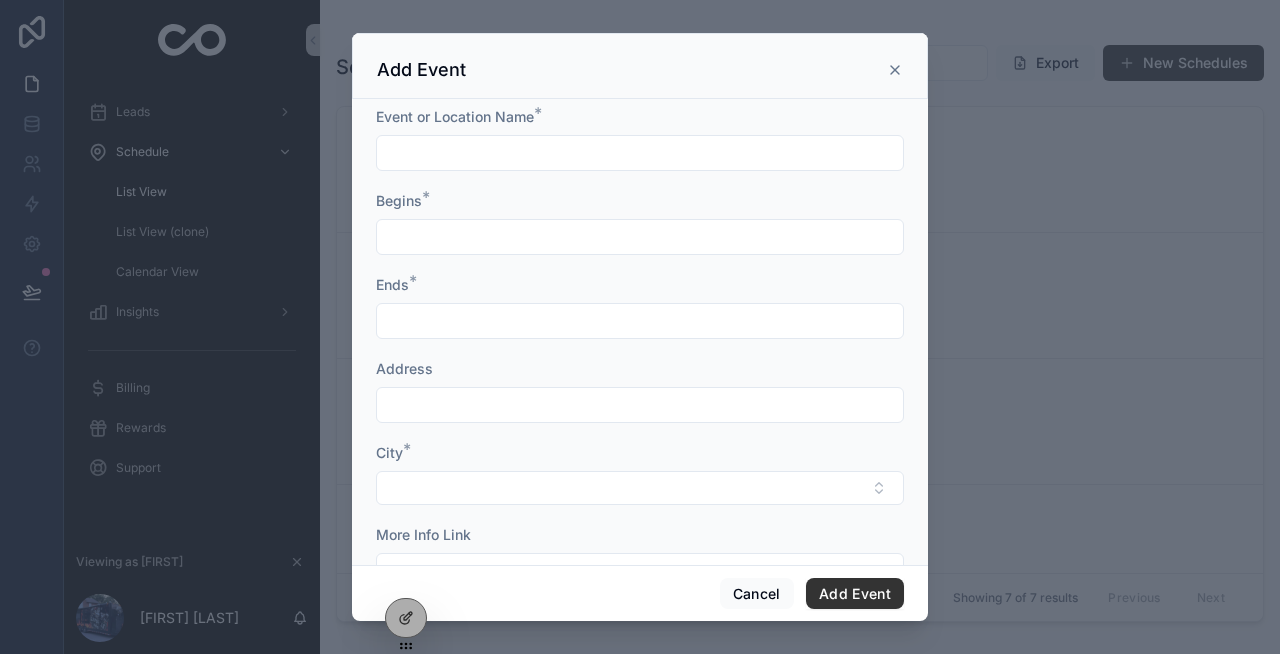 click at bounding box center (640, 237) 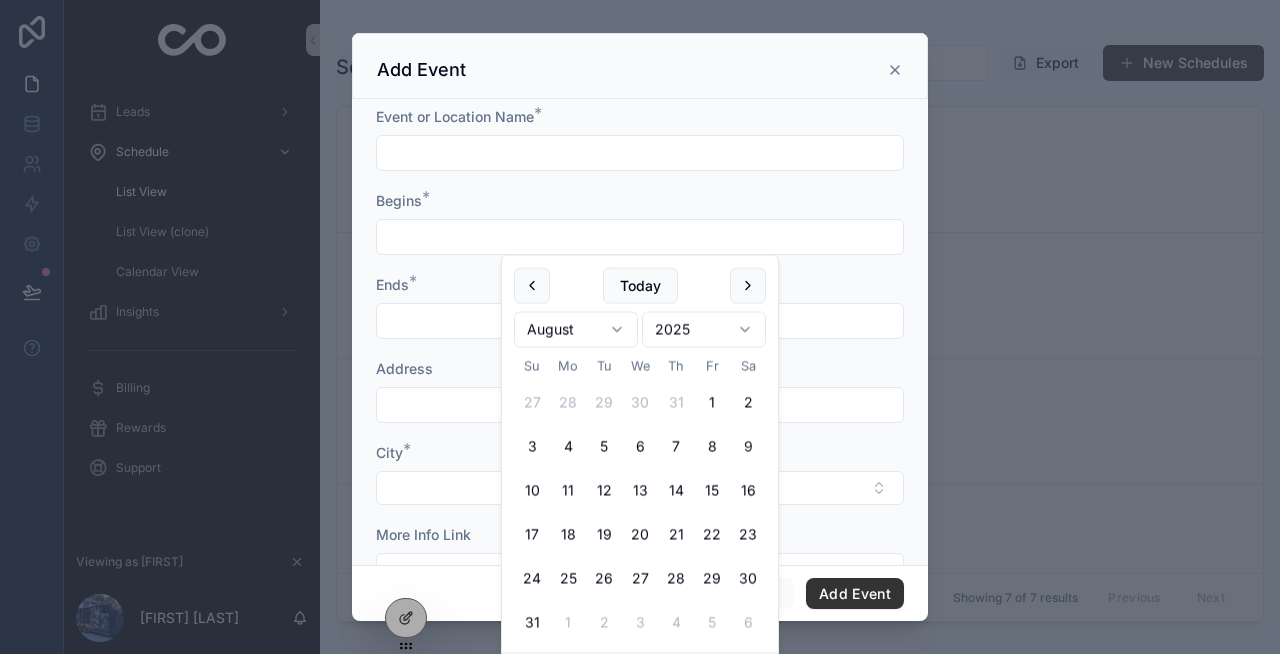 click on "Ends *" at bounding box center (640, 285) 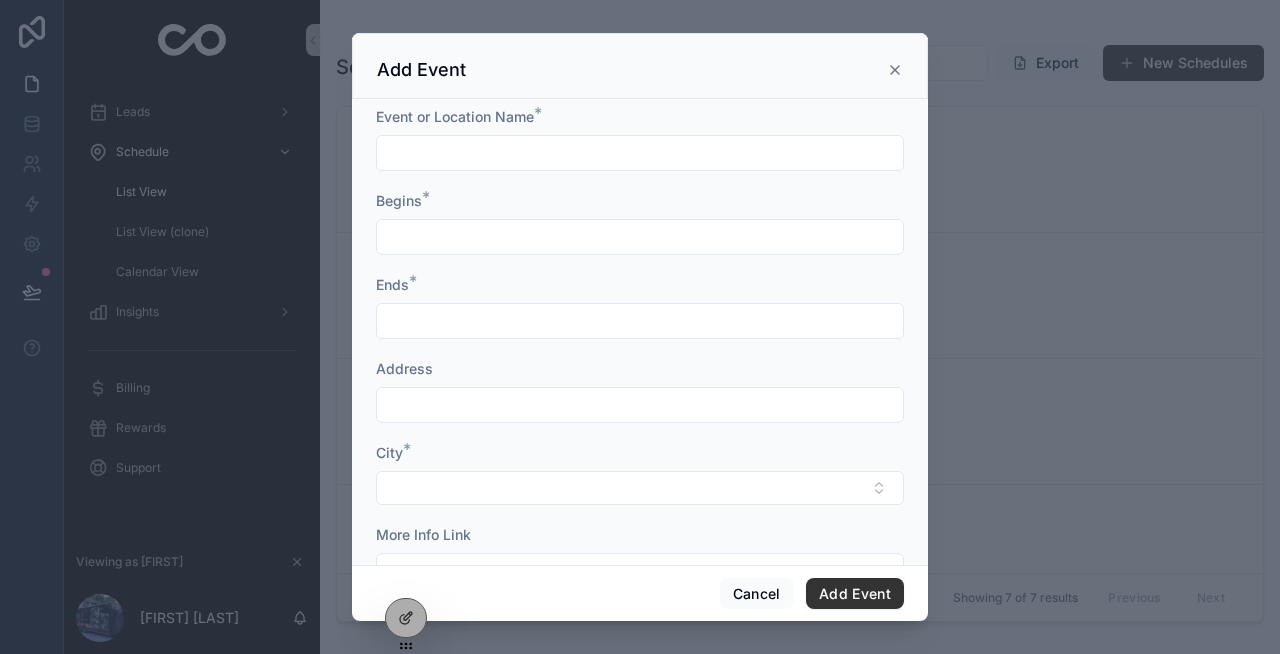 click on "Begins *" at bounding box center (640, 223) 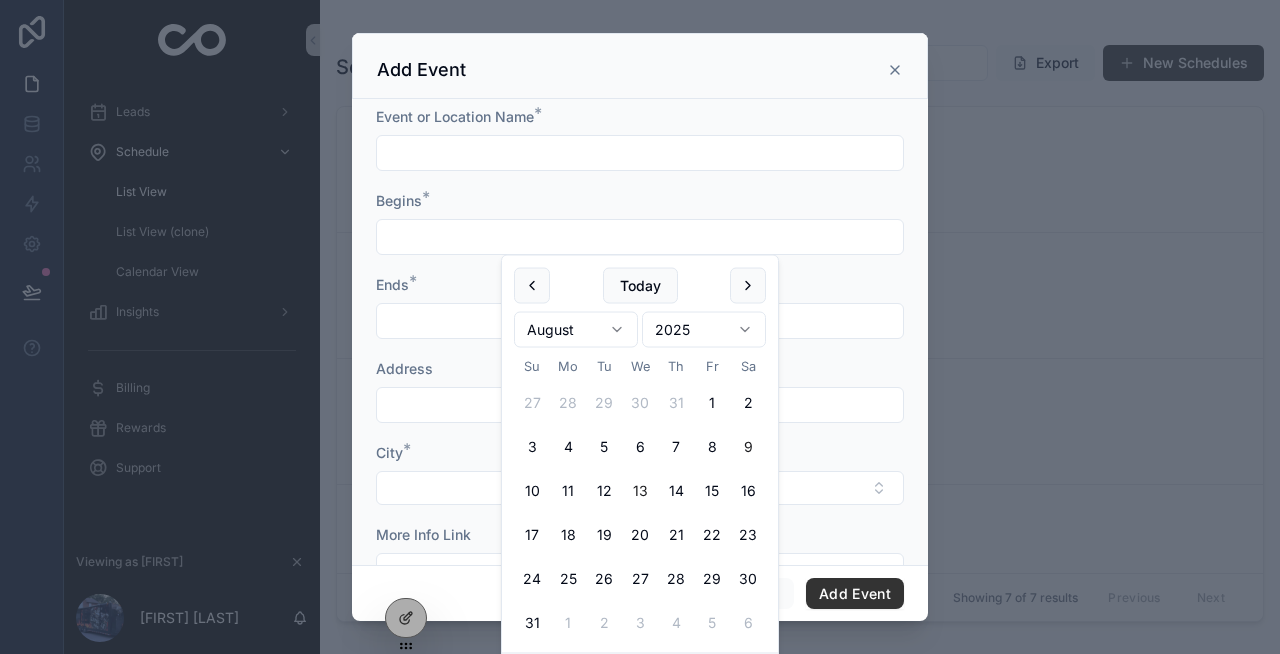 click on "13" at bounding box center [640, 491] 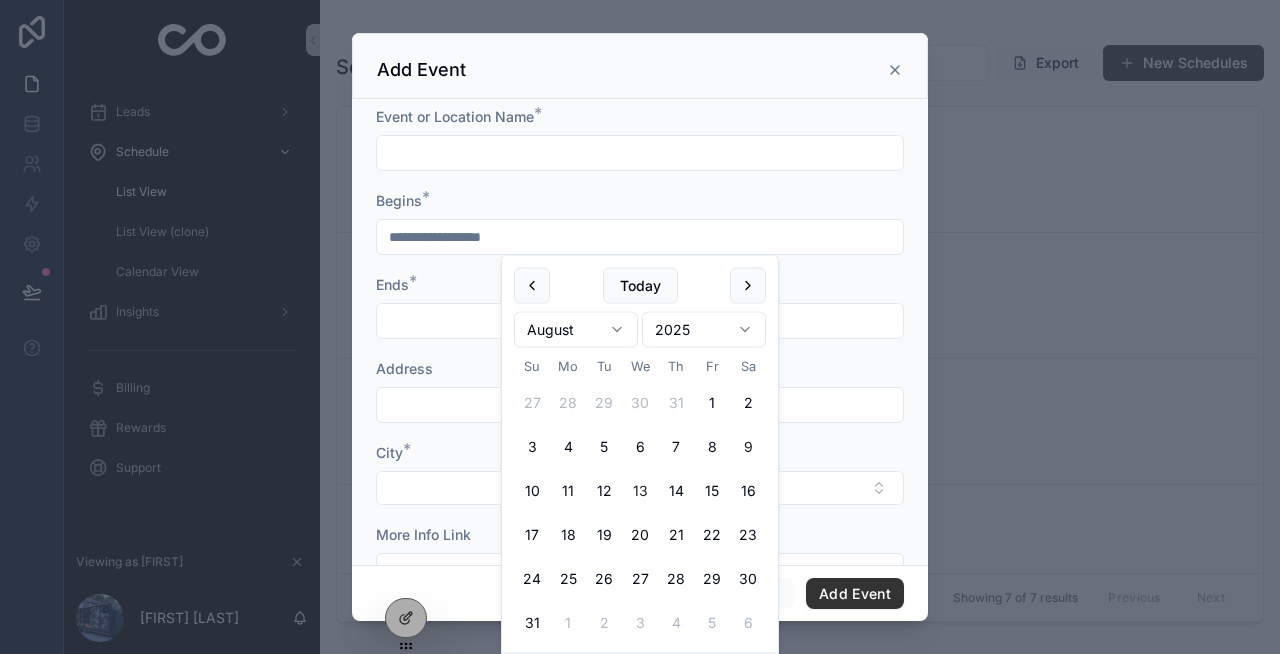 type on "**********" 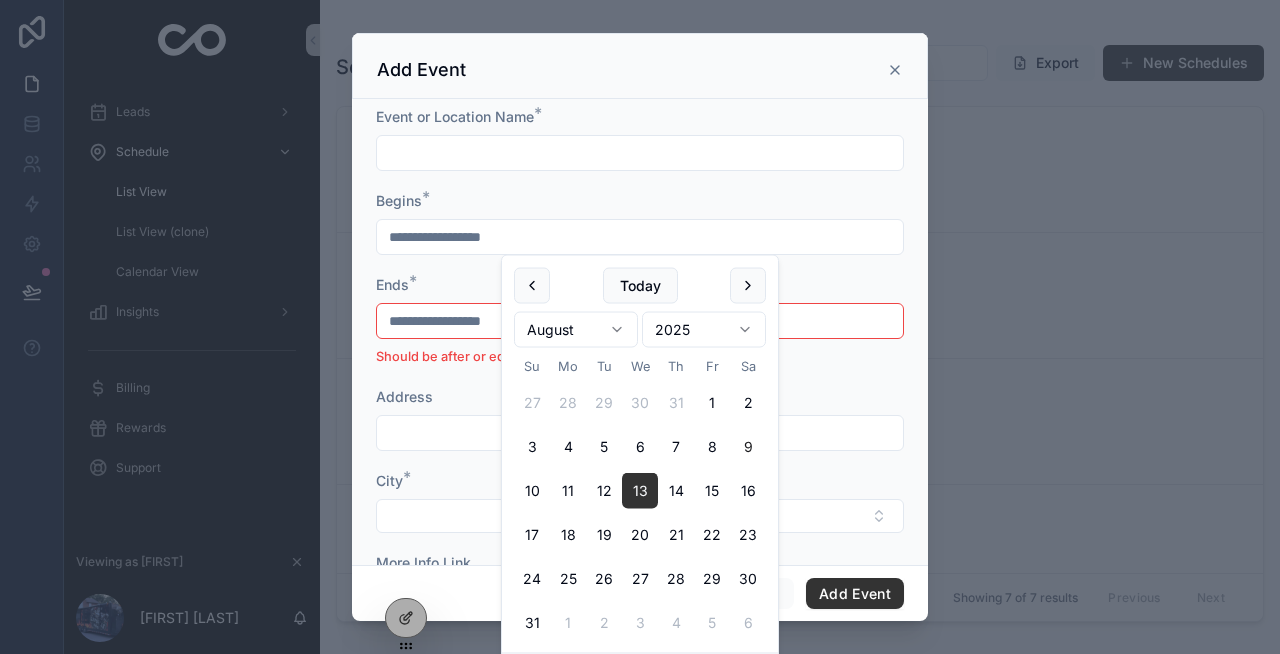 click on "Ends *" at bounding box center (640, 285) 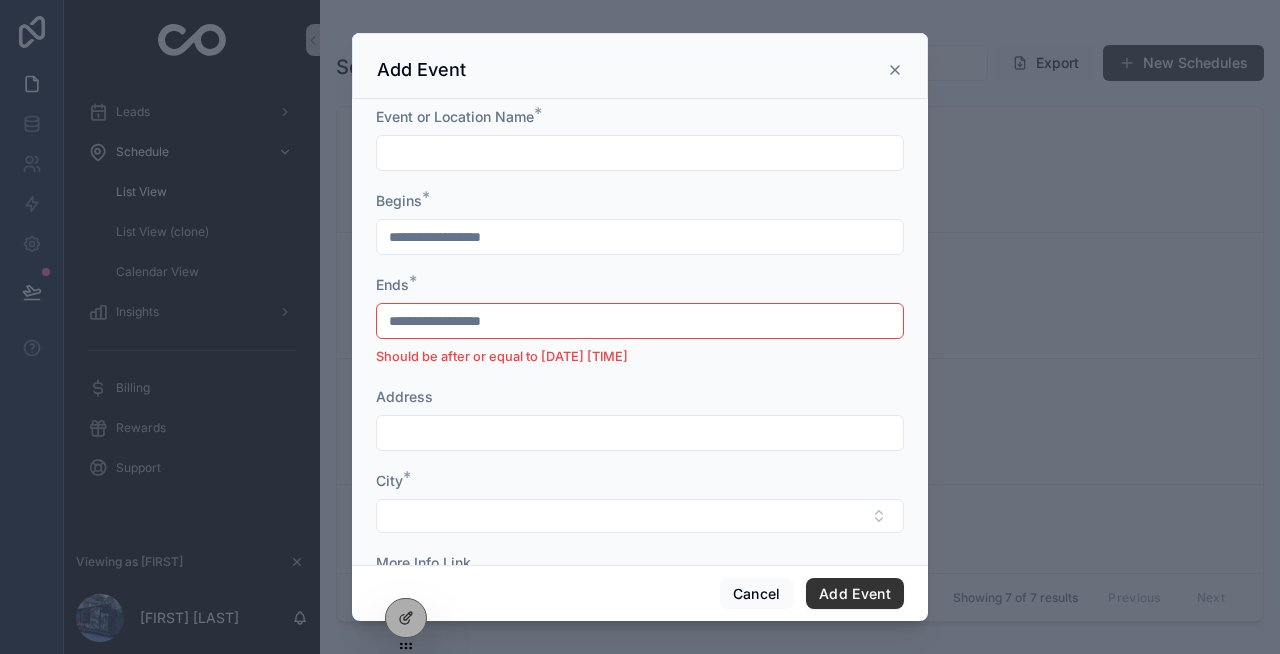 click 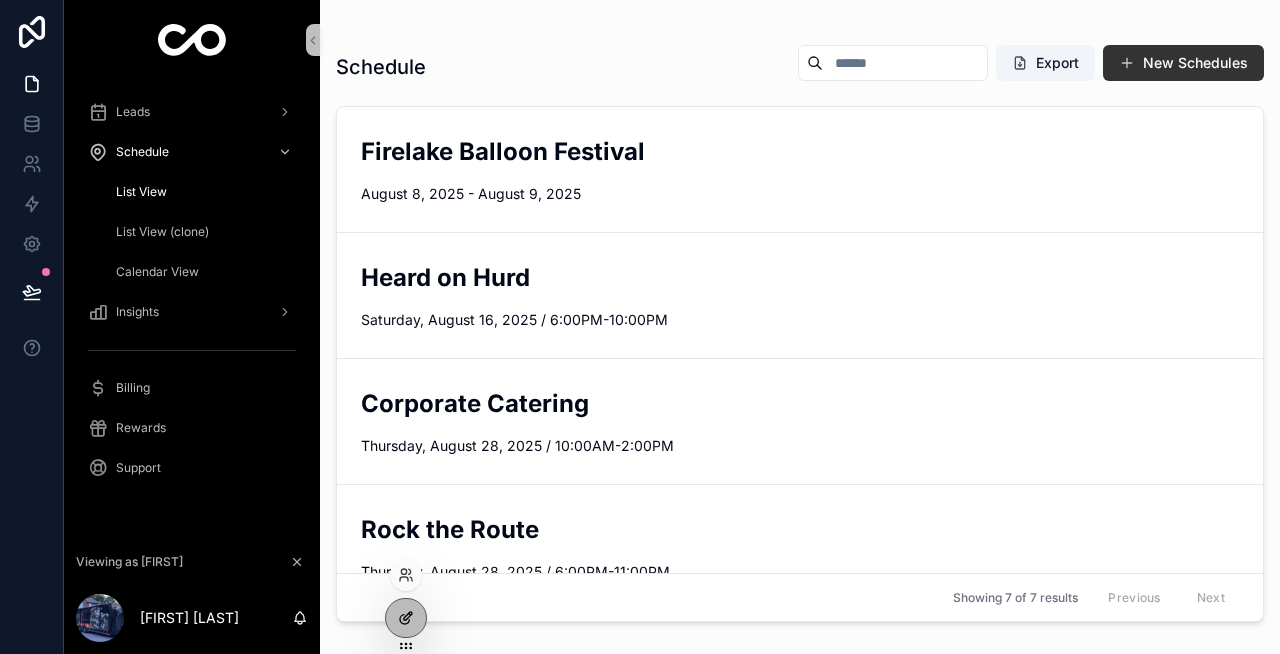 click 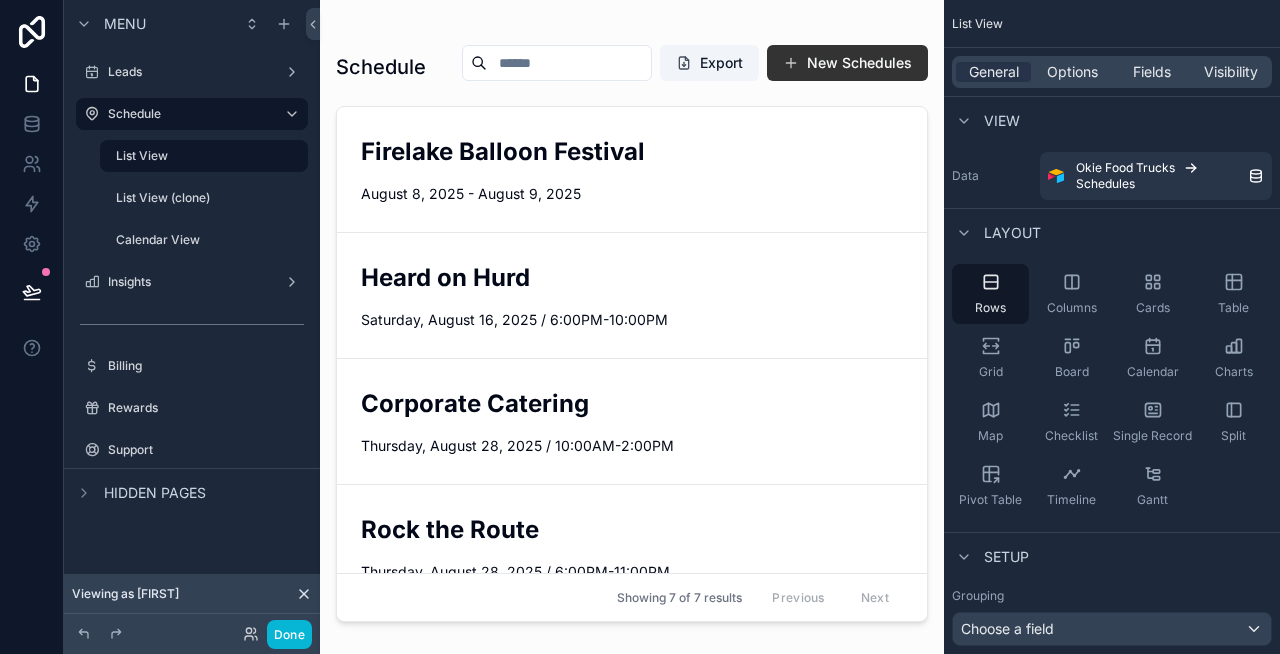 click at bounding box center (632, 315) 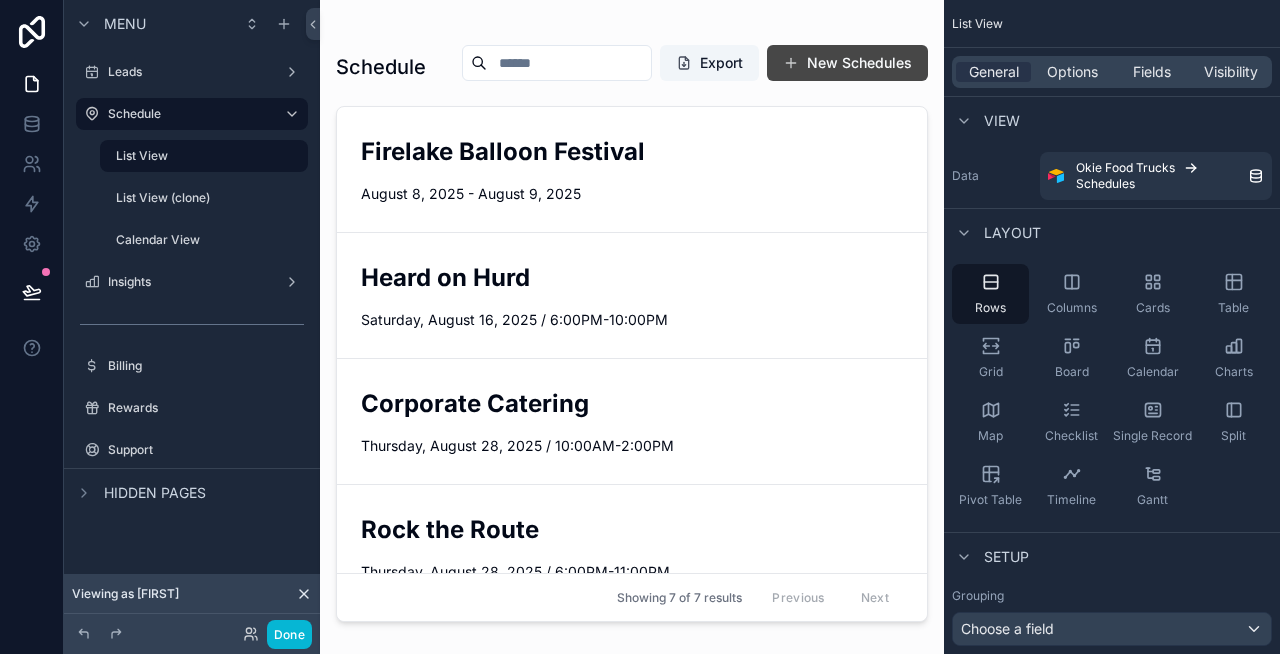click on "New Schedules" at bounding box center (847, 63) 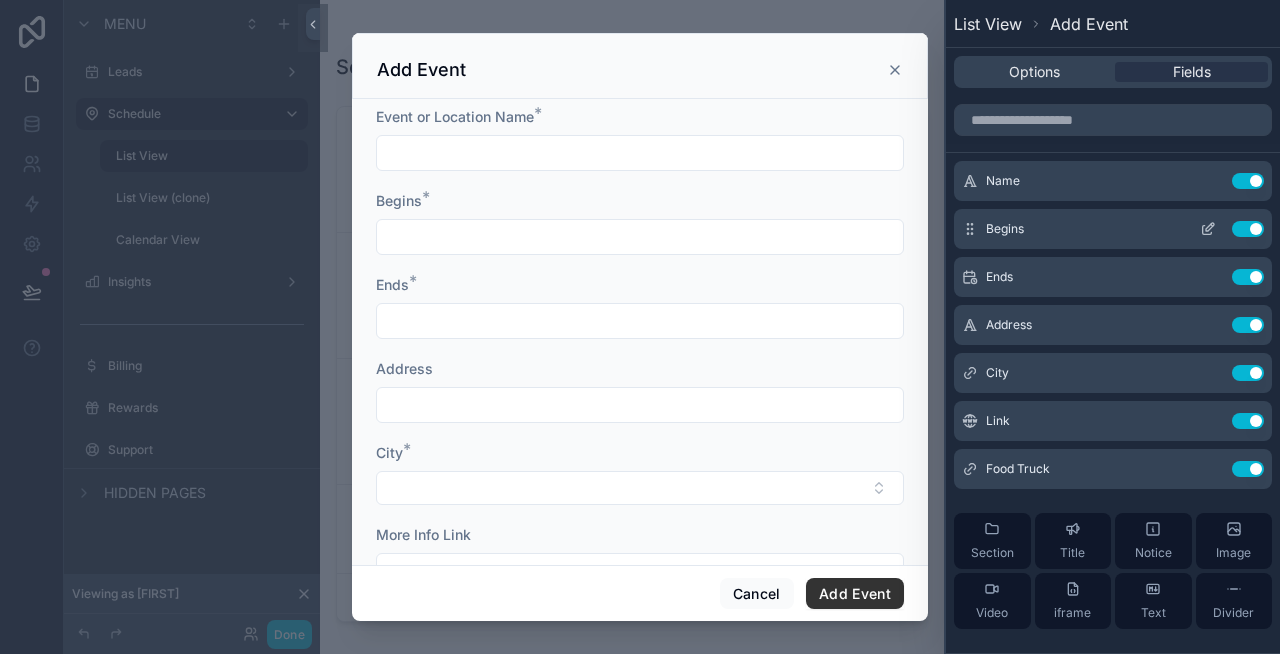 click on "Use setting" at bounding box center [1248, 229] 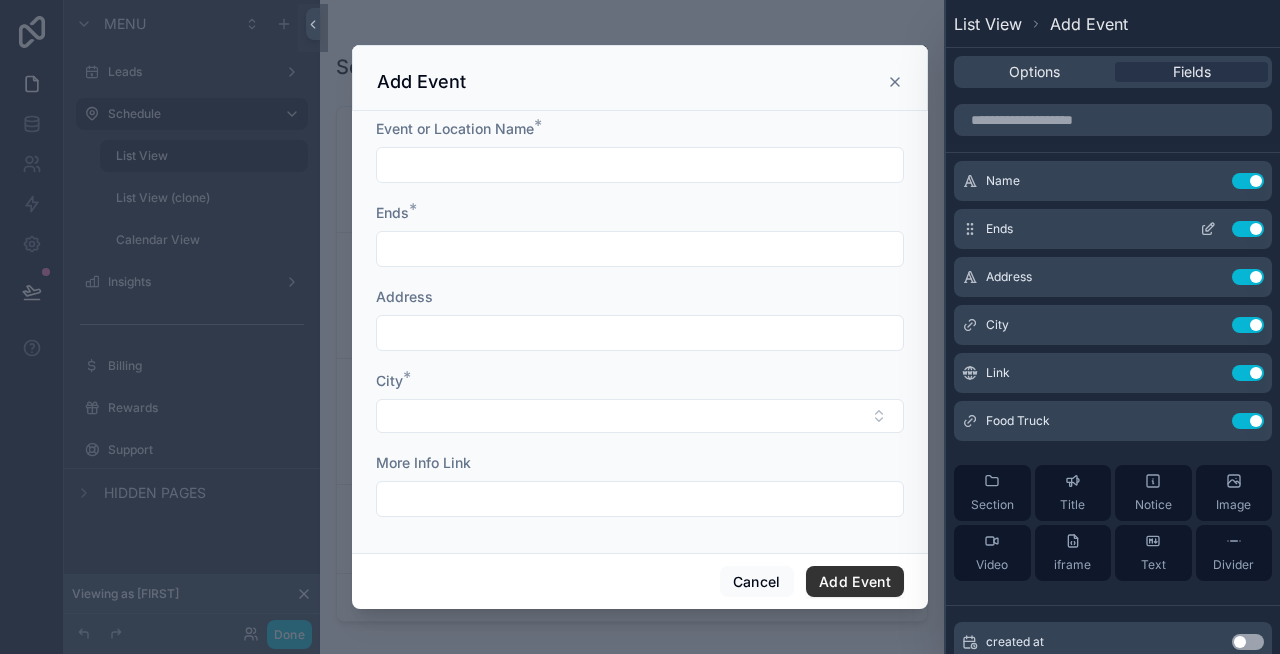 click on "Use setting" at bounding box center [1248, 229] 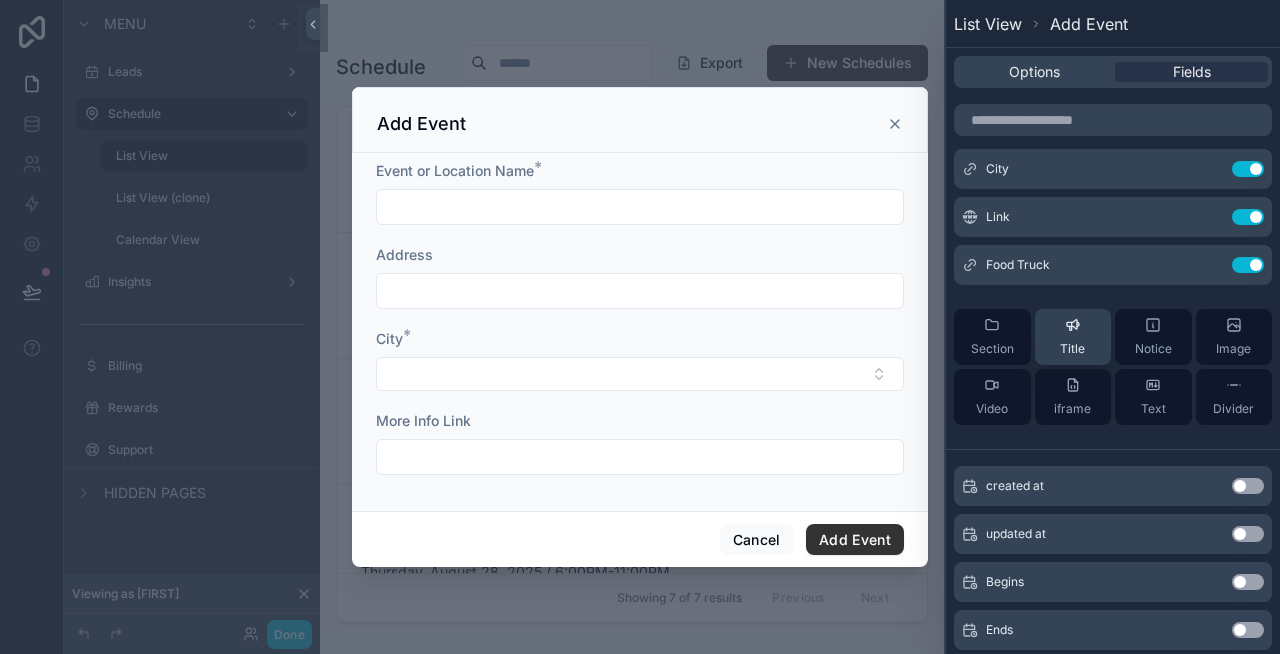 scroll, scrollTop: 0, scrollLeft: 0, axis: both 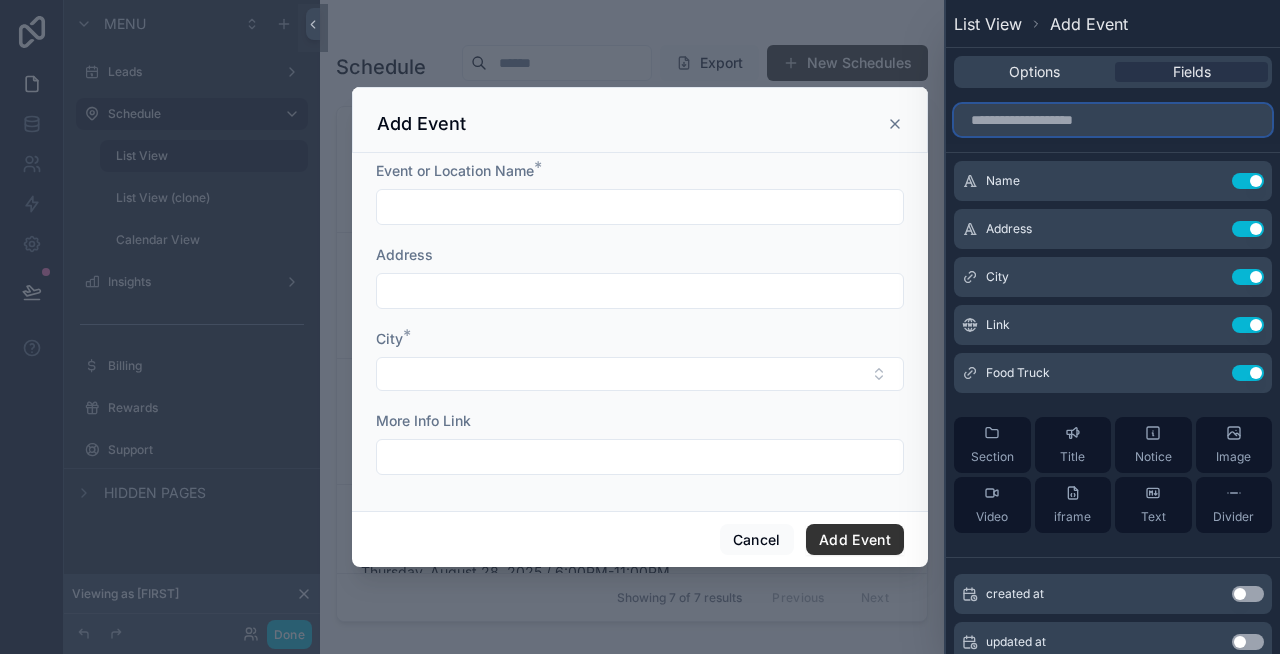 click at bounding box center (1113, 120) 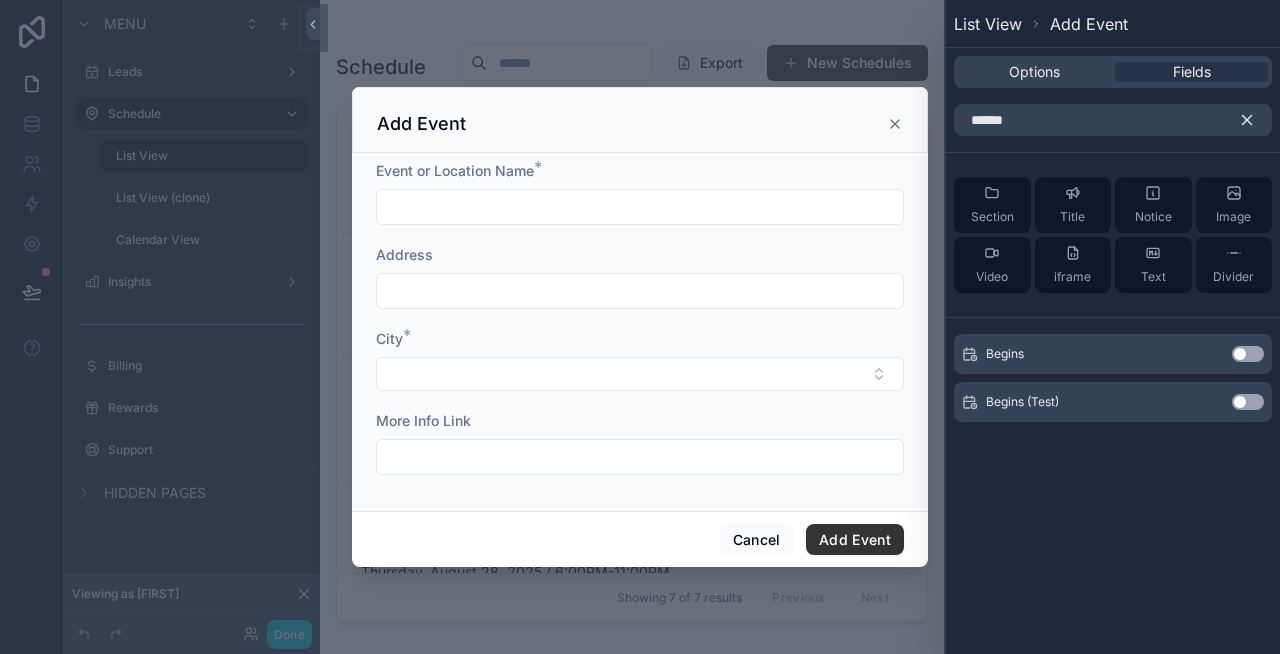 click on "Use setting" at bounding box center [1248, 402] 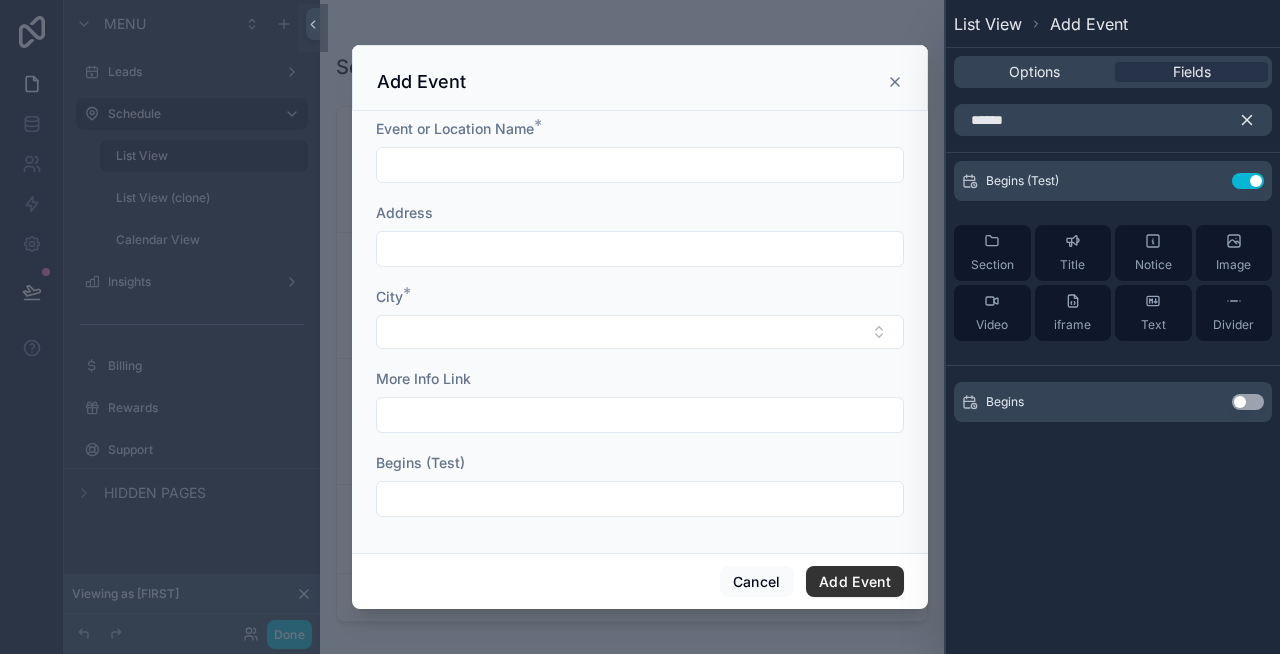 click on "******" at bounding box center [1113, 120] 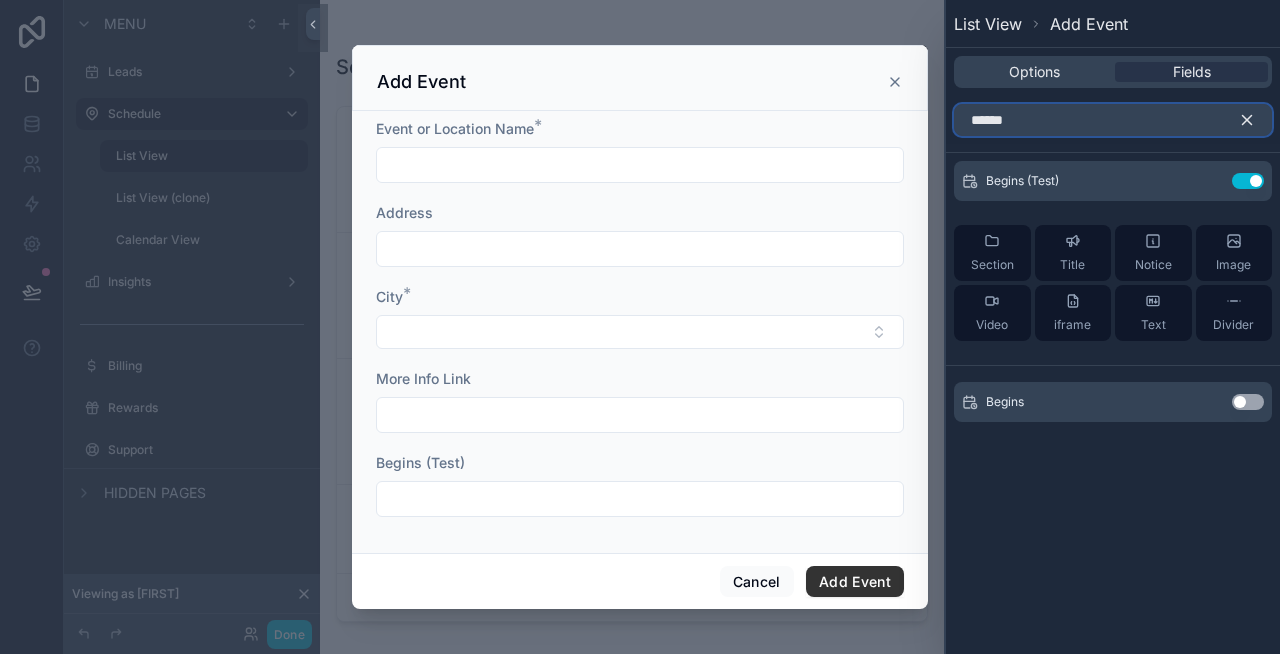 click on "******" at bounding box center (1113, 120) 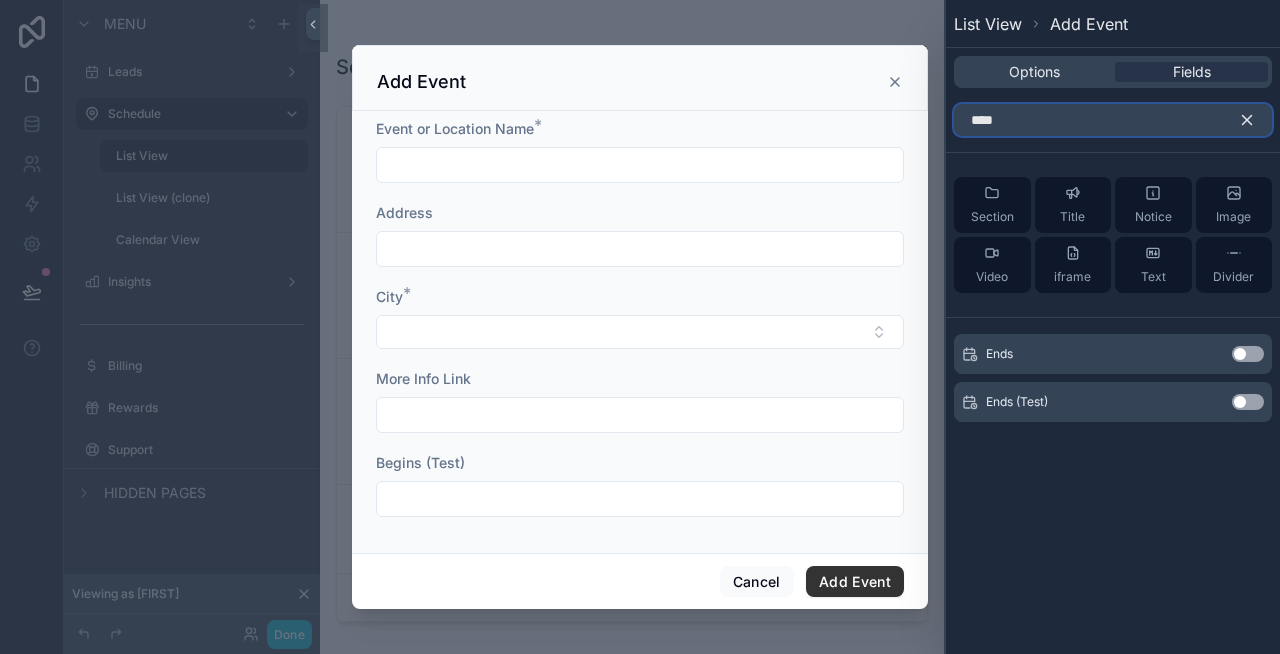 type on "****" 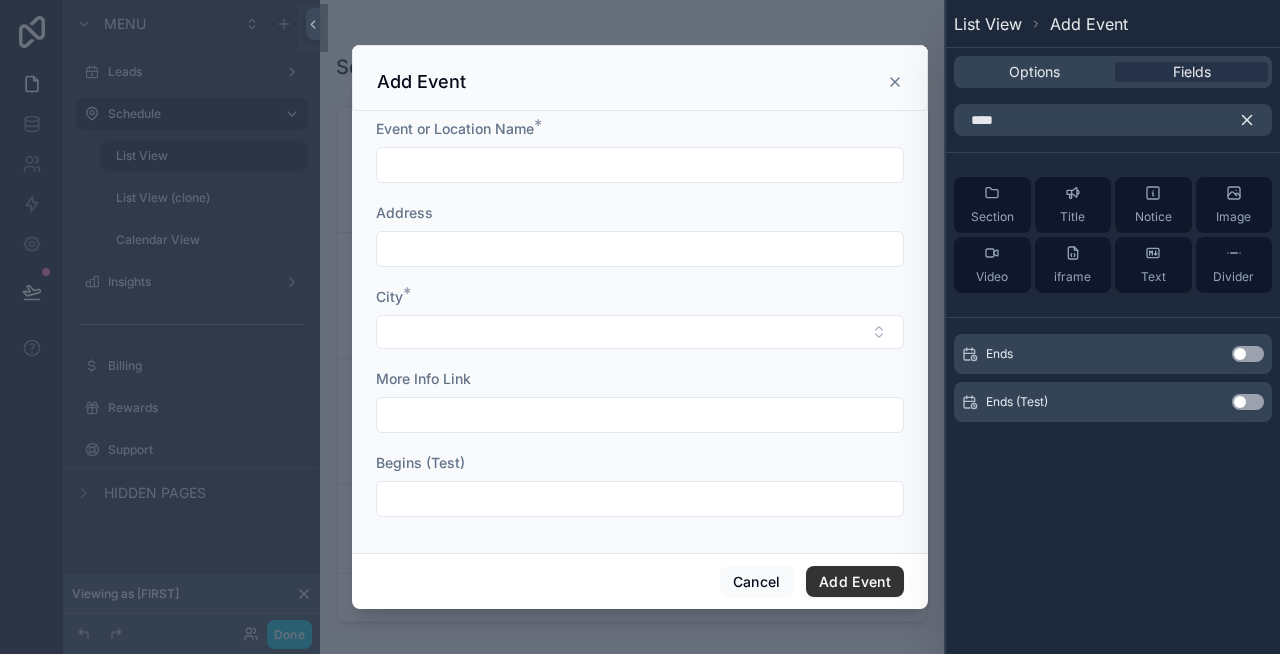 click on "Use setting" at bounding box center [1248, 402] 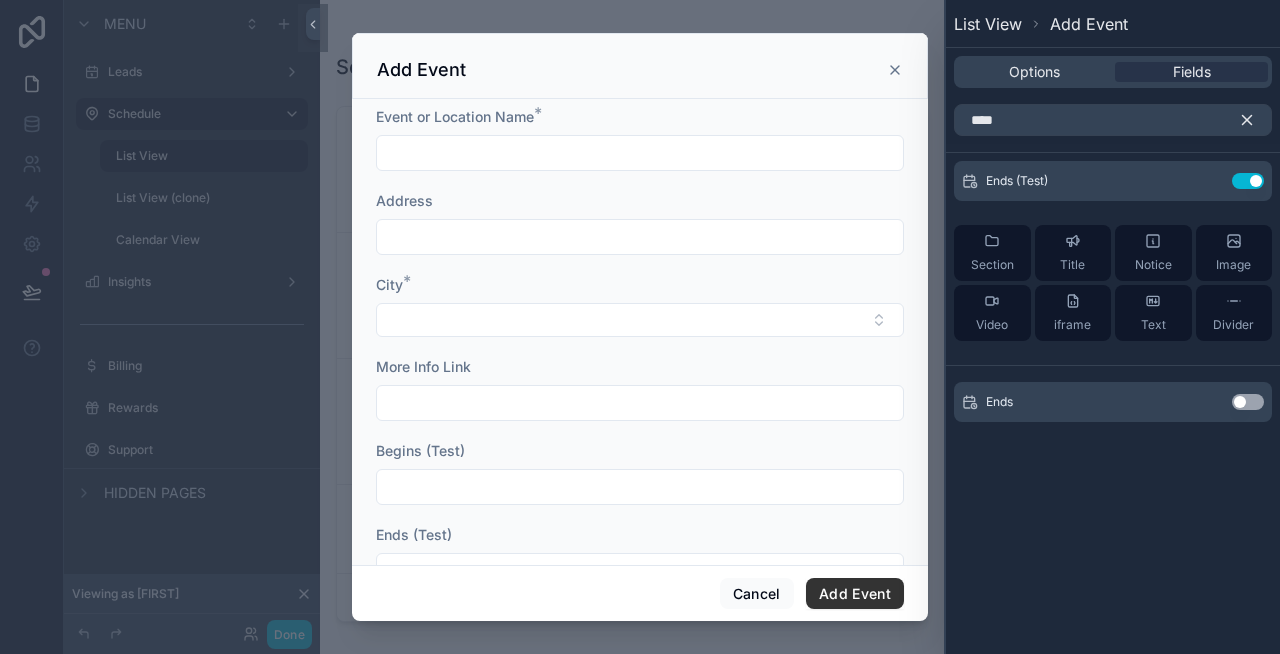 click 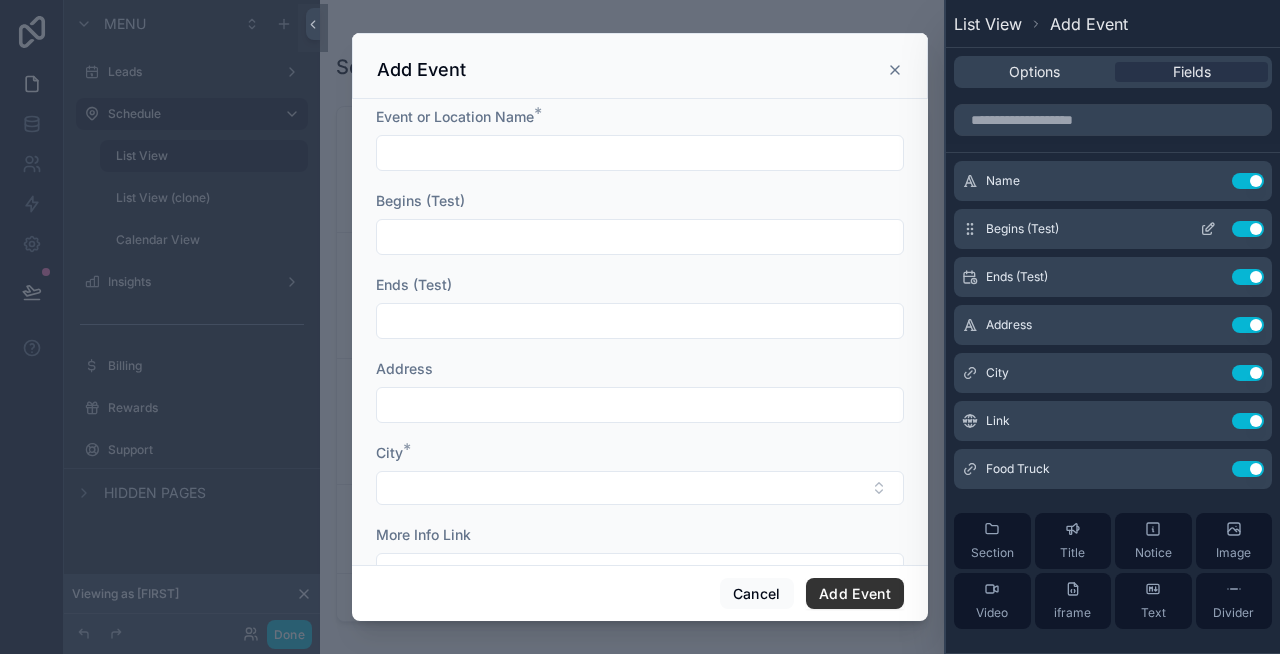 click on "Begins (Test) Use setting" at bounding box center (1113, 229) 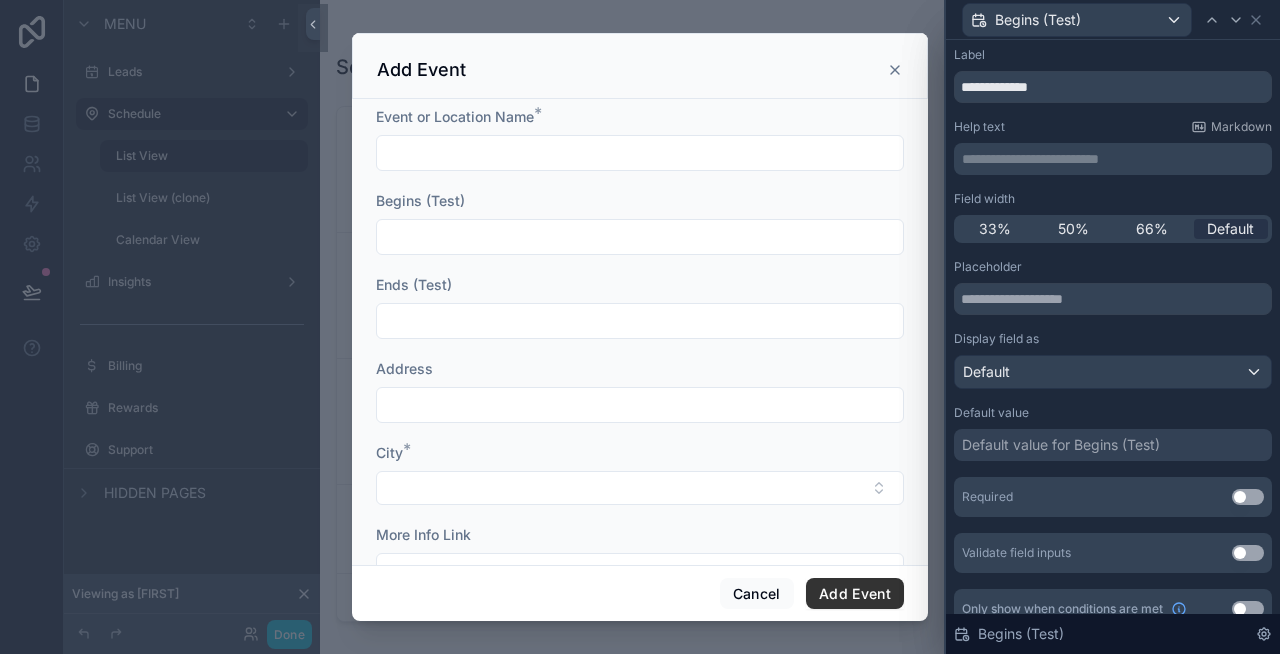 scroll, scrollTop: 60, scrollLeft: 0, axis: vertical 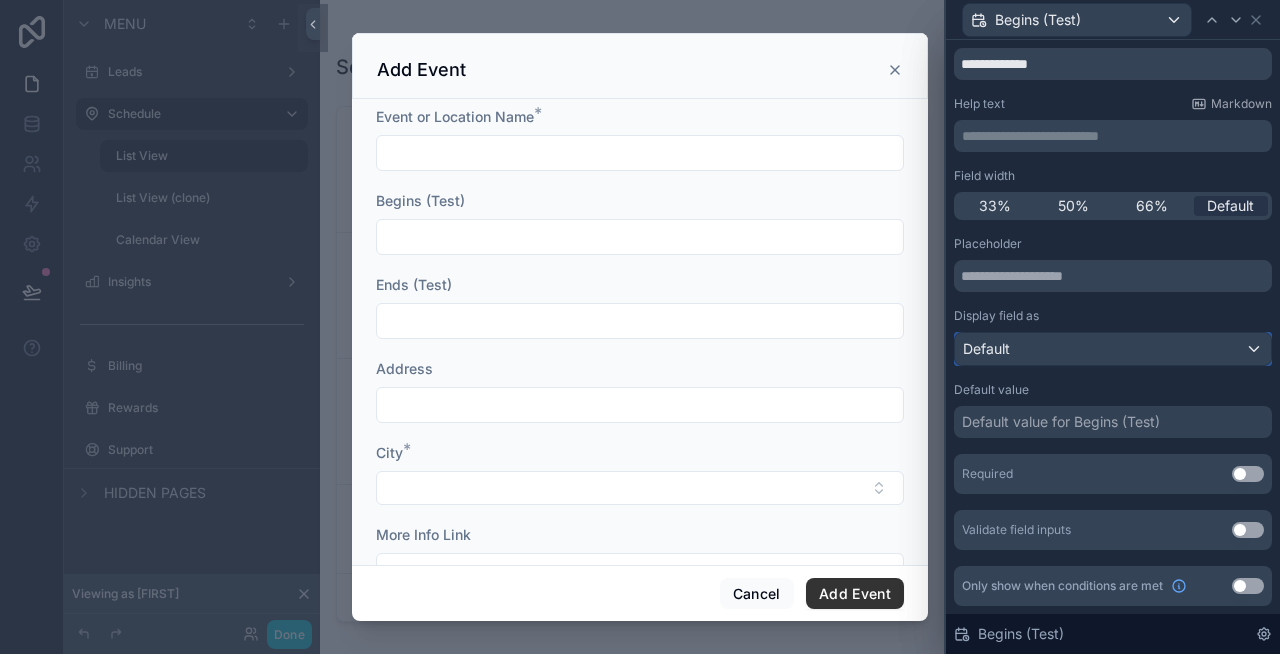 click on "Default" at bounding box center (1113, 349) 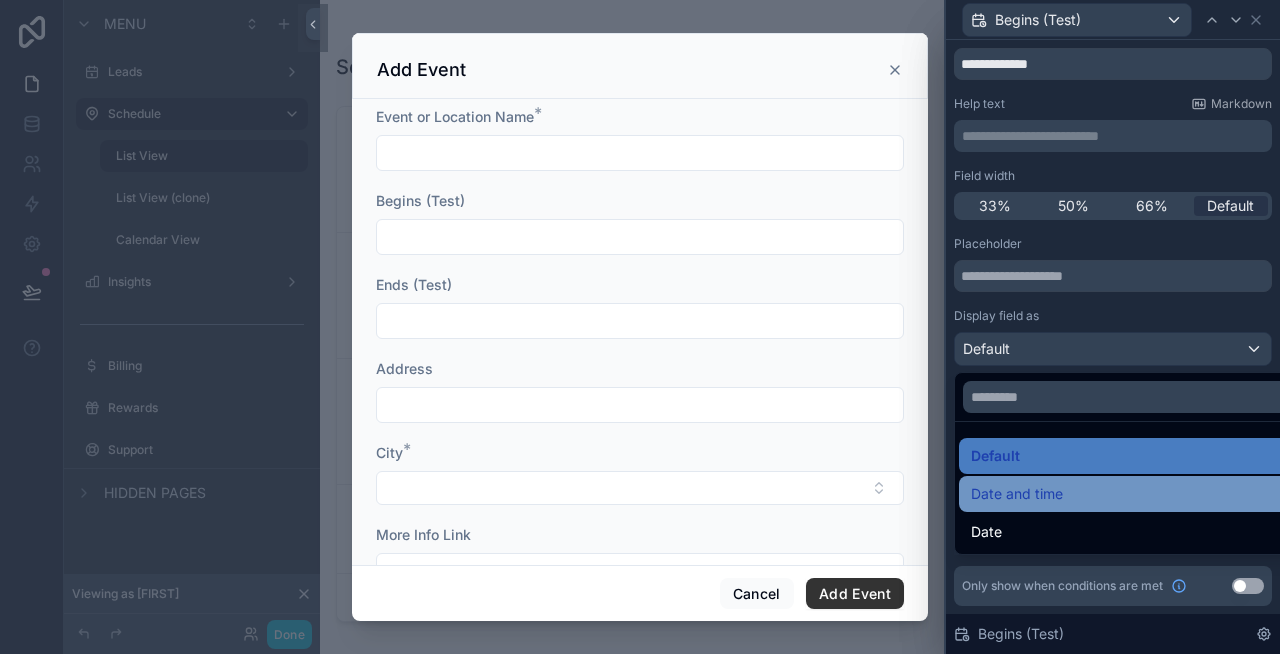 click on "Date and time" at bounding box center [1017, 494] 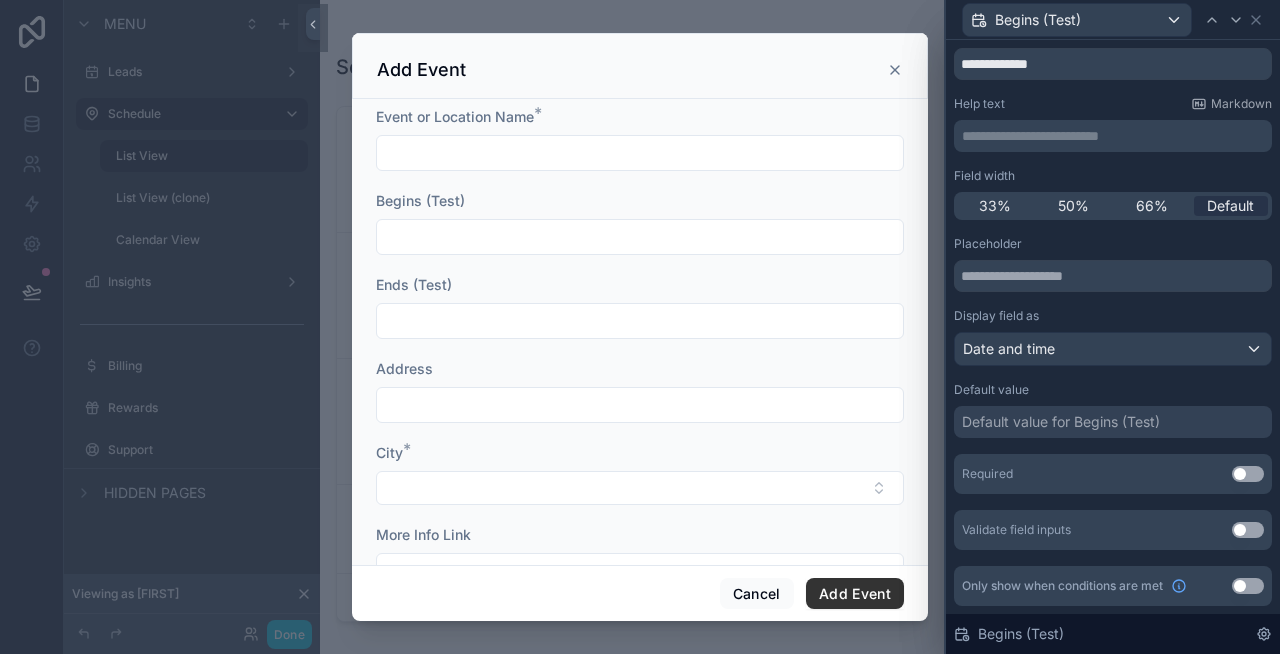 click on "Use setting" at bounding box center [1248, 474] 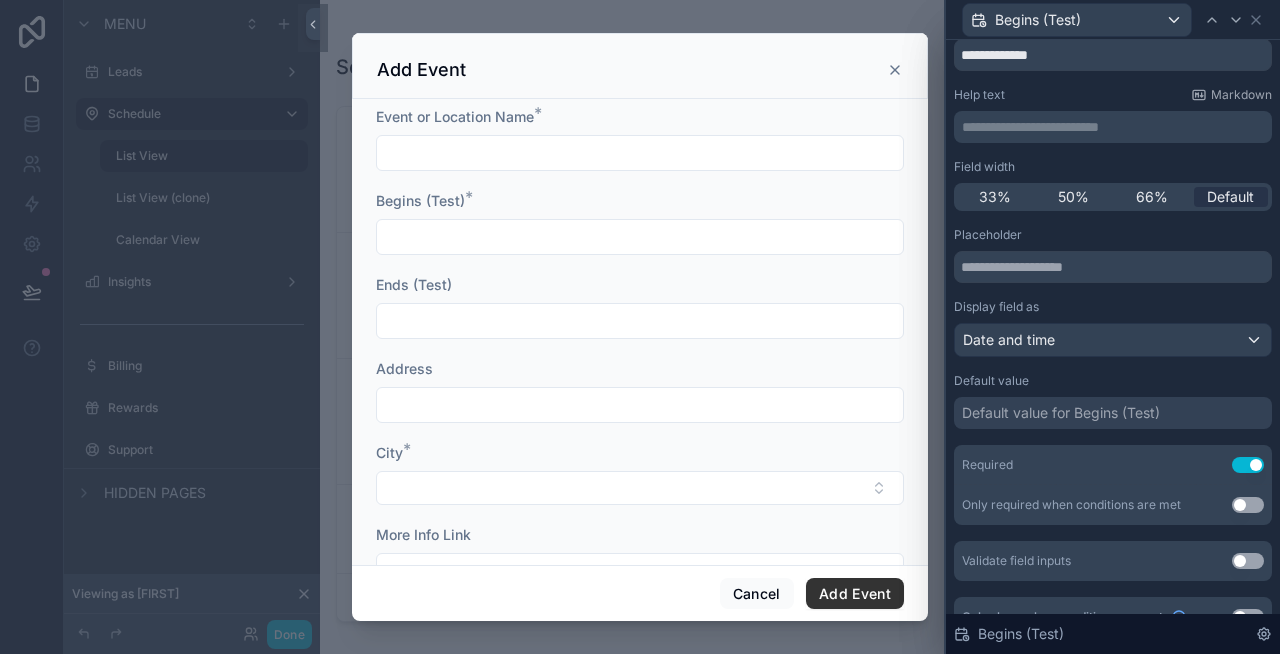 scroll, scrollTop: 100, scrollLeft: 0, axis: vertical 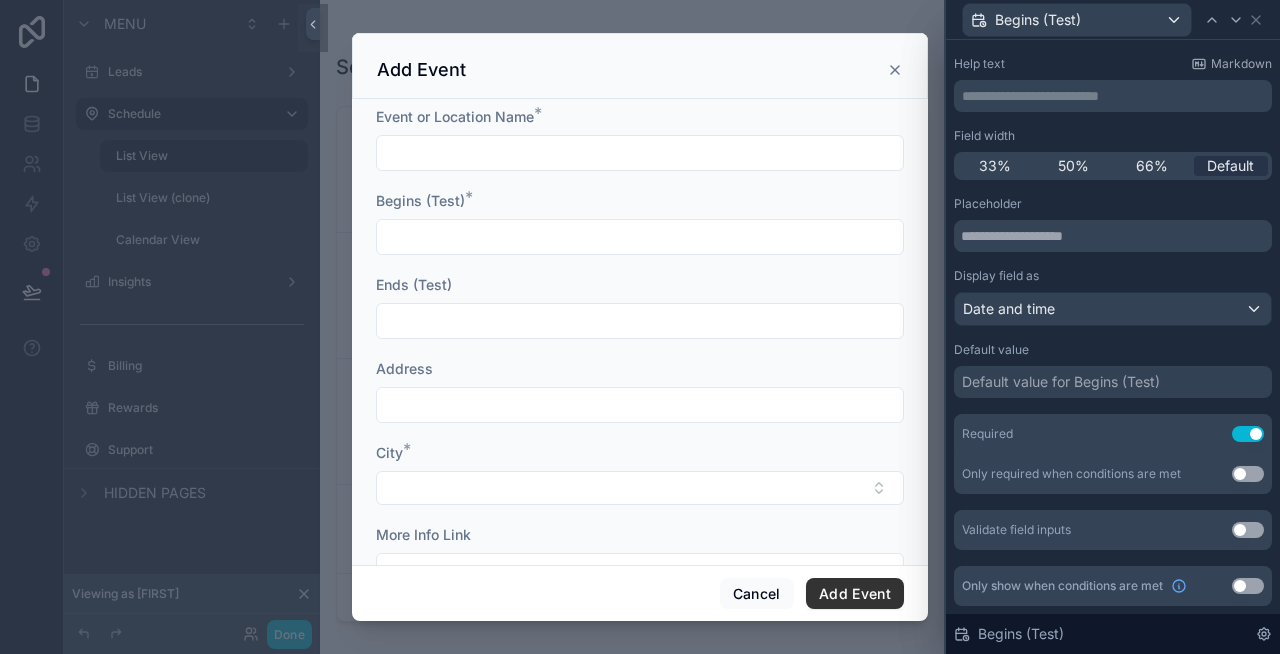 click on "Use setting" at bounding box center (1248, 530) 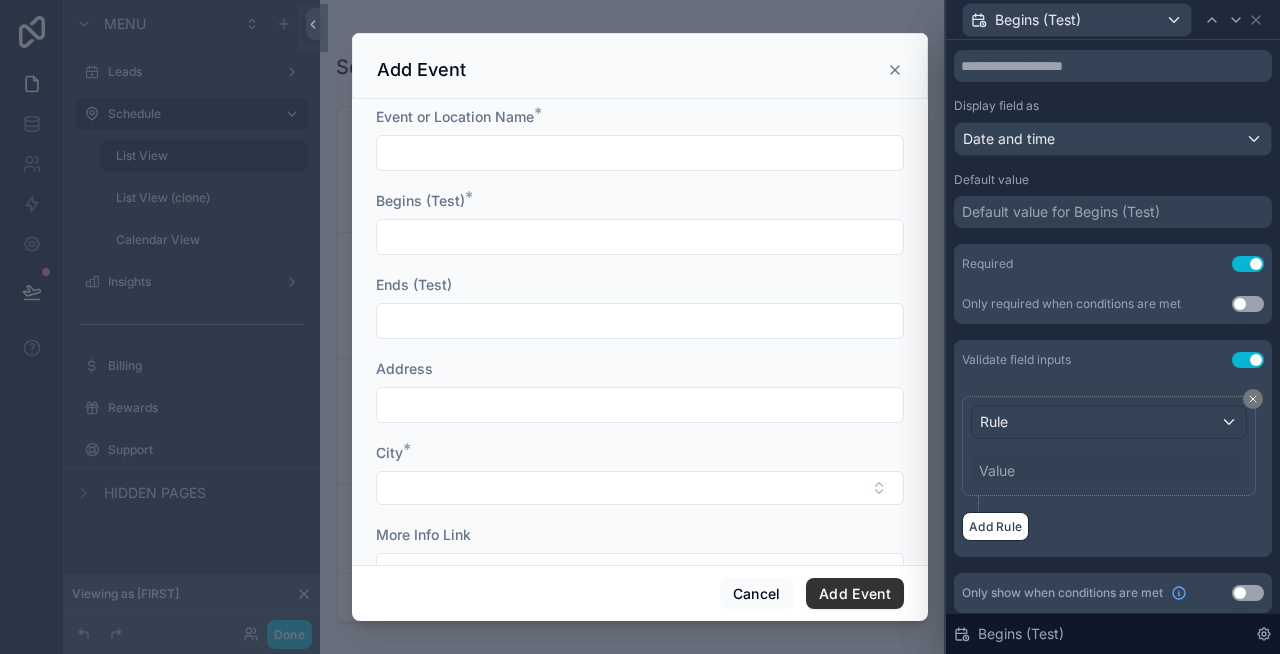 scroll, scrollTop: 277, scrollLeft: 0, axis: vertical 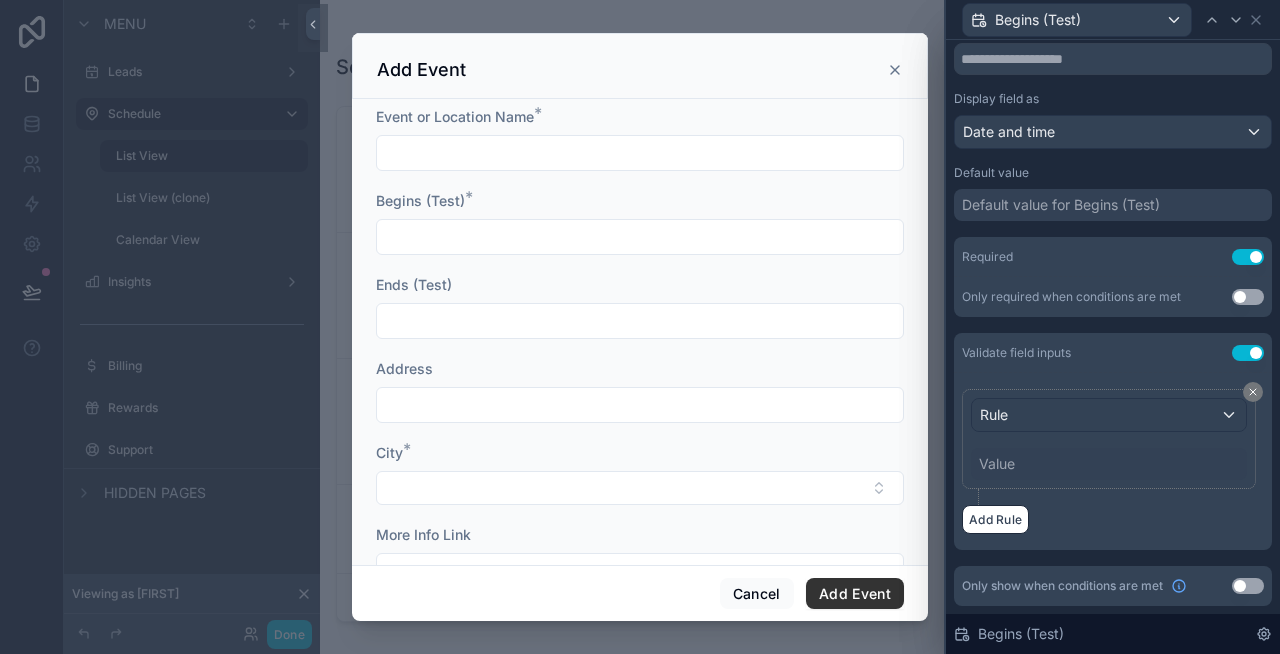 click on "Use setting" at bounding box center (1248, 353) 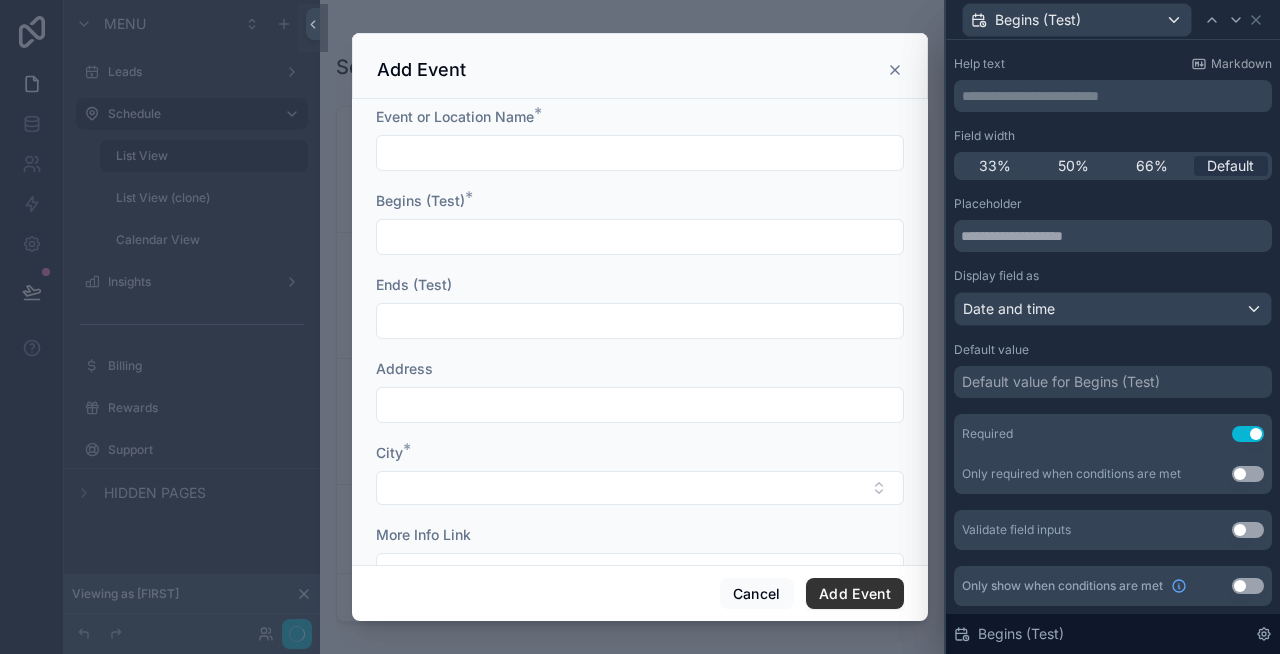 scroll, scrollTop: 100, scrollLeft: 0, axis: vertical 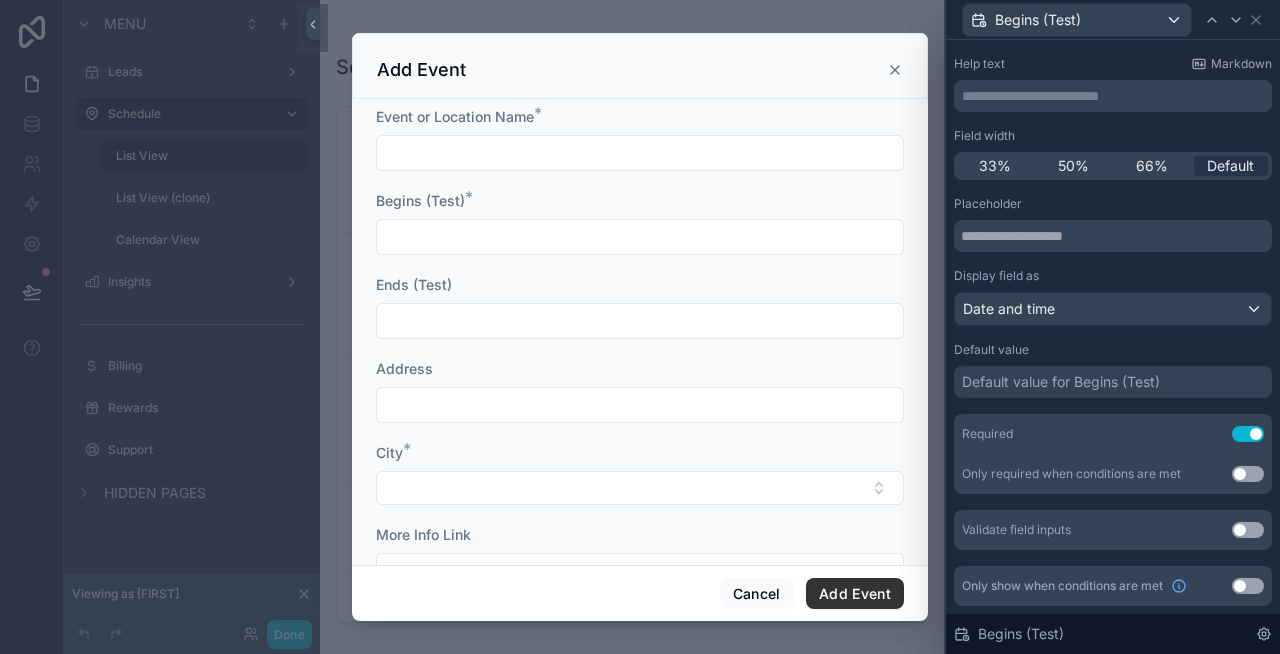 type 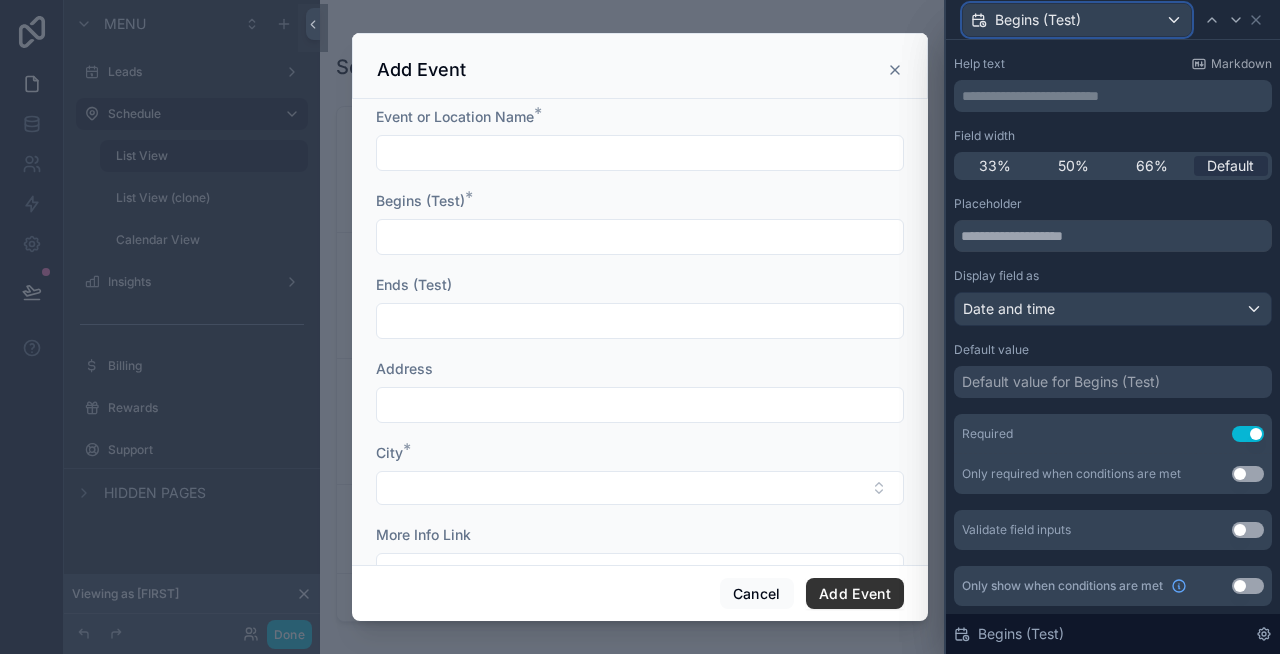 click on "Begins (Test)" at bounding box center [1077, 20] 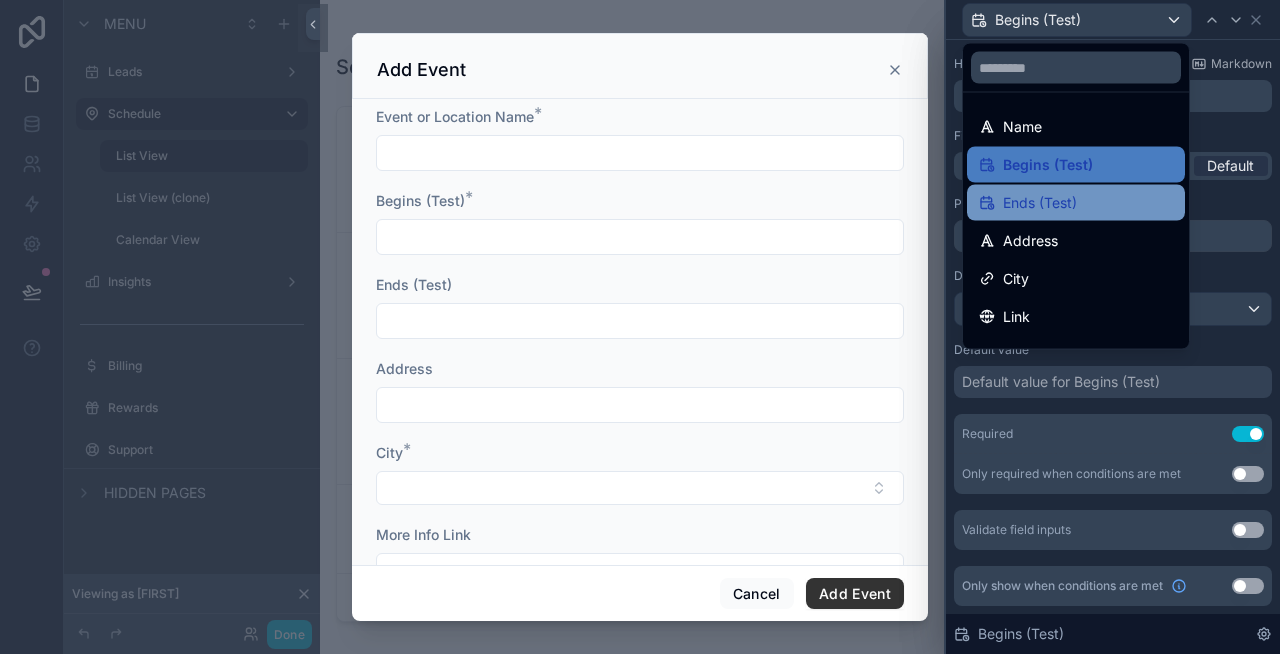 click on "Ends (Test)" at bounding box center (1076, 203) 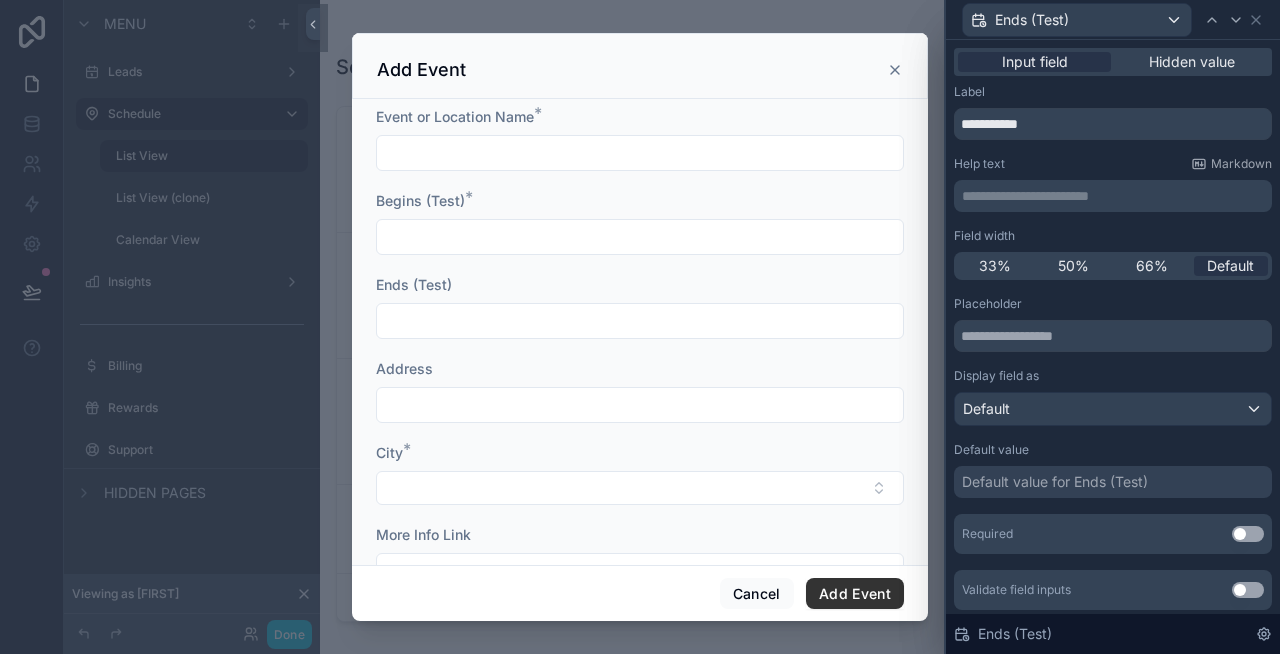 scroll, scrollTop: 60, scrollLeft: 0, axis: vertical 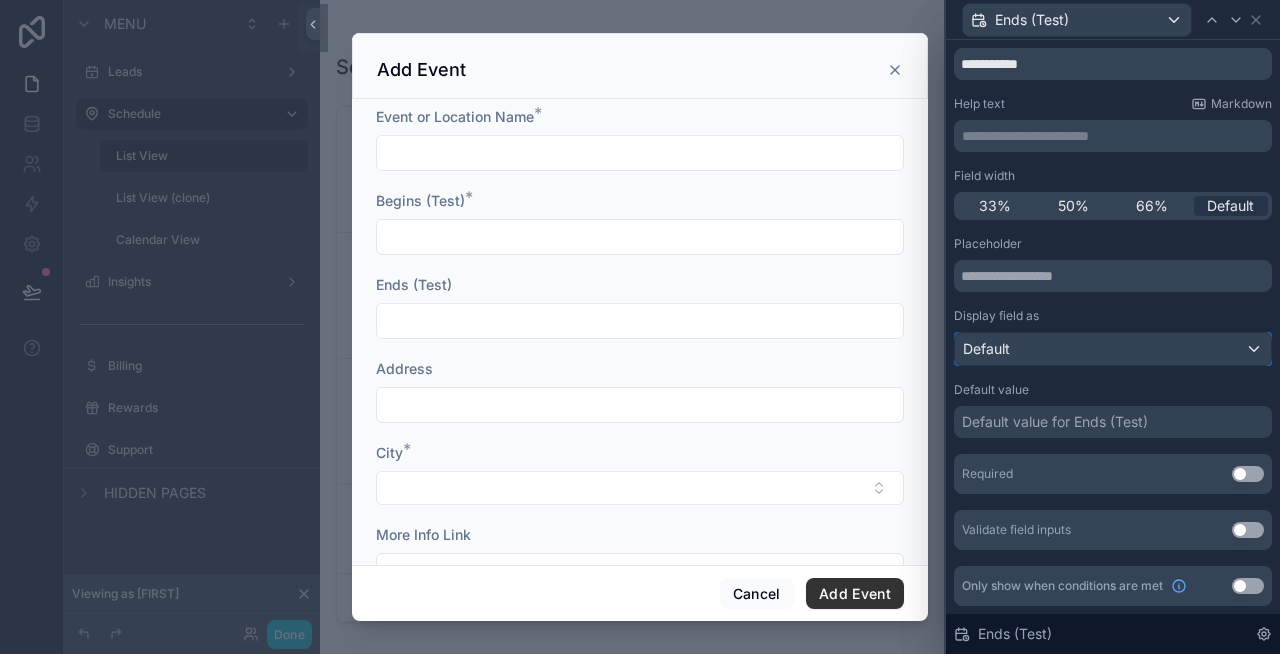 click on "Default" at bounding box center [1113, 349] 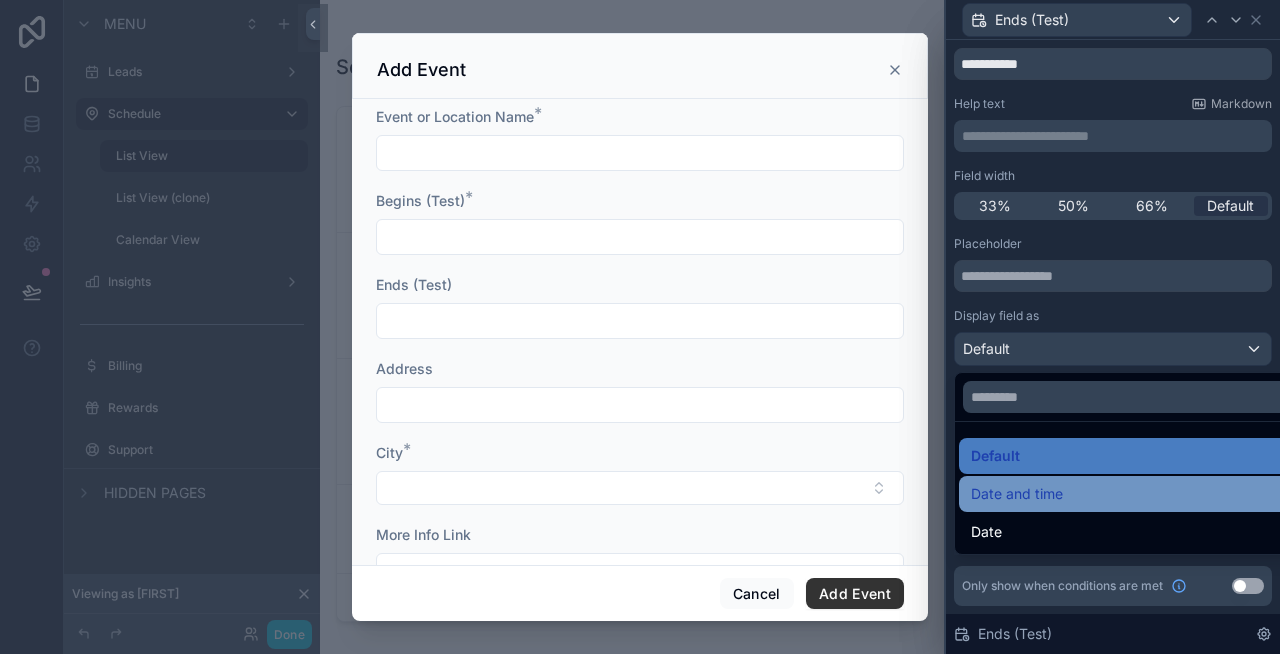 click on "Date and time" at bounding box center [1136, 494] 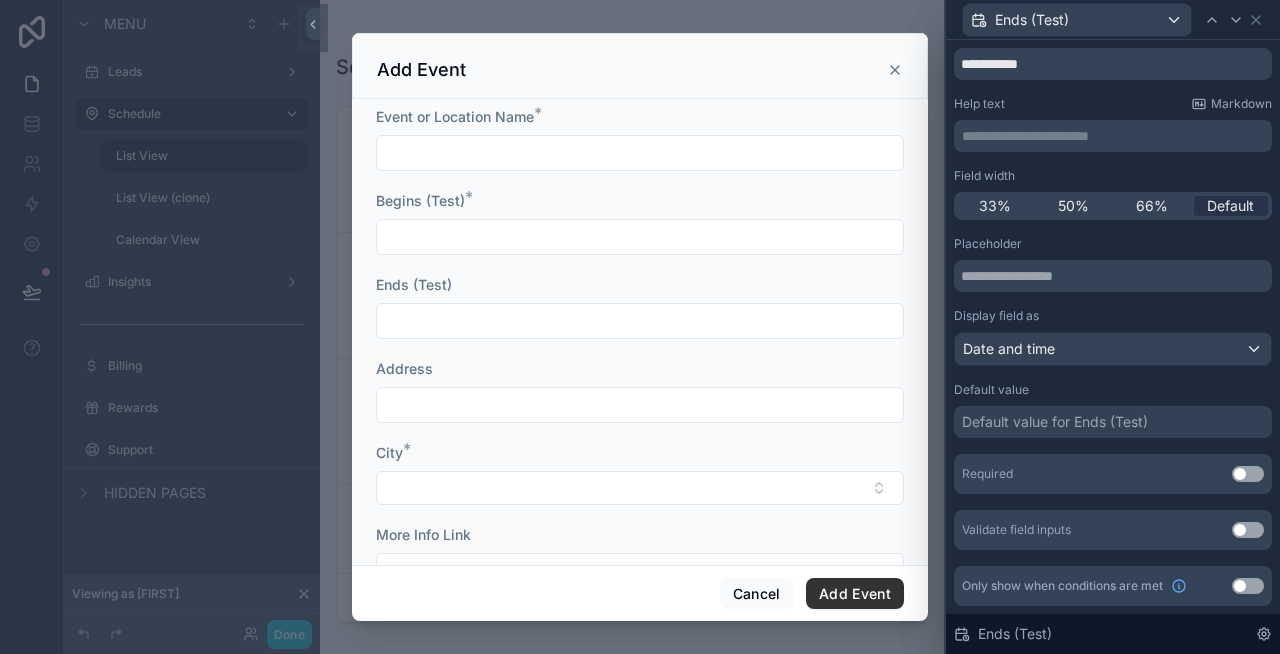 click on "Use setting" at bounding box center [1248, 474] 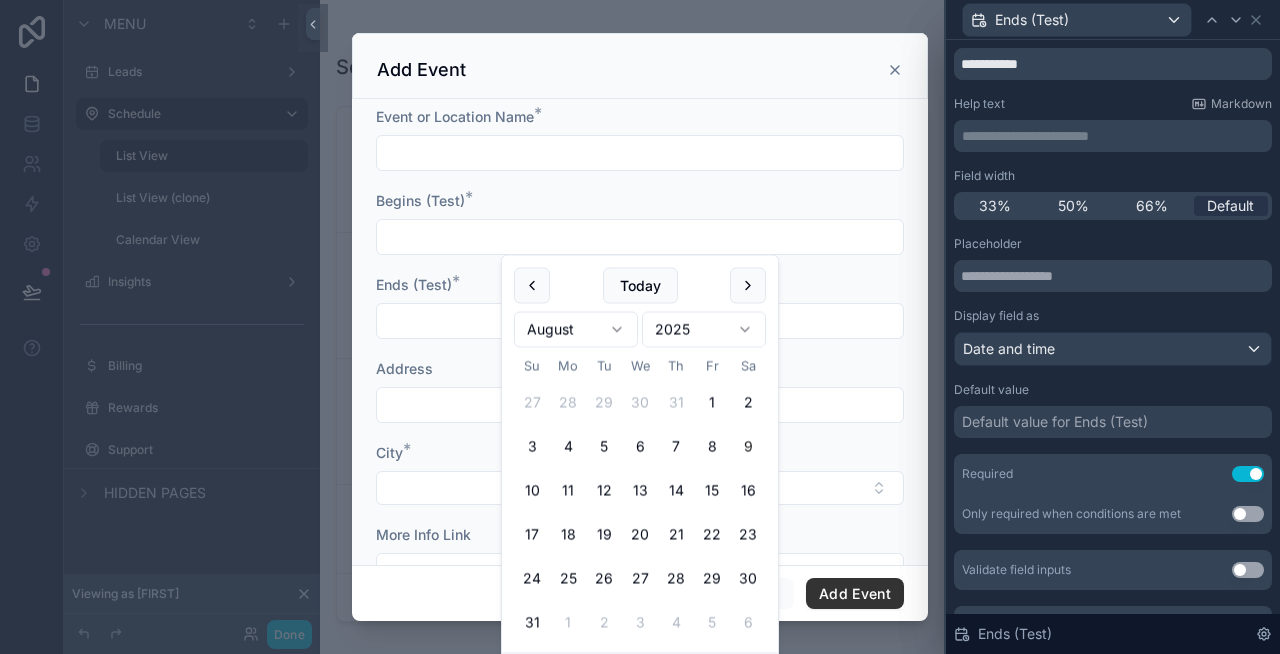 click at bounding box center [640, 237] 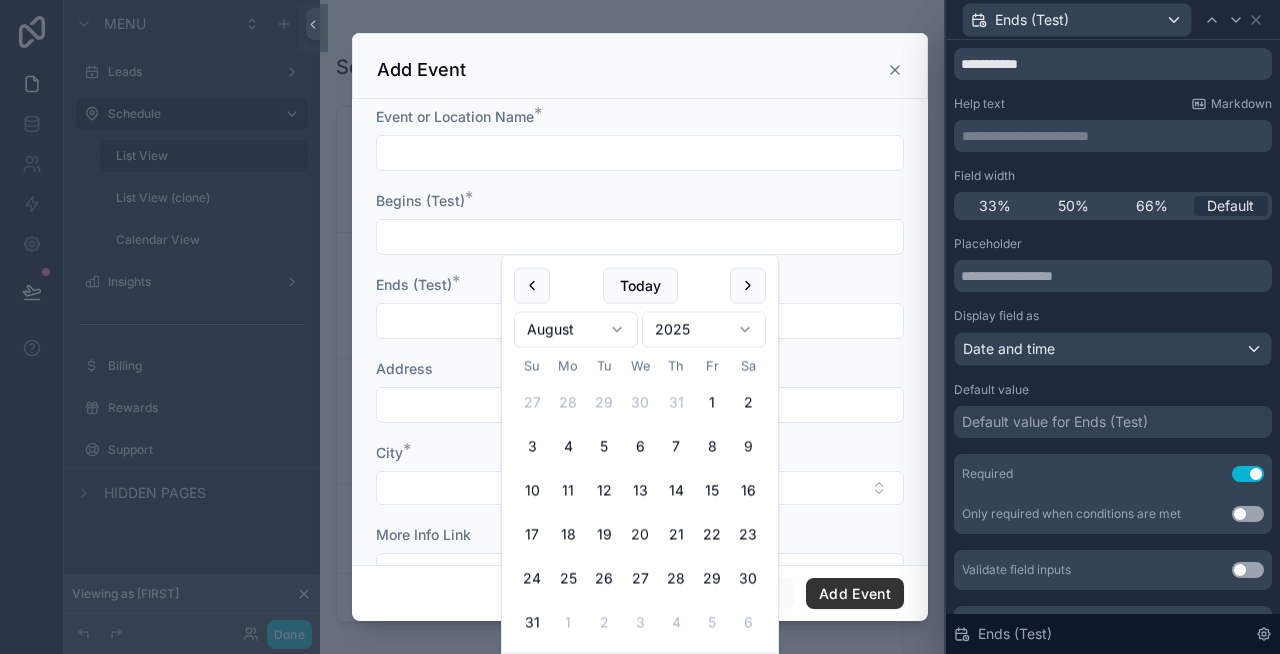 click on "20" at bounding box center (640, 535) 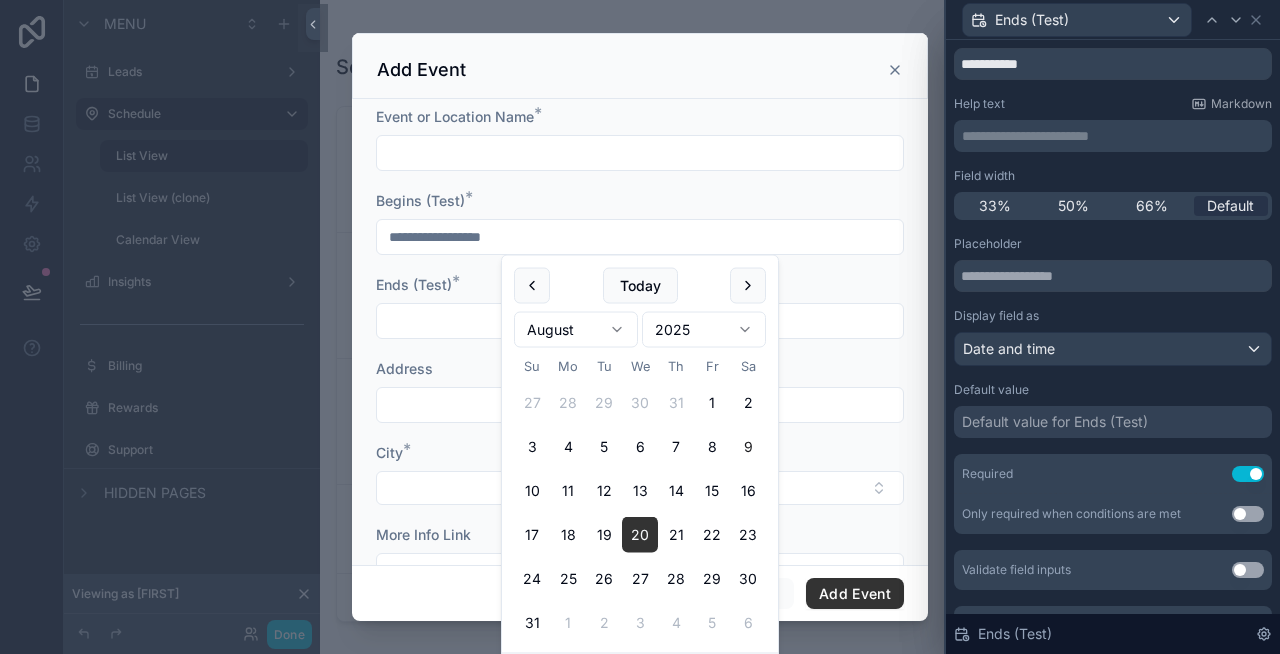 type on "**********" 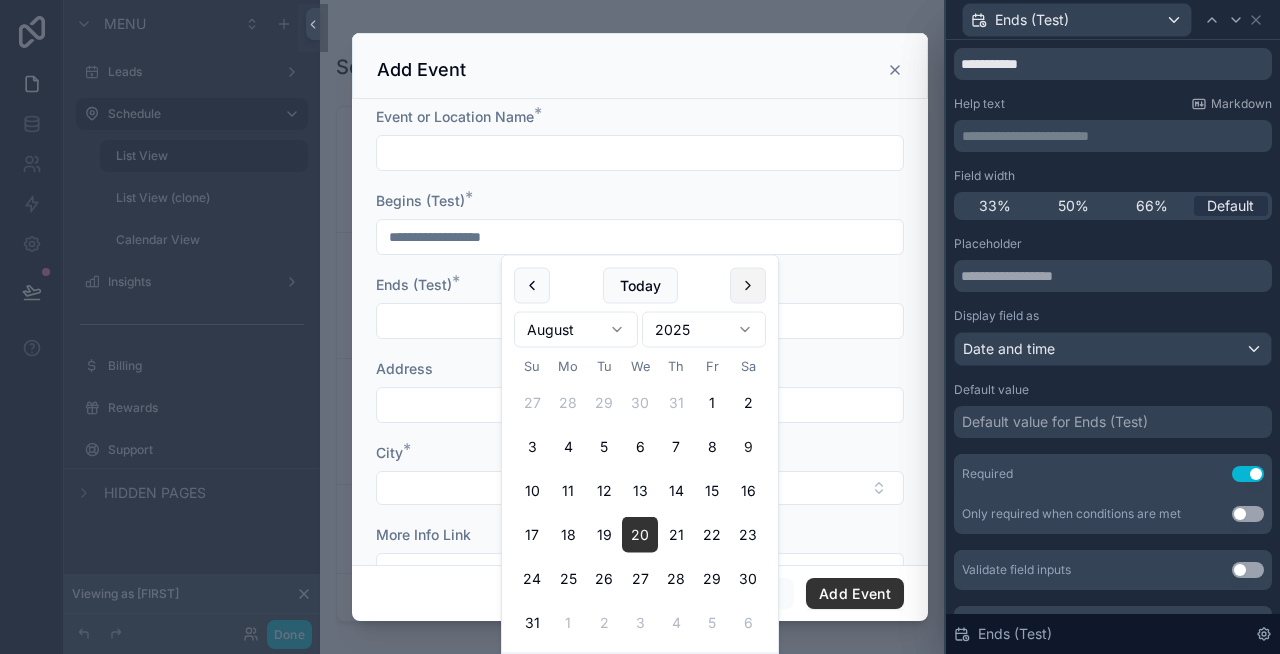 click at bounding box center [748, 286] 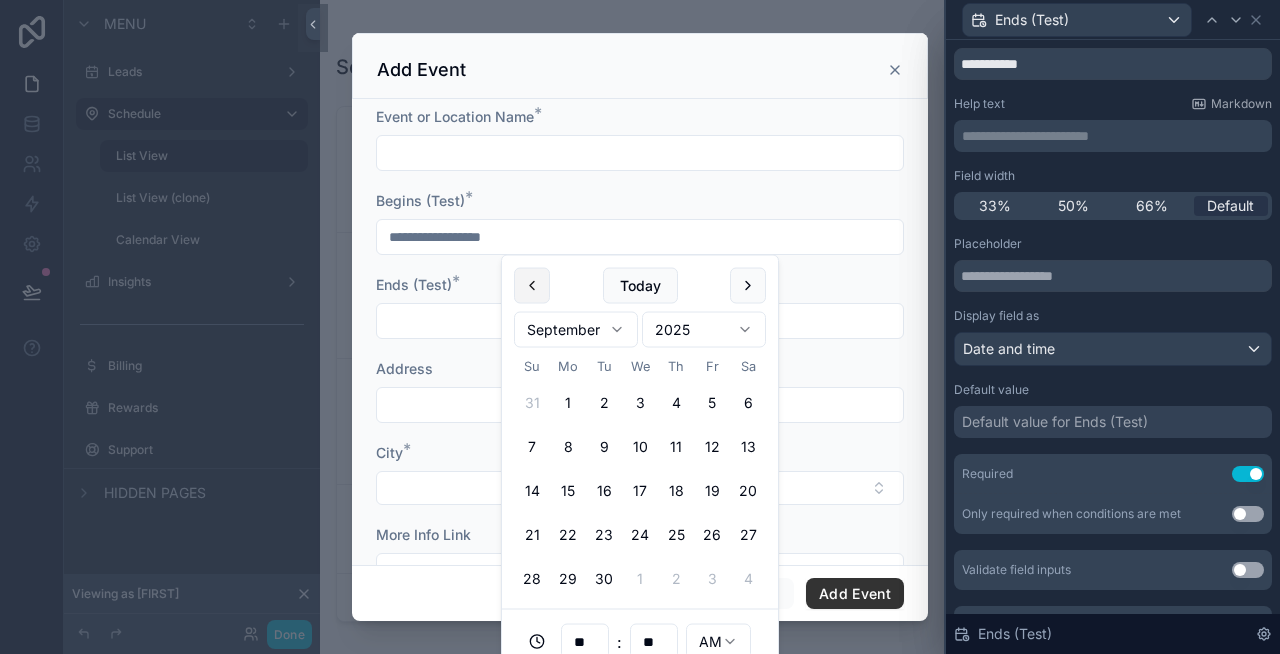 click at bounding box center [532, 286] 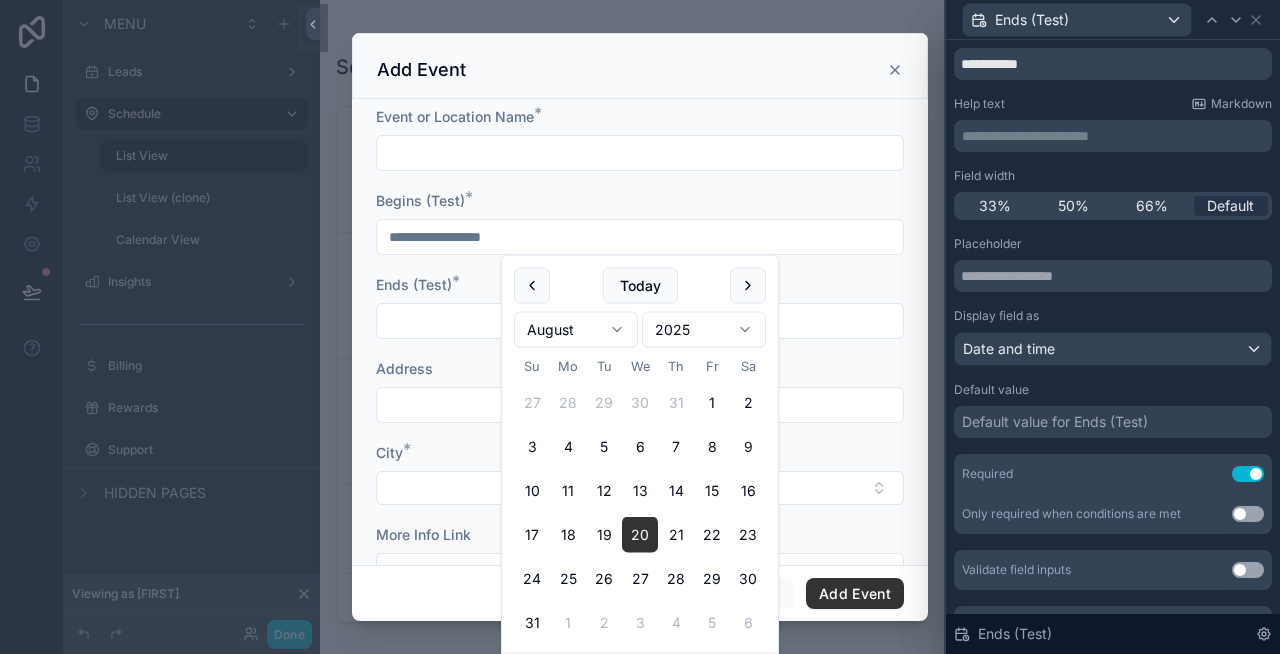 click on "Begins (Test) *" at bounding box center [640, 201] 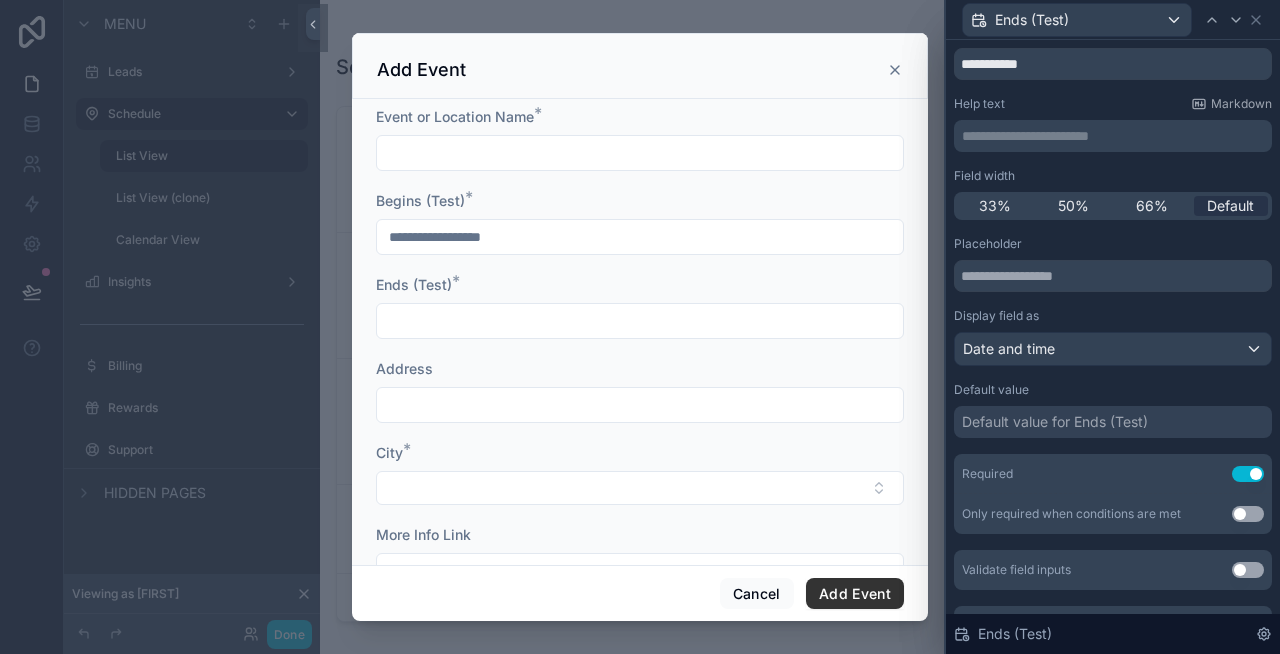 scroll, scrollTop: 59, scrollLeft: 0, axis: vertical 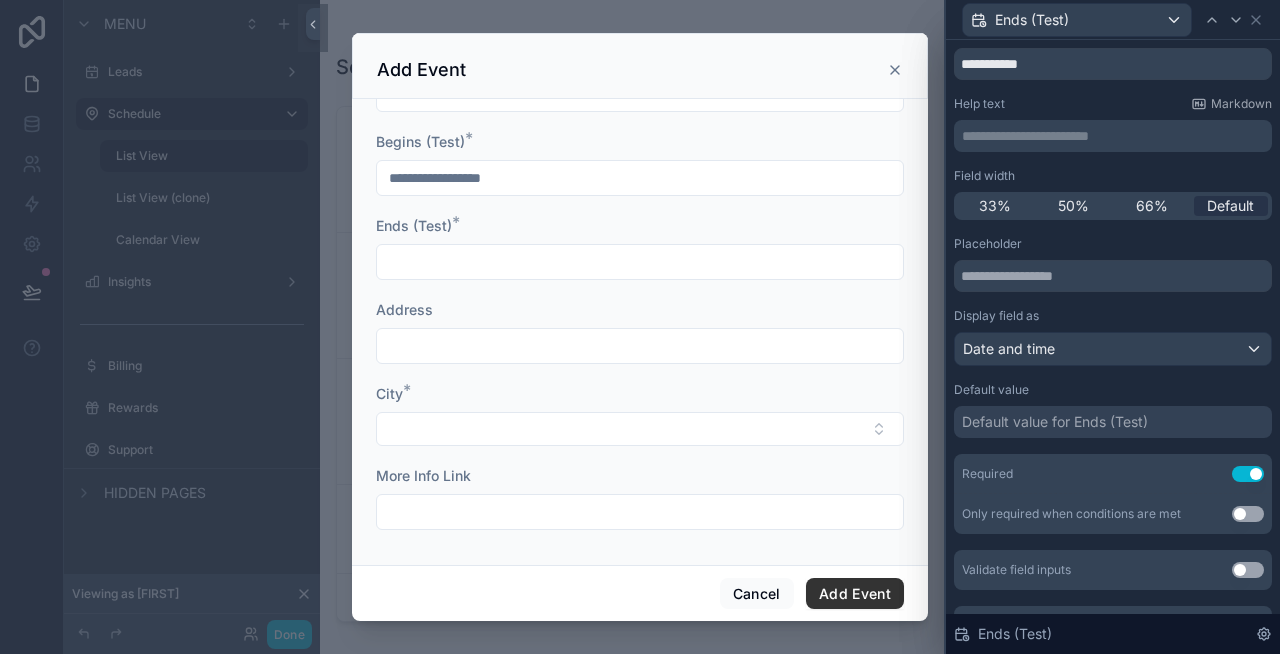 click on "**********" at bounding box center [640, 178] 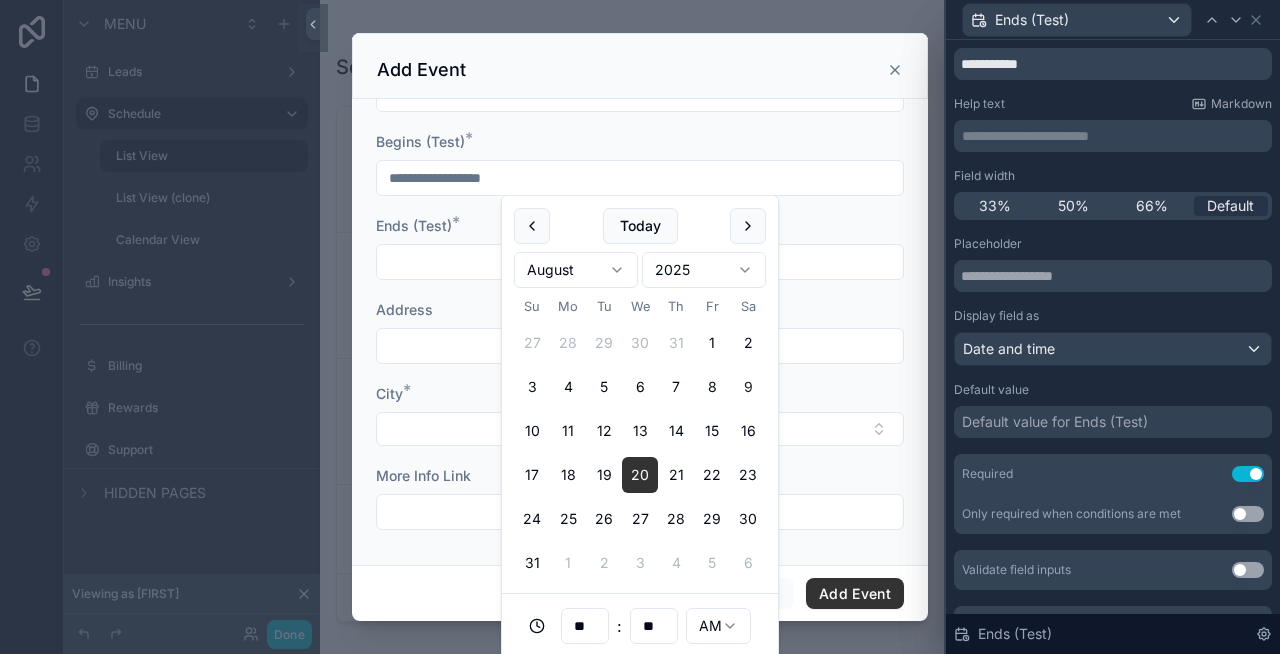 click on "Ends (Test) *" at bounding box center (640, 226) 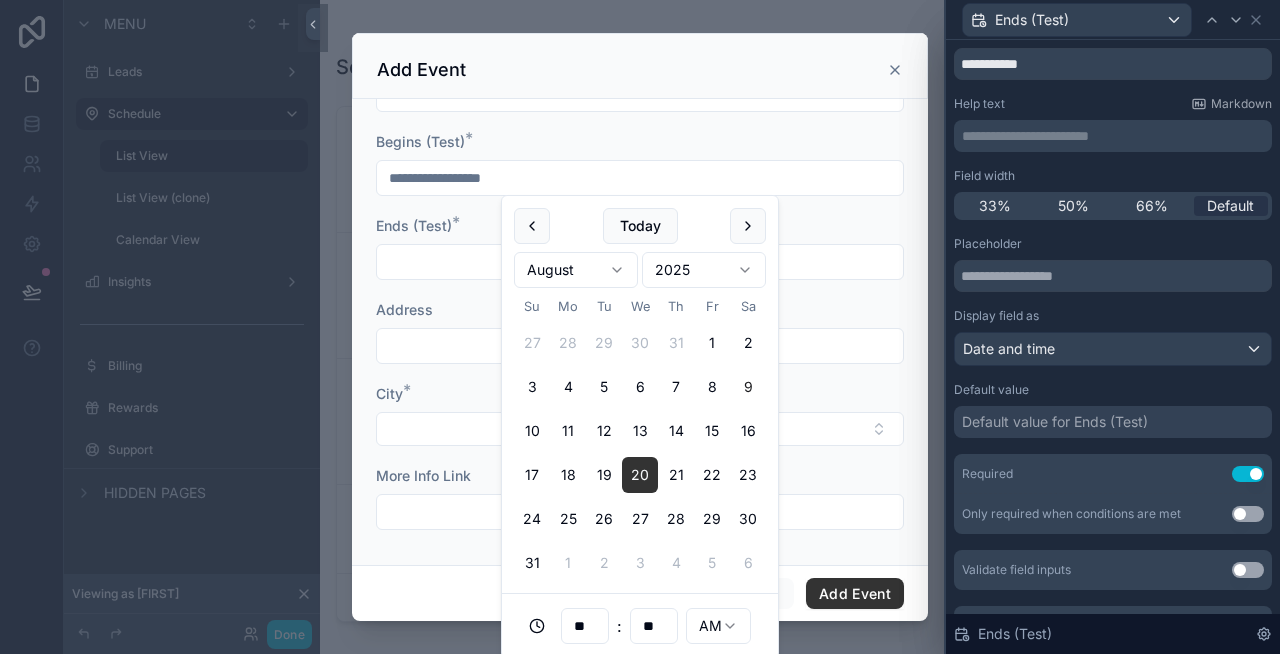 click on "Ends (Test) *" at bounding box center (640, 248) 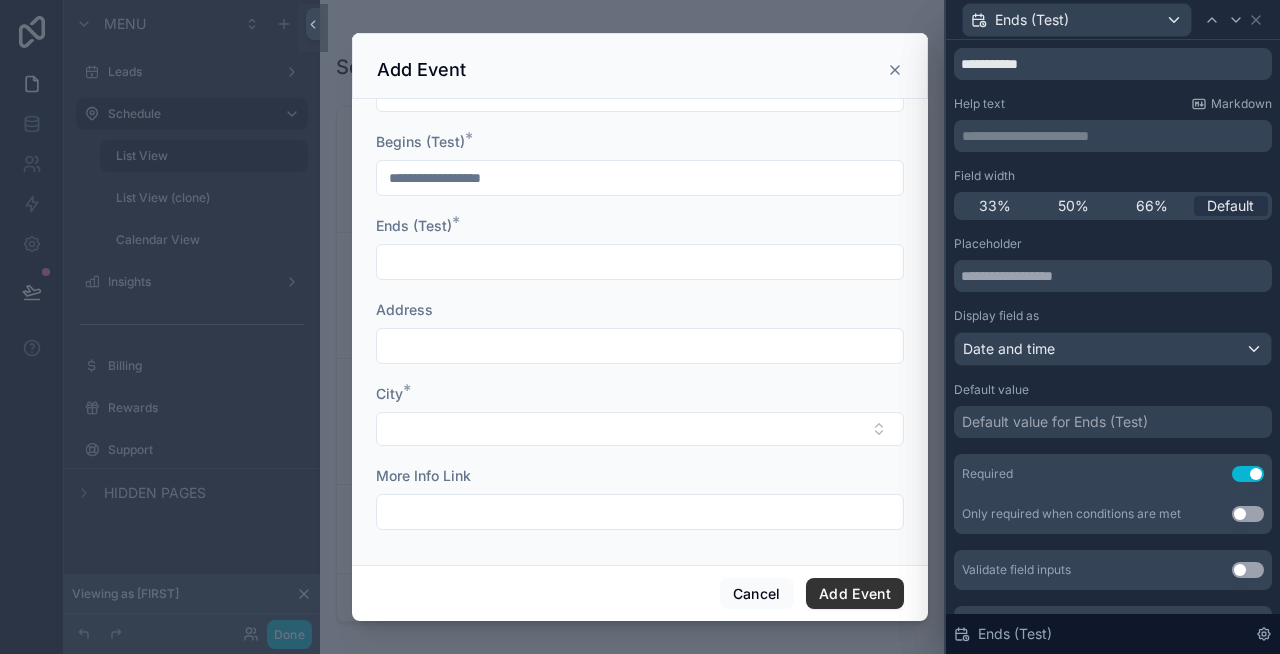 click at bounding box center [640, 262] 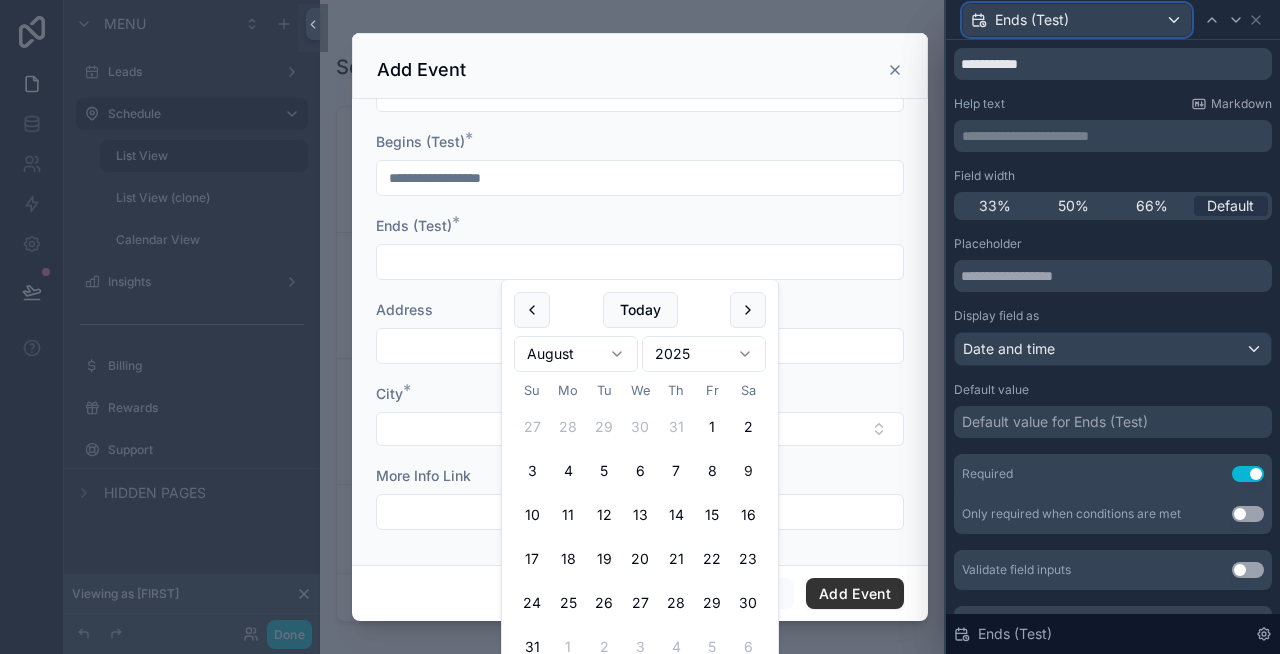 click on "Ends (Test)" at bounding box center [1077, 20] 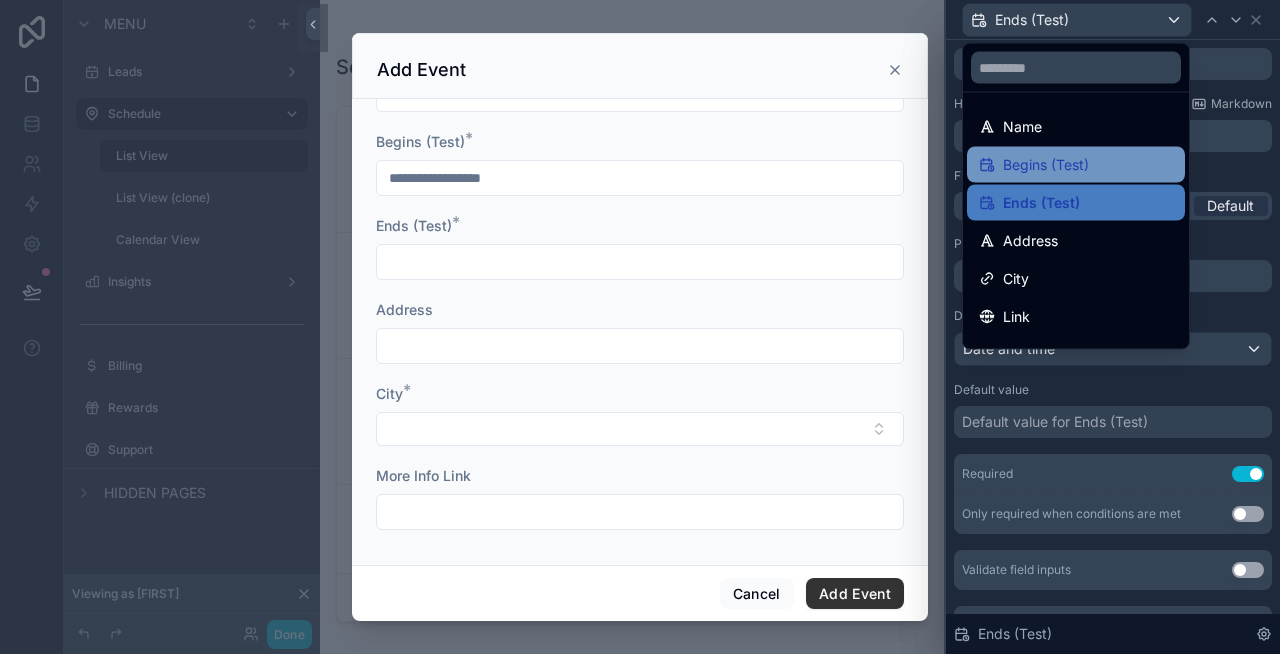 click on "Begins (Test)" at bounding box center (1046, 165) 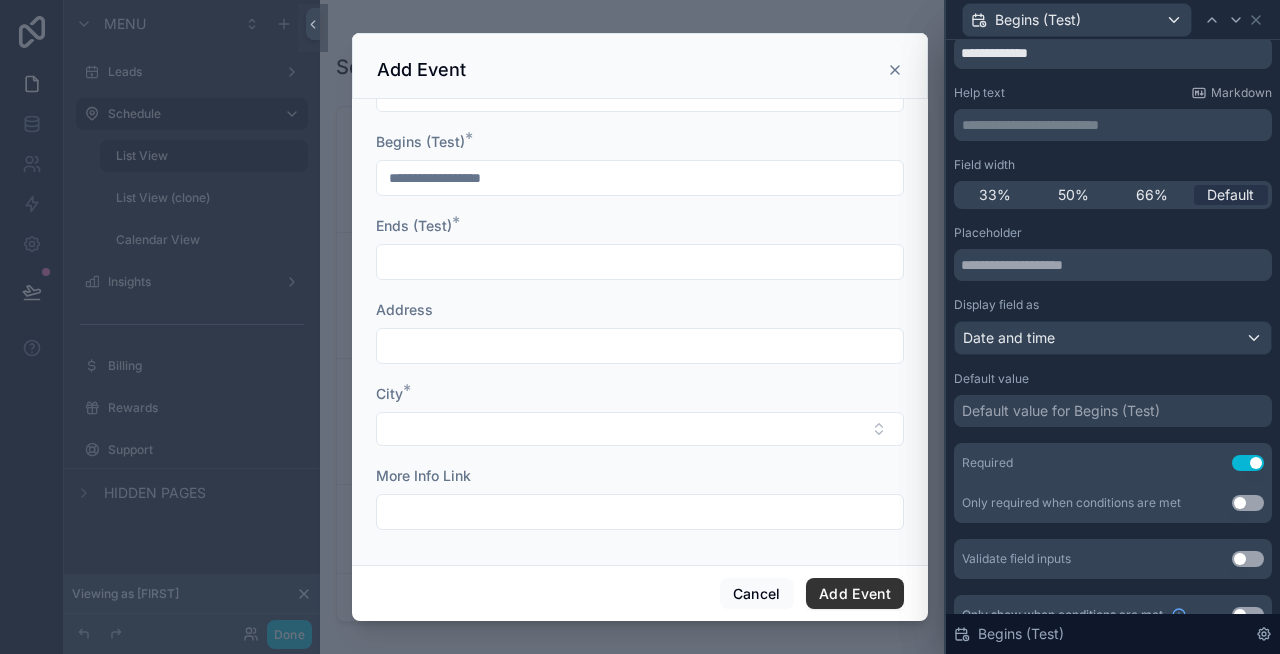 scroll, scrollTop: 100, scrollLeft: 0, axis: vertical 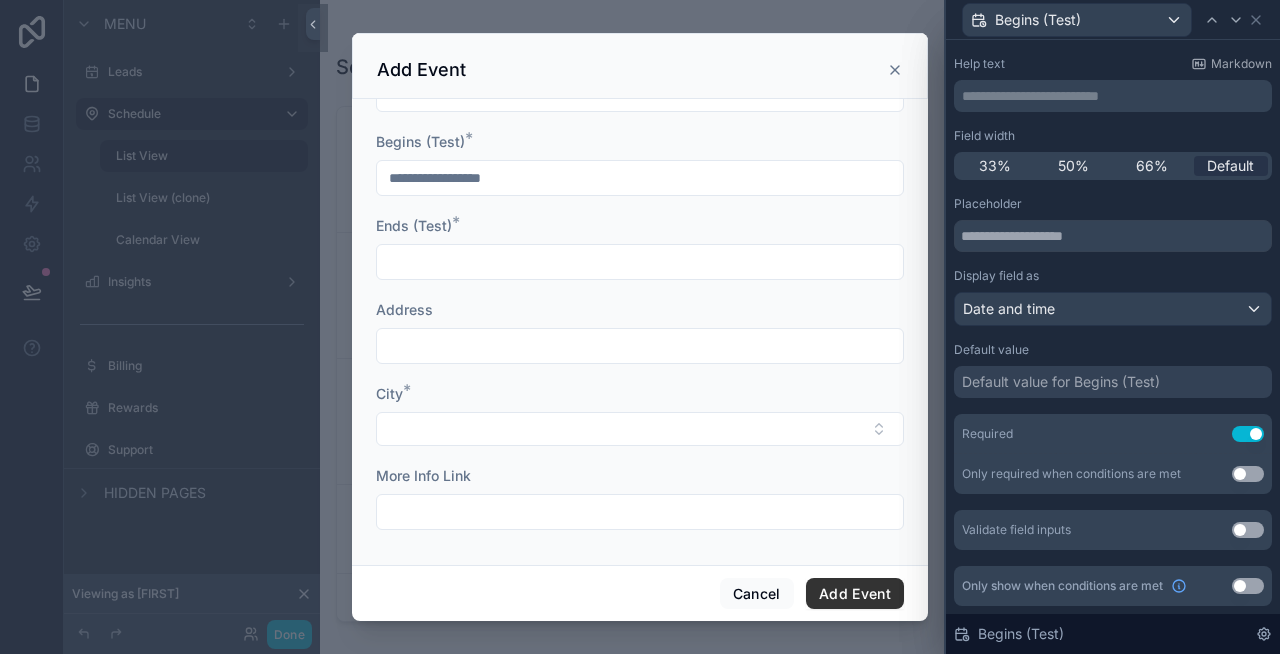 click on "Use setting" at bounding box center [1248, 530] 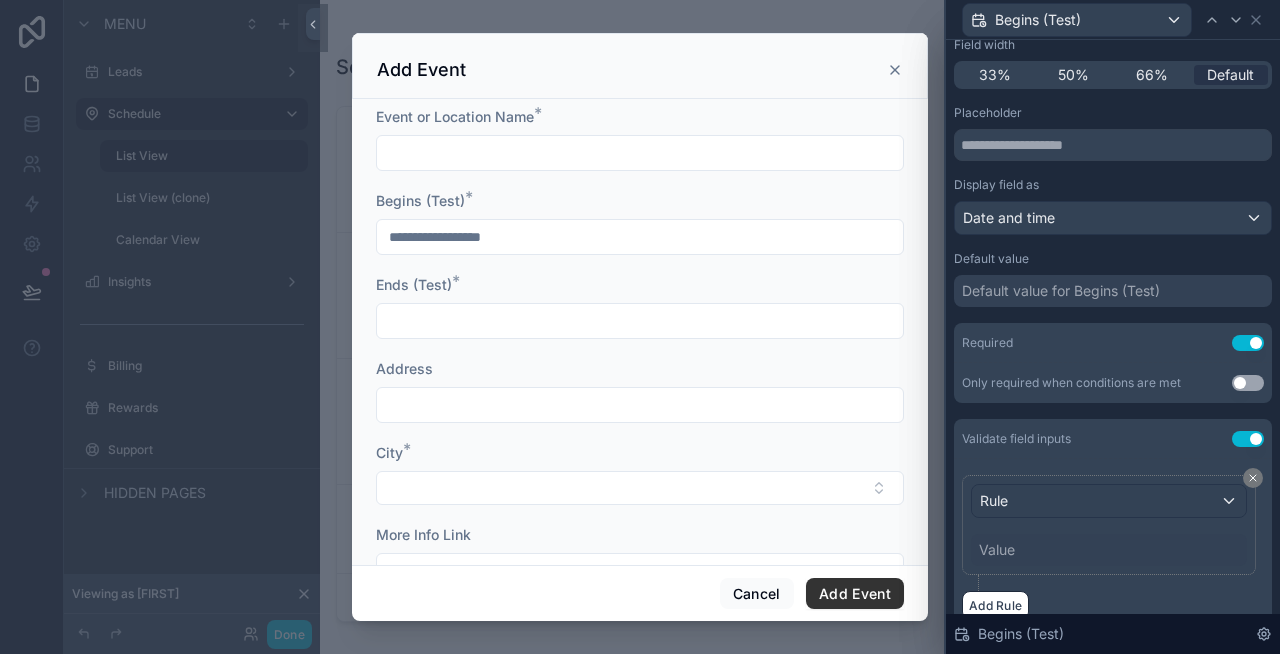 scroll, scrollTop: 277, scrollLeft: 0, axis: vertical 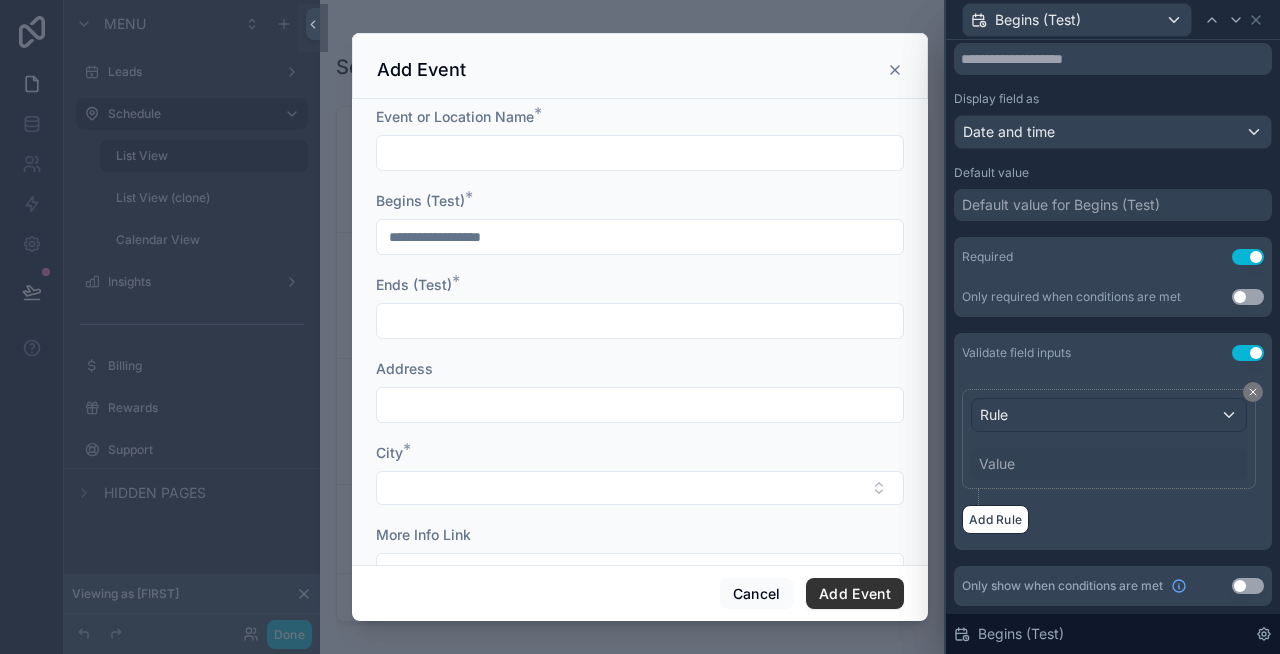 click on "Value" at bounding box center (1109, 464) 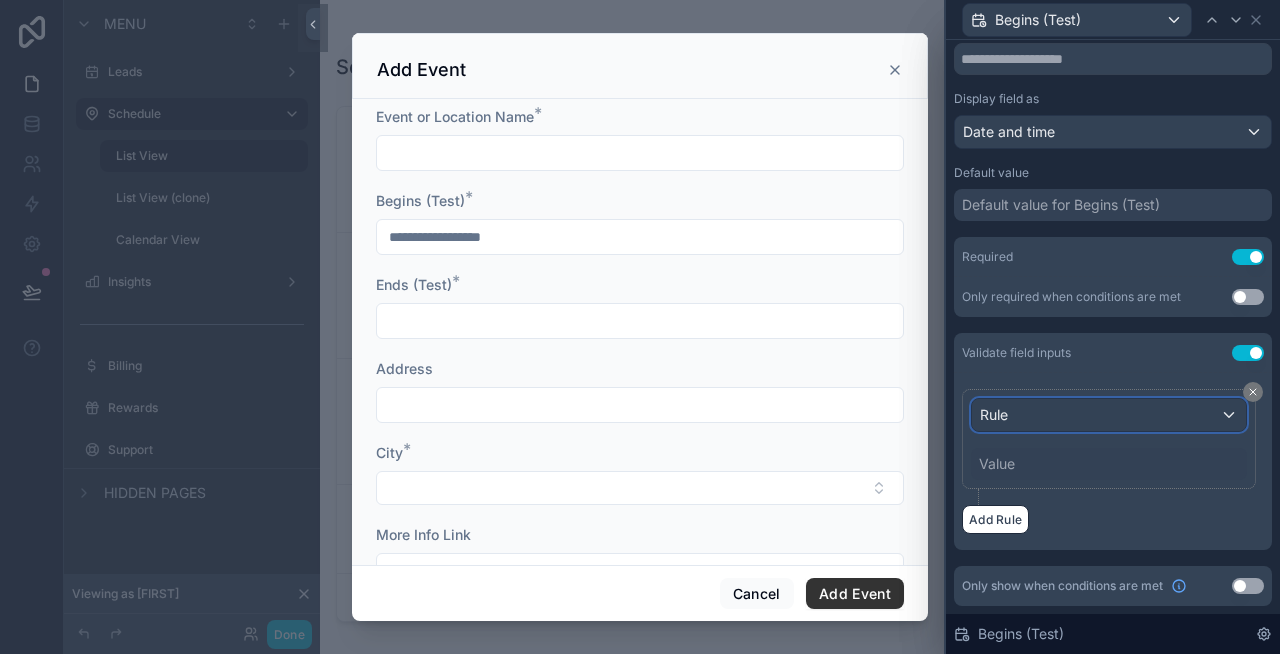 click on "Rule" at bounding box center (1109, 415) 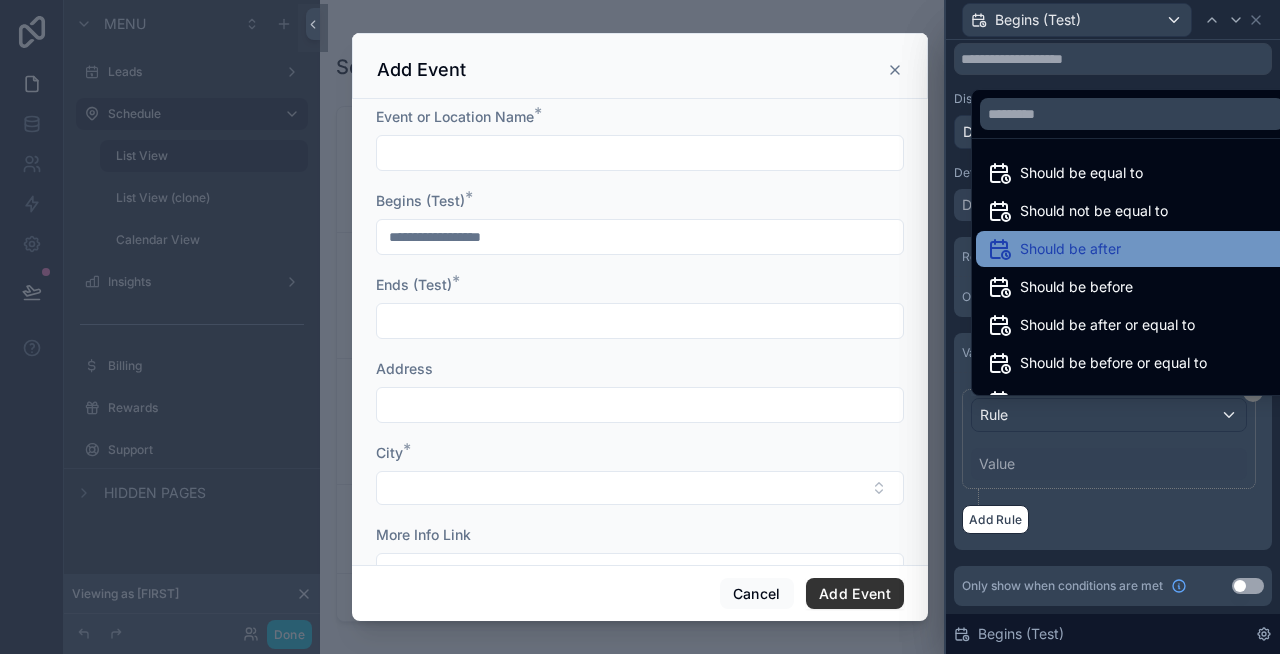 click on "Should be after" at bounding box center (1070, 249) 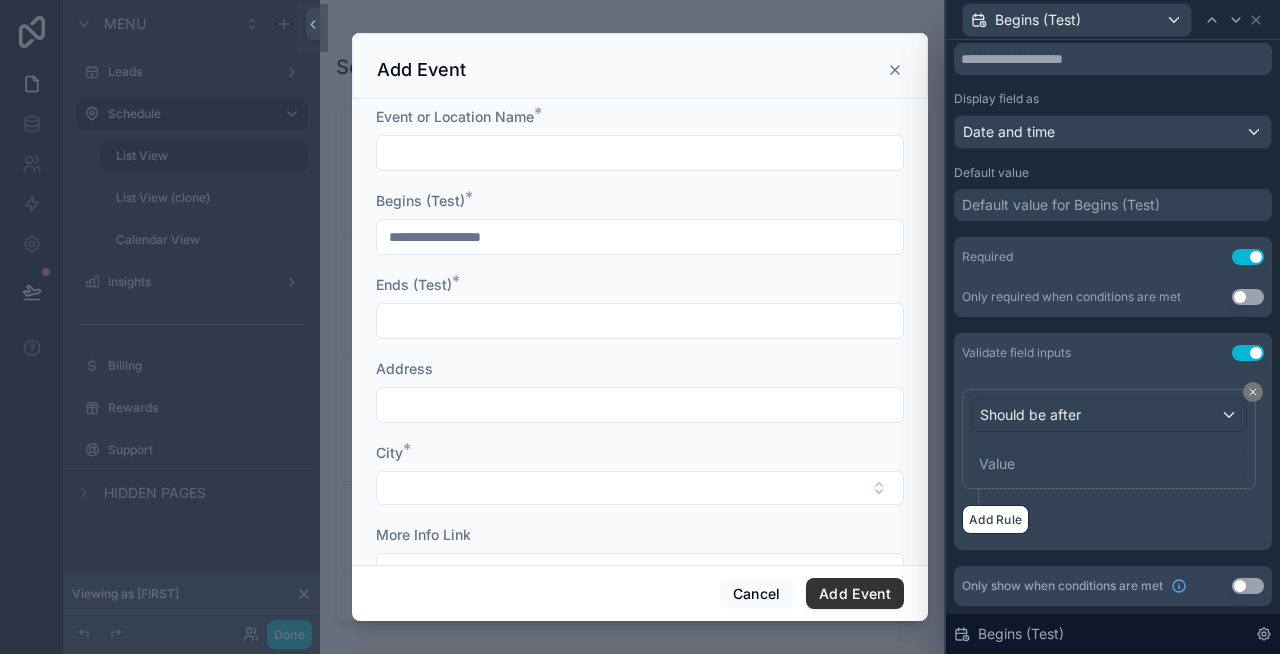 click on "Value" at bounding box center (1109, 464) 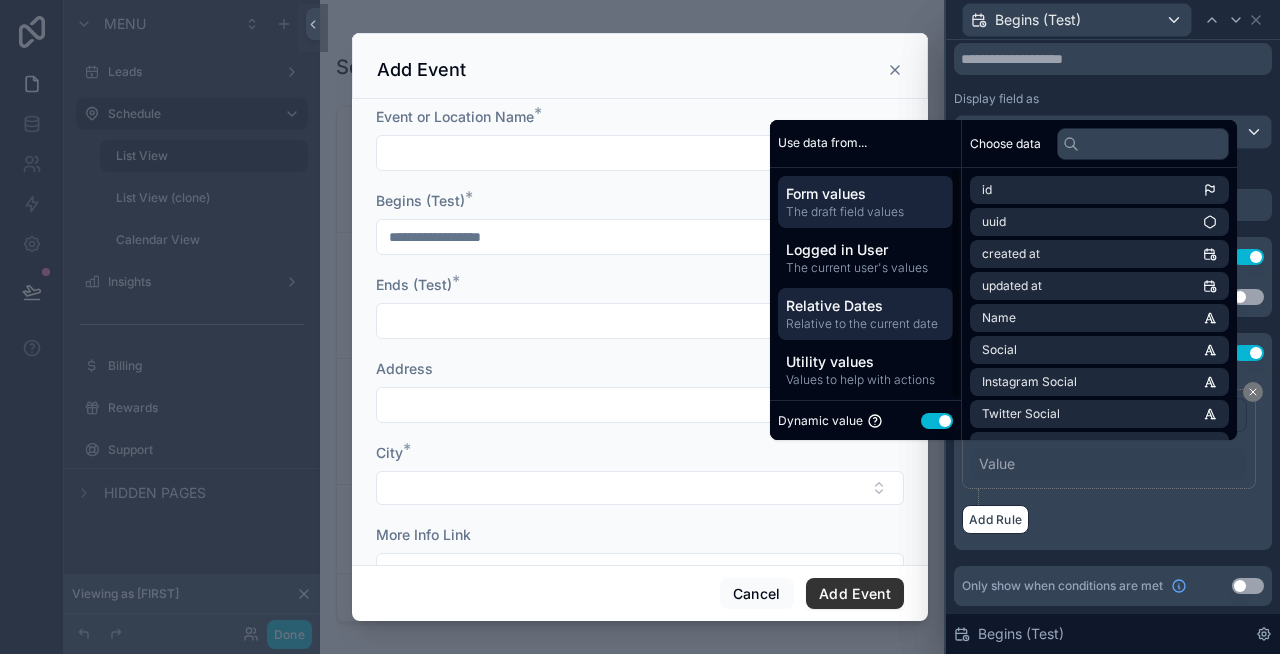 click on "Relative Dates" at bounding box center [865, 306] 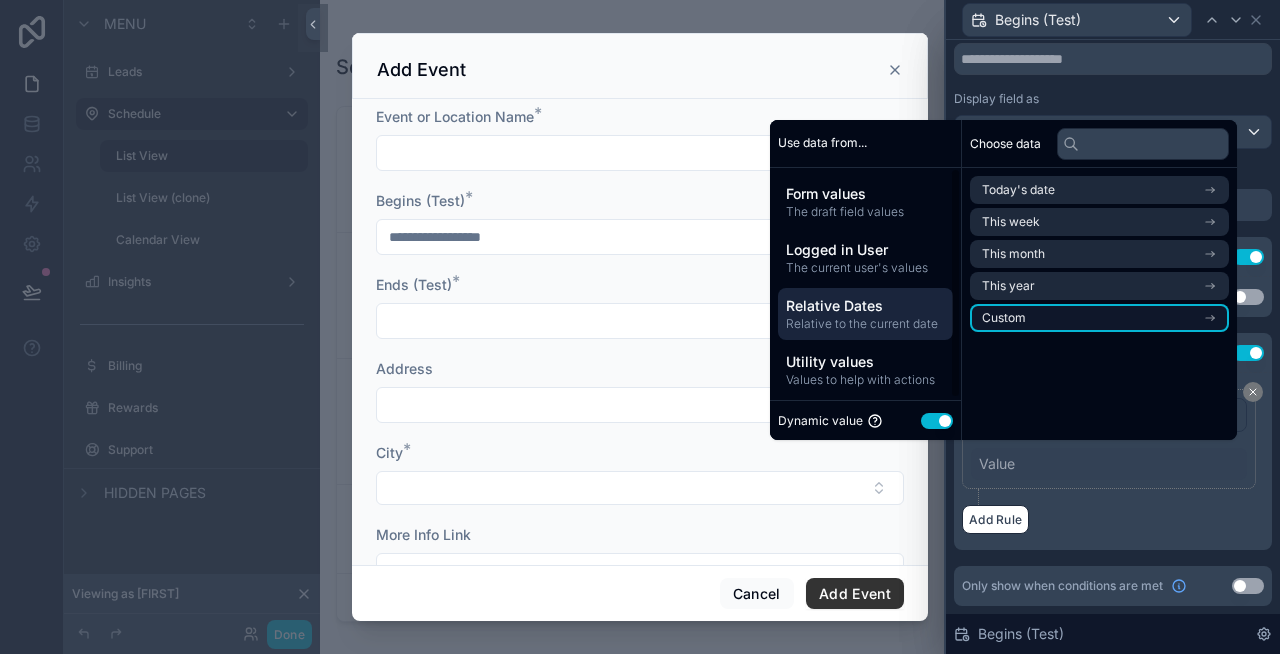 click on "Custom" at bounding box center [1004, 318] 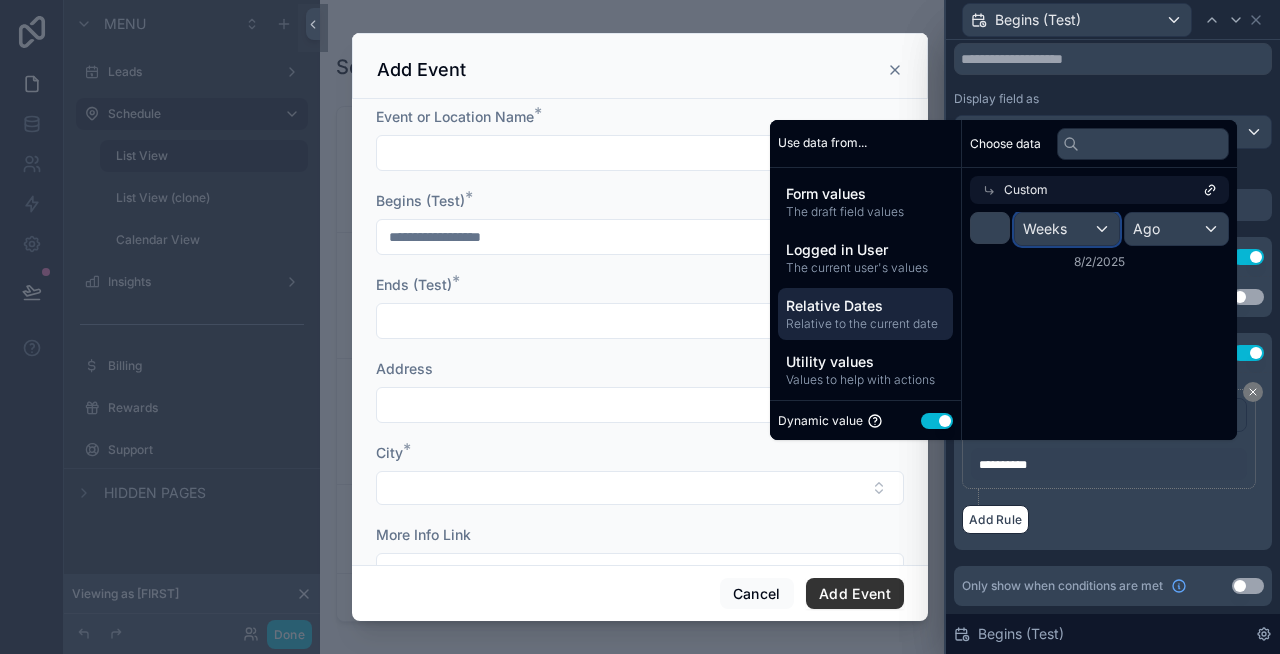 click on "Weeks" at bounding box center [1067, 229] 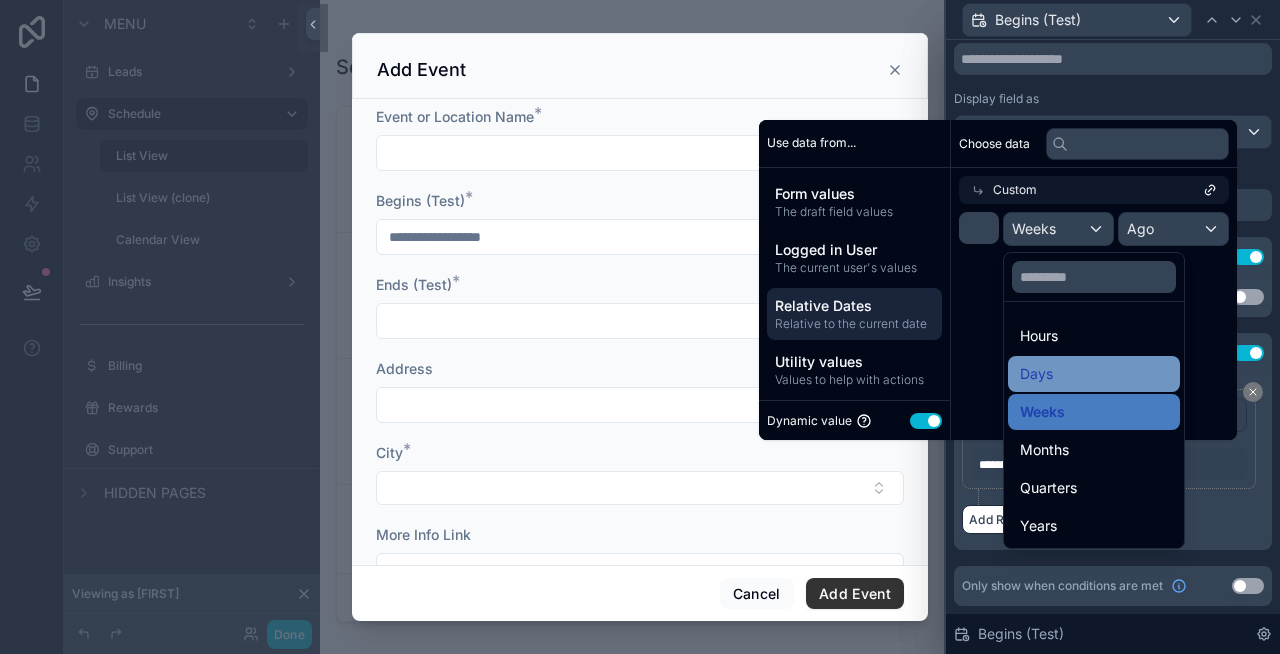 click on "Days" at bounding box center (1094, 374) 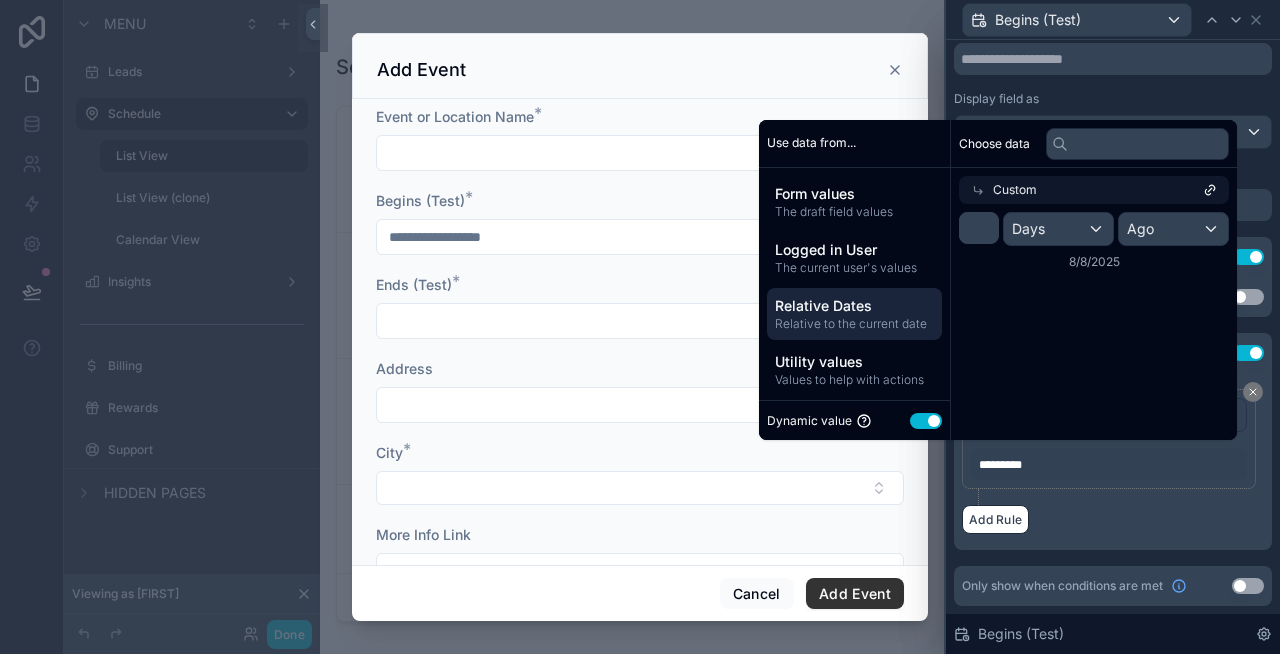 click on "Add Rule" at bounding box center [1113, 519] 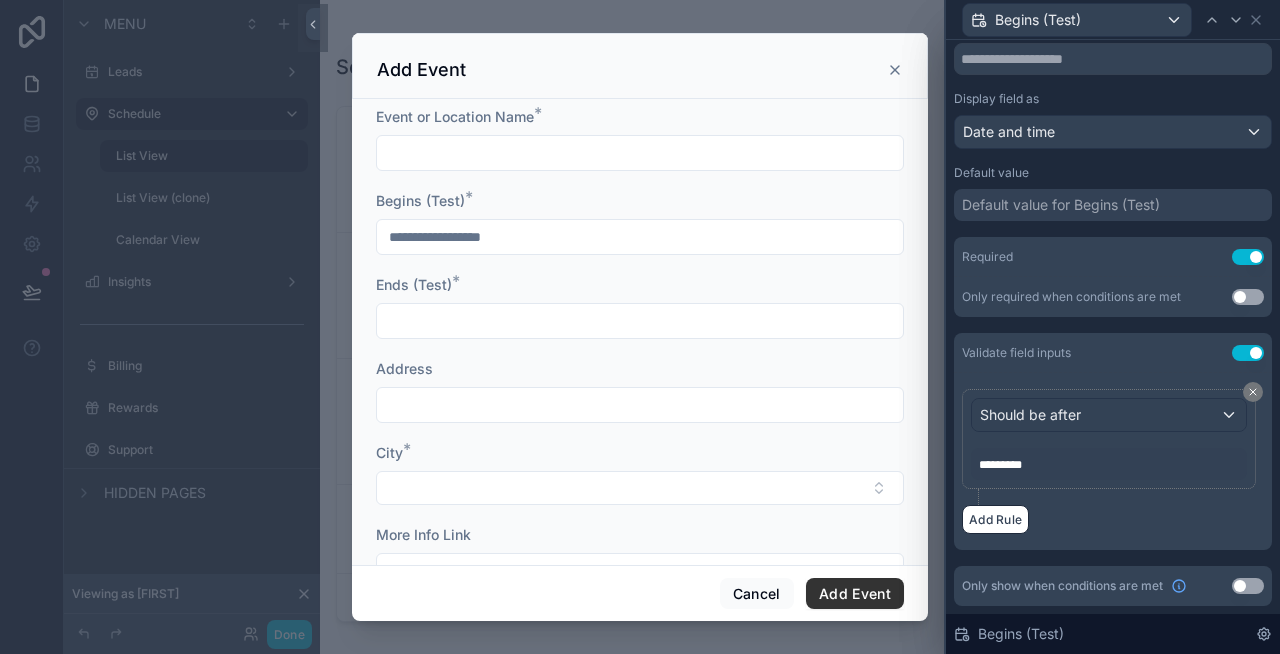 click on "**********" at bounding box center (640, 237) 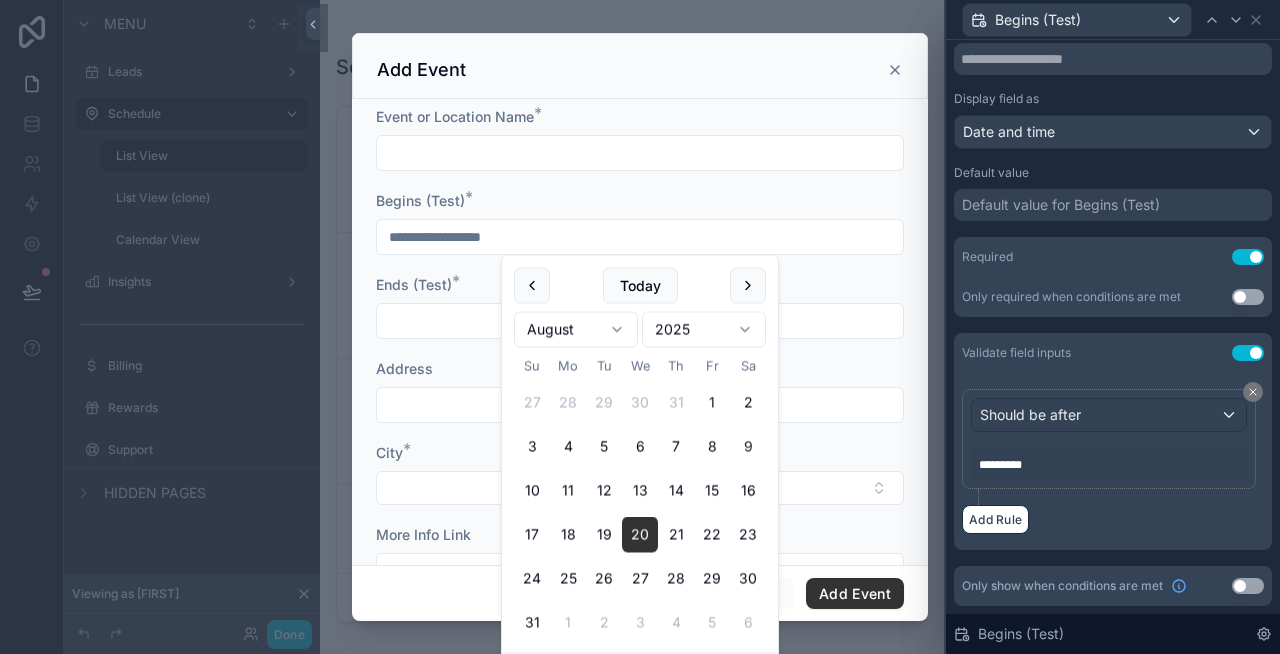 click on "1" at bounding box center (712, 403) 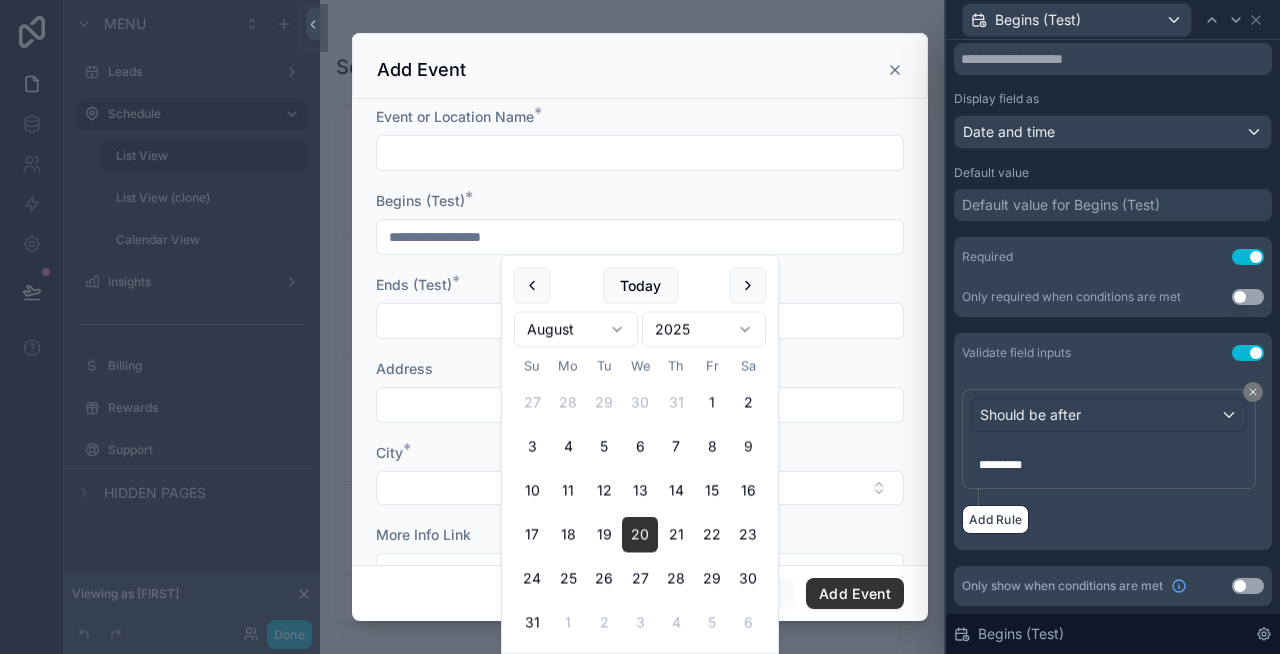 type on "**********" 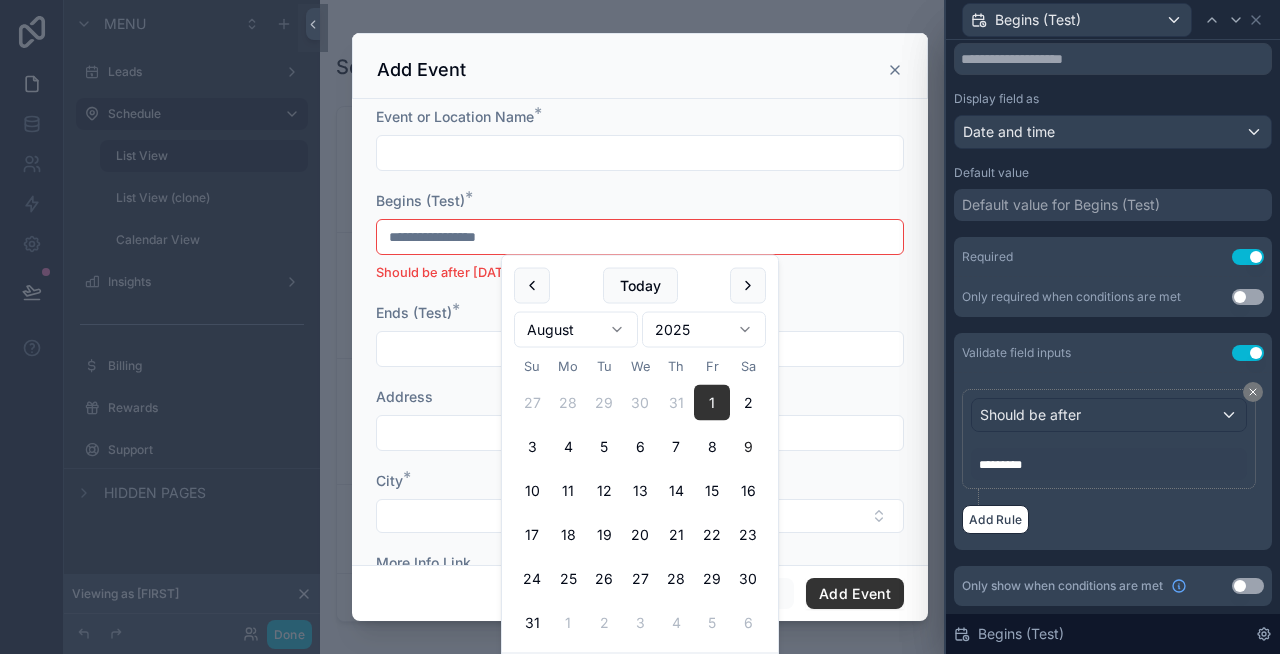 click on "Should be after 8/8/2025 12:00 AM" at bounding box center (640, 273) 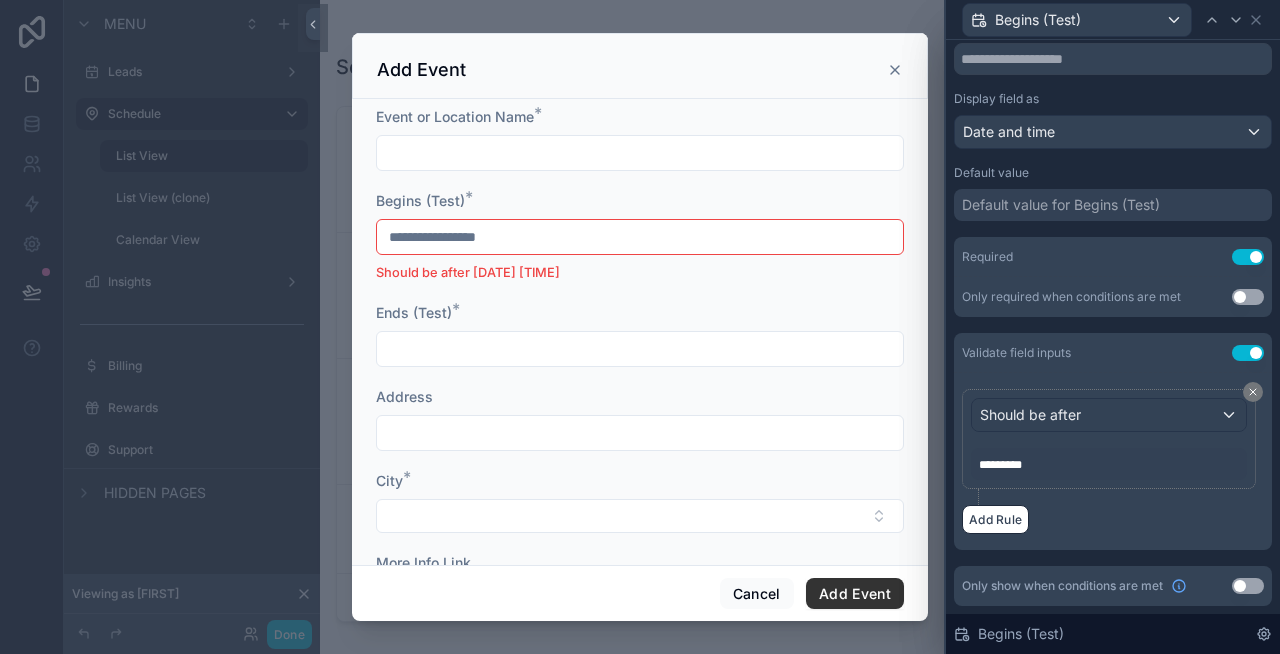 click on "*********" at bounding box center [1000, 465] 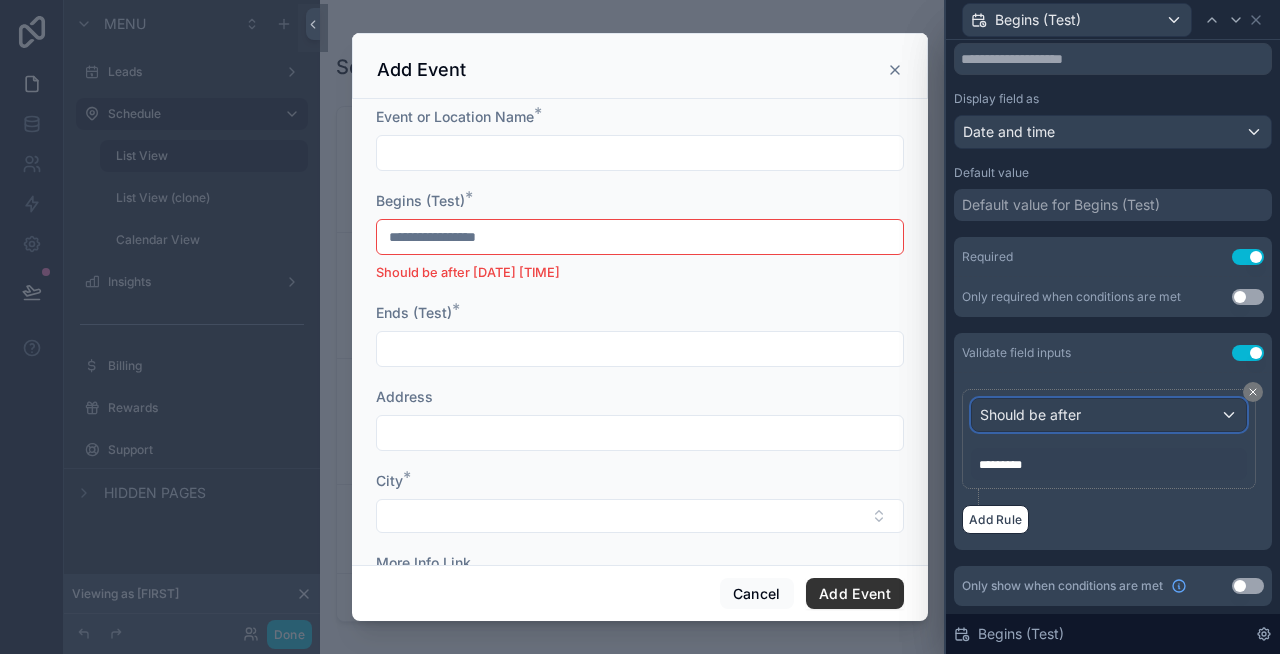 click on "Should be after" at bounding box center (1109, 415) 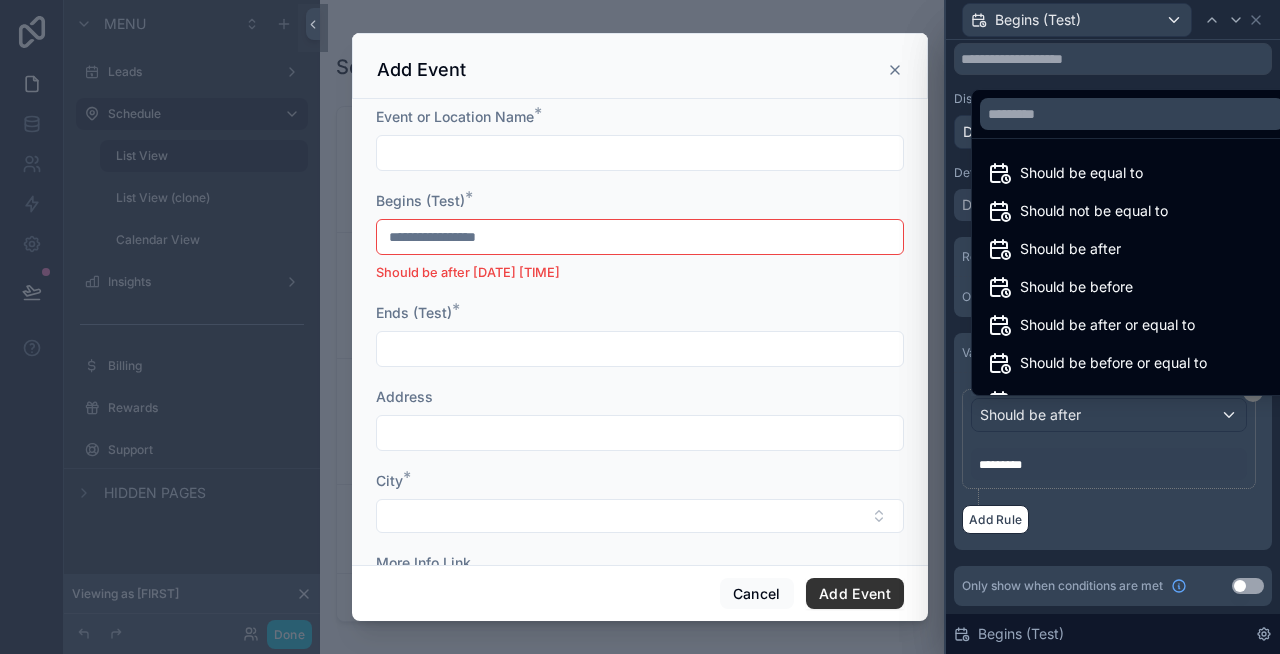 click at bounding box center (1113, 327) 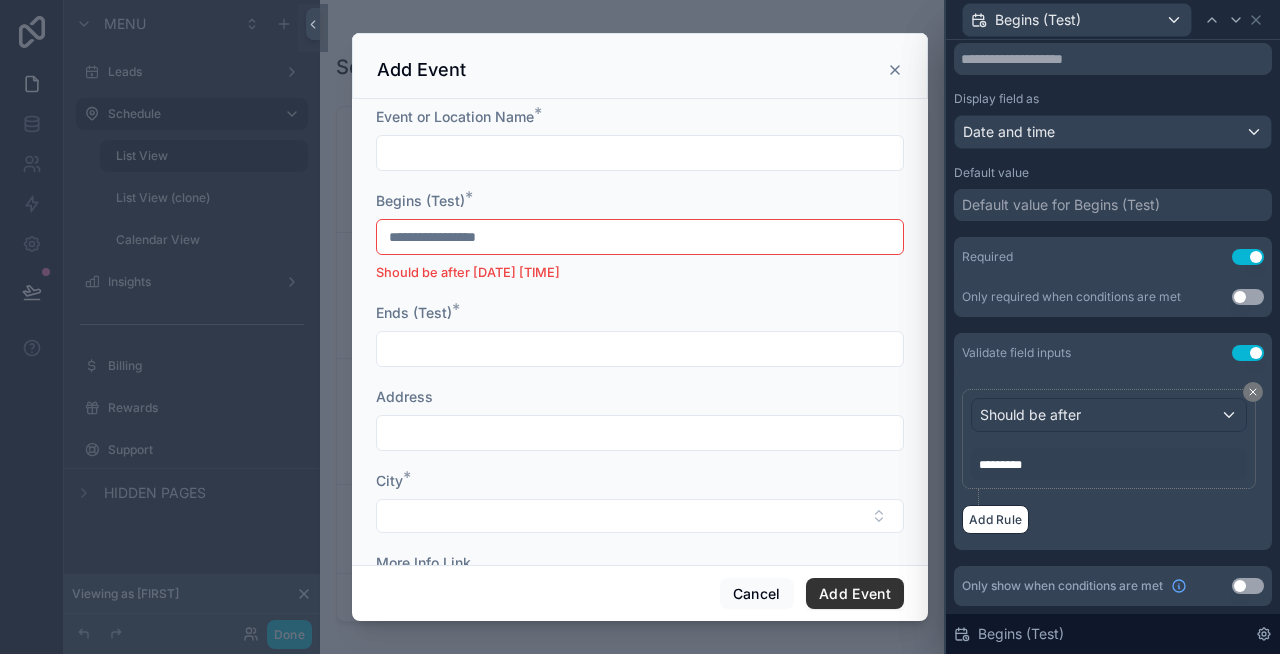 click on "*********" at bounding box center [1000, 464] 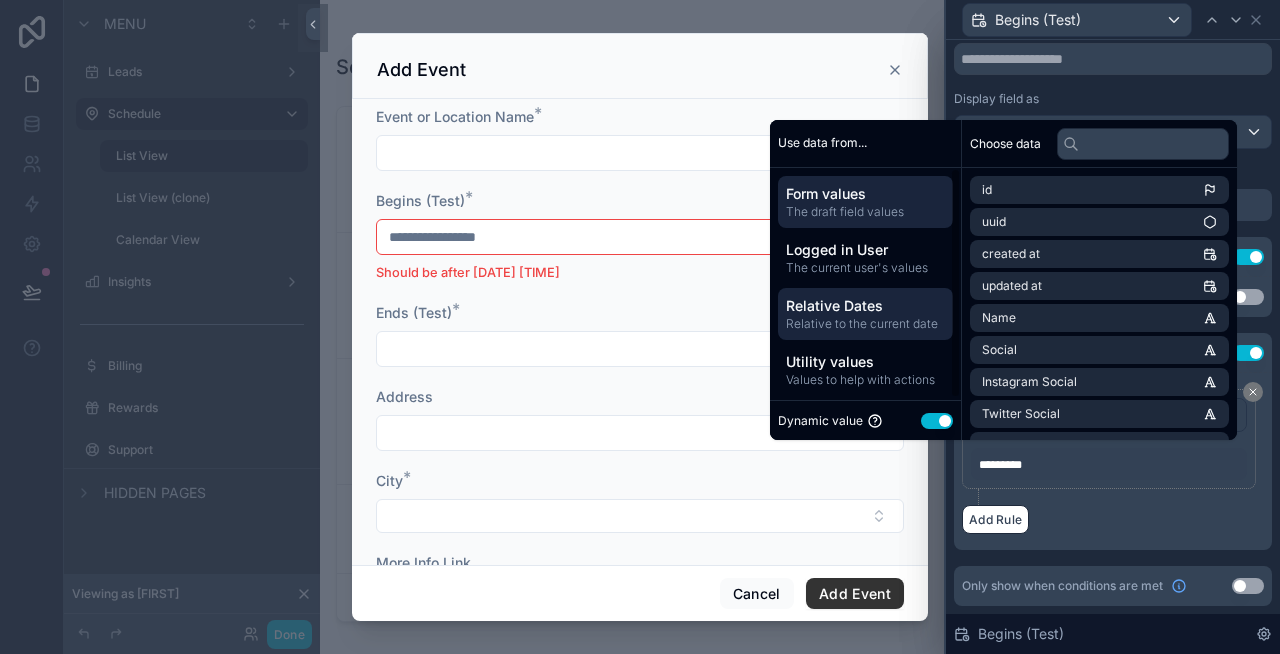 click on "Relative Dates" at bounding box center (865, 306) 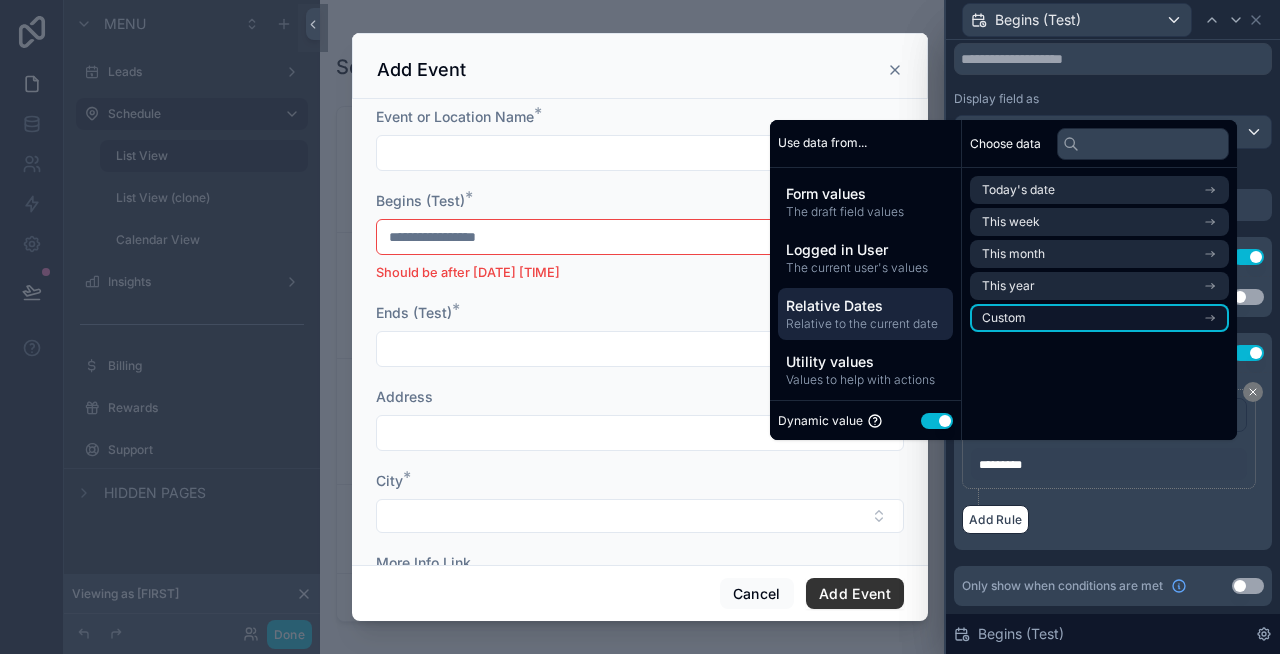 click on "Custom" at bounding box center (1099, 318) 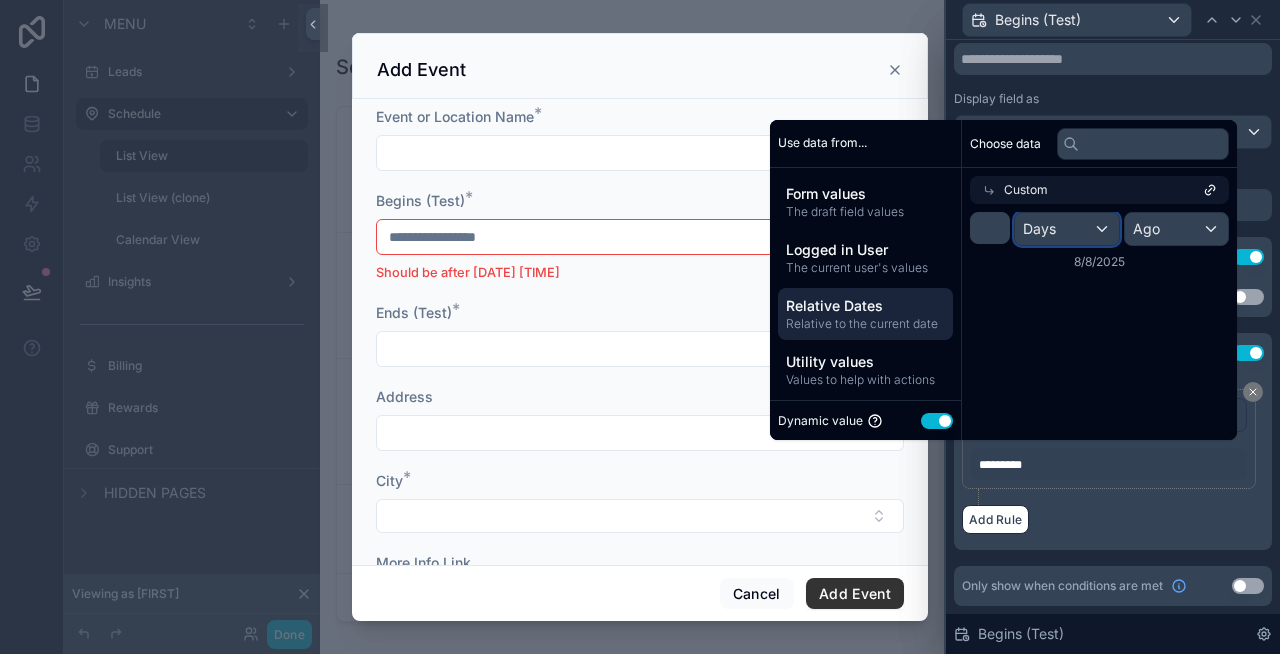 click on "Days" at bounding box center (1067, 229) 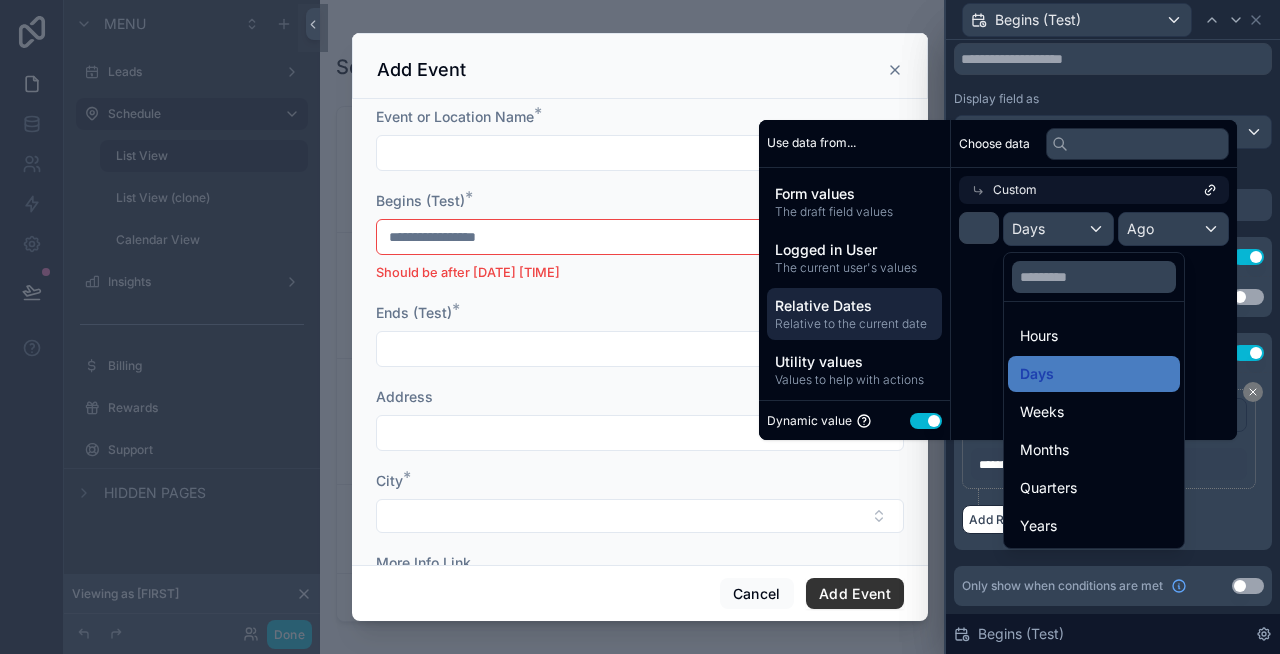 click on "Should be after *********" at bounding box center (1113, 447) 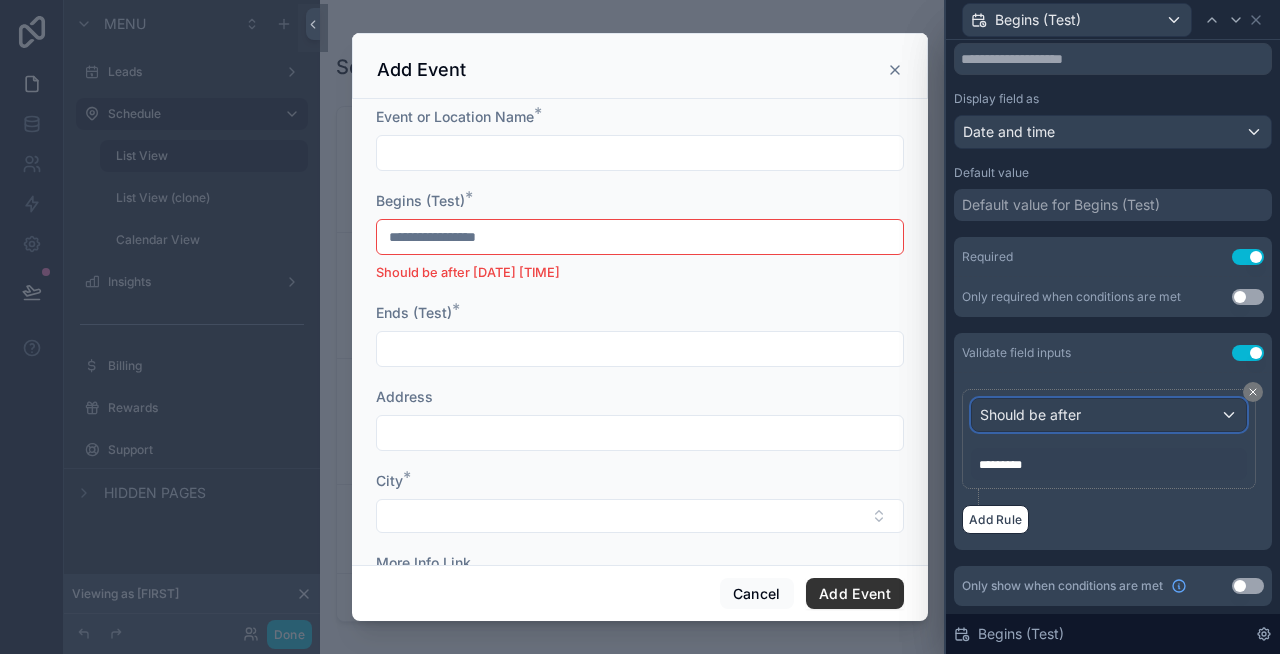 click on "Should be after" at bounding box center (1109, 415) 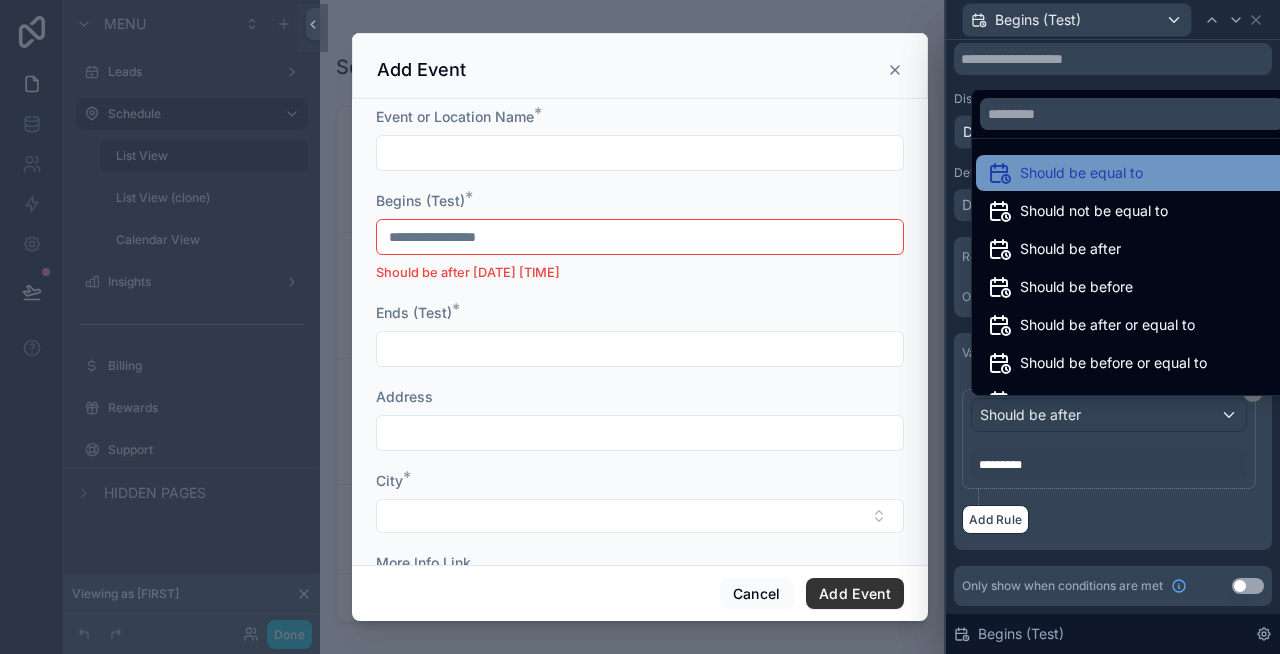 click on "Should be equal to" at bounding box center [1081, 173] 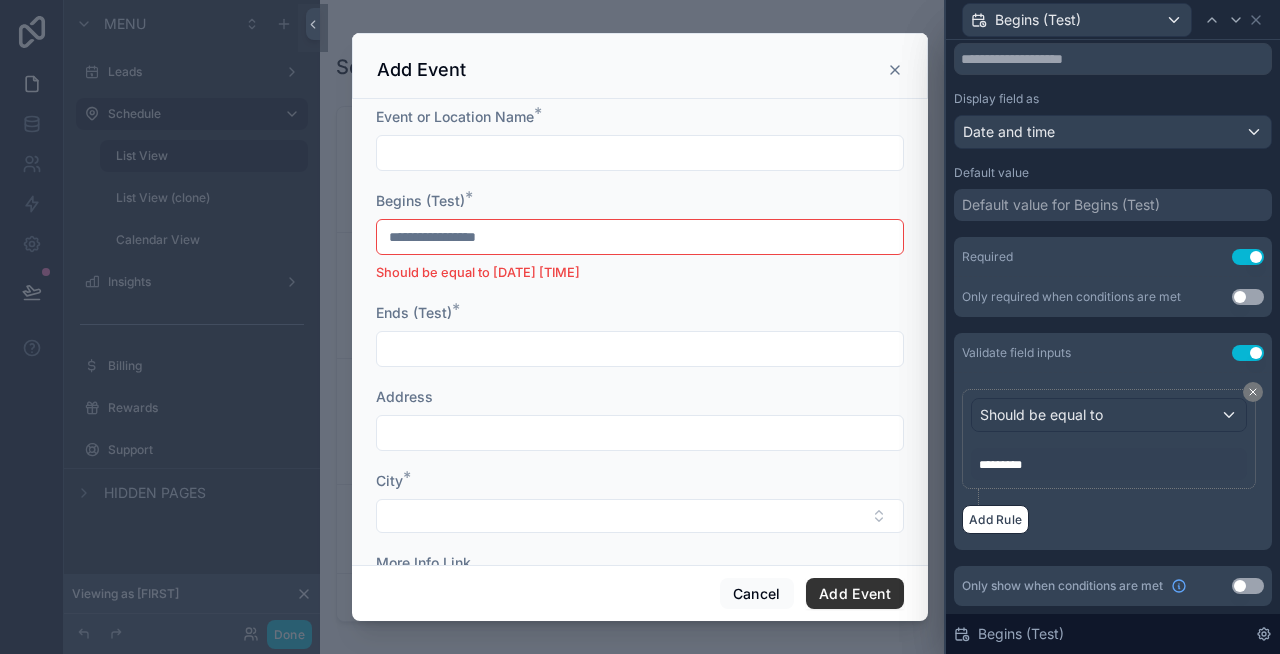click on "*********" at bounding box center (1109, 464) 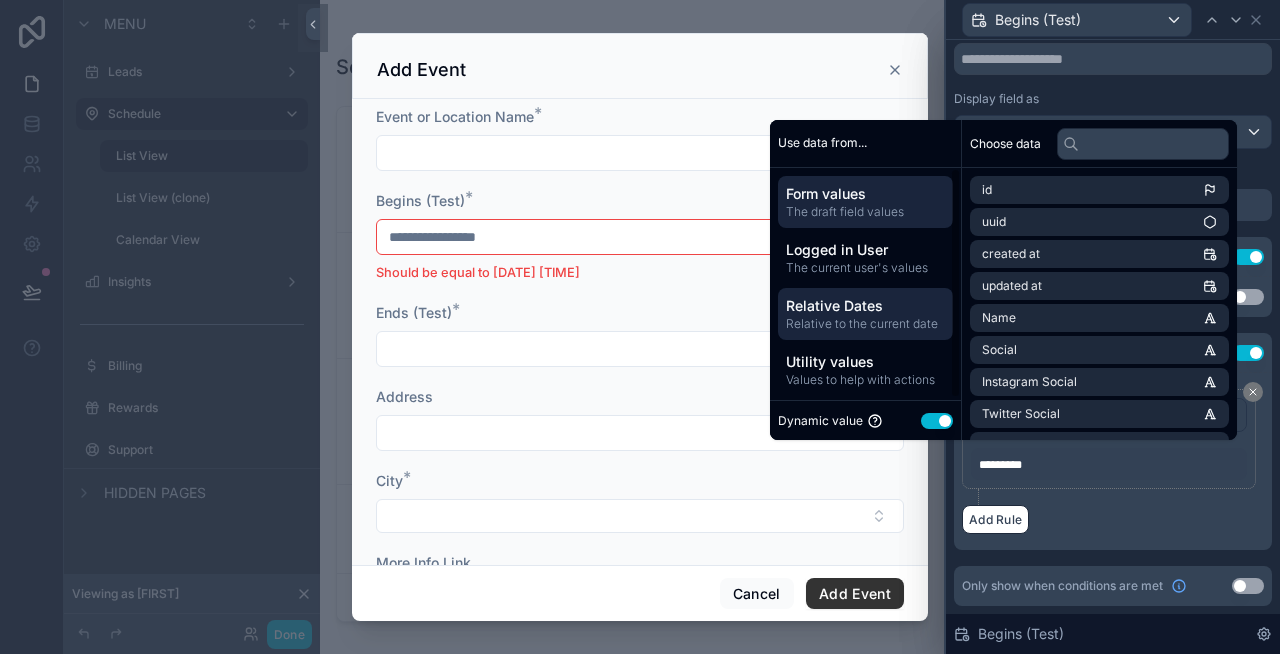 click on "Relative to the current date" at bounding box center (865, 324) 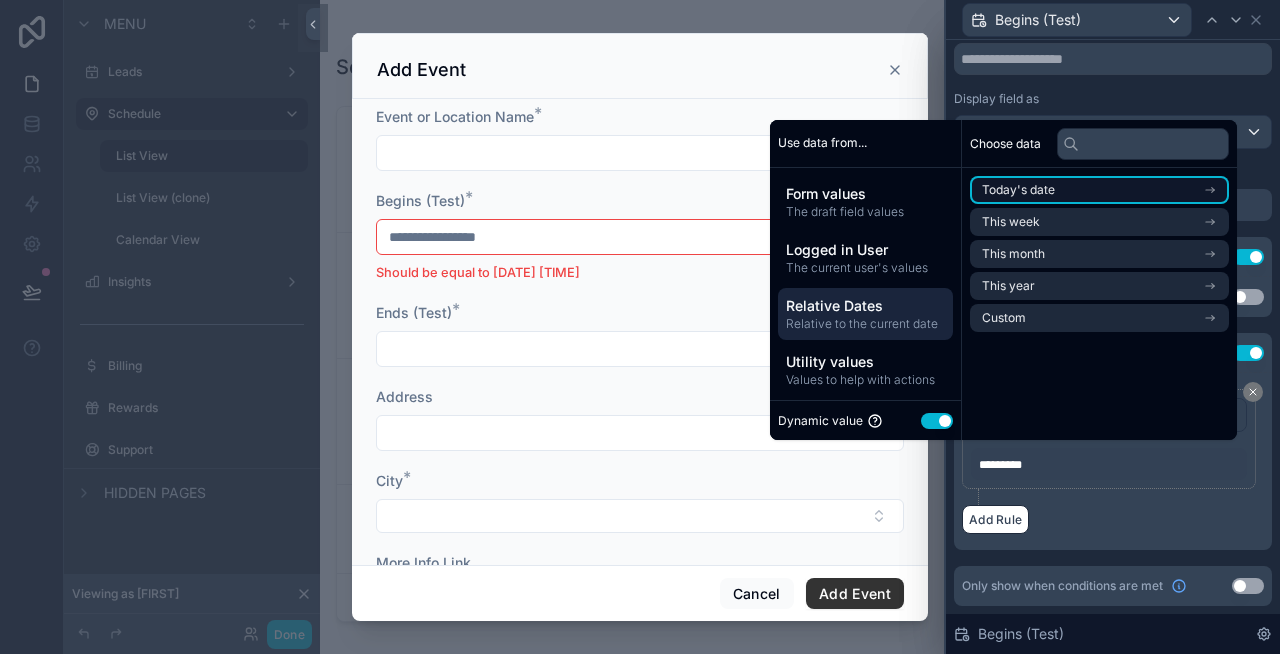 click on "Today's date" at bounding box center (1099, 190) 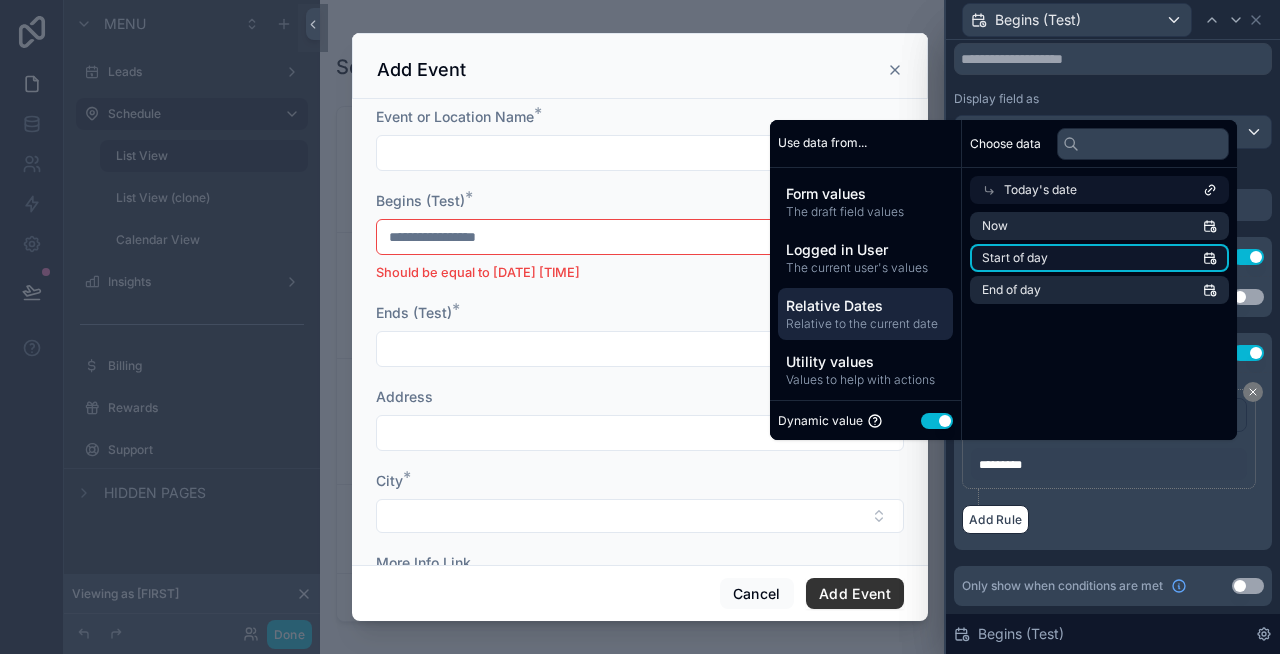click on "Start of day" at bounding box center (1099, 258) 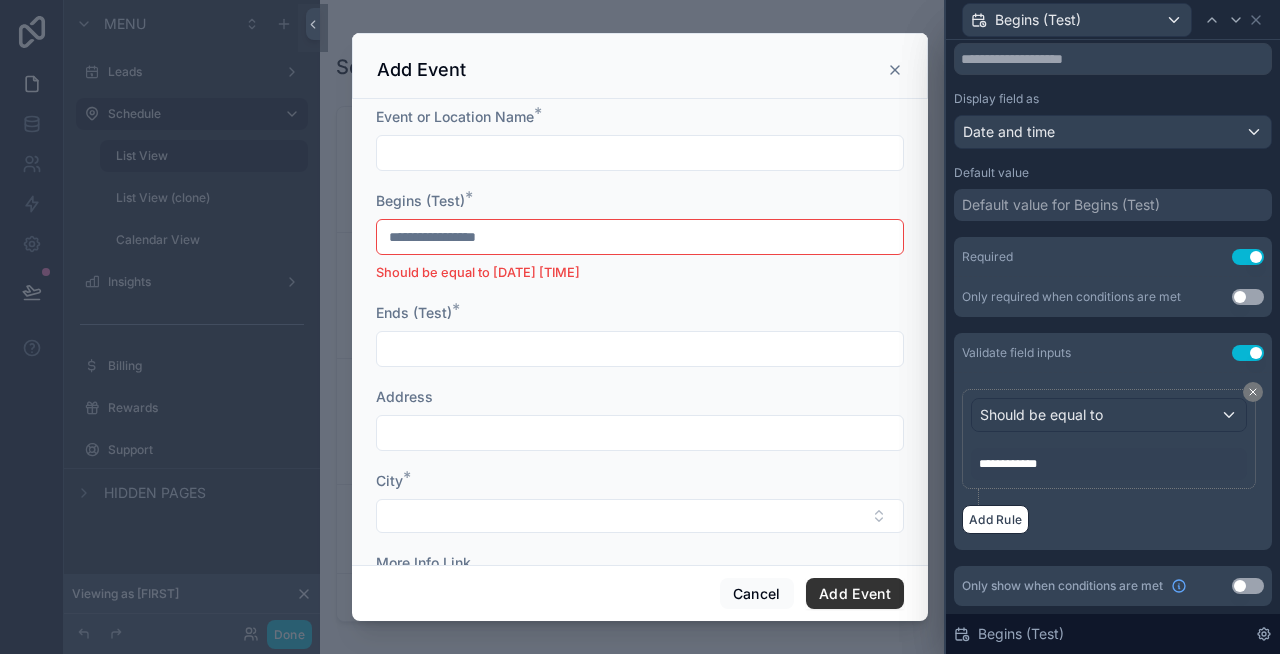 click on "Add Rule" at bounding box center (1113, 519) 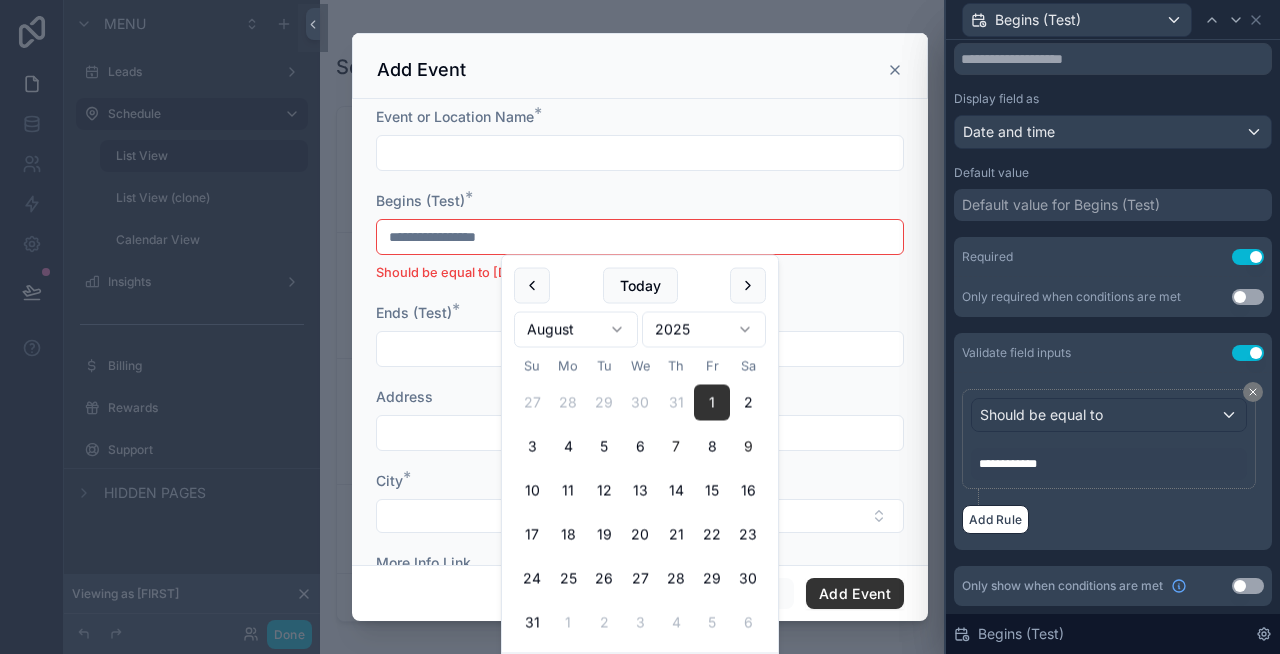 click on "7" at bounding box center [676, 447] 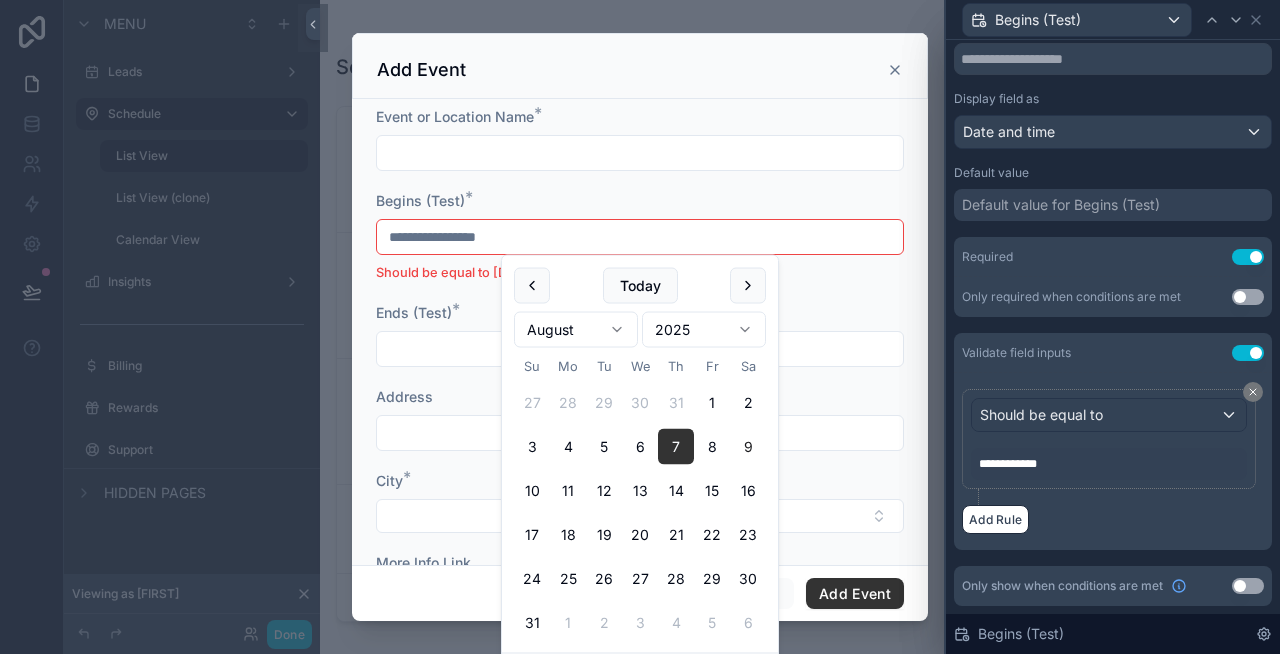 click on "**********" at bounding box center (640, 237) 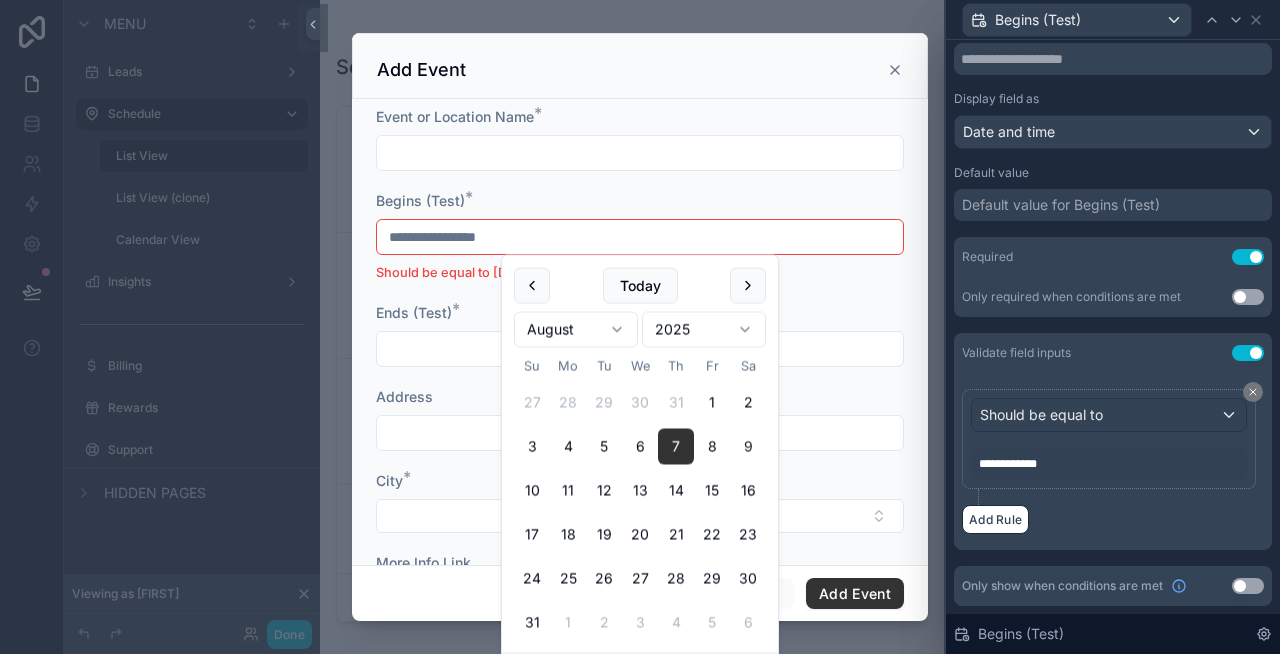 click on "Begins (Test) *" at bounding box center [640, 201] 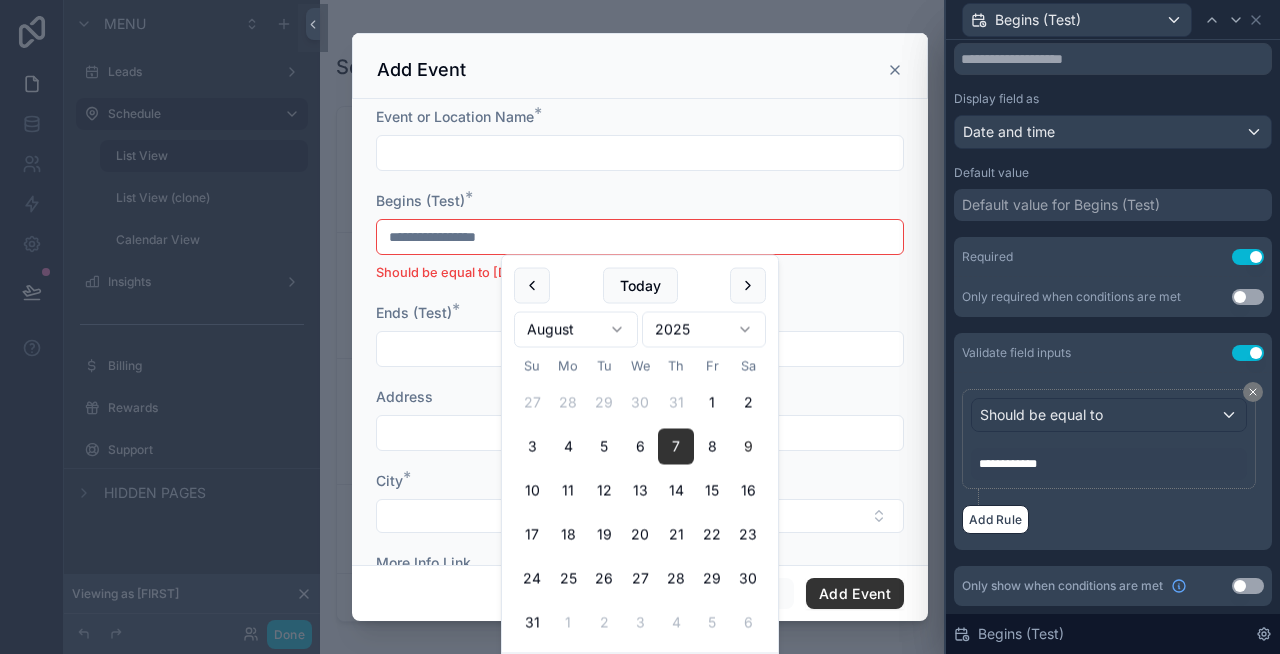 click on "9" at bounding box center (748, 447) 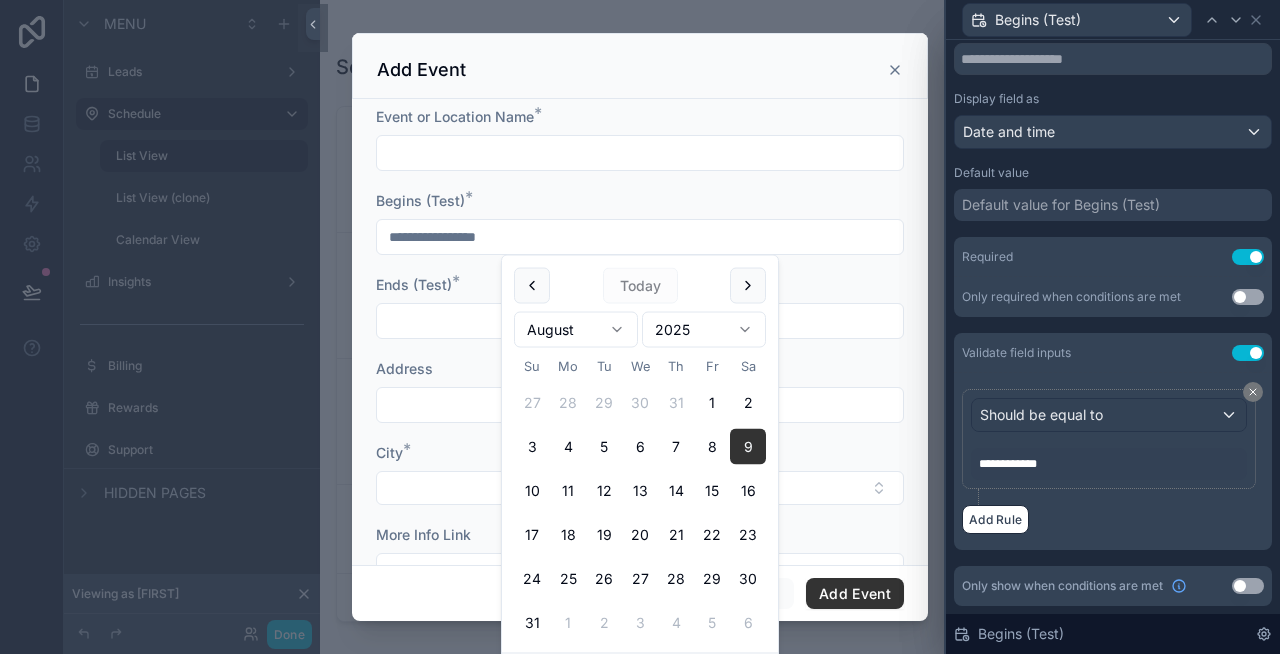 click on "**********" at bounding box center (640, 358) 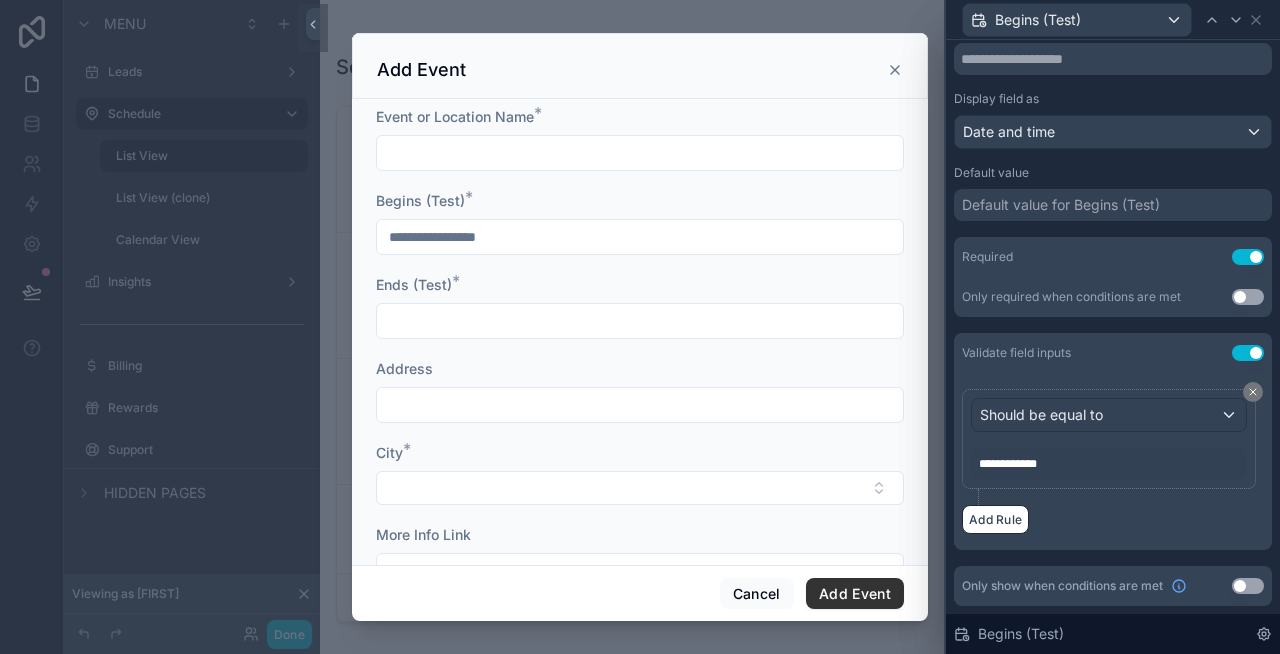 click on "**********" at bounding box center [640, 237] 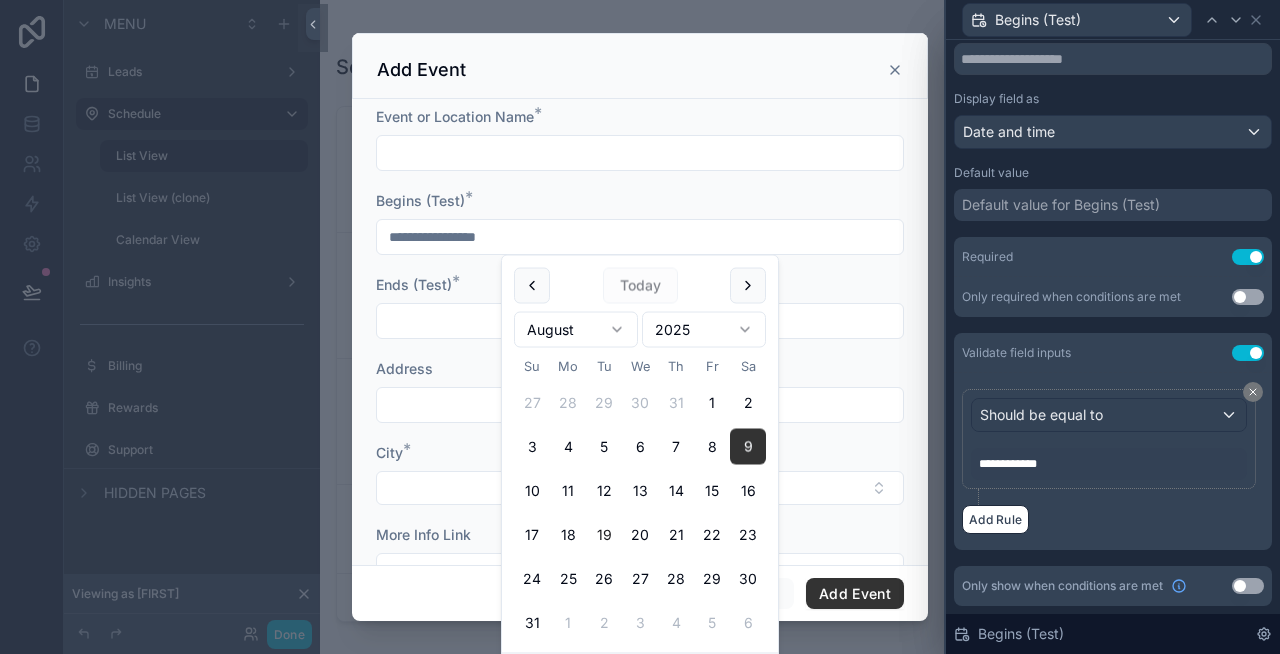 click on "19" at bounding box center (604, 535) 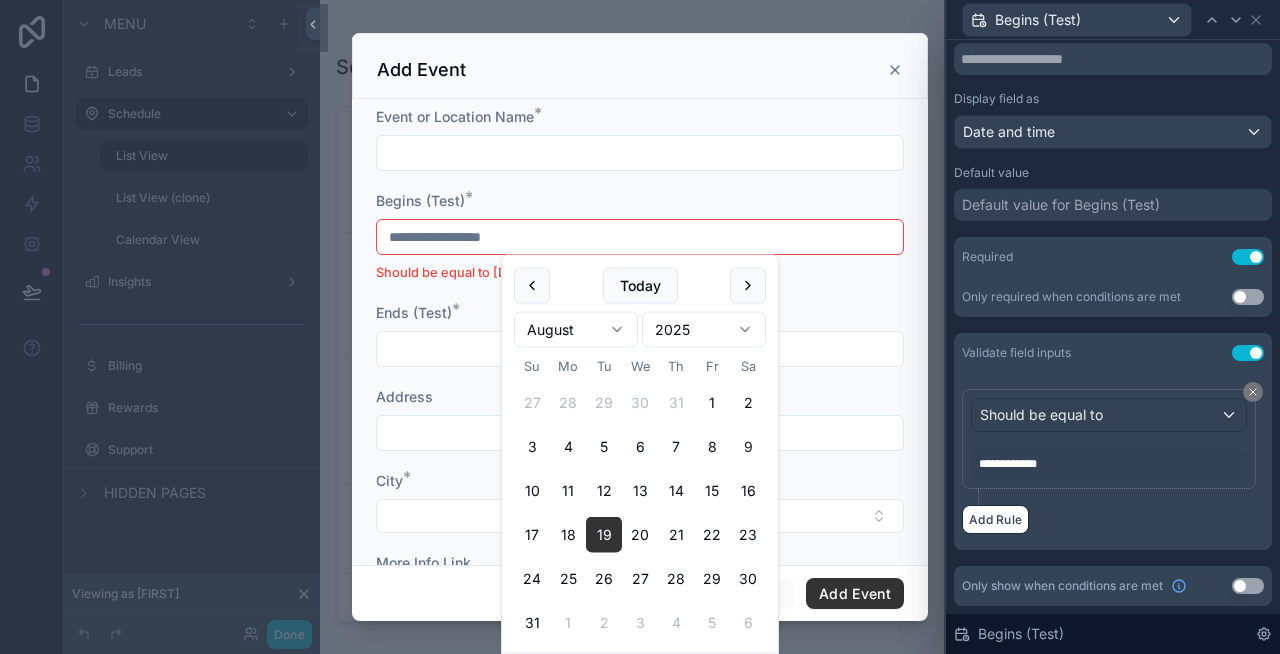 click on "Should be equal to 8/9/2025 12:00 AM" at bounding box center (640, 273) 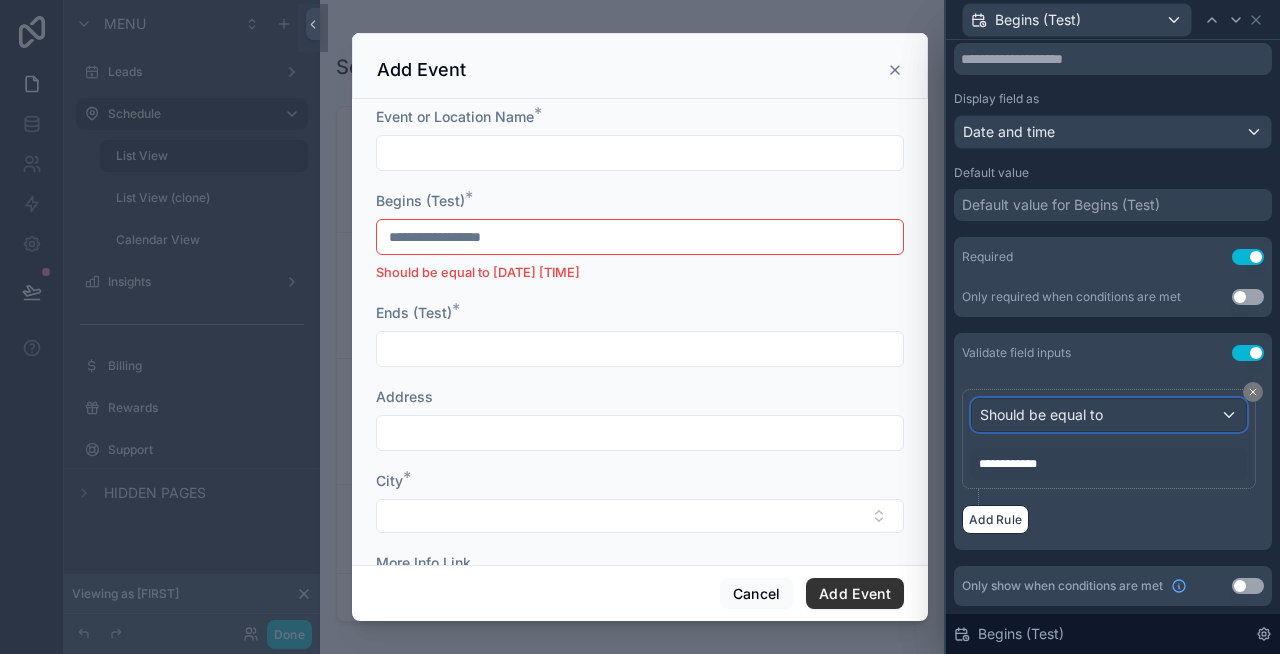 click on "Should be equal to" at bounding box center [1109, 415] 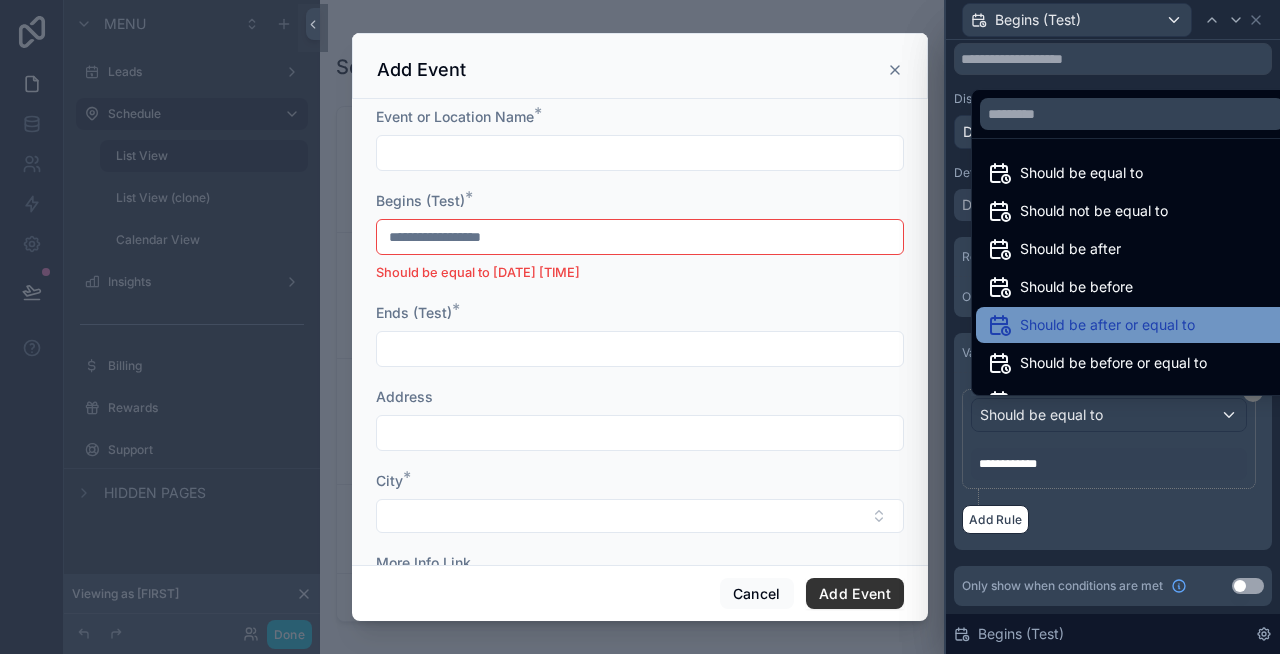 click on "Should be after or equal to" at bounding box center (1107, 325) 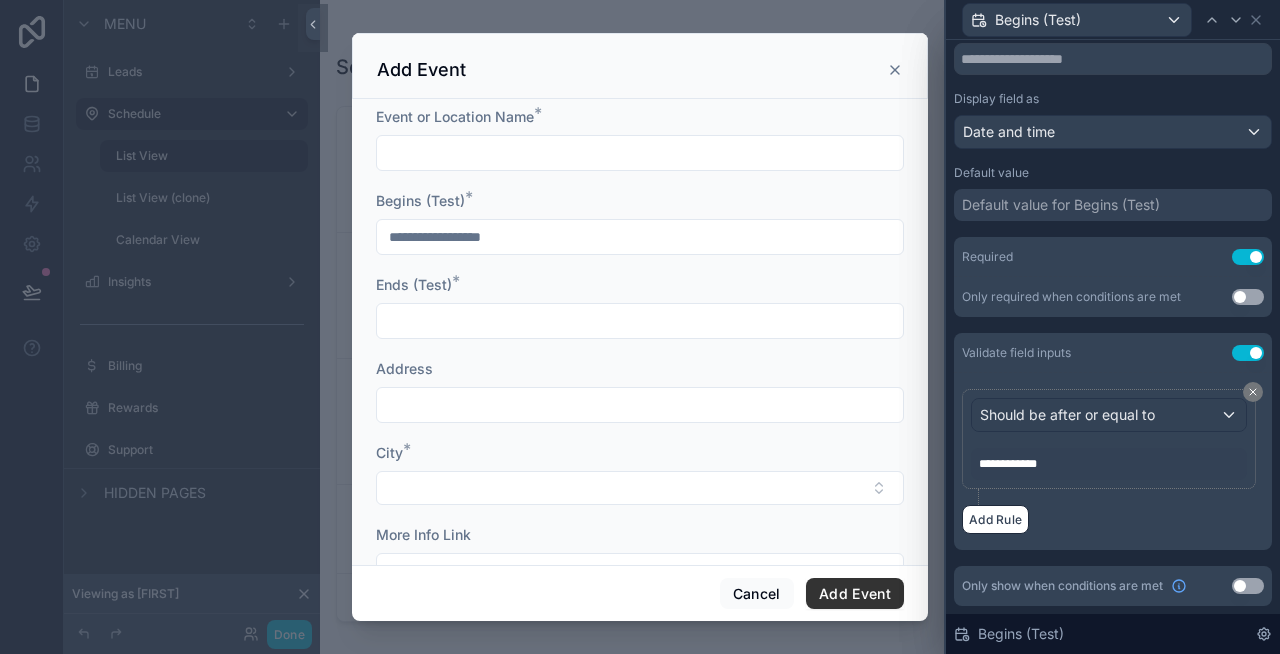 click on "**********" at bounding box center (640, 237) 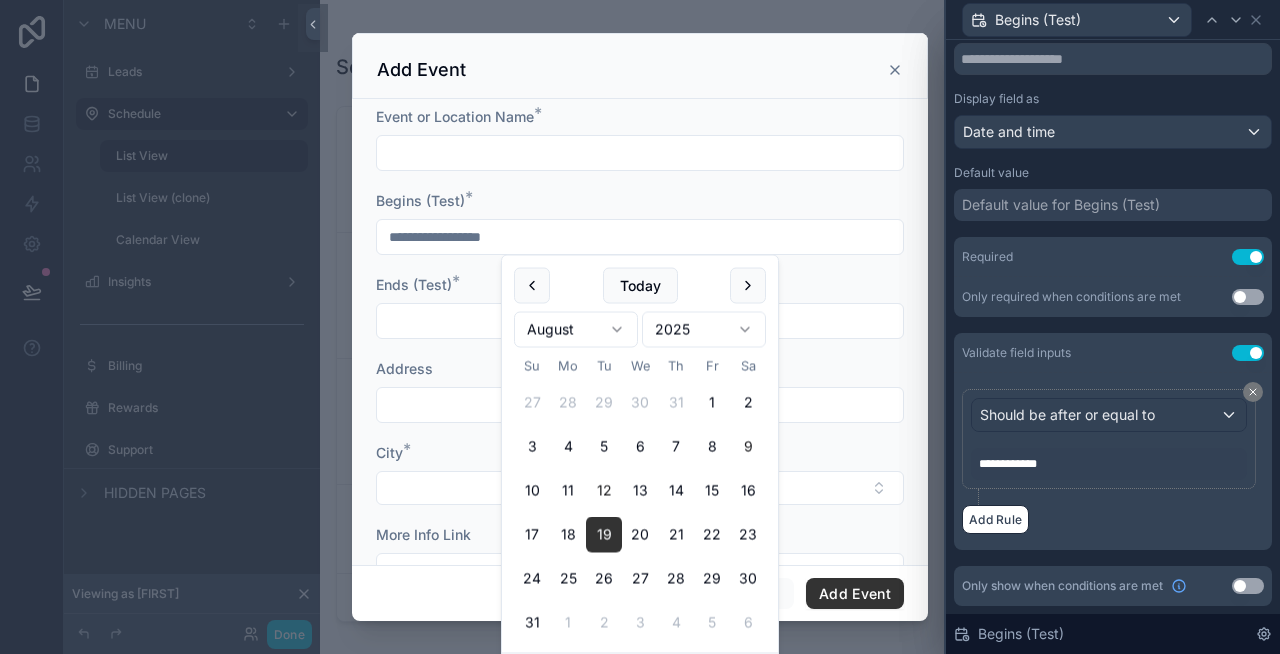 click on "12" at bounding box center (604, 491) 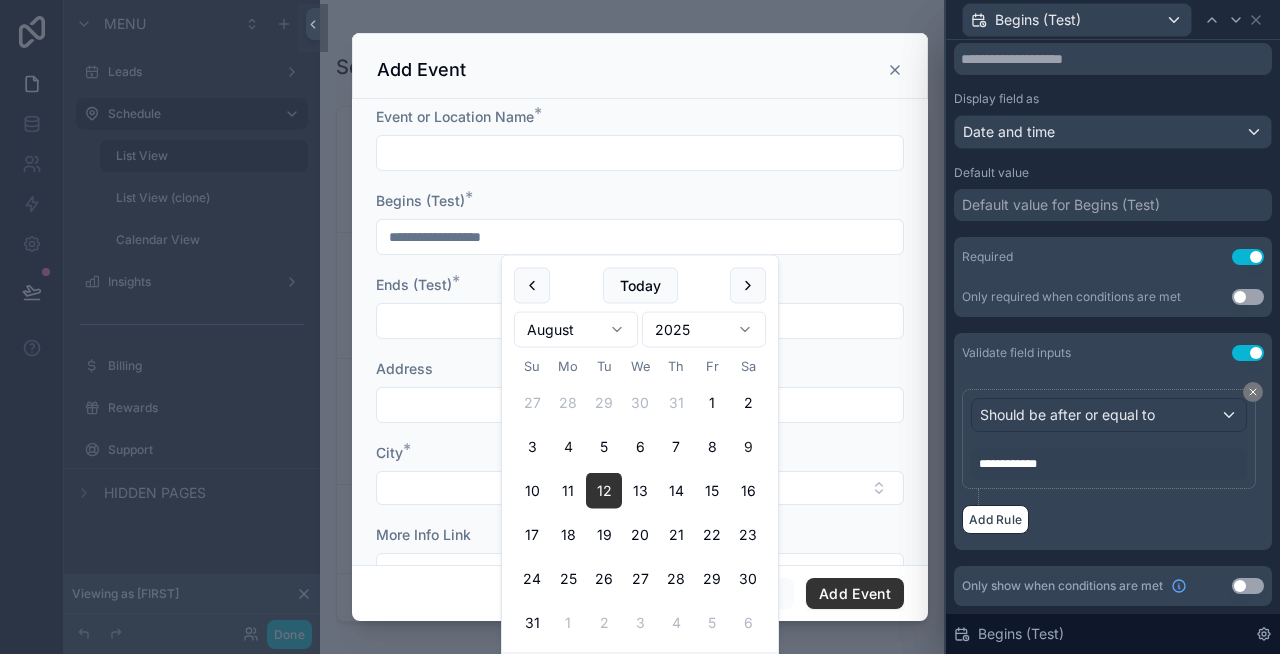 click on "4" at bounding box center [568, 447] 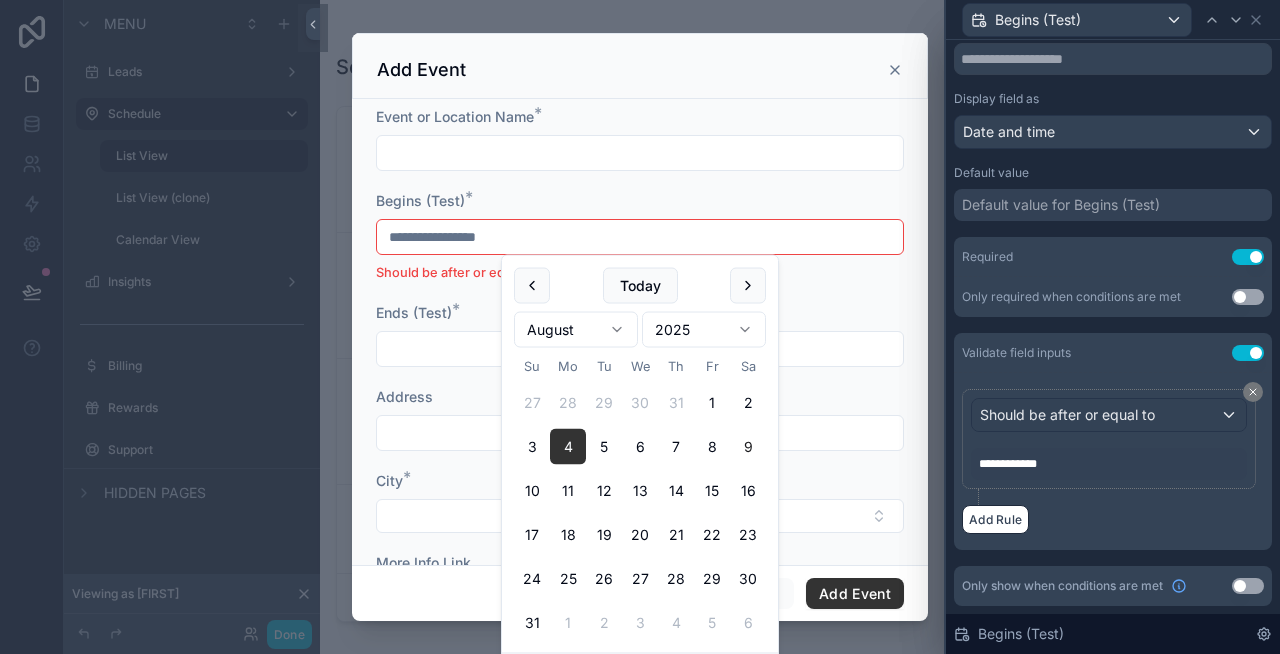 click on "Begins (Test) *" at bounding box center [640, 201] 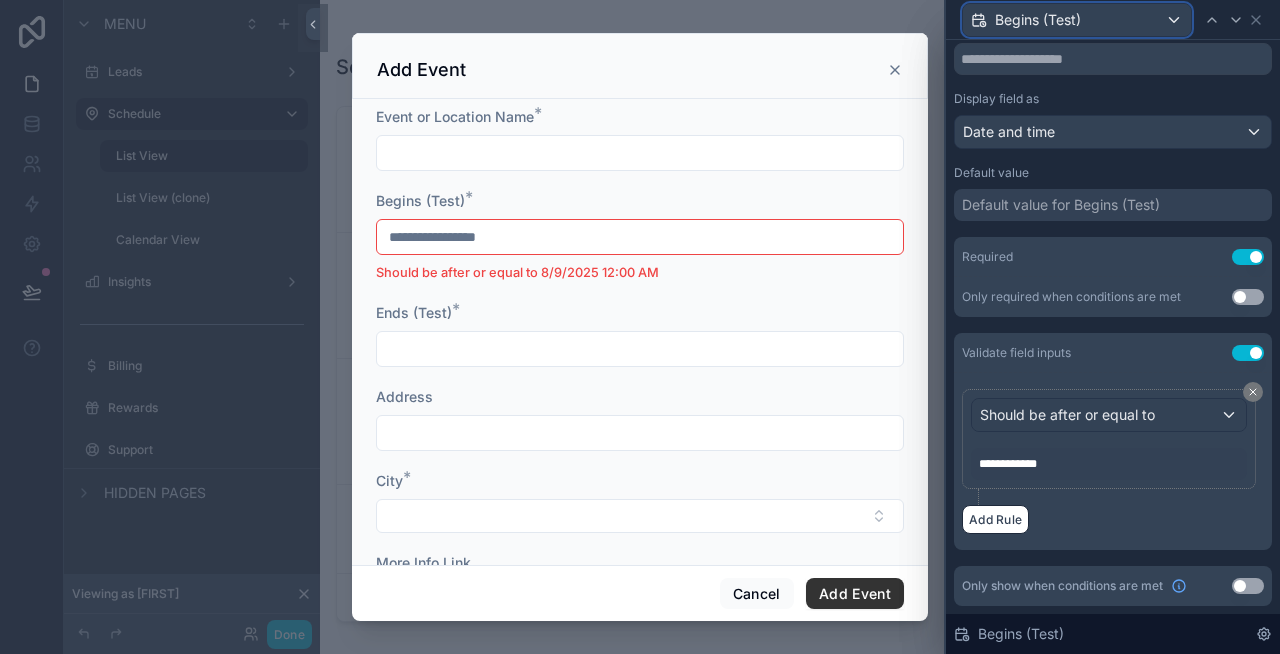 click on "Begins (Test)" at bounding box center (1077, 20) 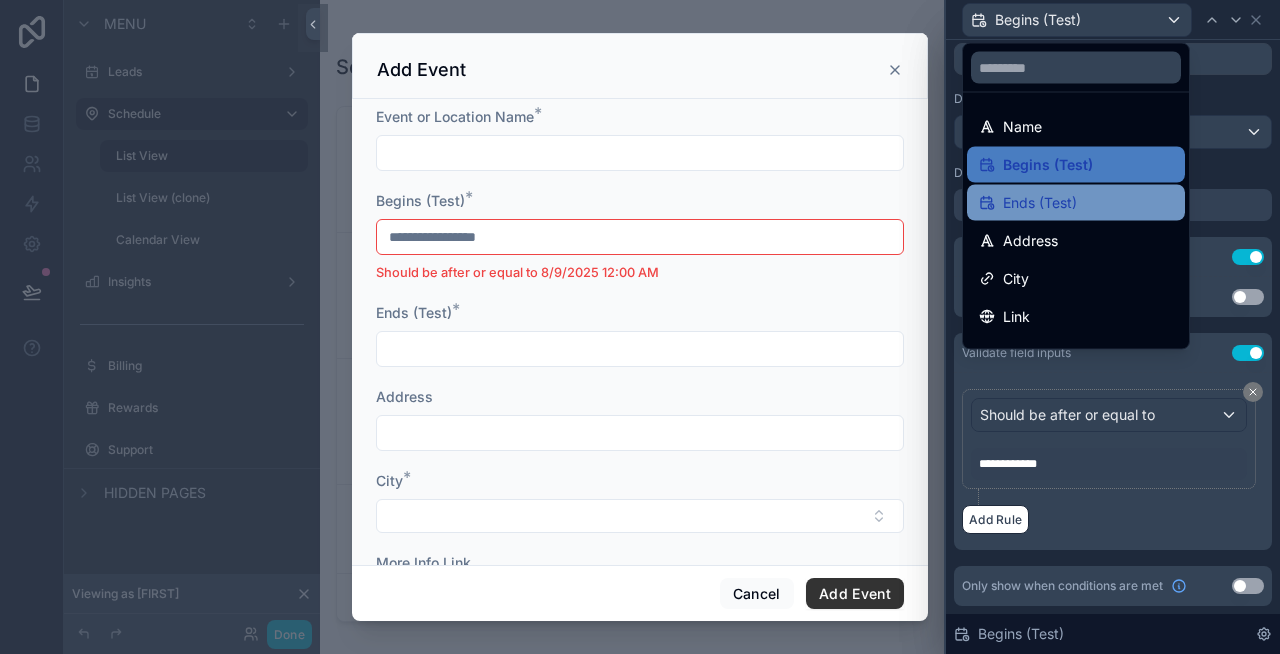 click on "Ends (Test)" at bounding box center (1040, 203) 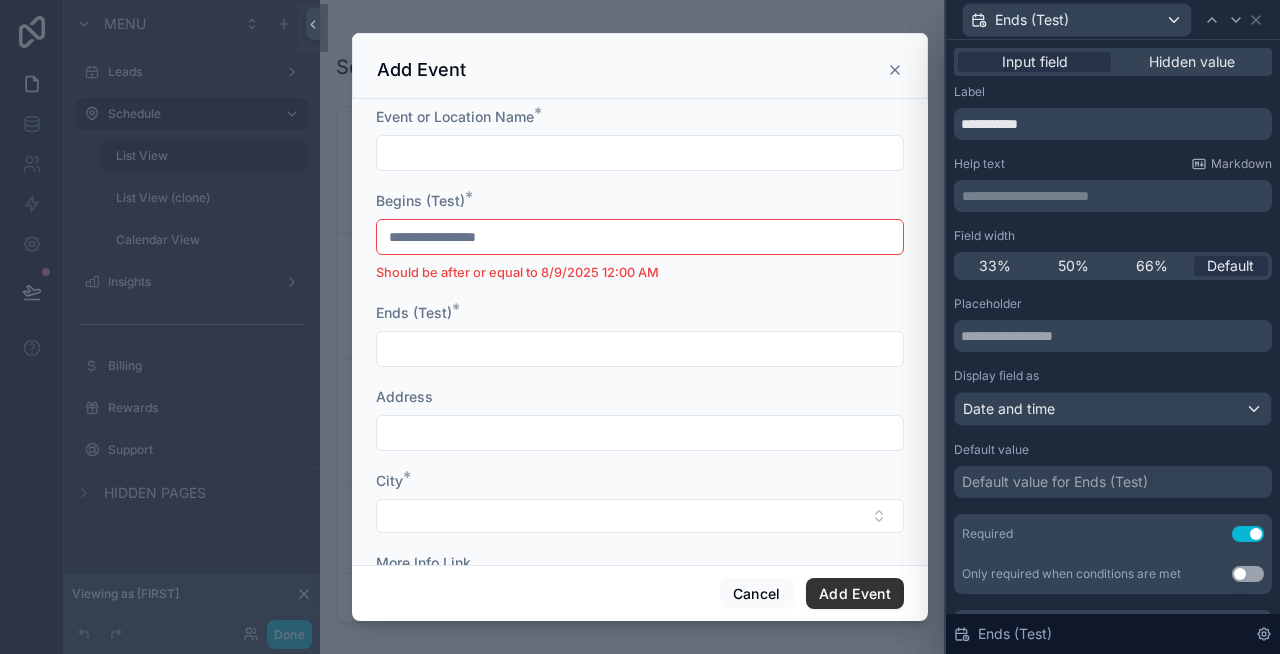 scroll, scrollTop: 100, scrollLeft: 0, axis: vertical 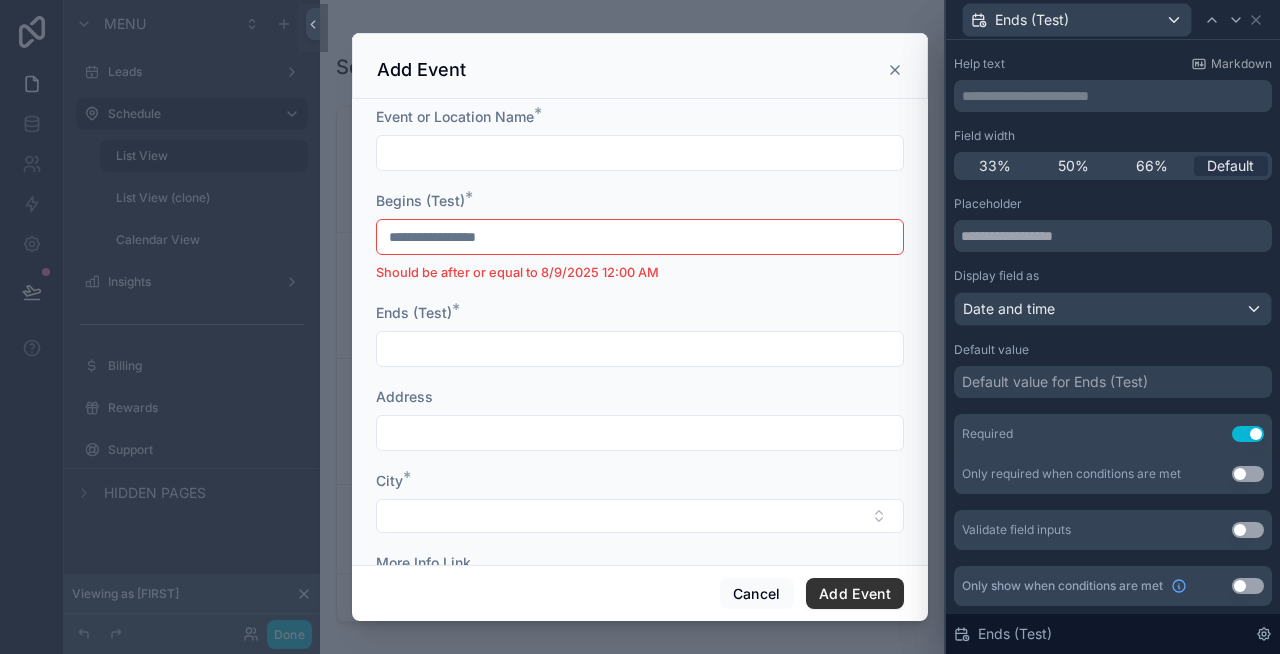 click on "Use setting" at bounding box center (1248, 530) 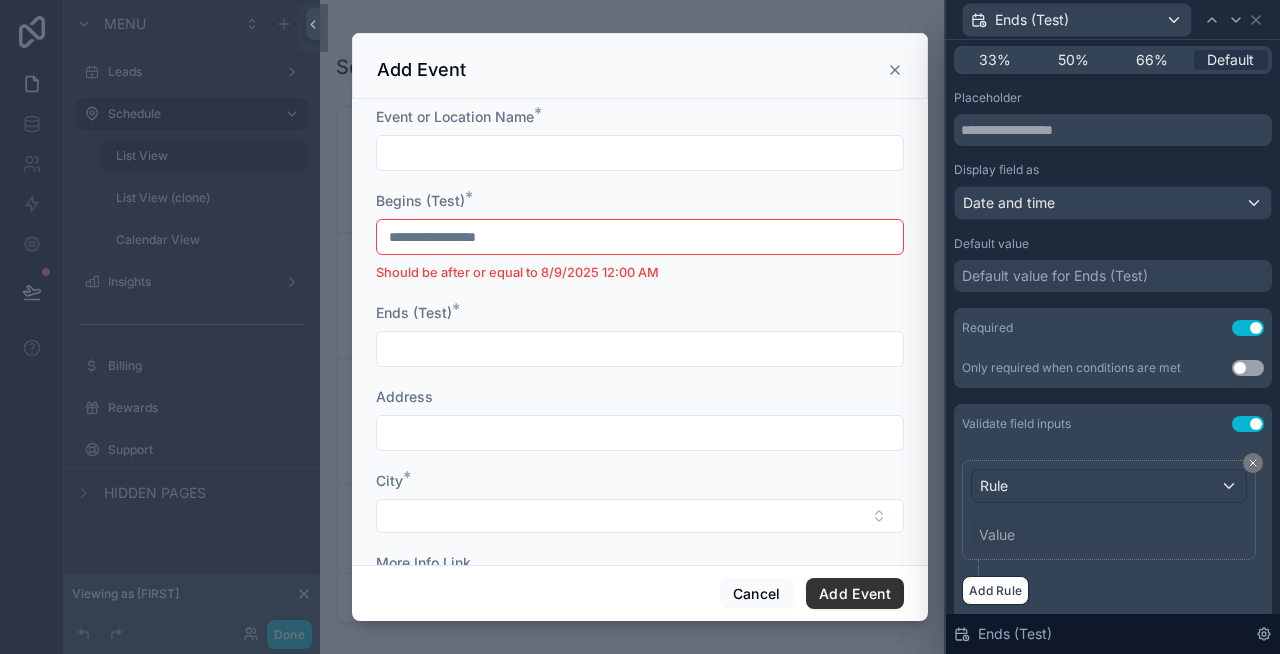 scroll, scrollTop: 277, scrollLeft: 0, axis: vertical 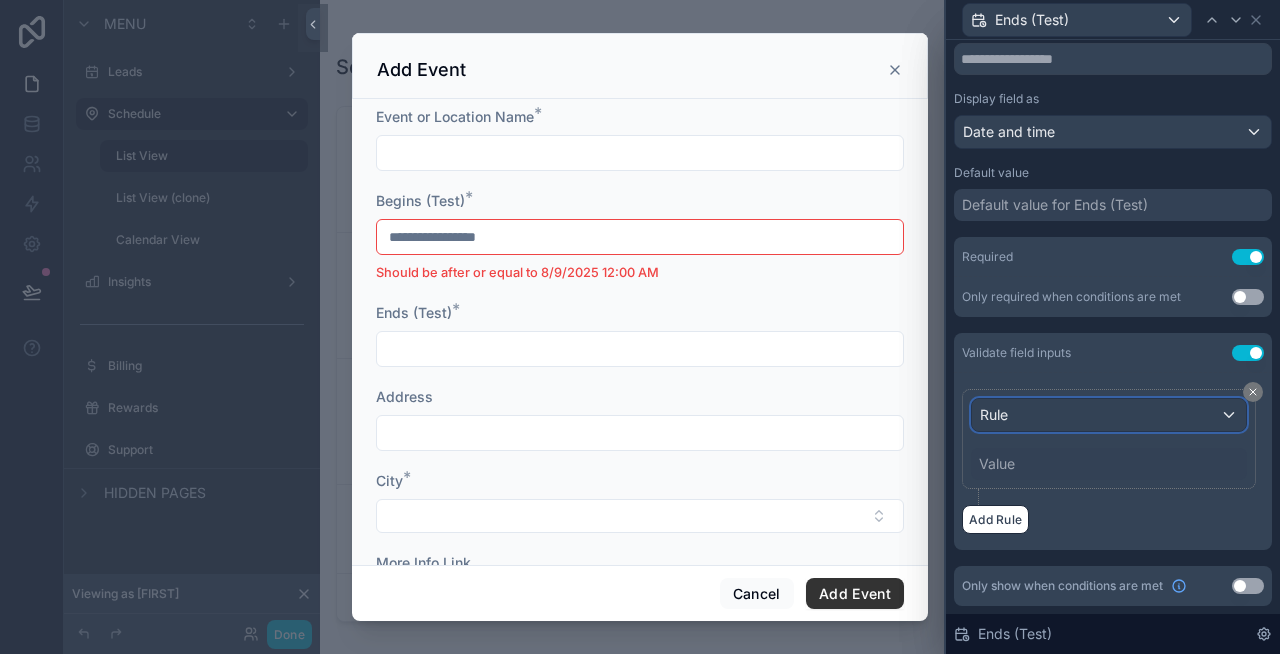 click on "Rule" at bounding box center (1109, 415) 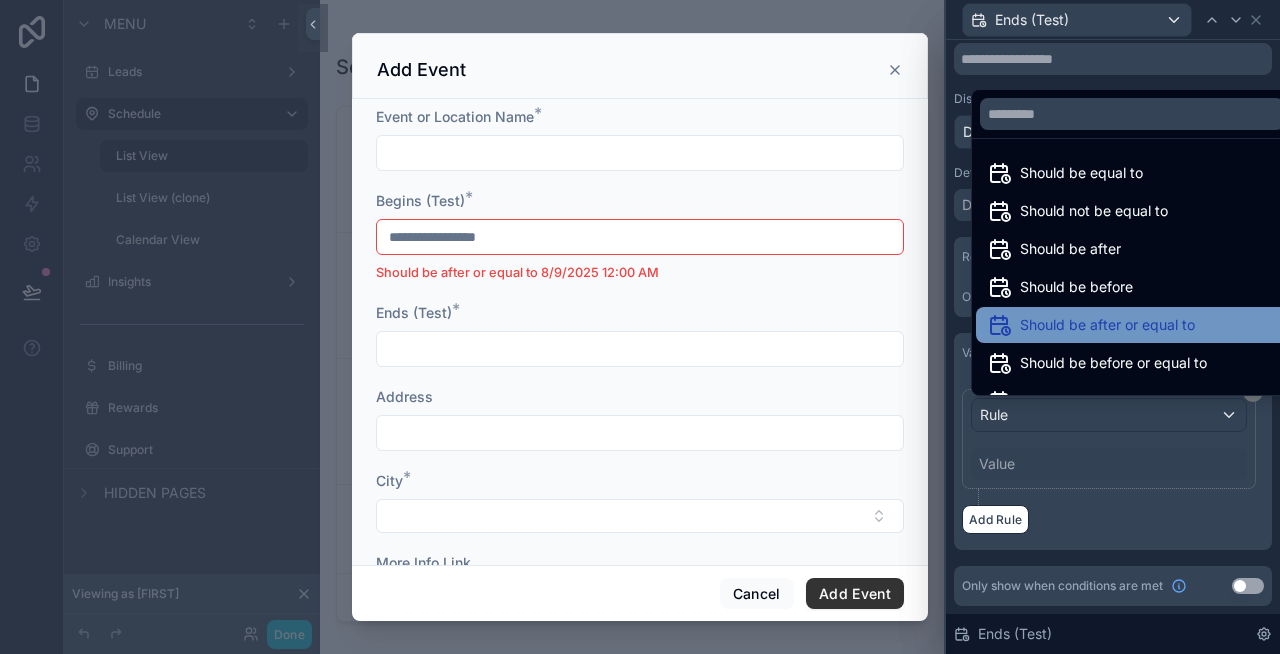 click on "Should be after or equal to" at bounding box center [1107, 325] 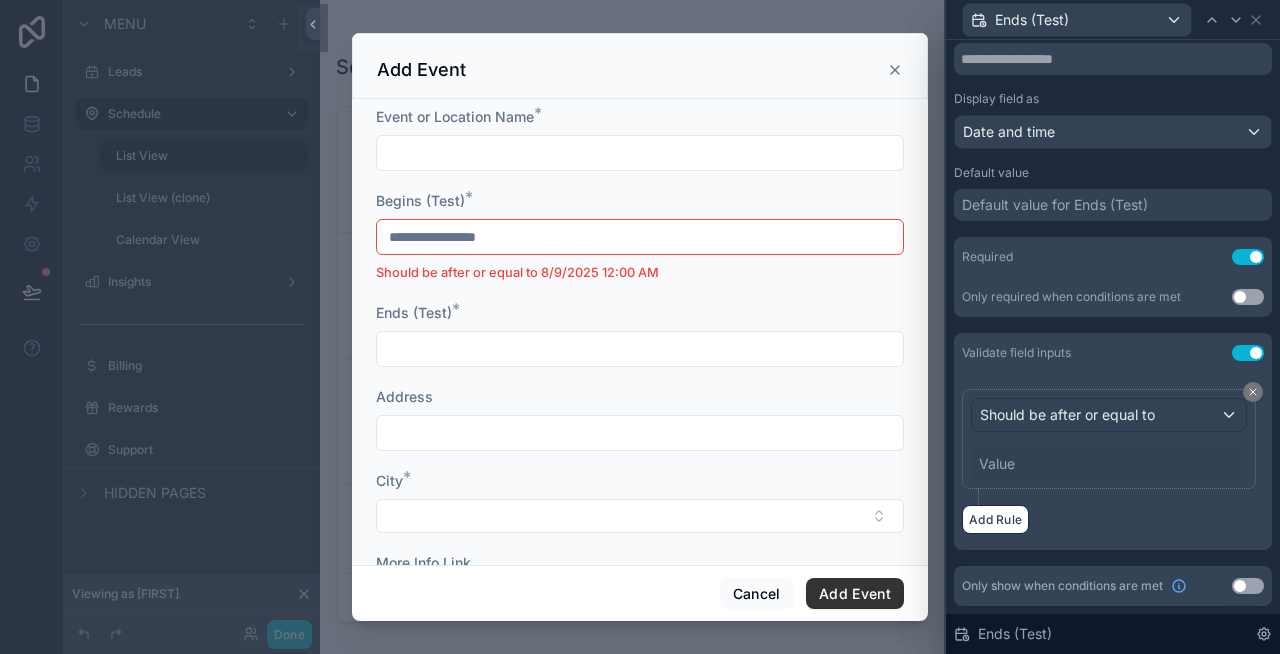 click on "Value" at bounding box center (1109, 464) 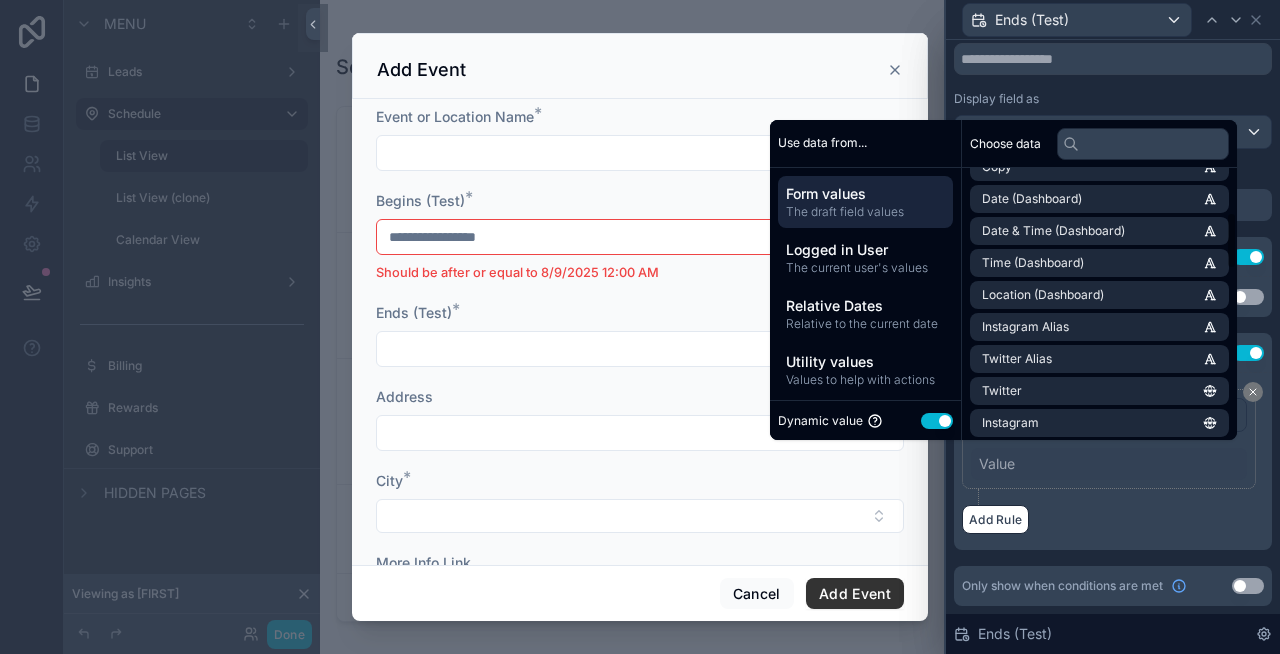 scroll, scrollTop: 162, scrollLeft: 0, axis: vertical 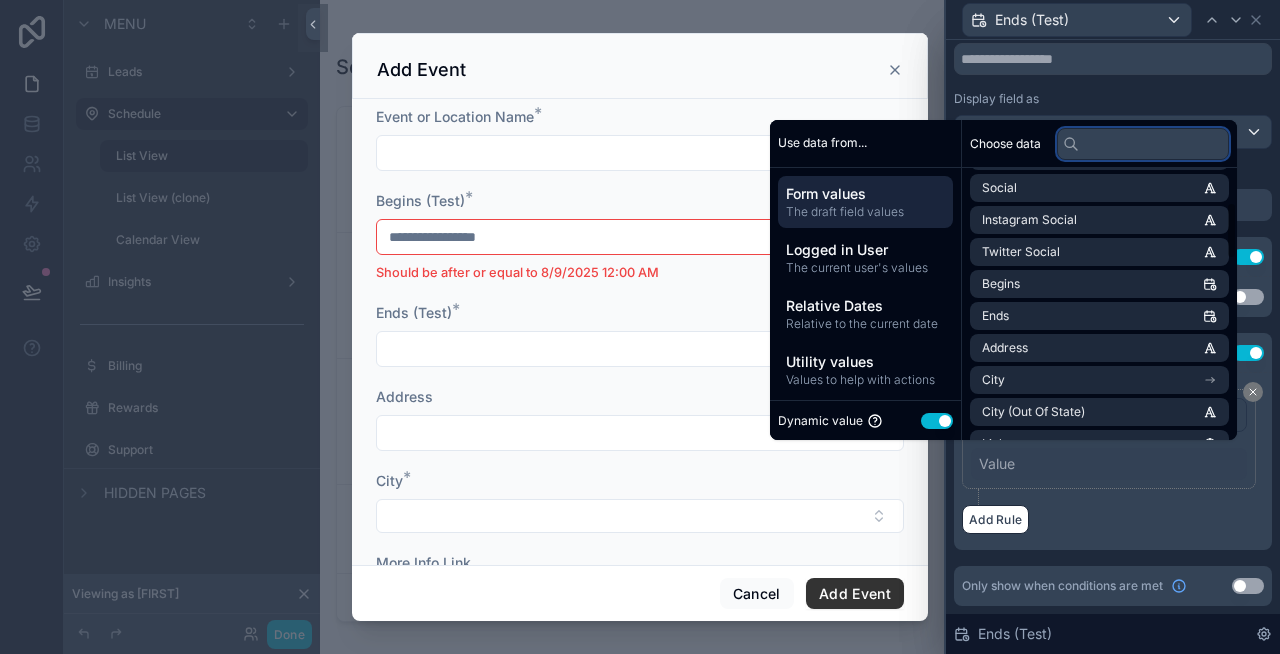 click at bounding box center (1143, 144) 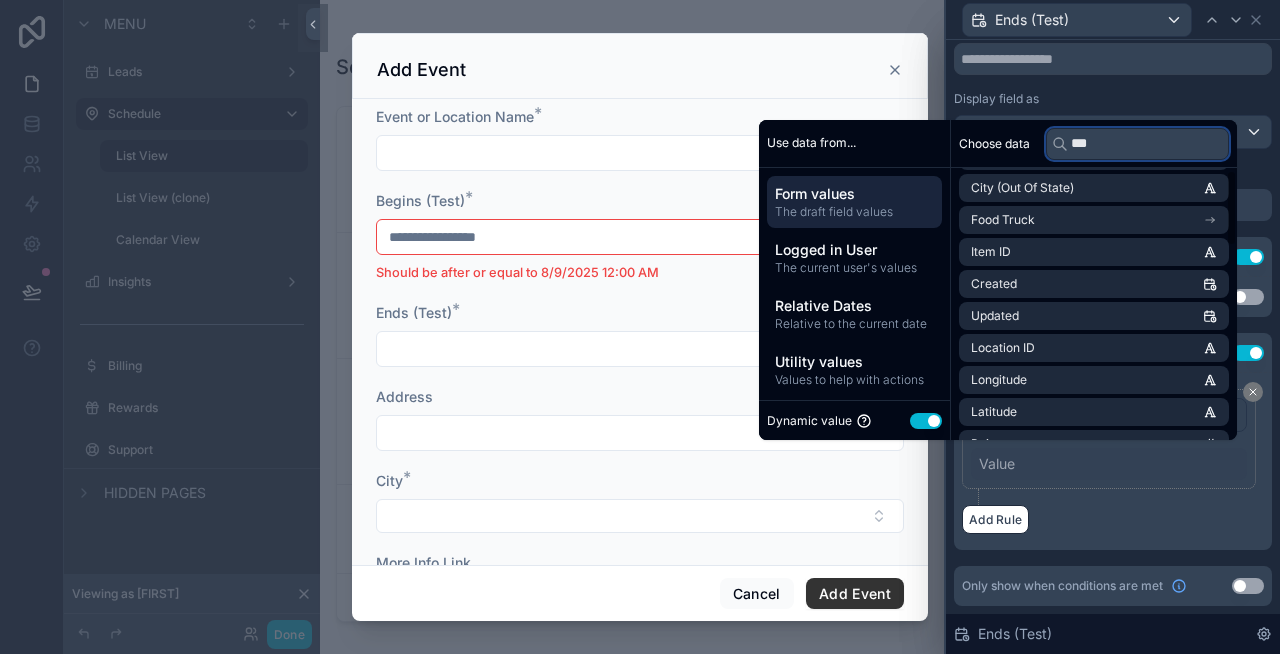 scroll, scrollTop: 0, scrollLeft: 0, axis: both 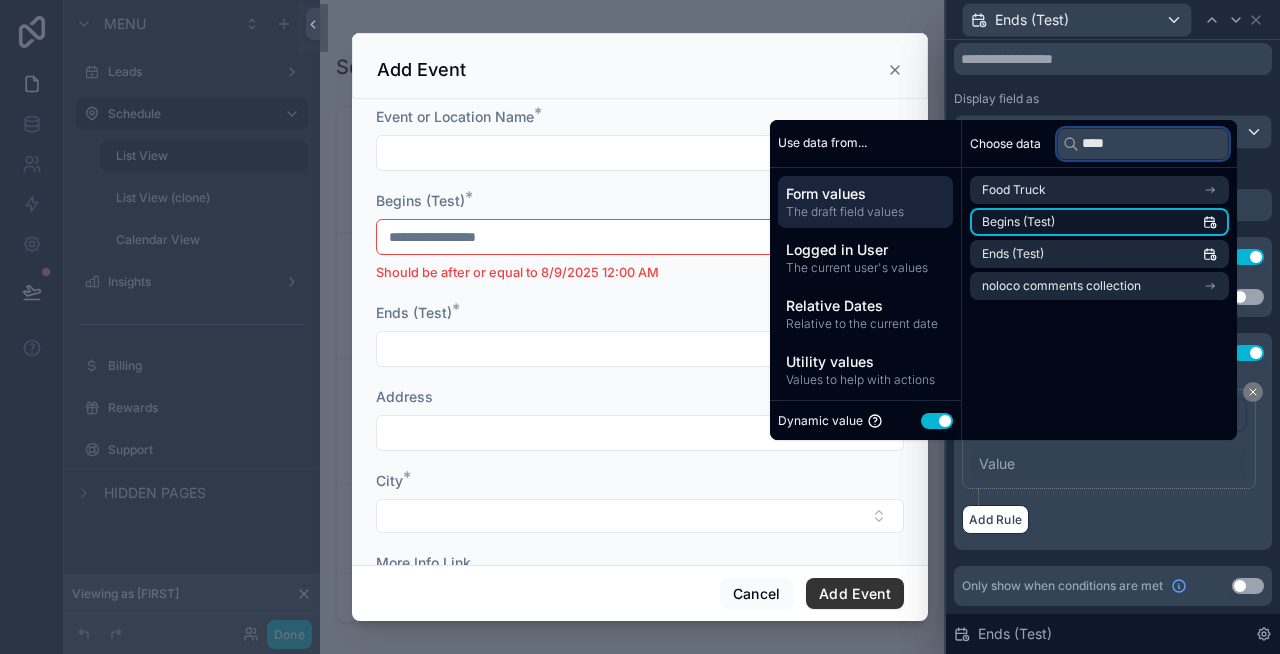 type on "****" 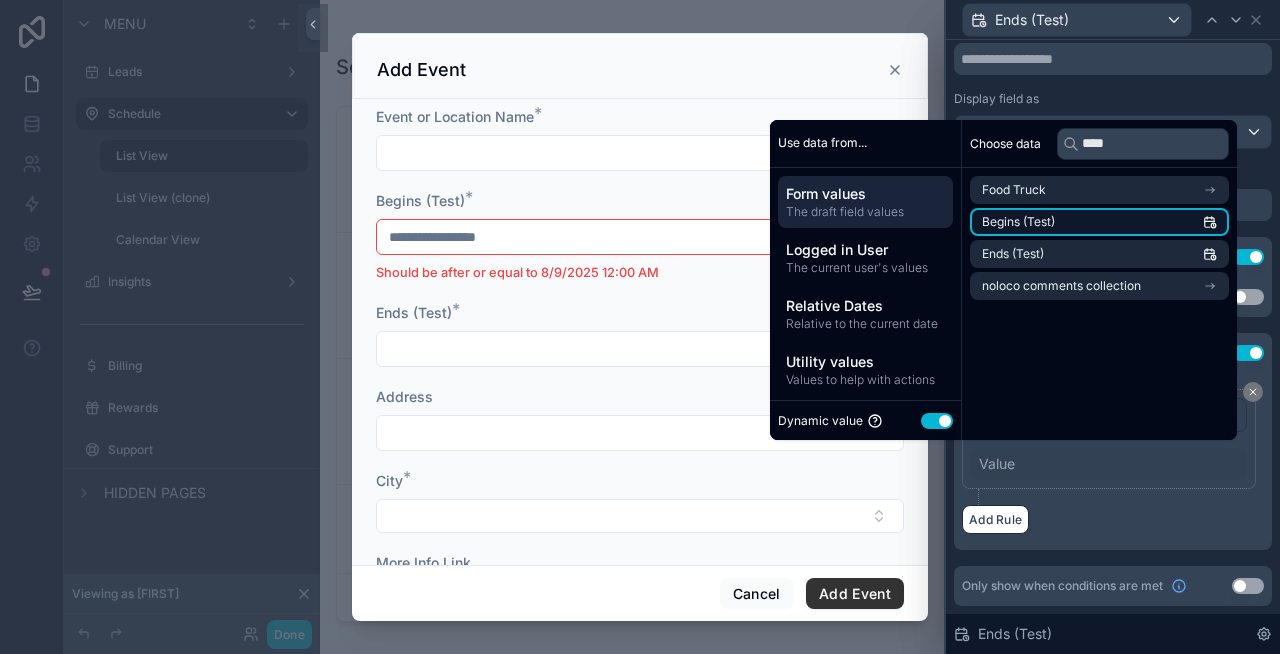 click on "Begins (Test)" at bounding box center (1099, 222) 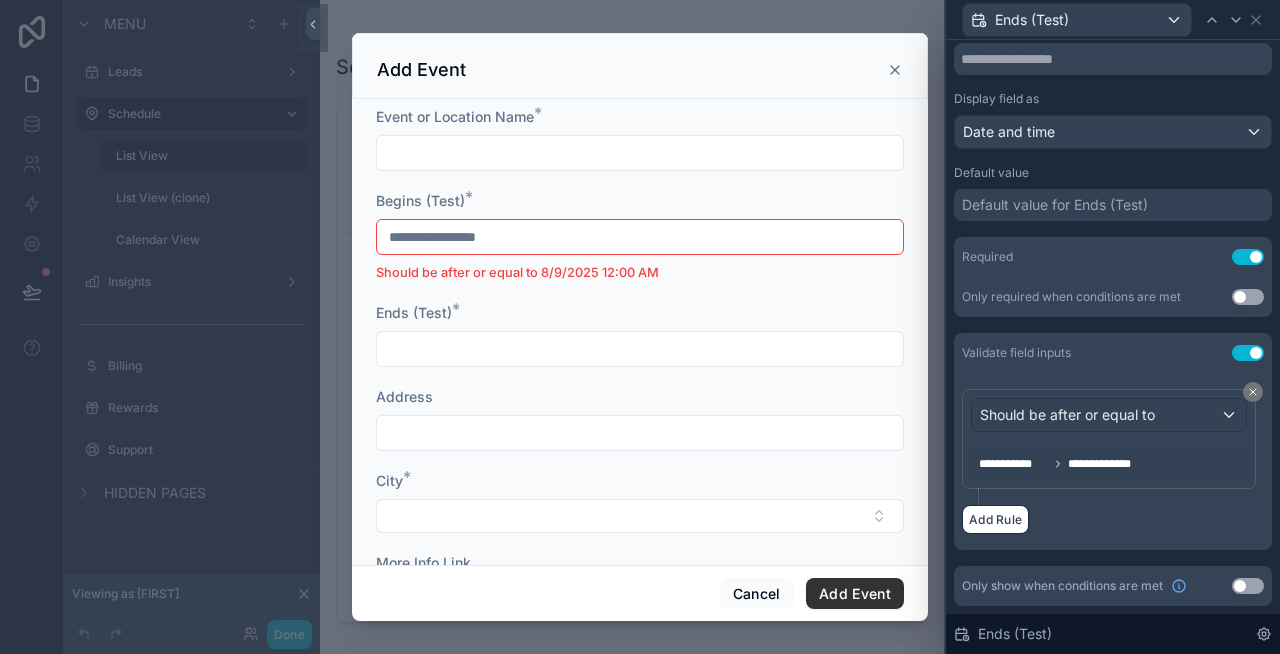 click on "Add Rule" at bounding box center (1113, 519) 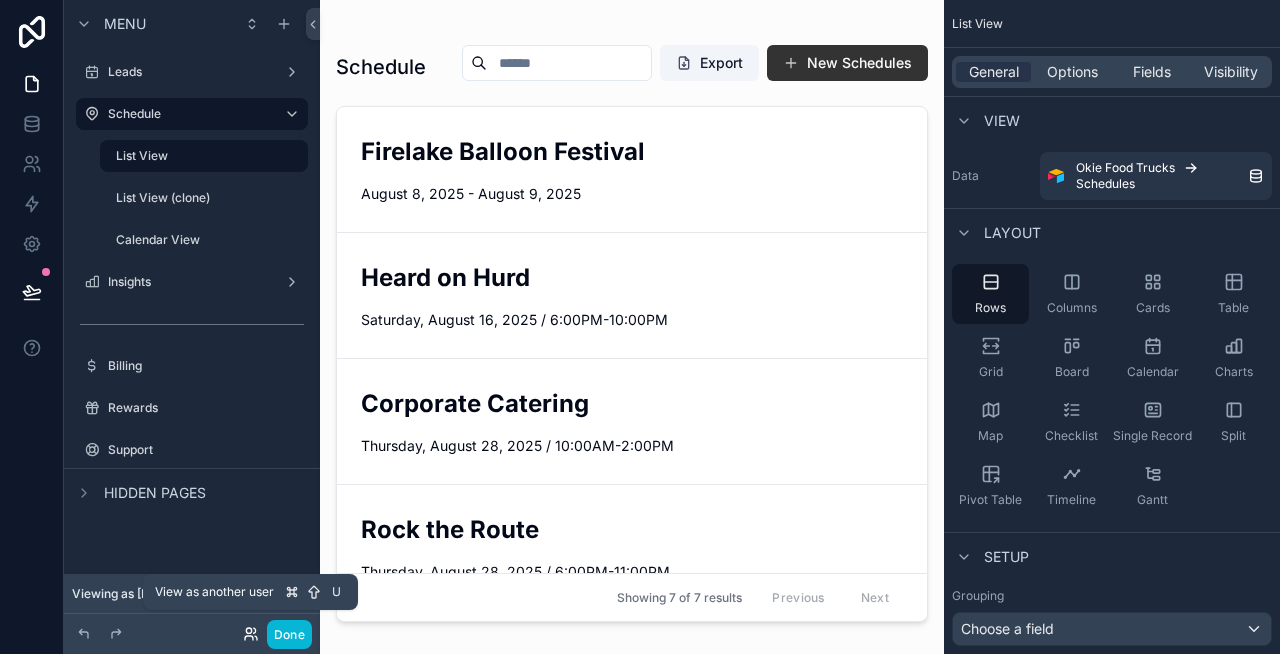 click 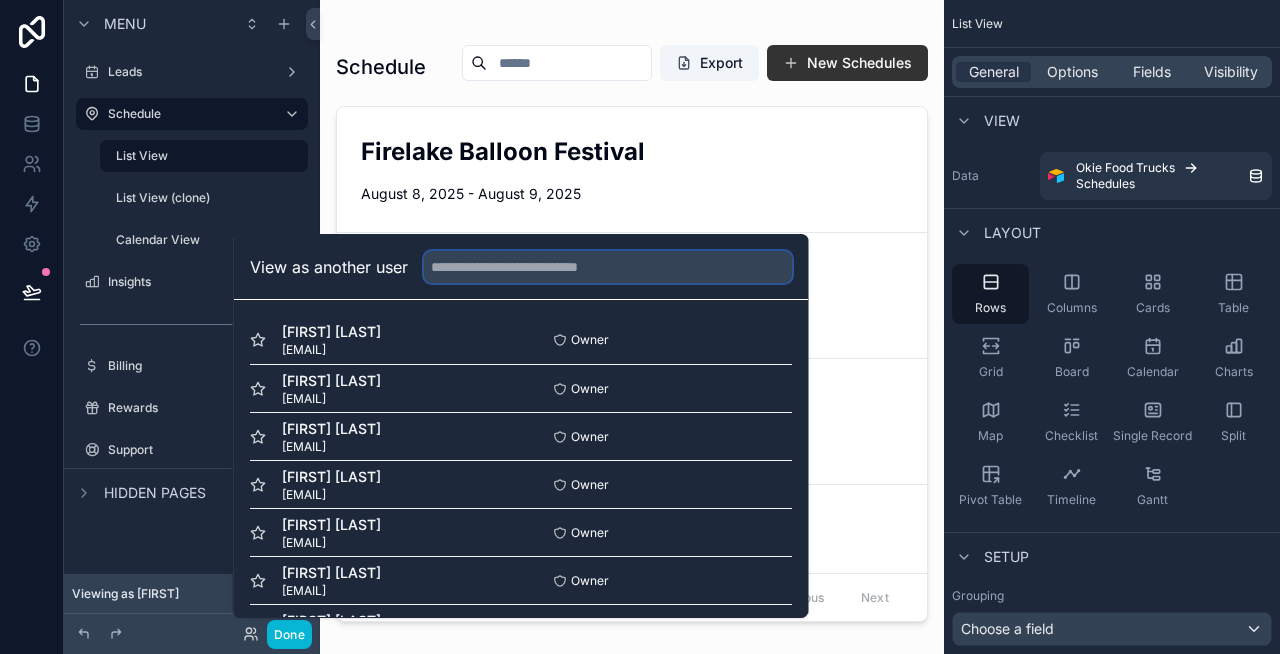 click at bounding box center [608, 267] 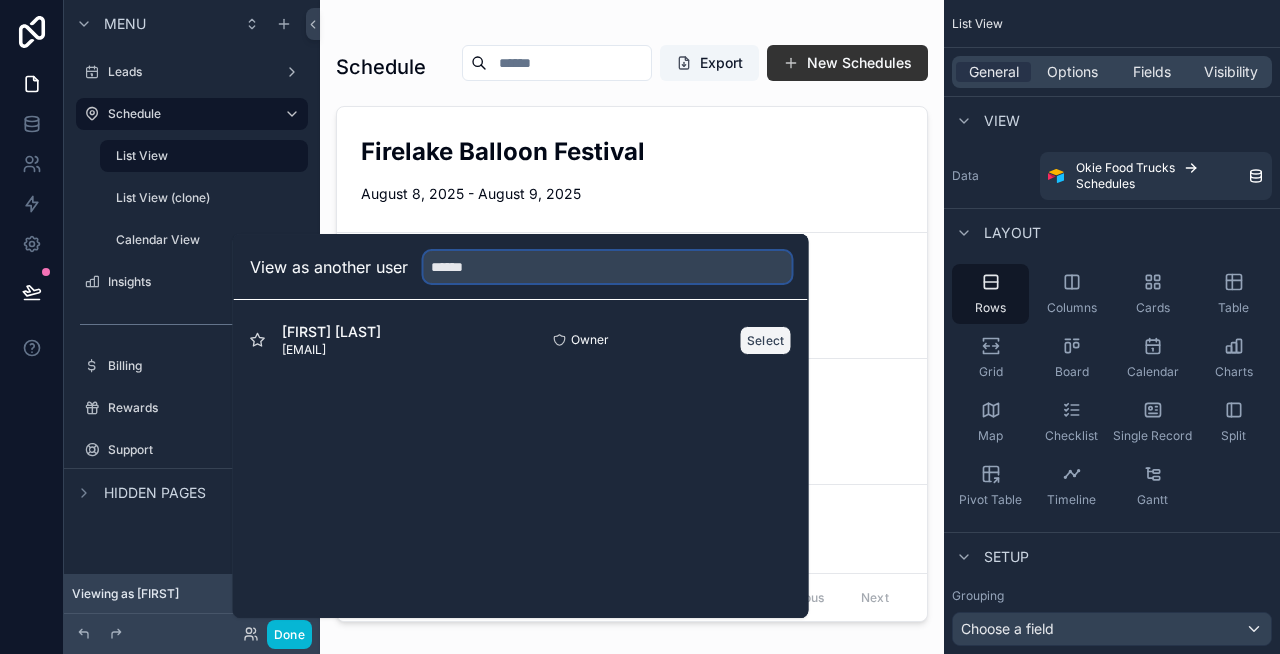 type on "******" 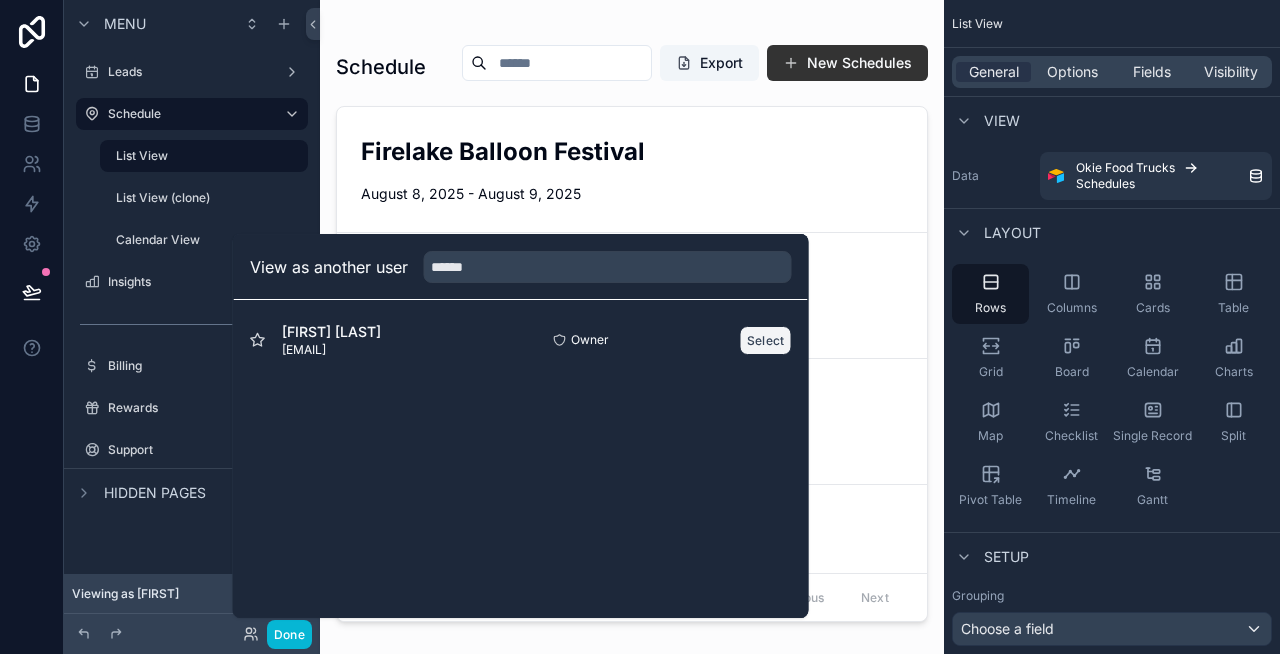 click on "Select" at bounding box center [766, 340] 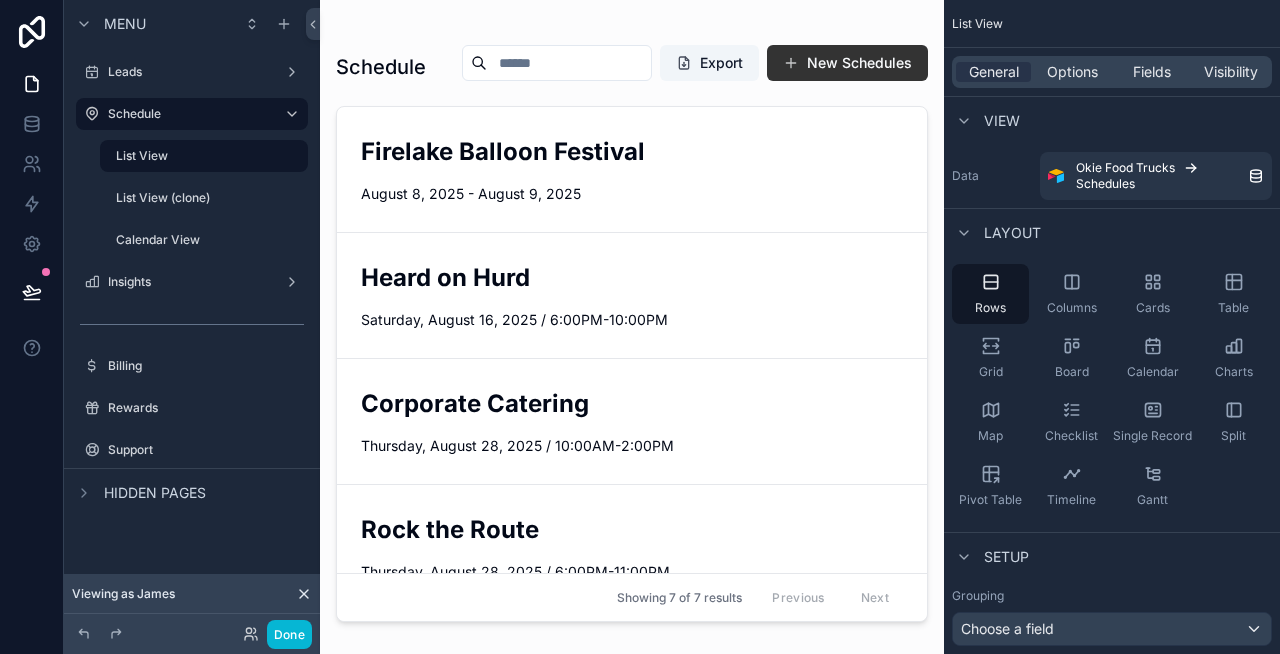 scroll, scrollTop: 0, scrollLeft: 0, axis: both 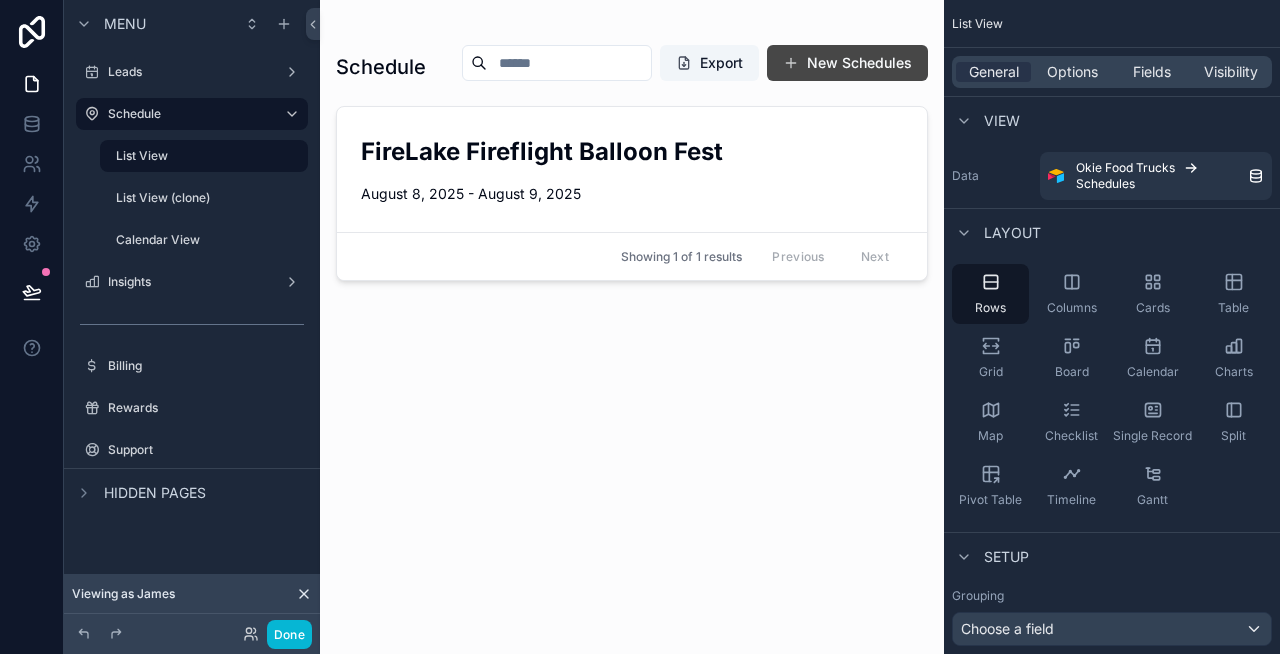 click on "New Schedules" at bounding box center (847, 63) 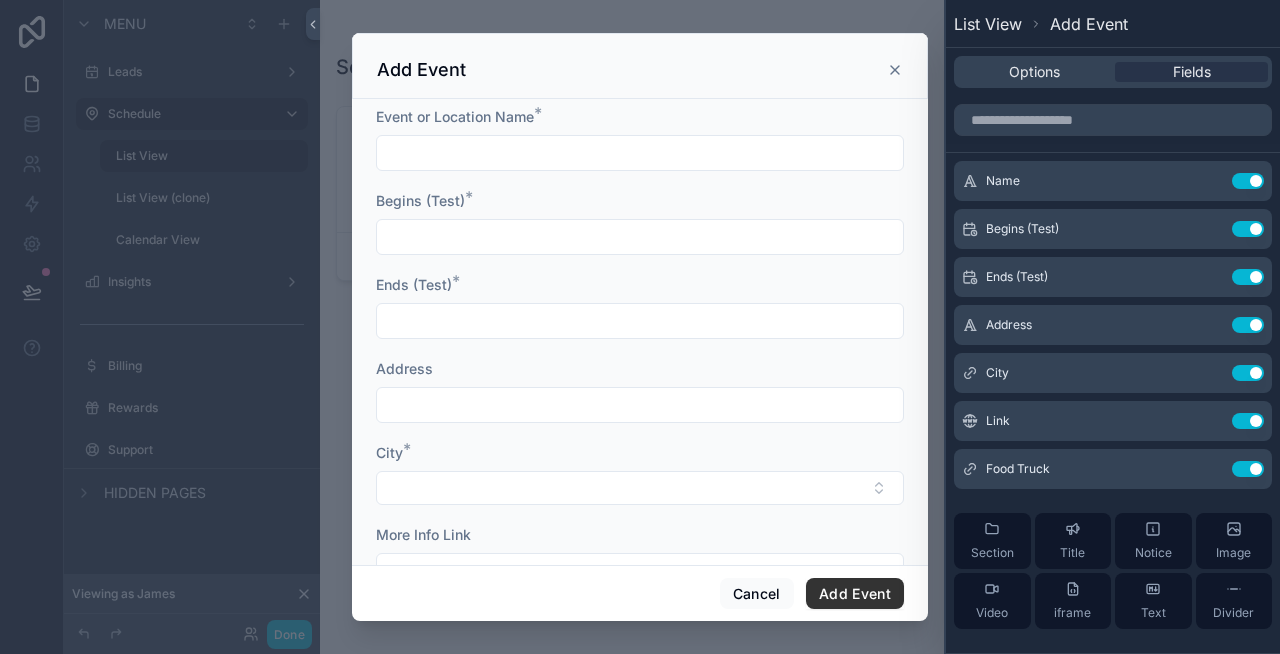click at bounding box center (640, 153) 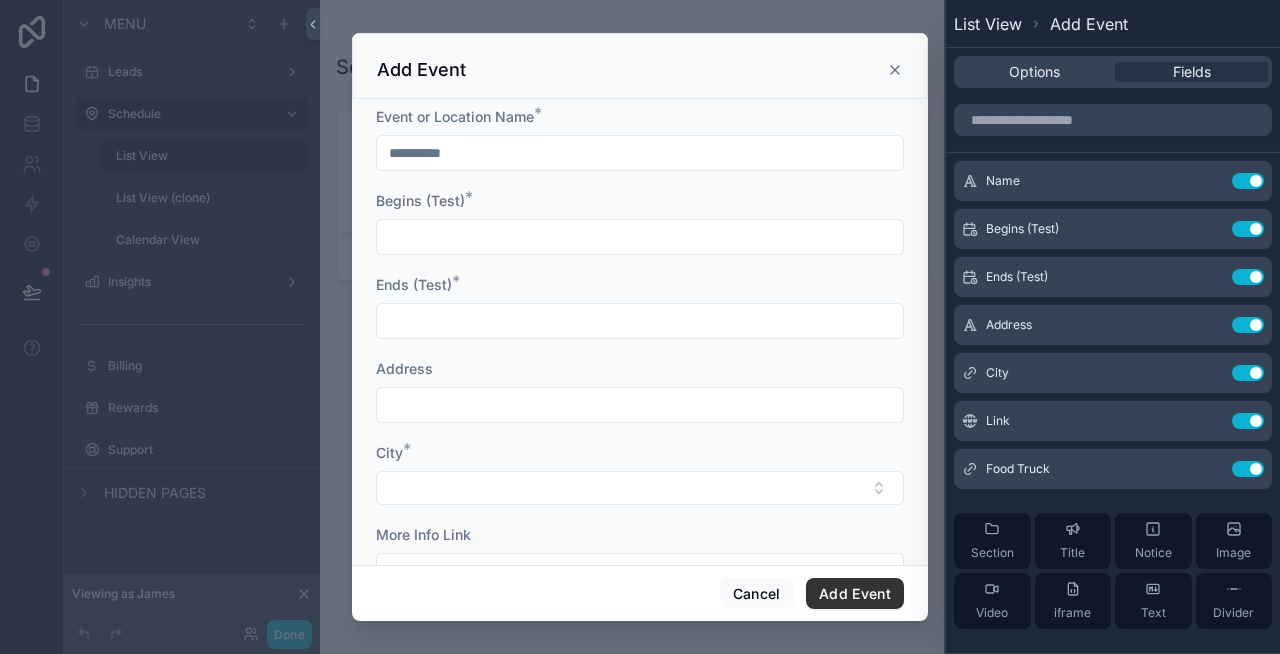 type on "**********" 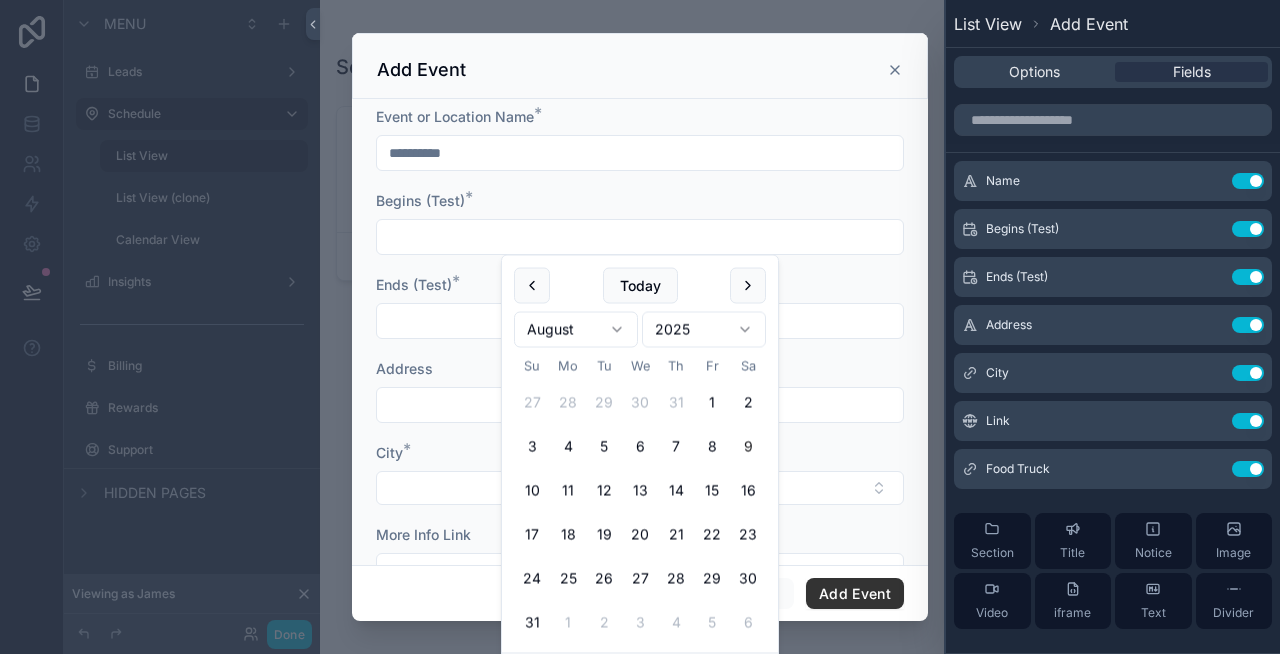 click at bounding box center (640, 237) 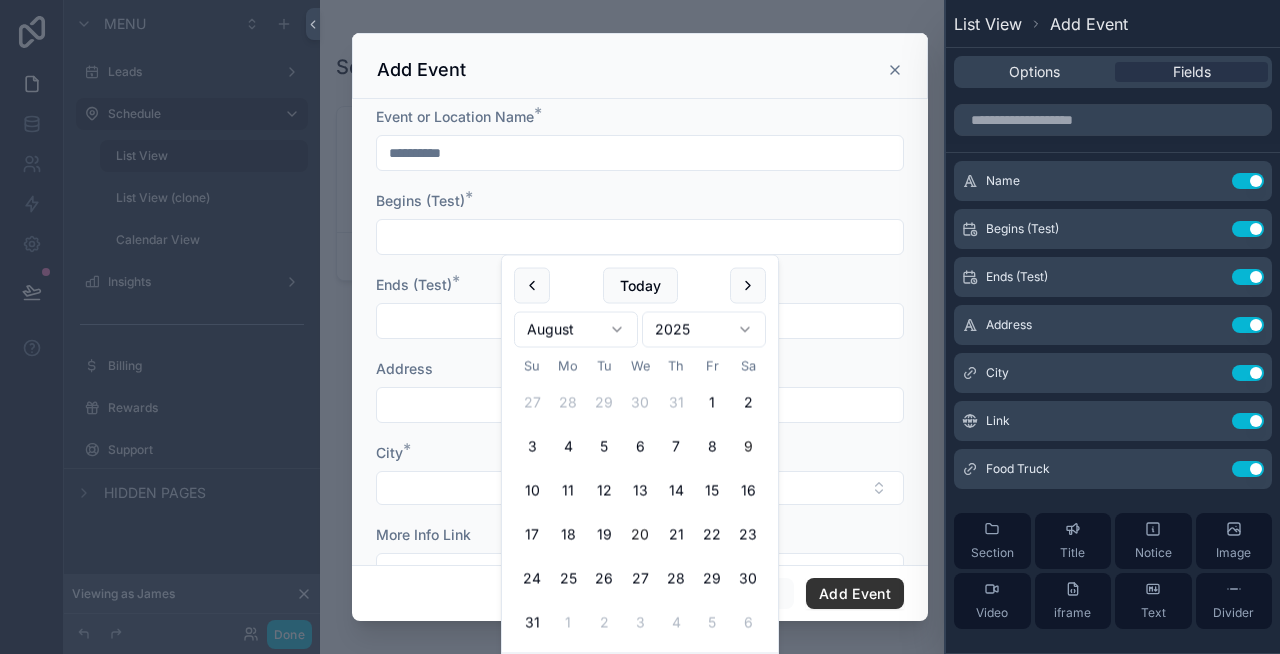 click on "20" at bounding box center [640, 535] 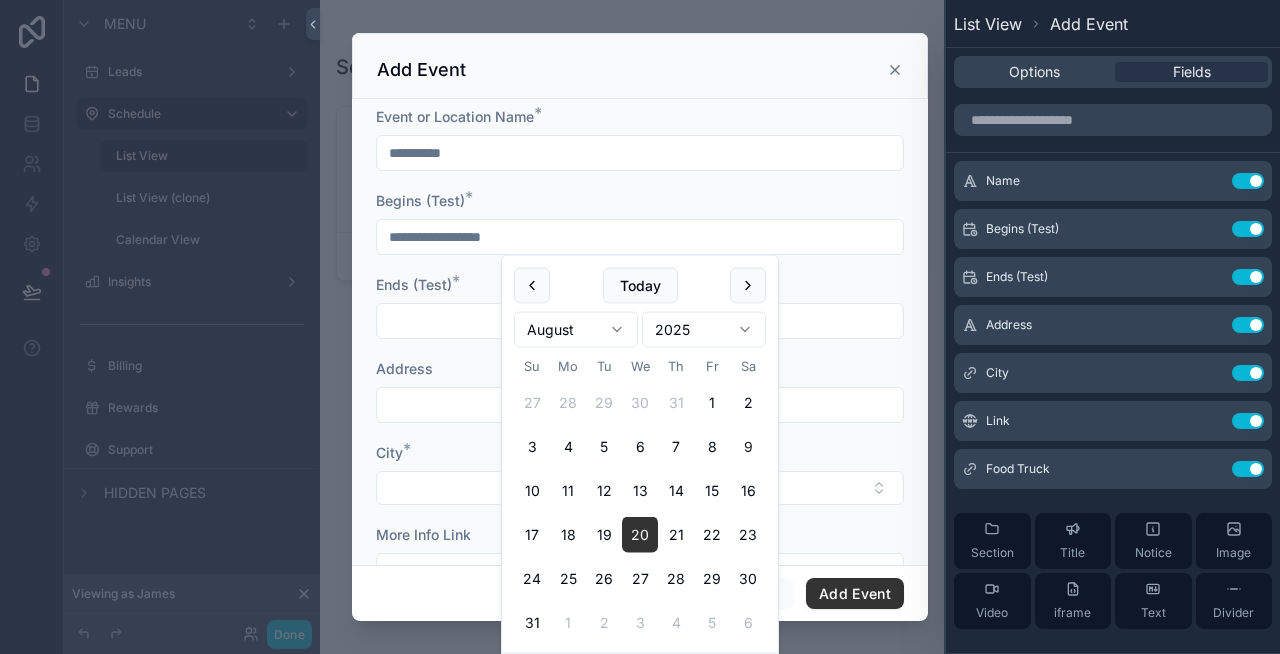 click on "**********" at bounding box center (640, 237) 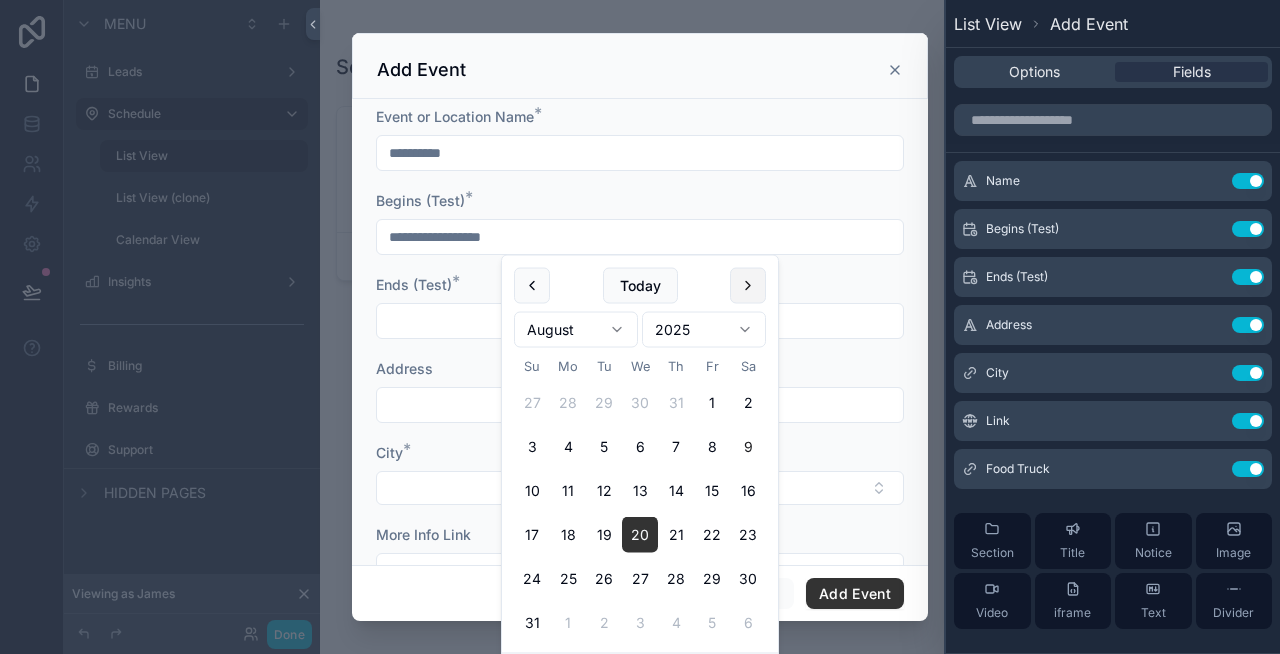 click at bounding box center [748, 286] 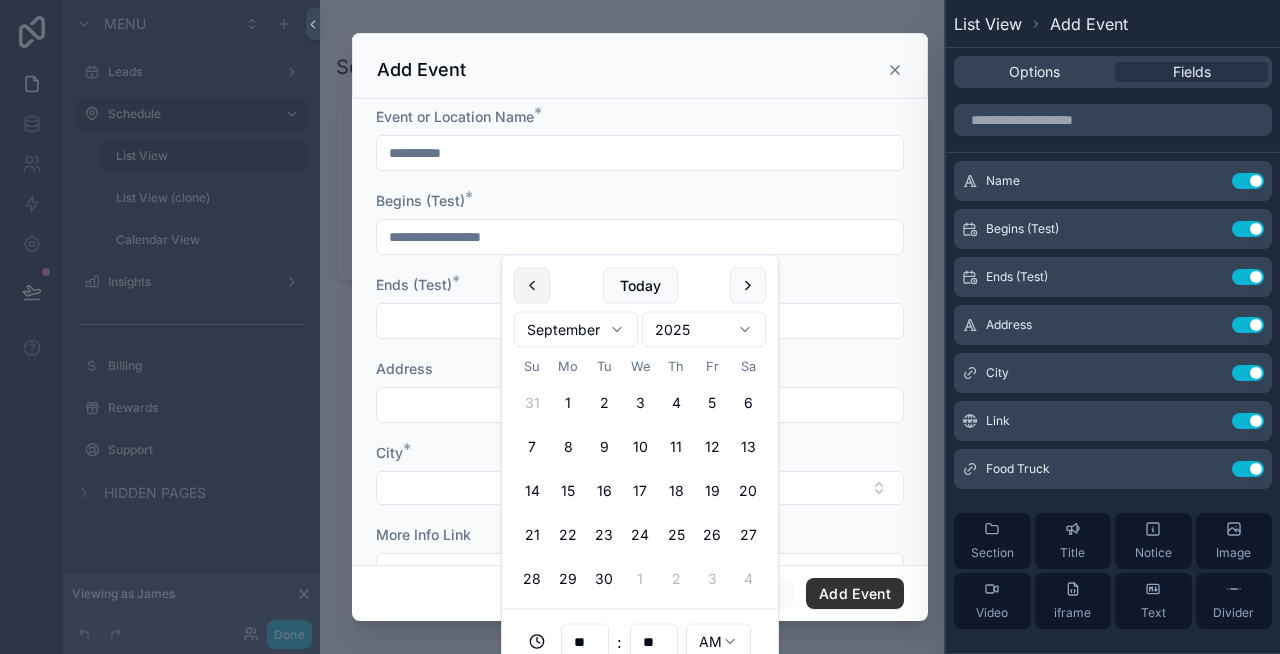 click at bounding box center (532, 286) 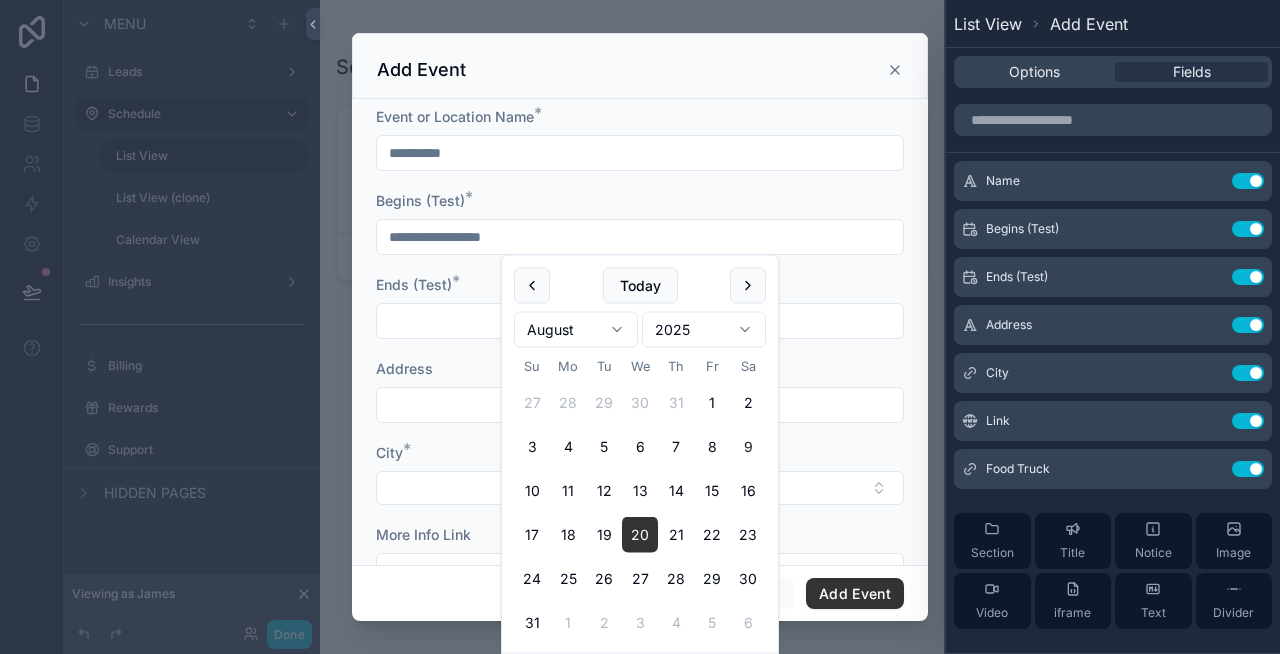 click on "**********" at bounding box center (640, 358) 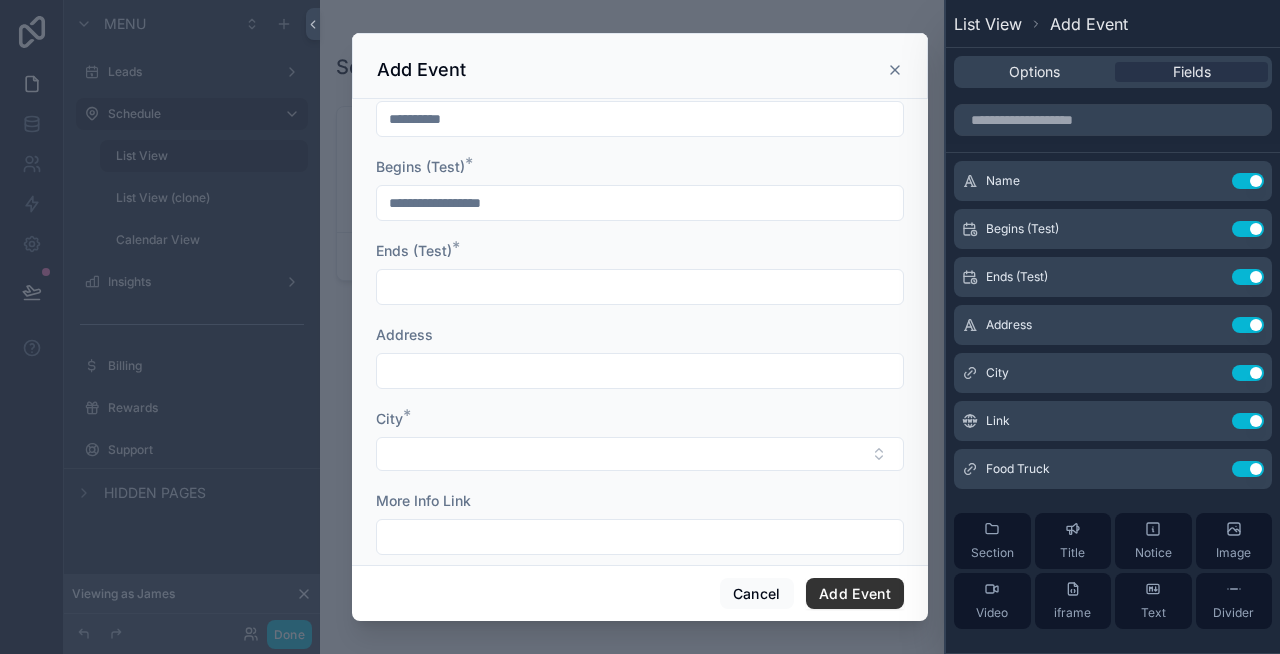 scroll, scrollTop: 59, scrollLeft: 0, axis: vertical 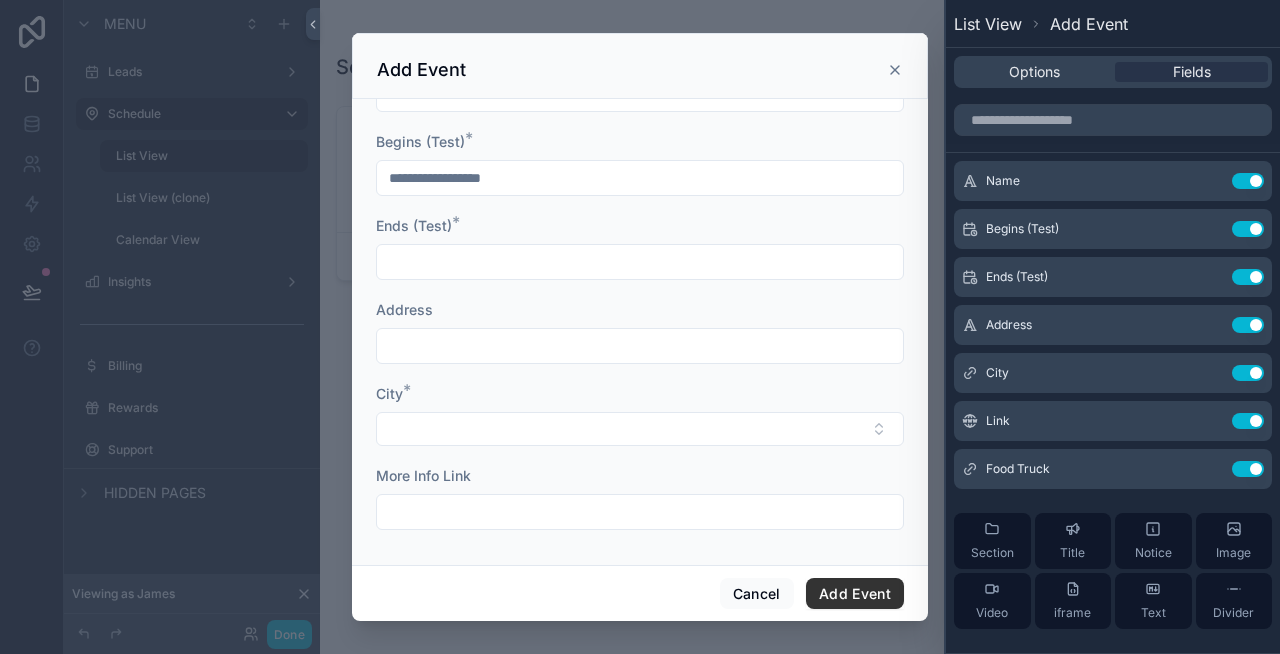 click on "**********" at bounding box center [640, 178] 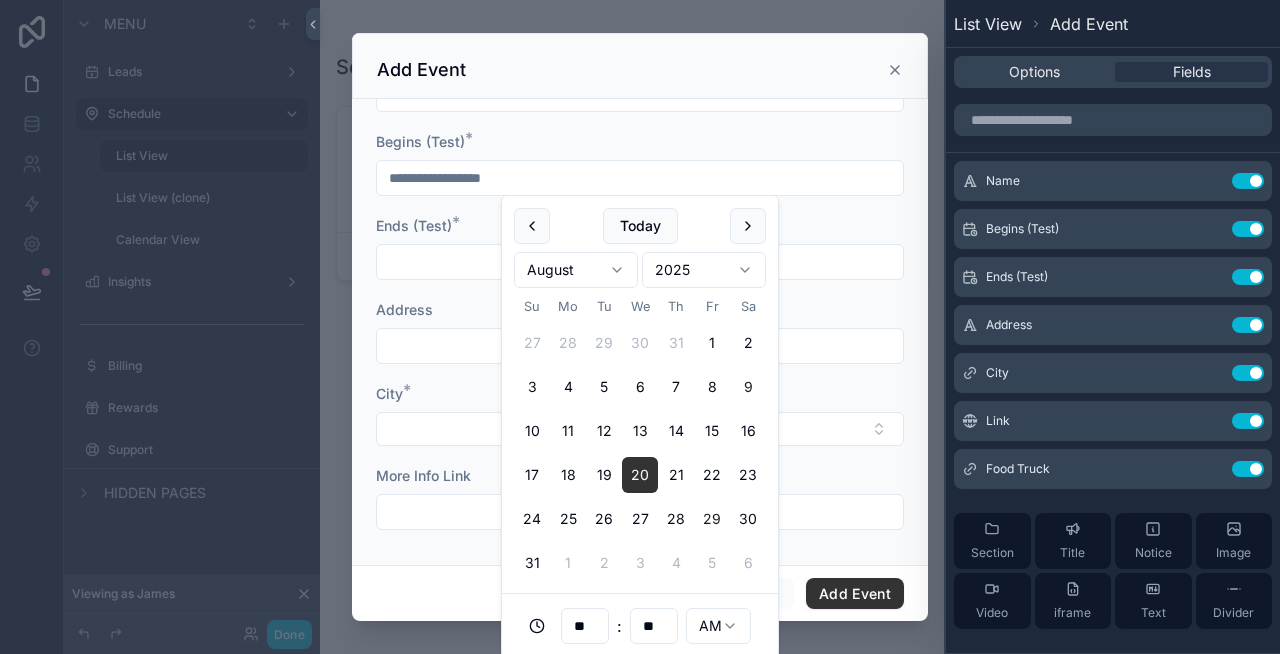 click on "29" at bounding box center (712, 519) 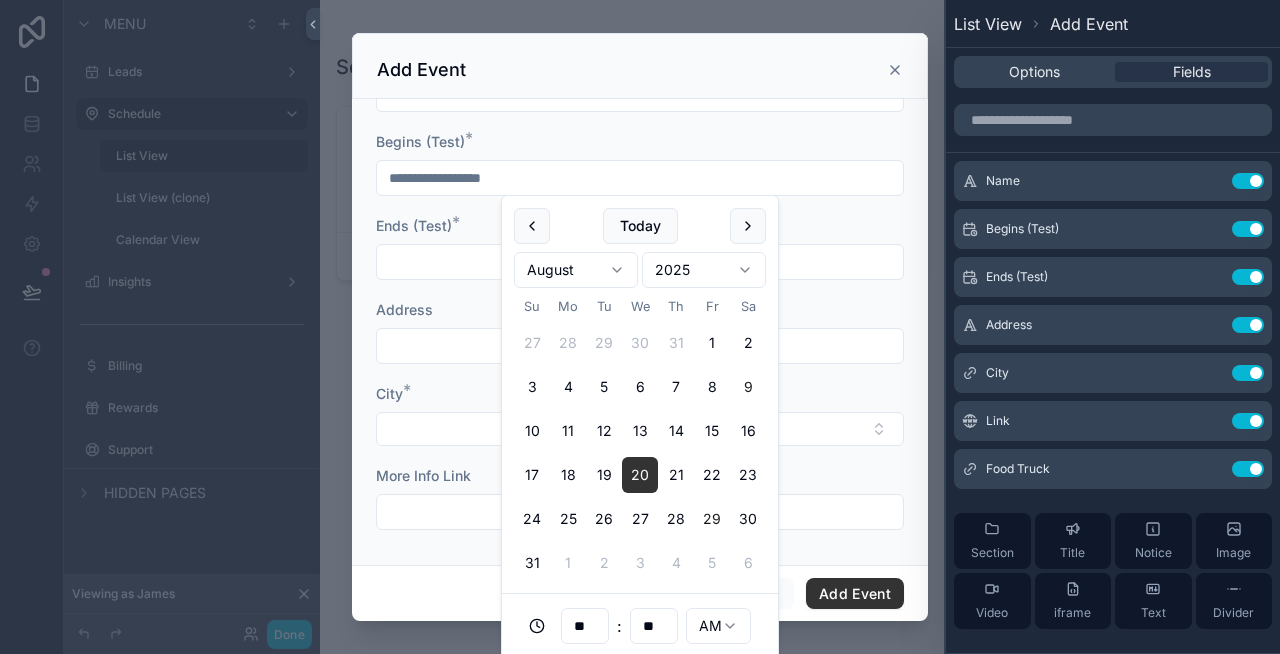 type on "**********" 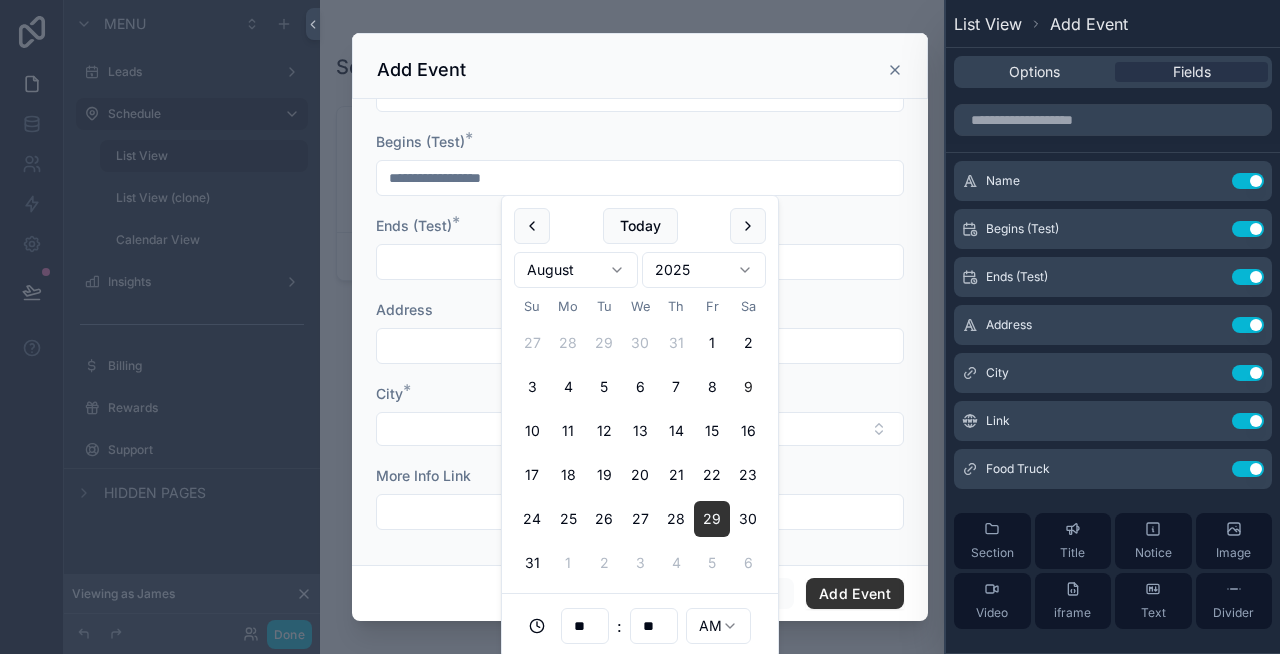 click on "Ends (Test) *" at bounding box center (640, 226) 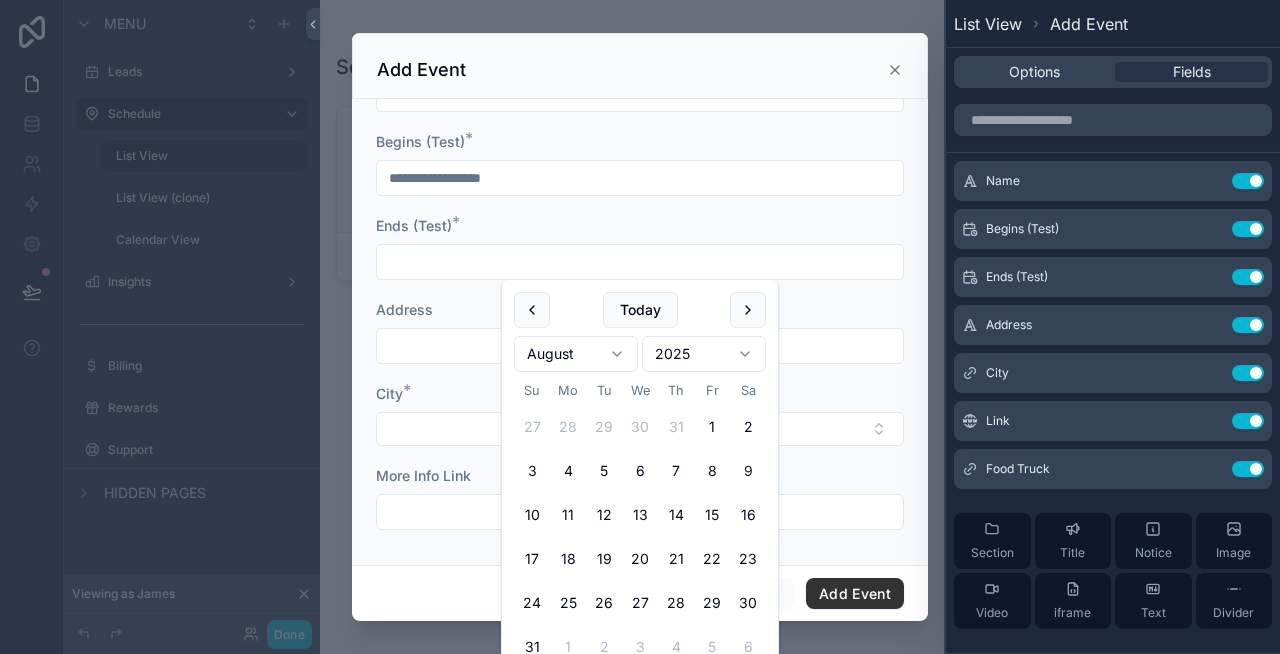 click at bounding box center [640, 262] 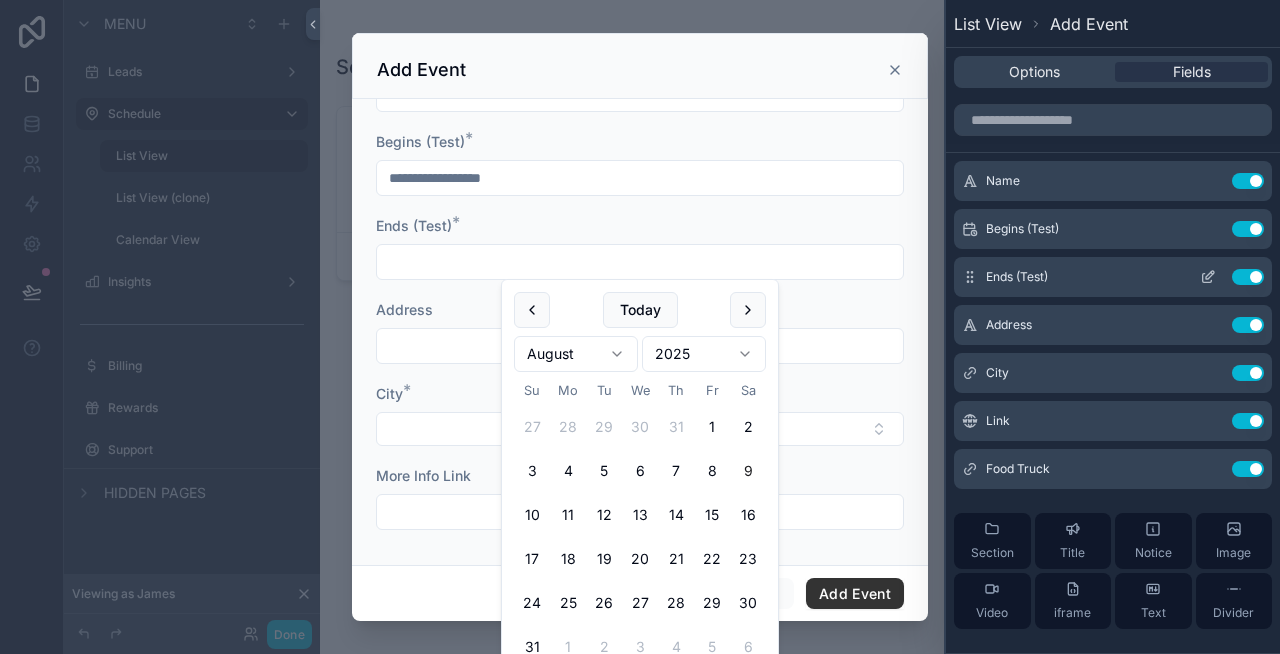 click 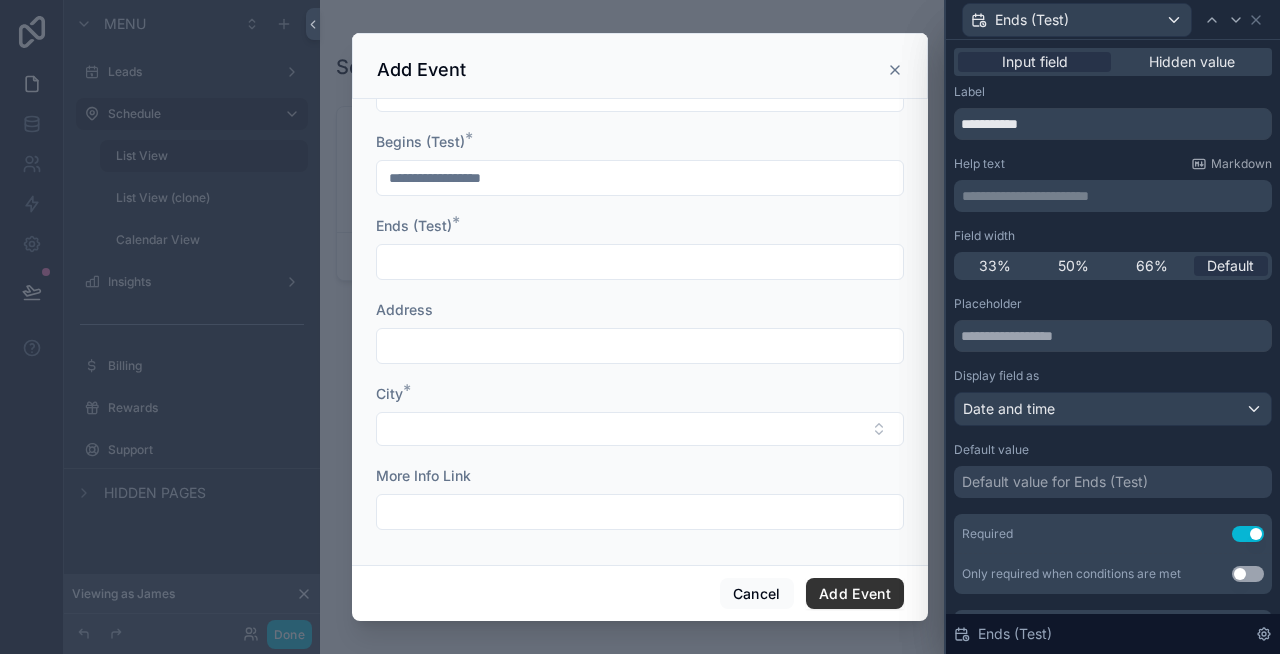 scroll, scrollTop: 62, scrollLeft: 0, axis: vertical 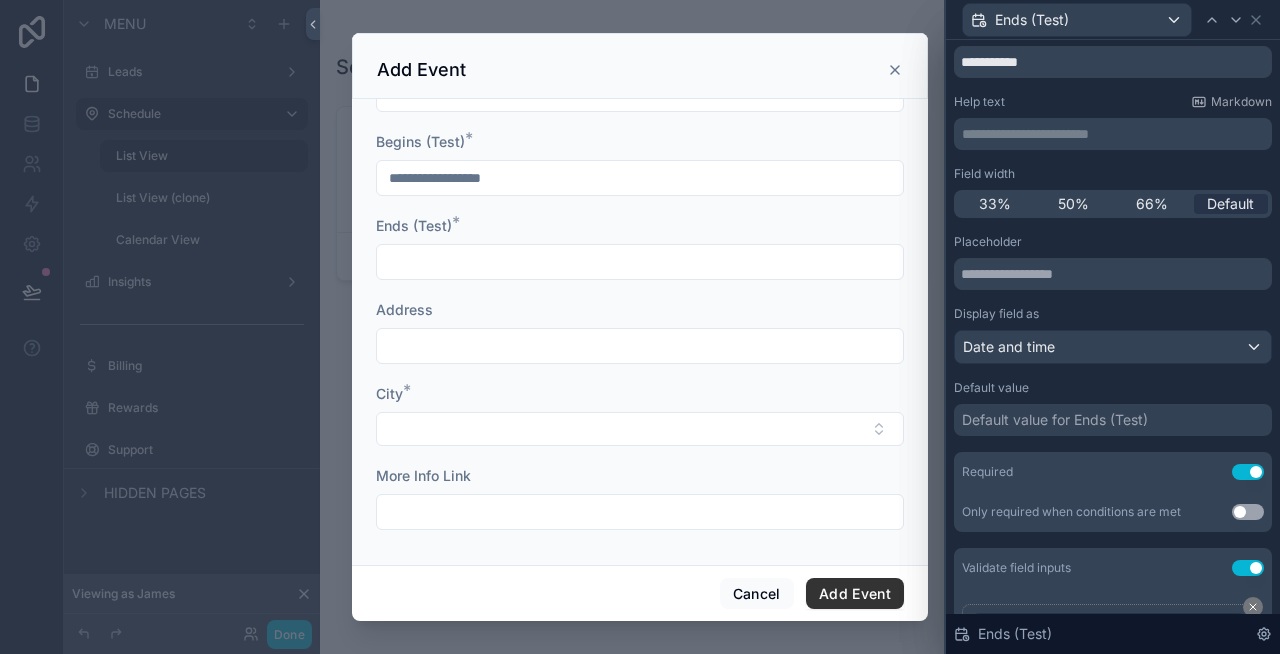 click on "Default value for Ends (Test)" at bounding box center (1055, 420) 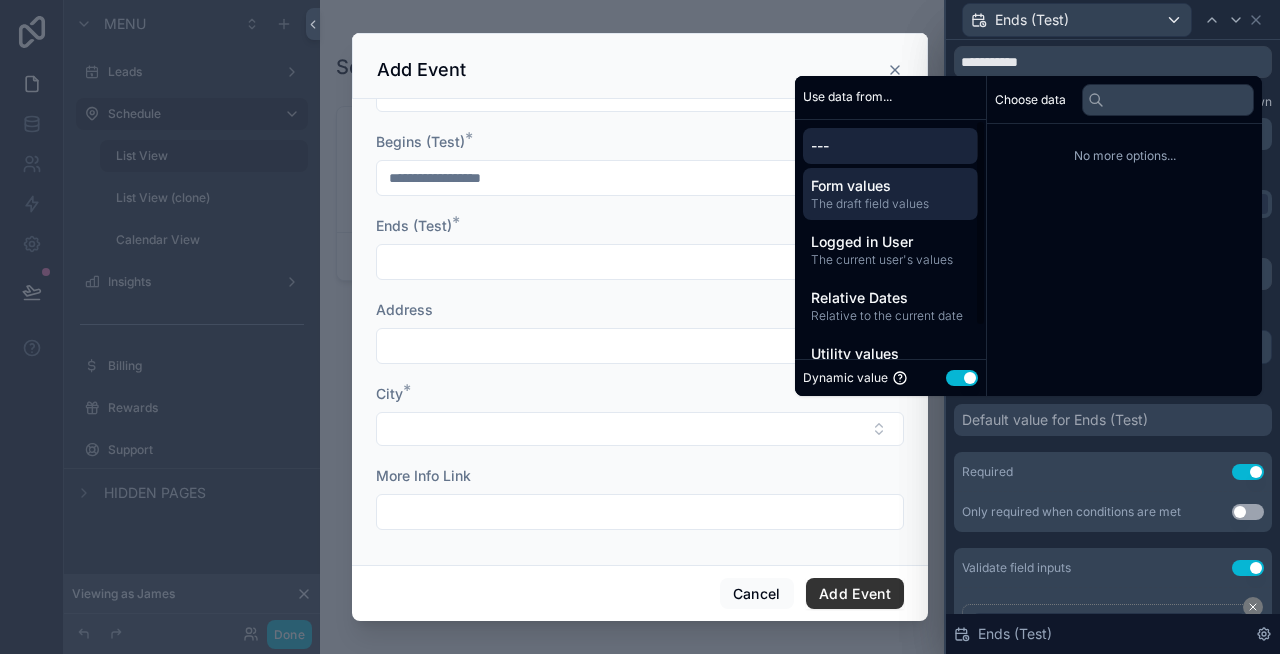 click on "Form values" at bounding box center [890, 186] 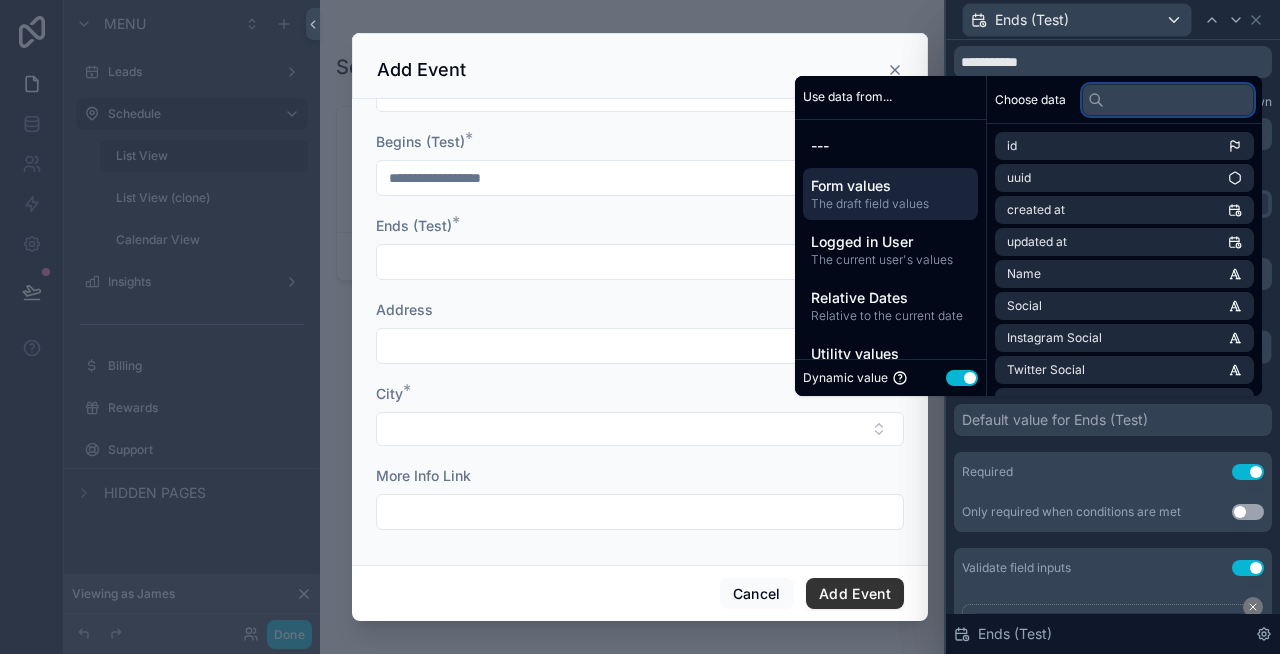 click at bounding box center (1168, 100) 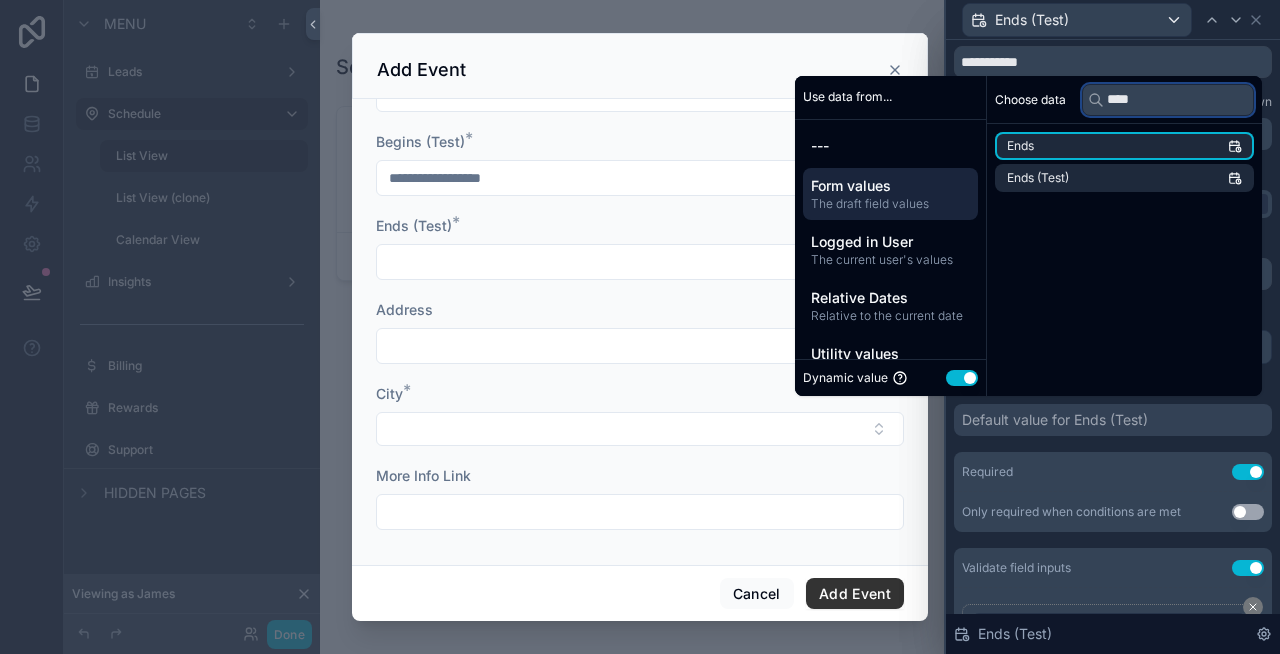 click on "****" at bounding box center [1168, 100] 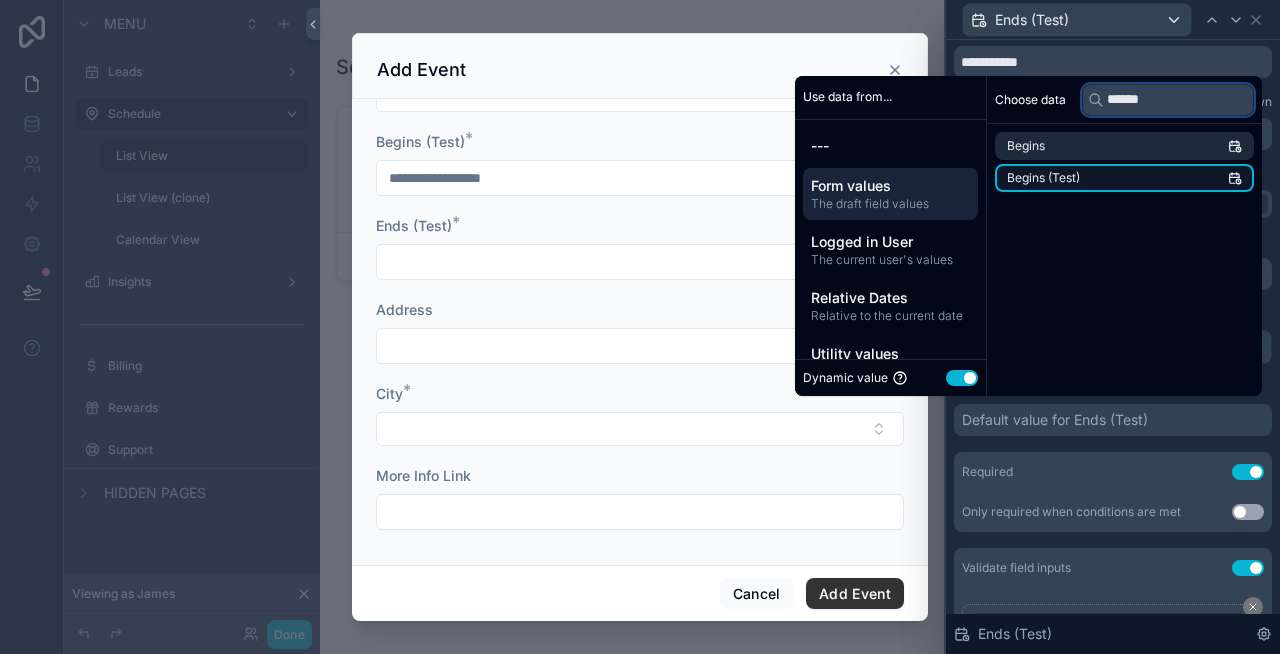 type on "******" 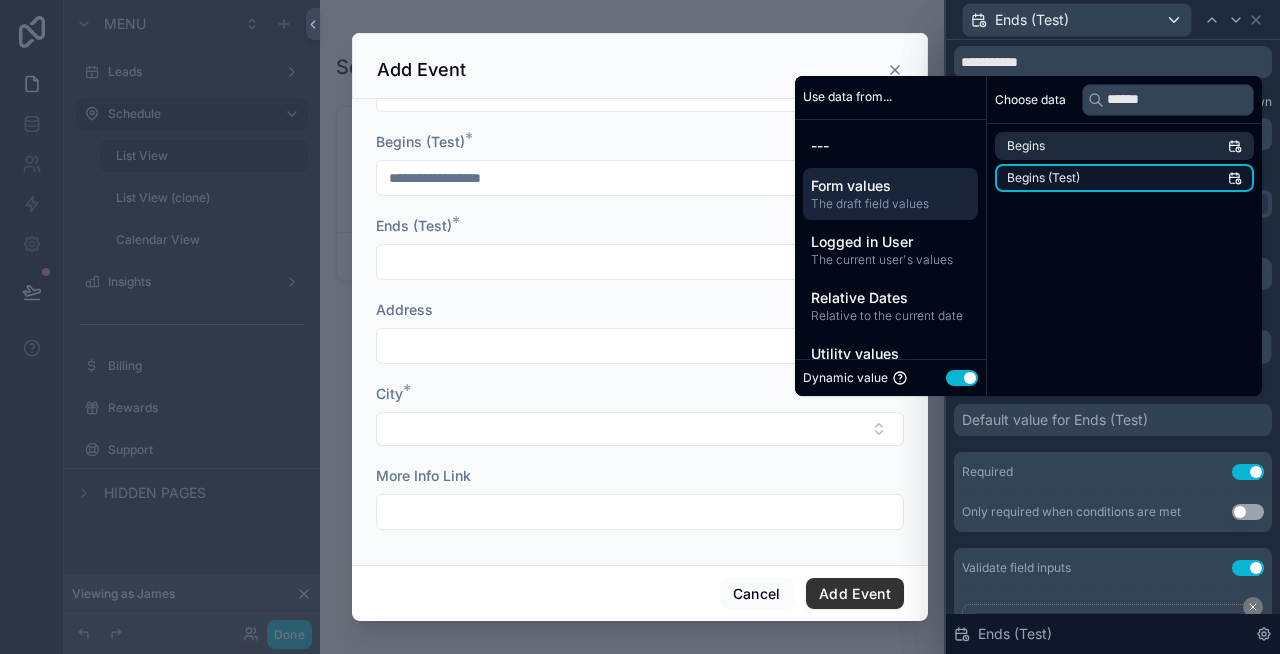 click on "Begins (Test)" at bounding box center (1124, 178) 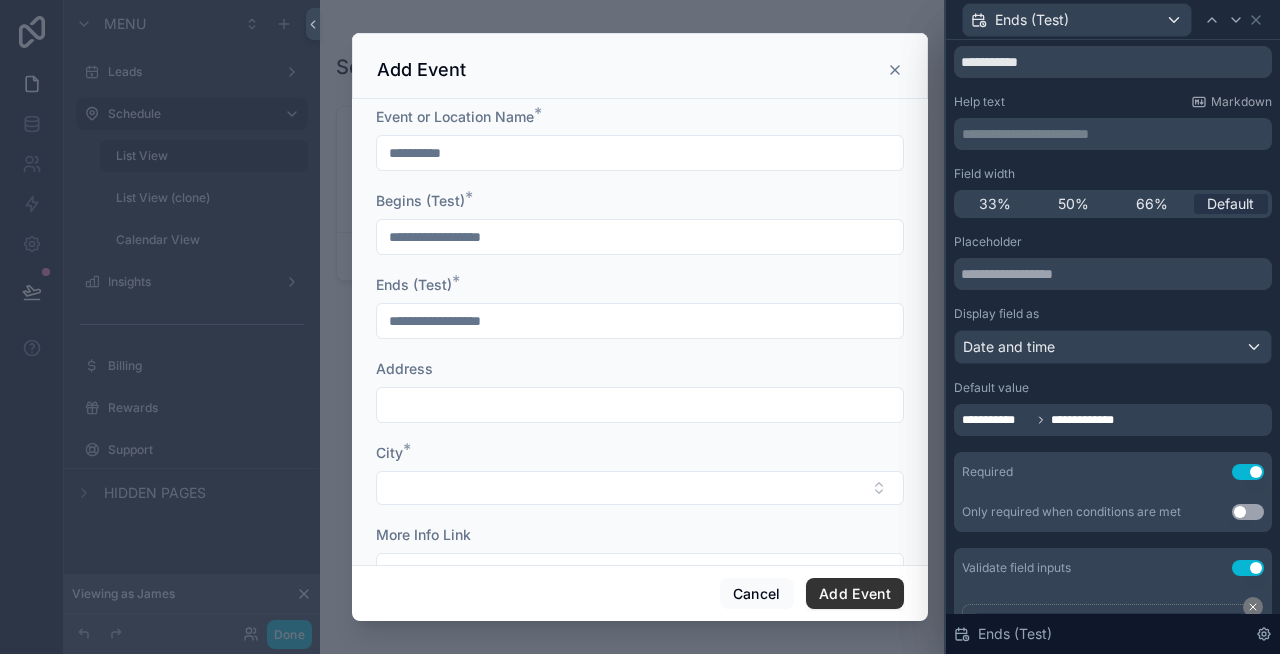 click on "Begins (Test) *" at bounding box center [640, 201] 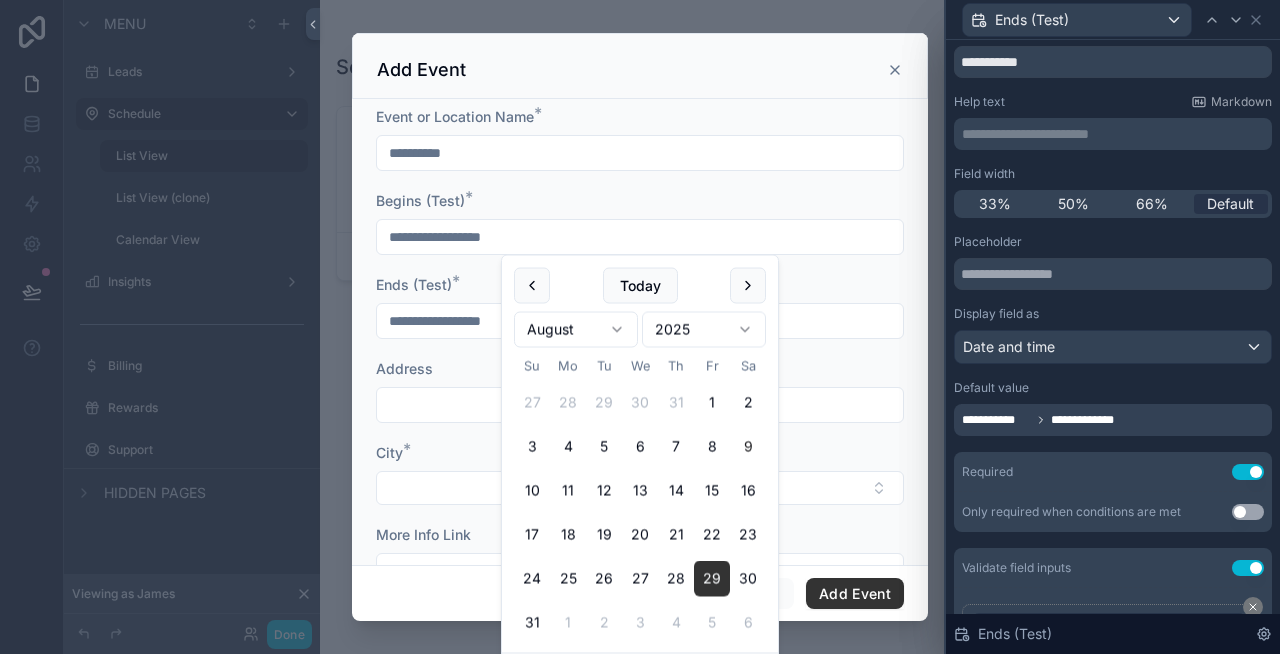 click on "**********" at bounding box center [640, 237] 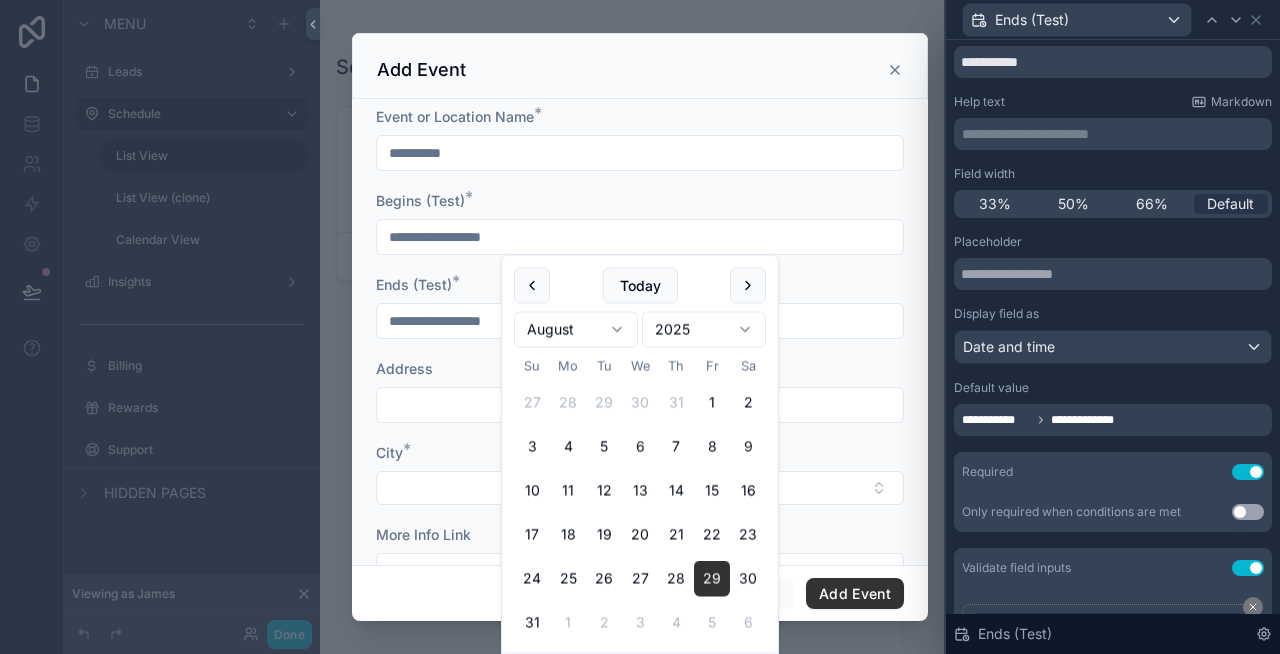 click on "6" at bounding box center [640, 447] 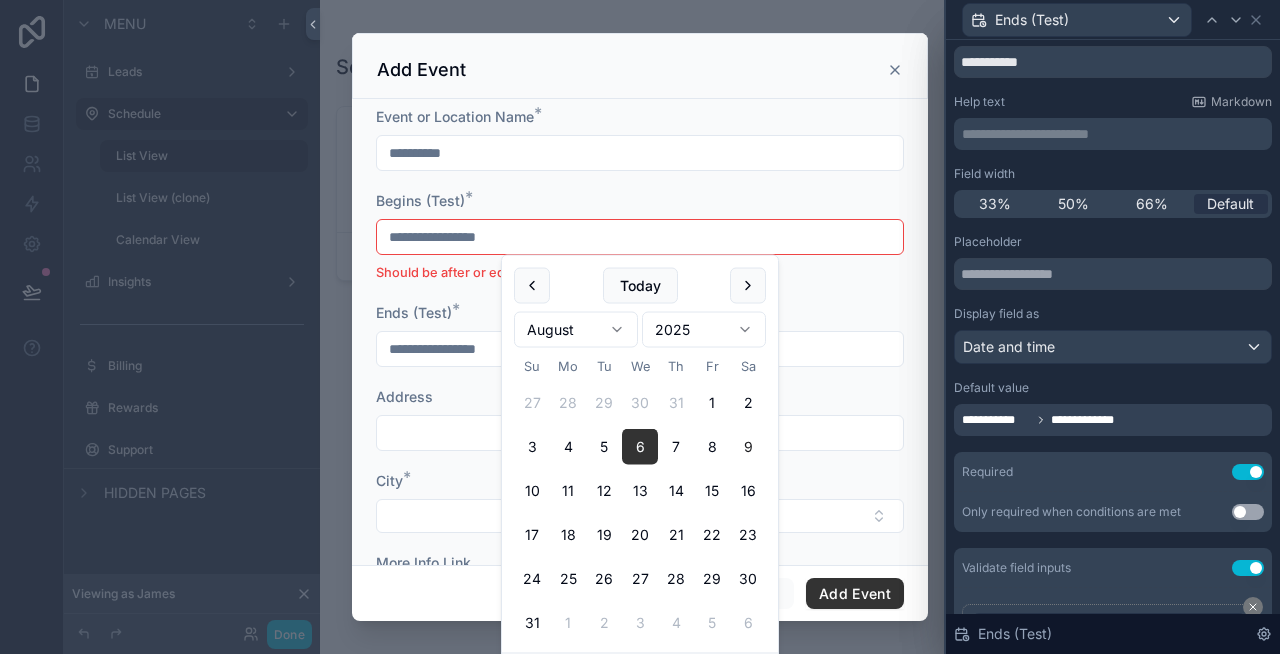 type on "**********" 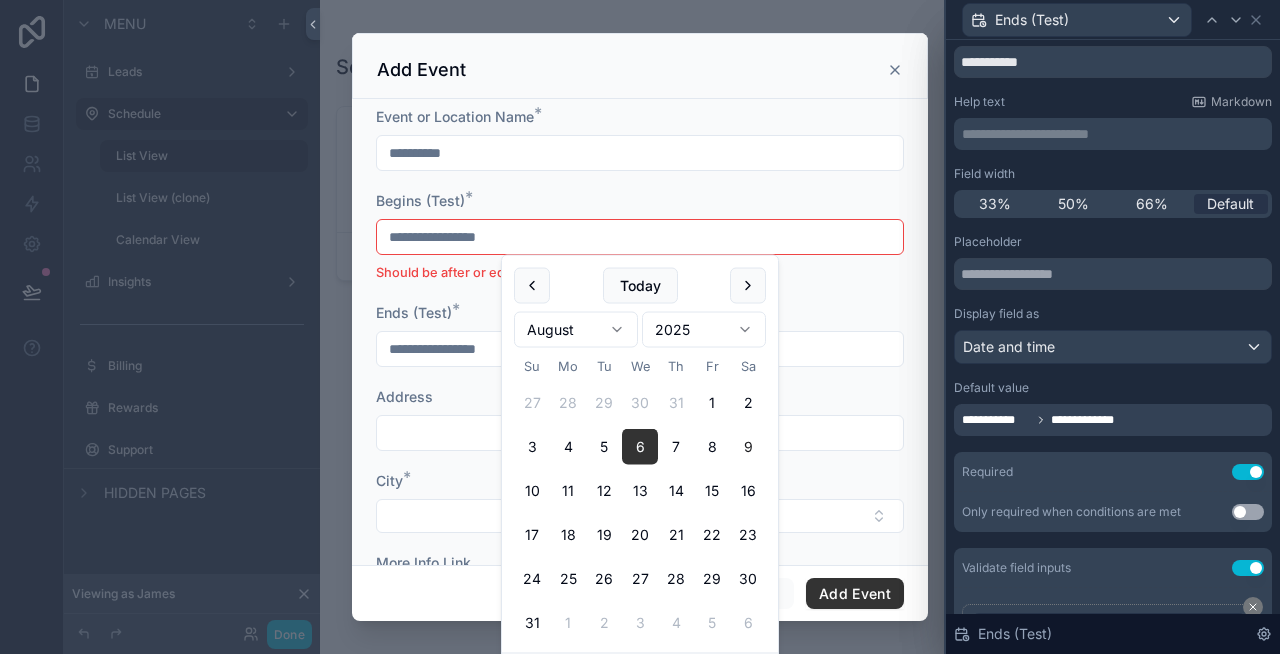 click on "9" at bounding box center [748, 447] 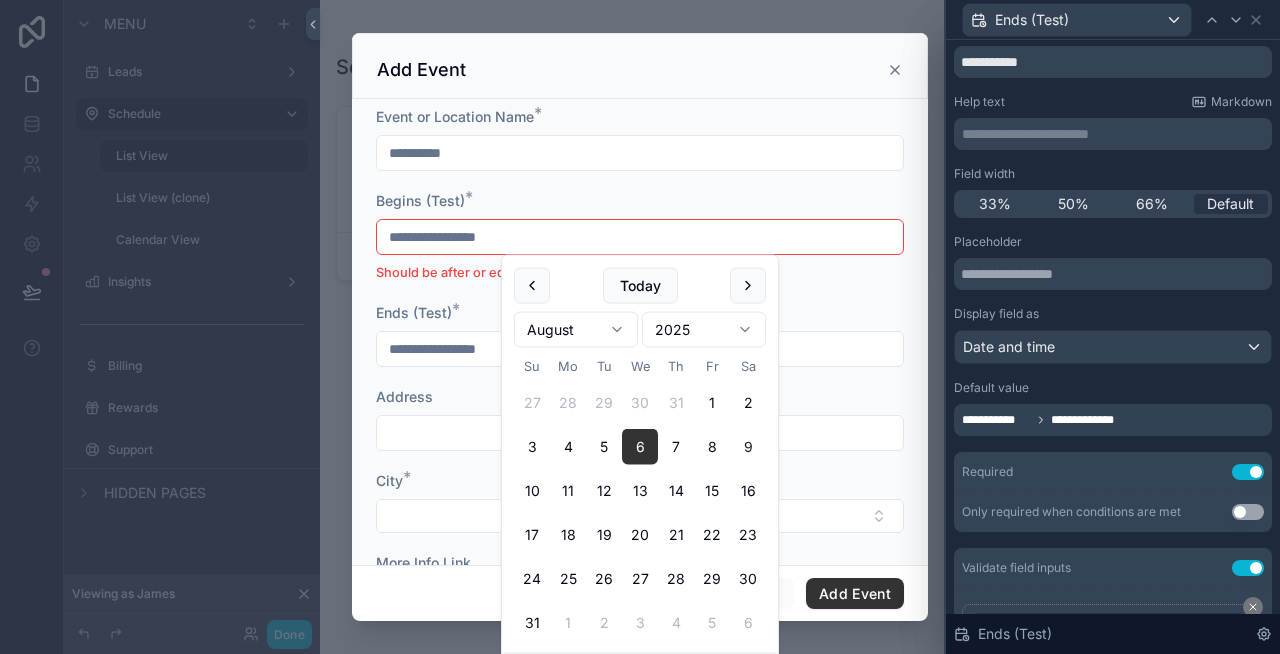 type on "**********" 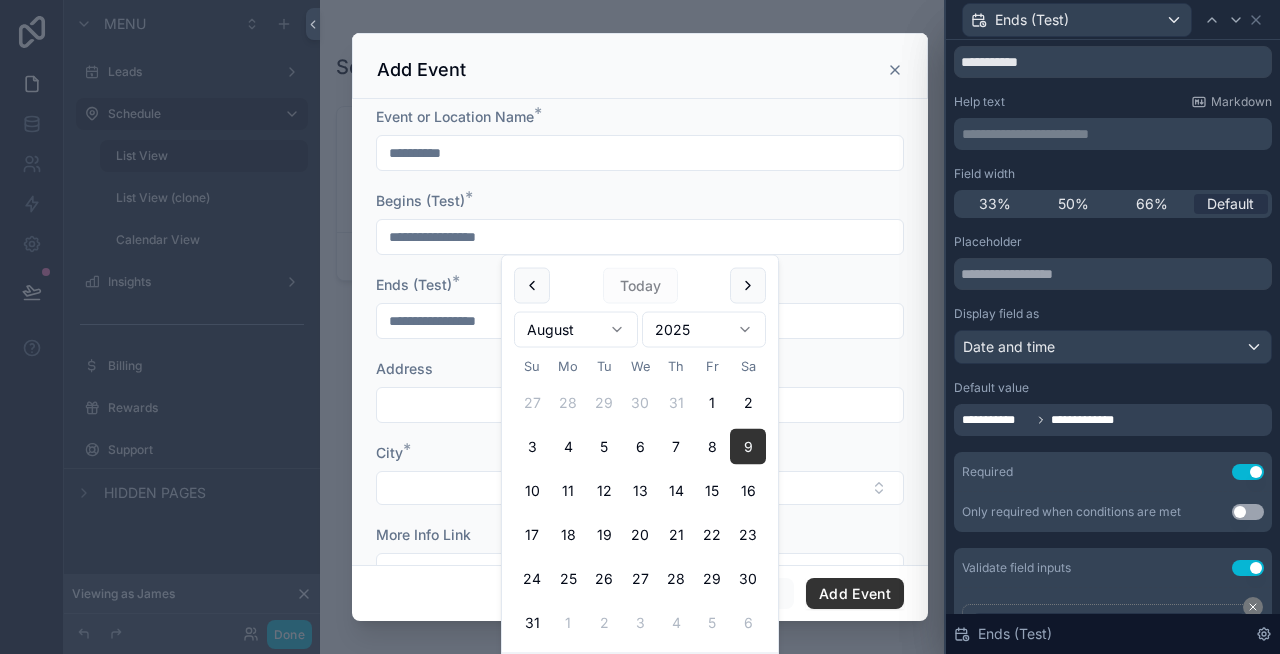 click on "Begins (Test) *" at bounding box center [640, 201] 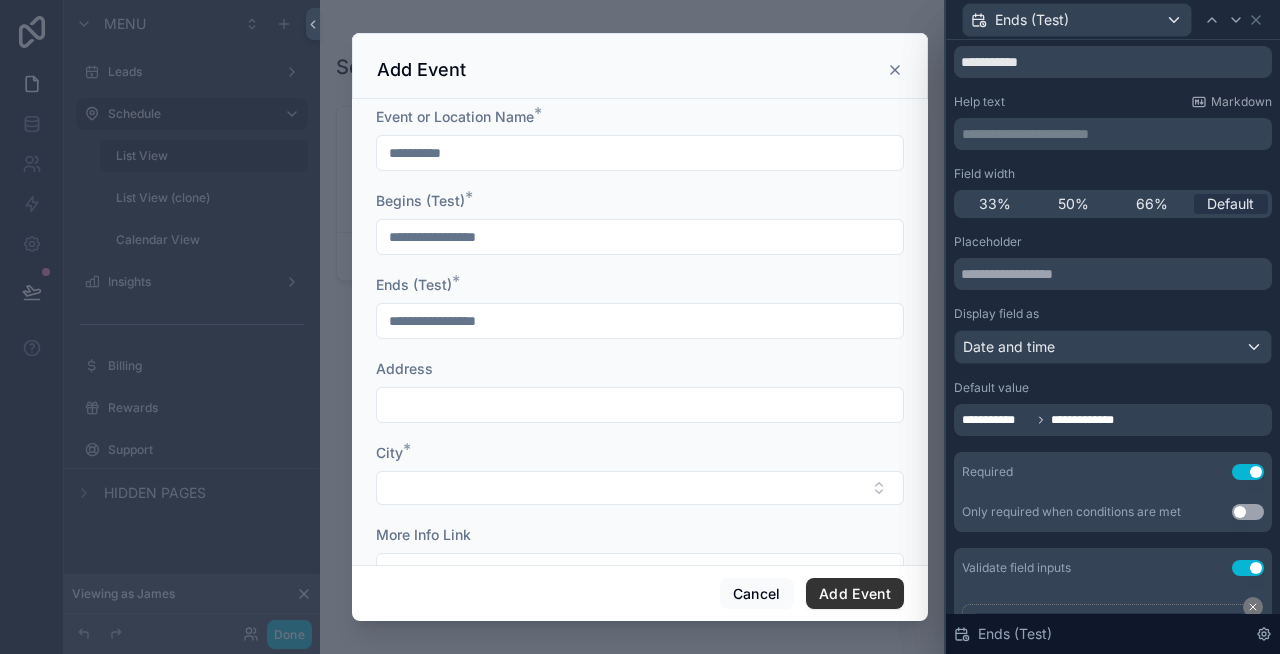click on "**********" at bounding box center [640, 321] 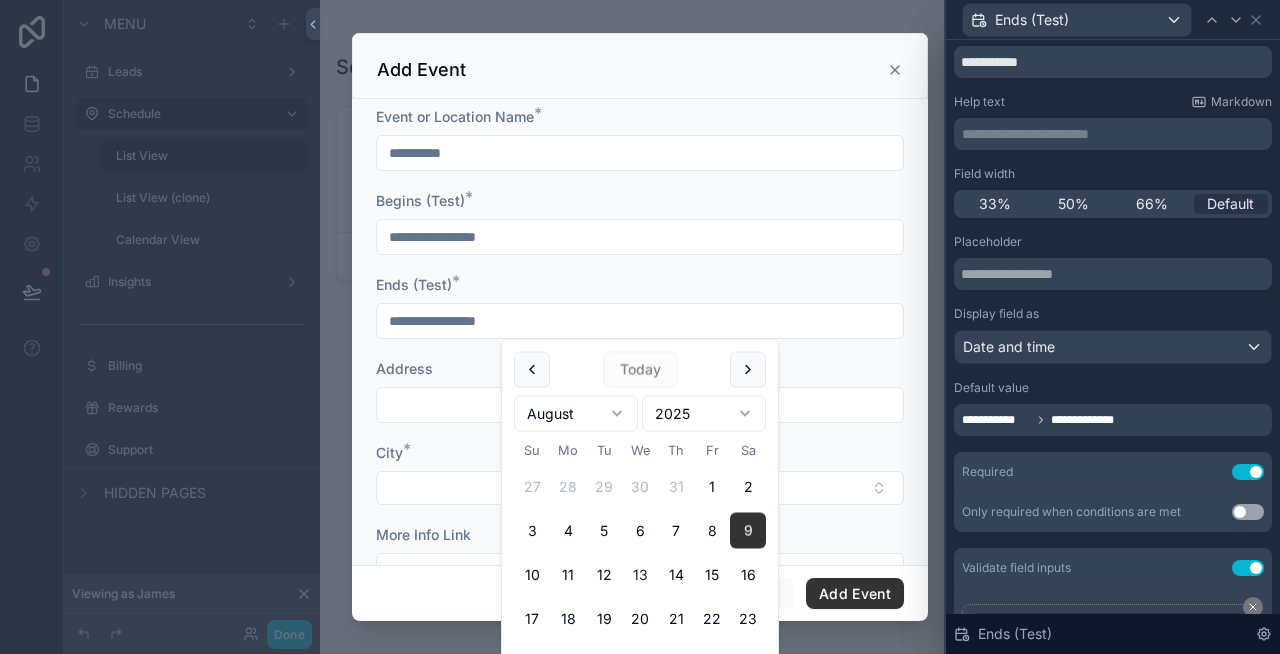 click on "13" at bounding box center [640, 575] 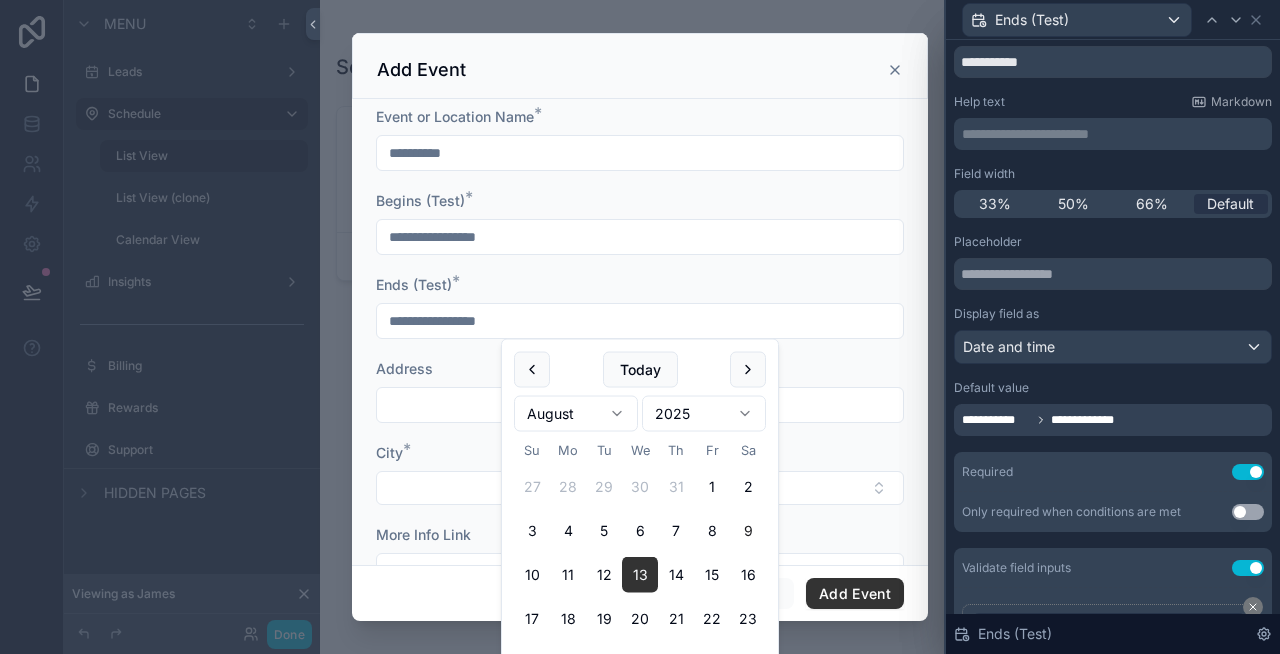 type on "**********" 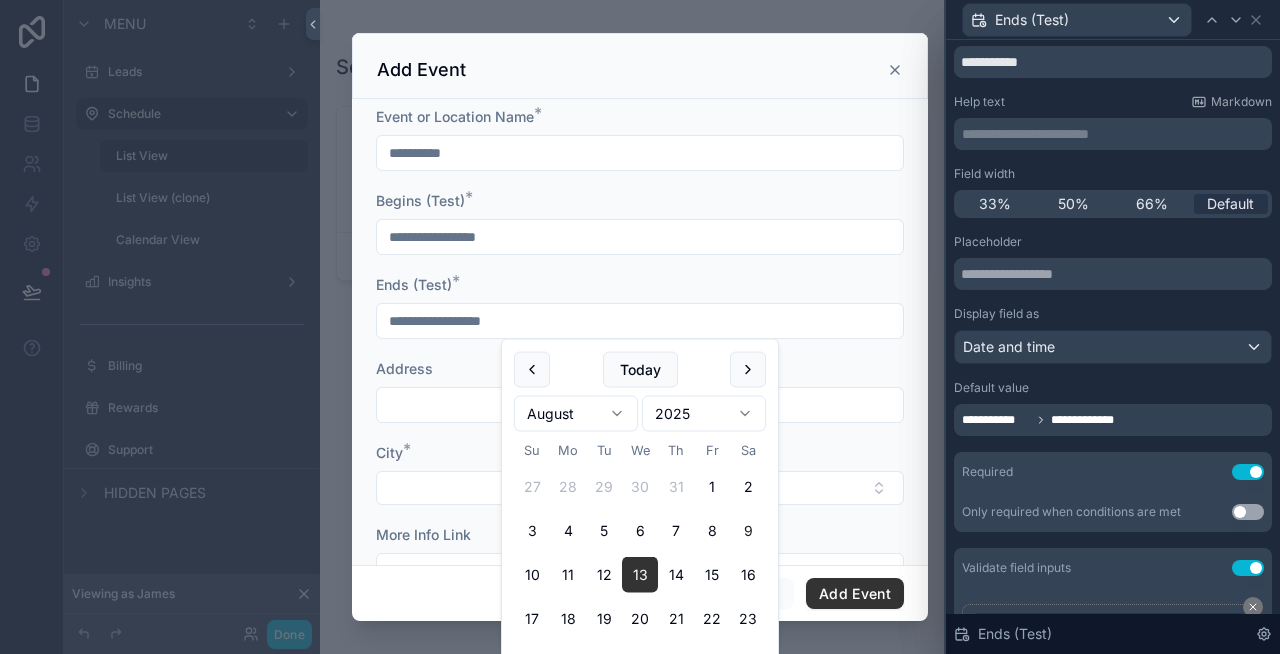 click on "Begins (Test) *" at bounding box center [640, 201] 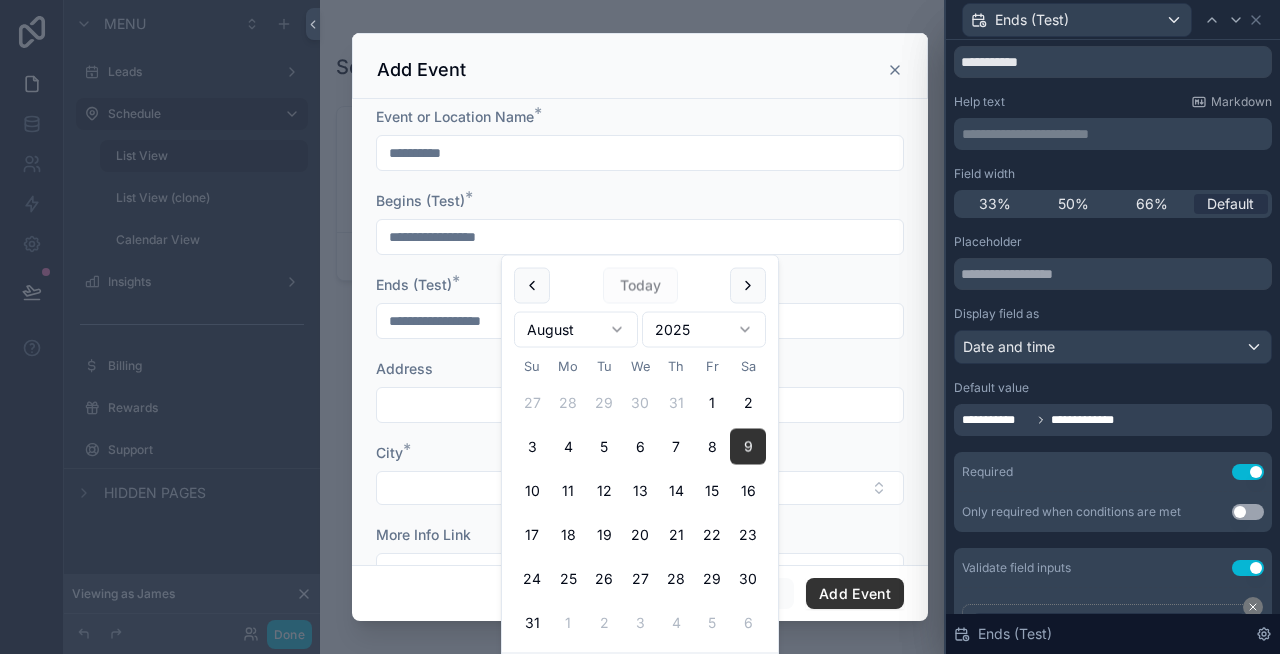 click on "**********" at bounding box center [640, 237] 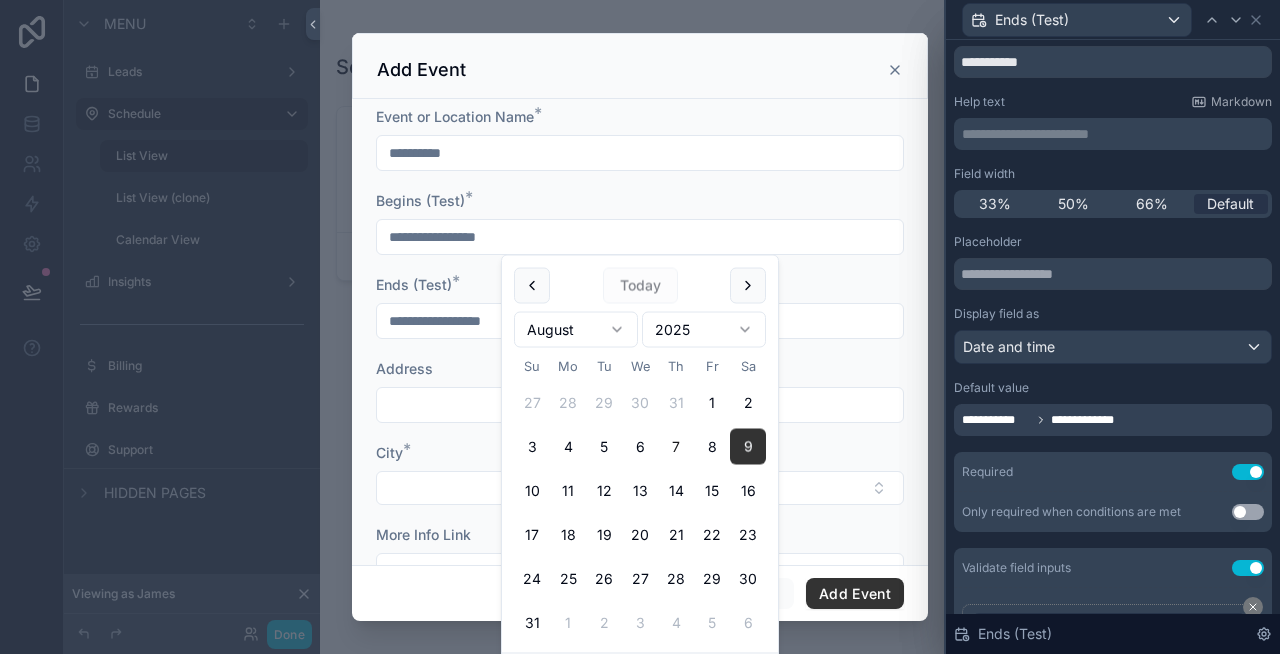 click on "7" at bounding box center (676, 447) 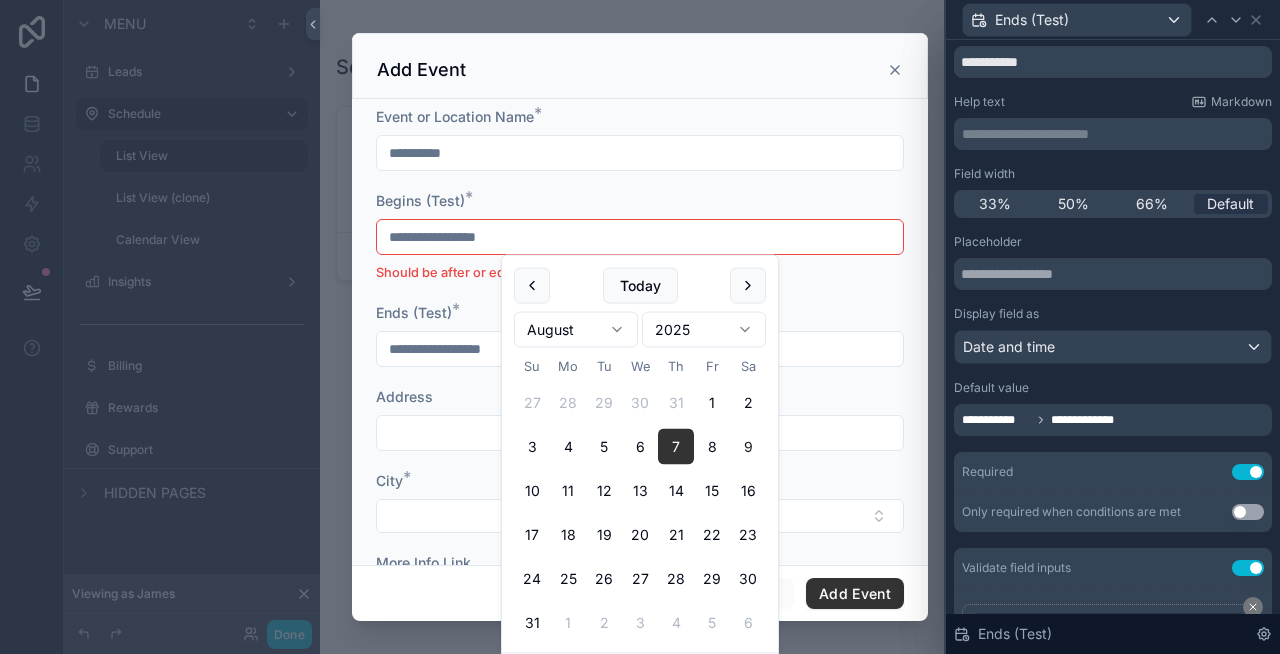 click on "9" at bounding box center (748, 447) 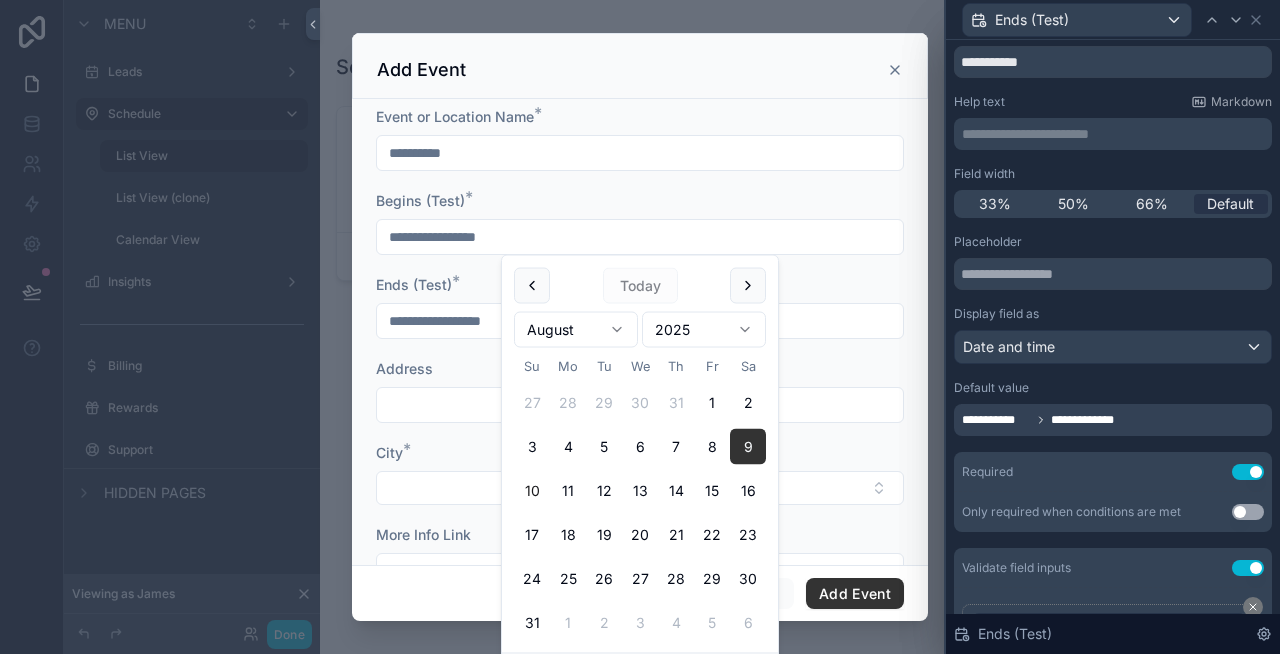 click on "10" at bounding box center (532, 491) 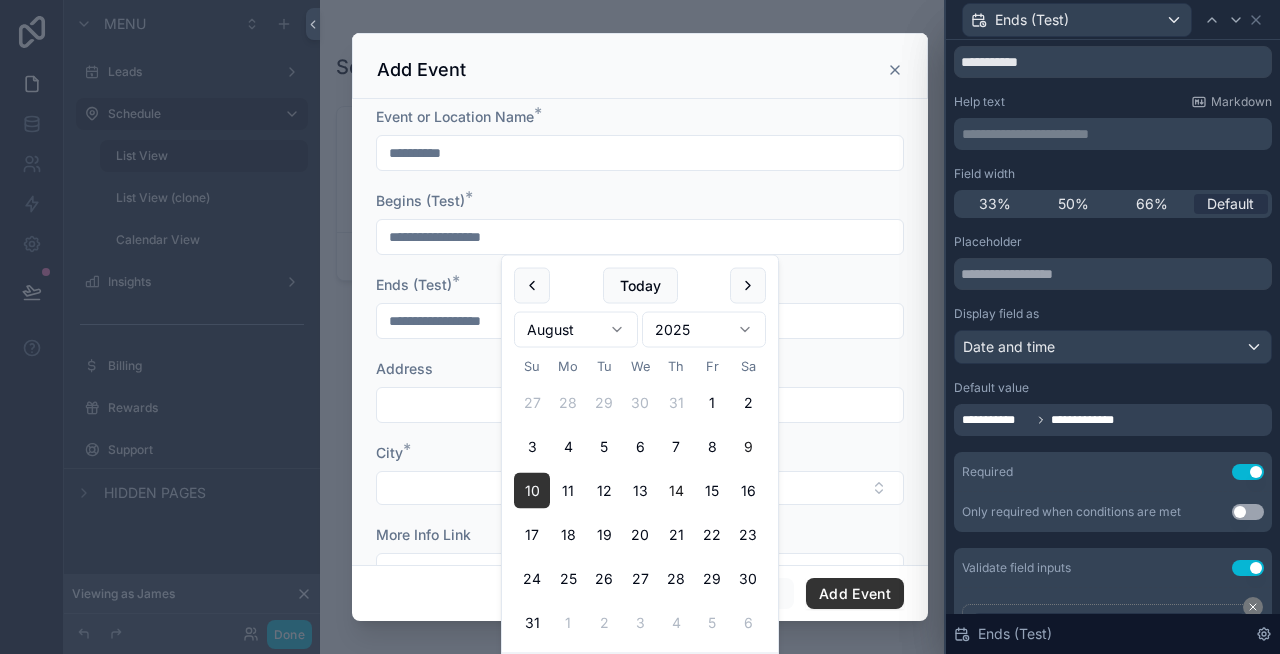 click on "14" at bounding box center [676, 491] 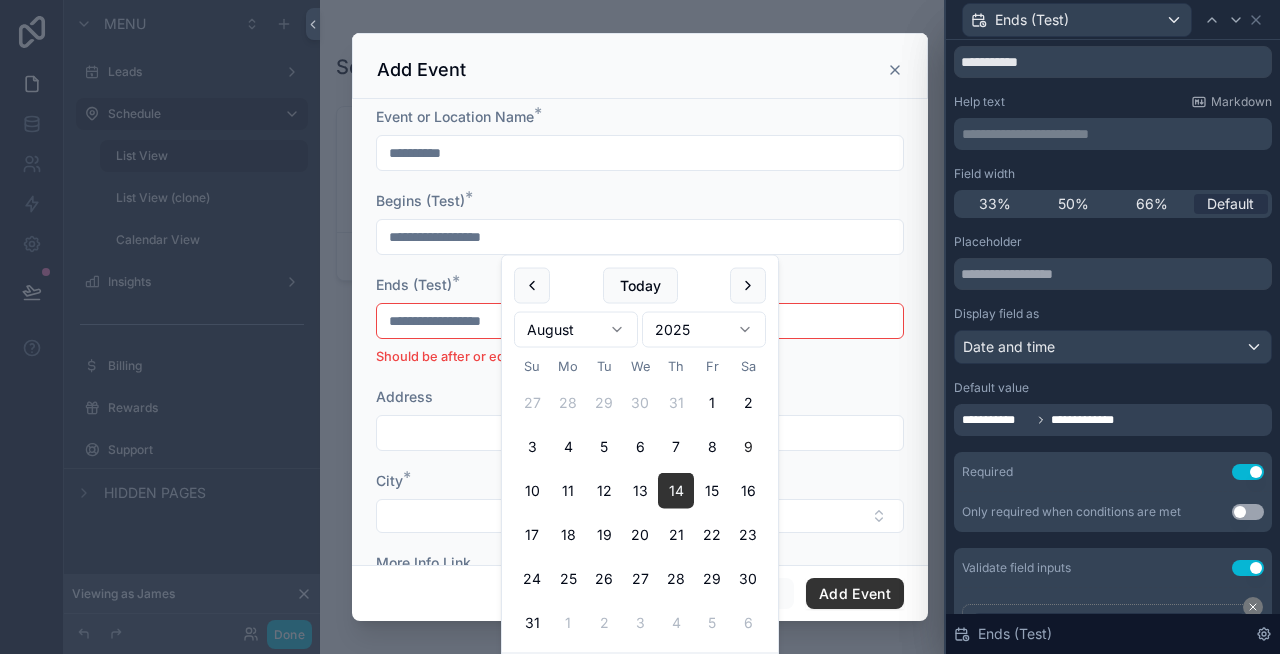 type on "**********" 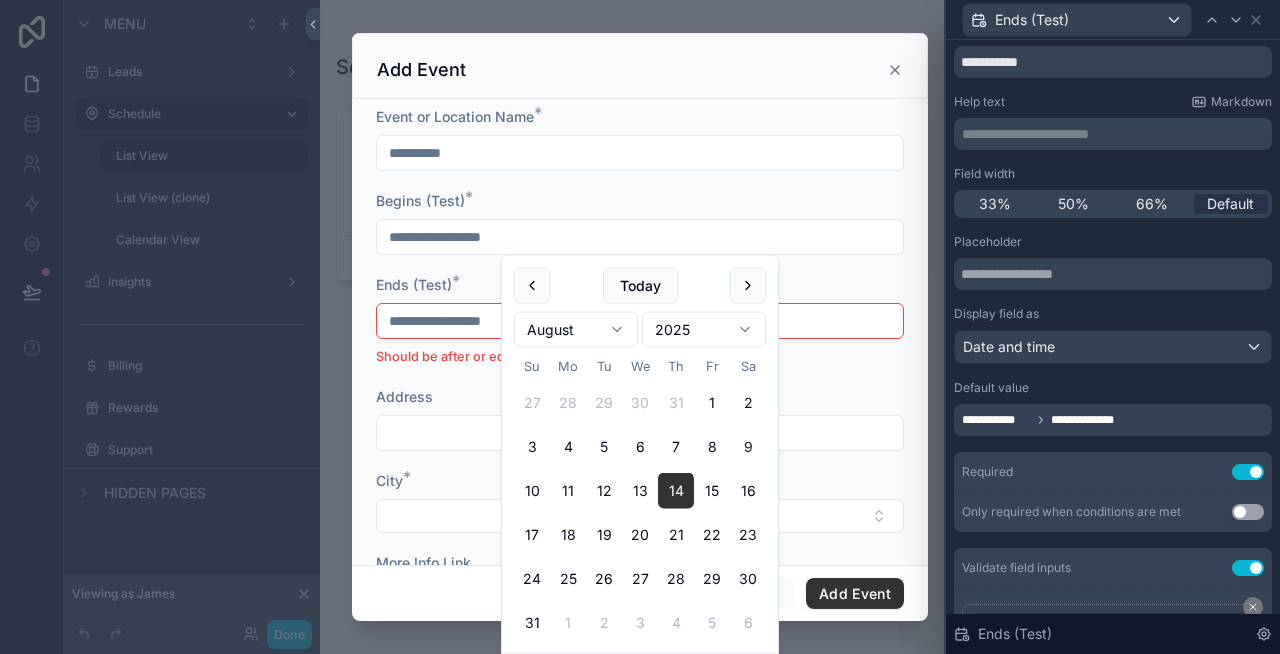 click on "**********" at bounding box center (640, 372) 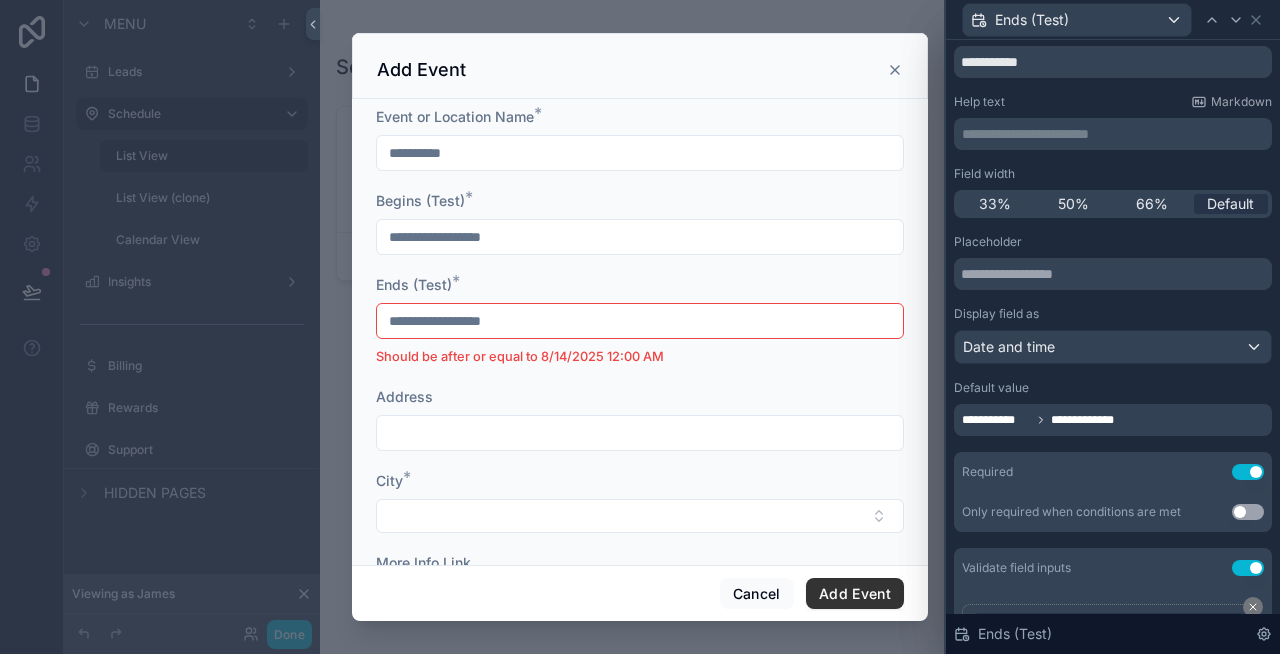 click on "**********" at bounding box center [640, 321] 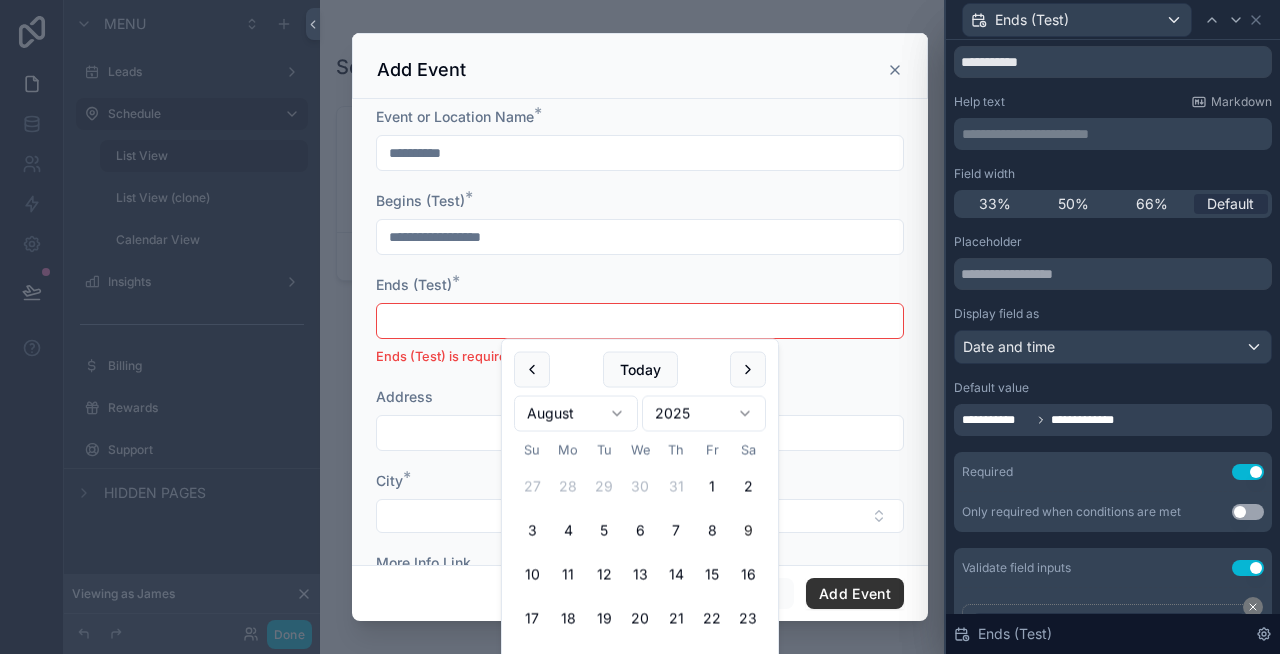 type 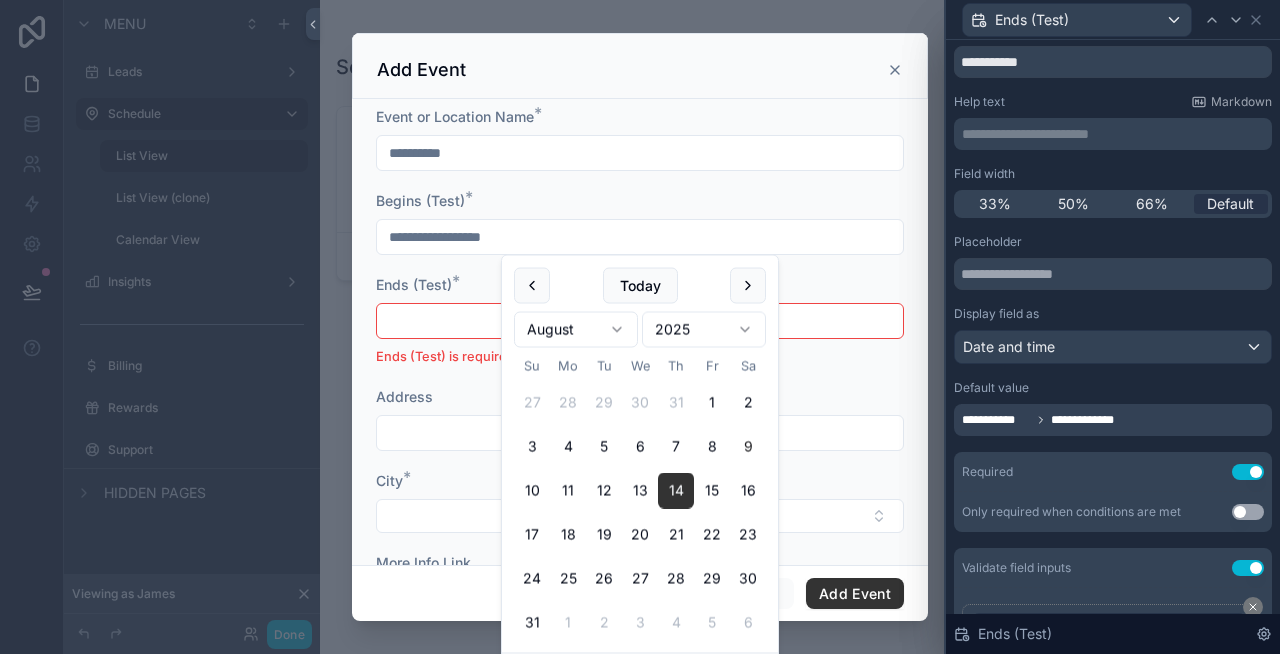 click on "**********" at bounding box center (640, 237) 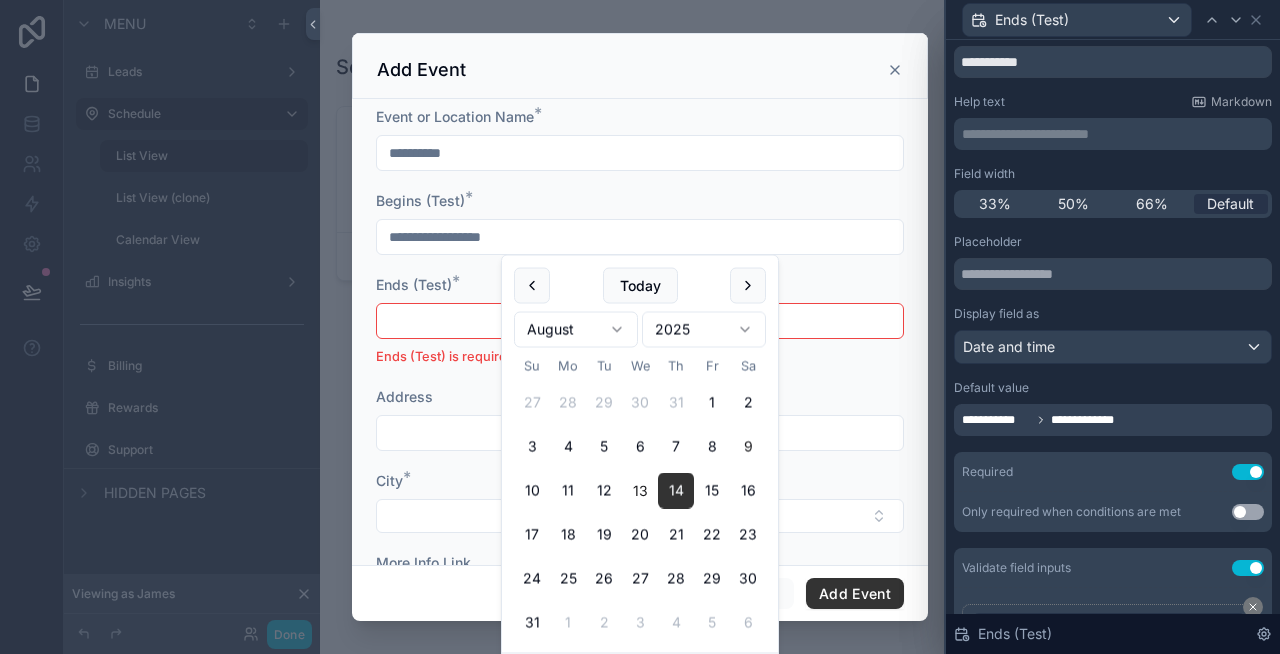 click on "13" at bounding box center [640, 491] 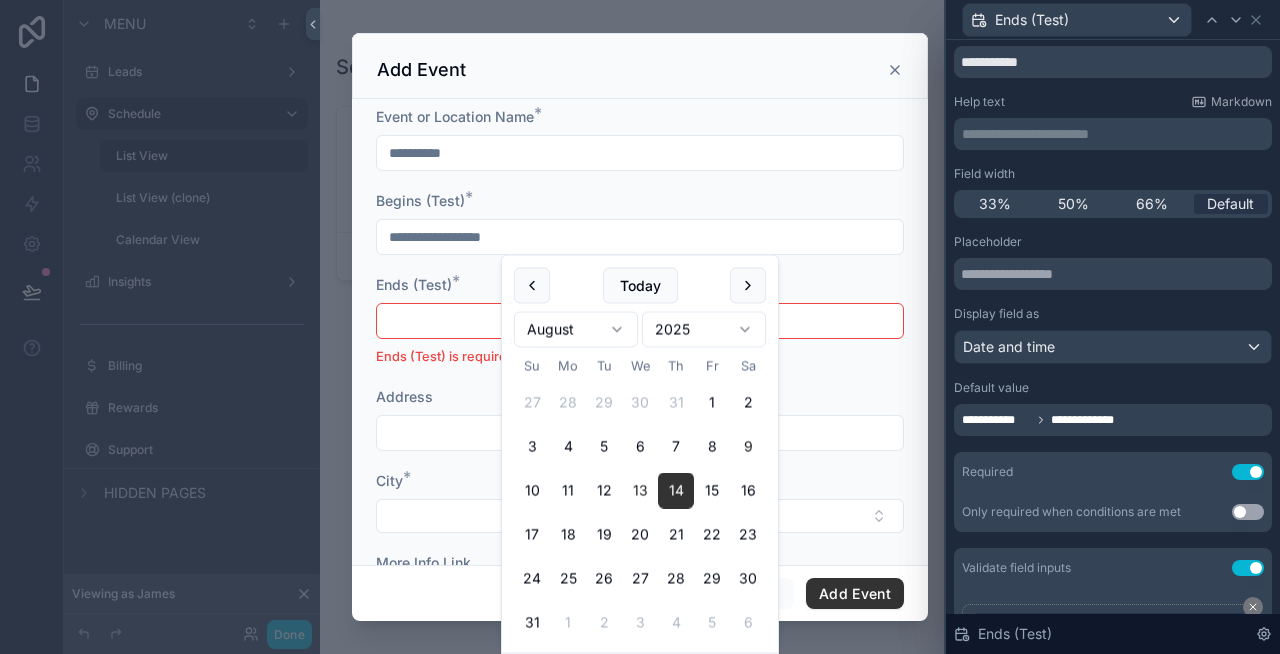 type on "**********" 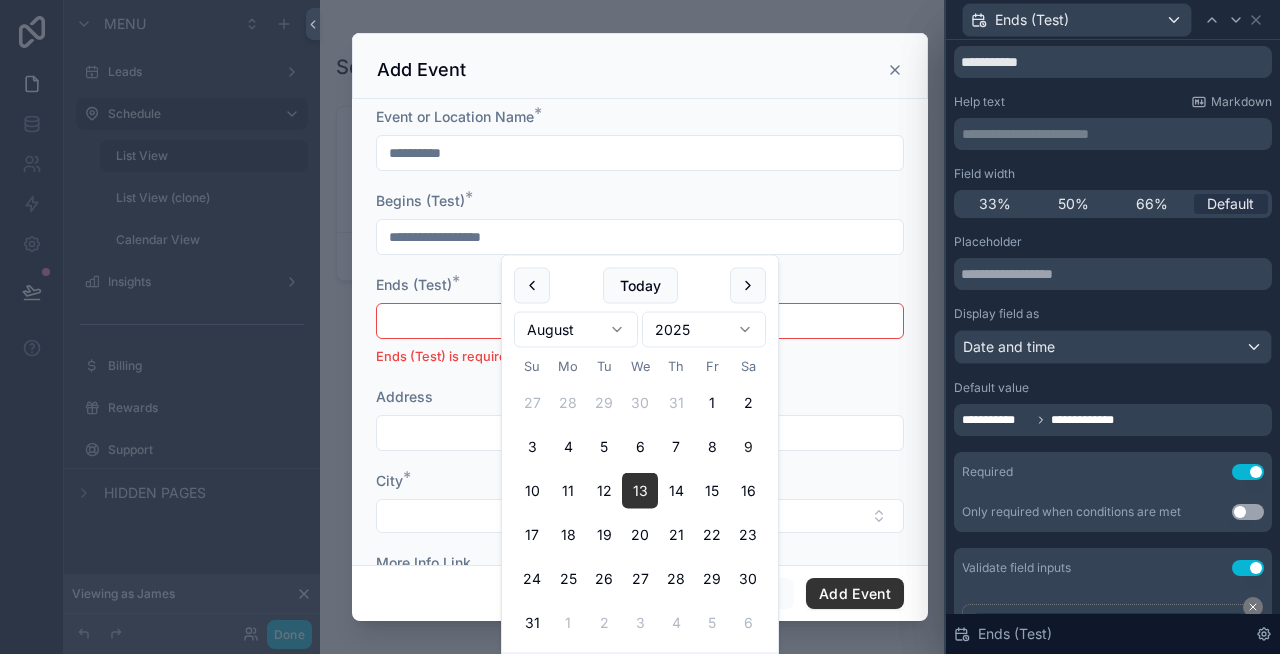 click 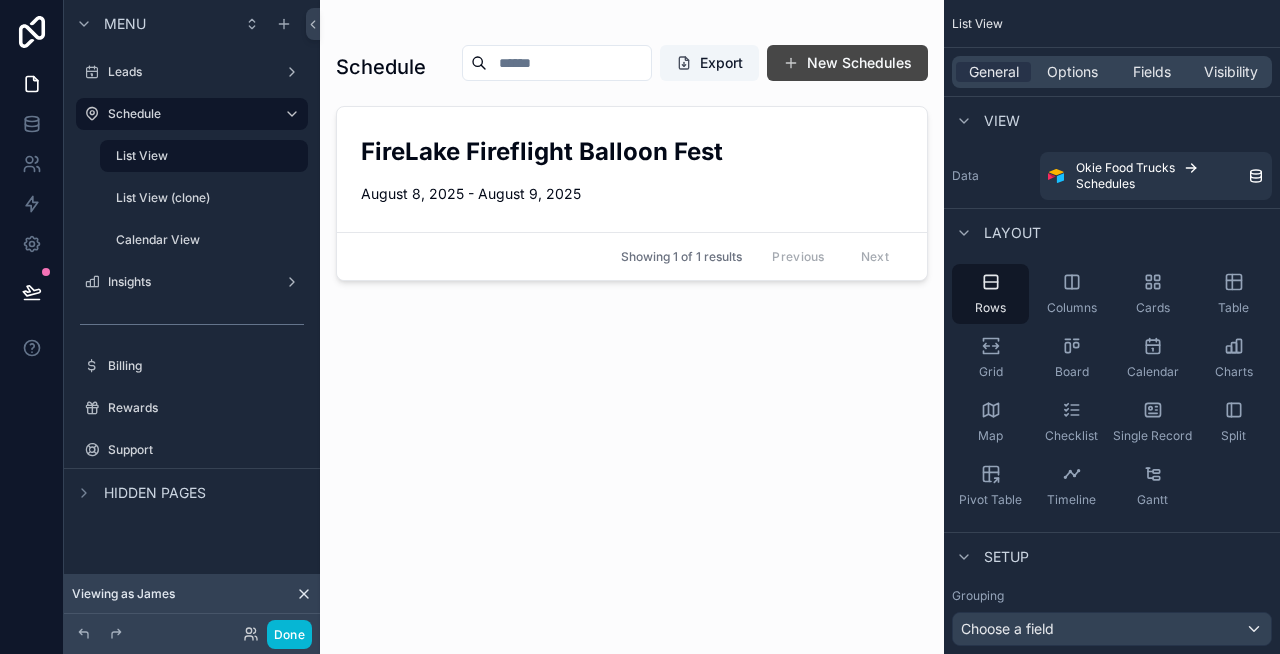 click on "New Schedules" at bounding box center [847, 63] 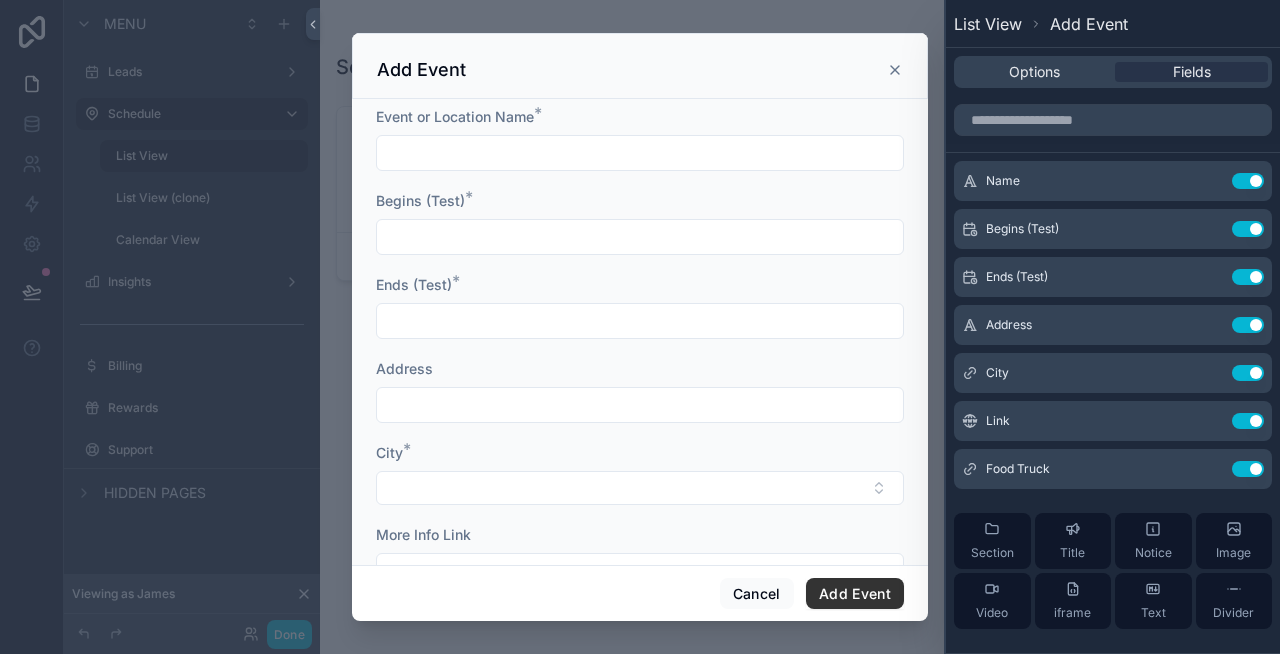 click on "Event or Location Name * Begins (Test) * Ends (Test) * Address City * More Info Link" at bounding box center [640, 358] 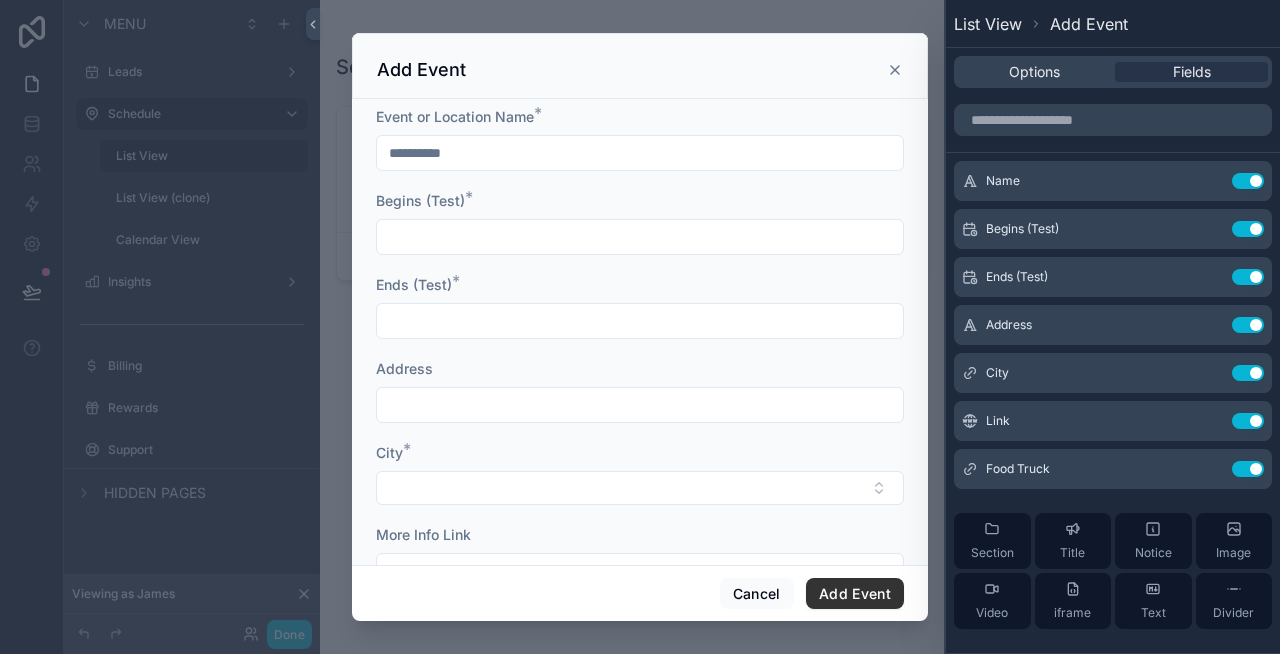 type on "**********" 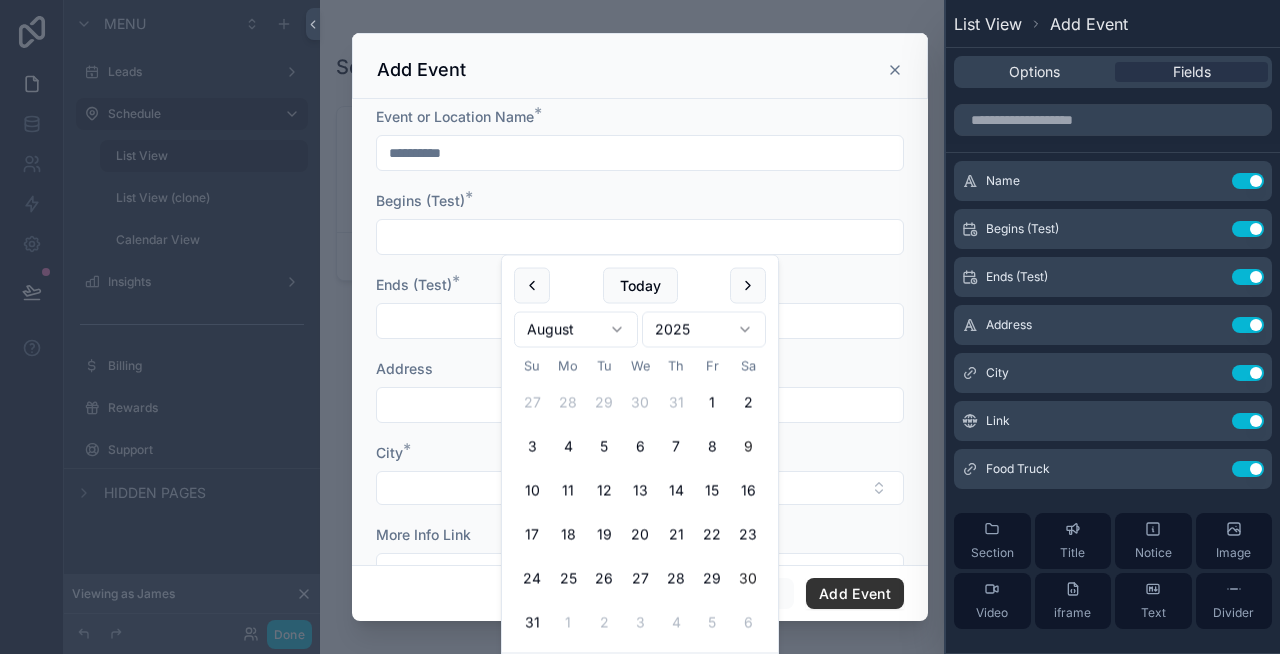 click on "30" at bounding box center [748, 579] 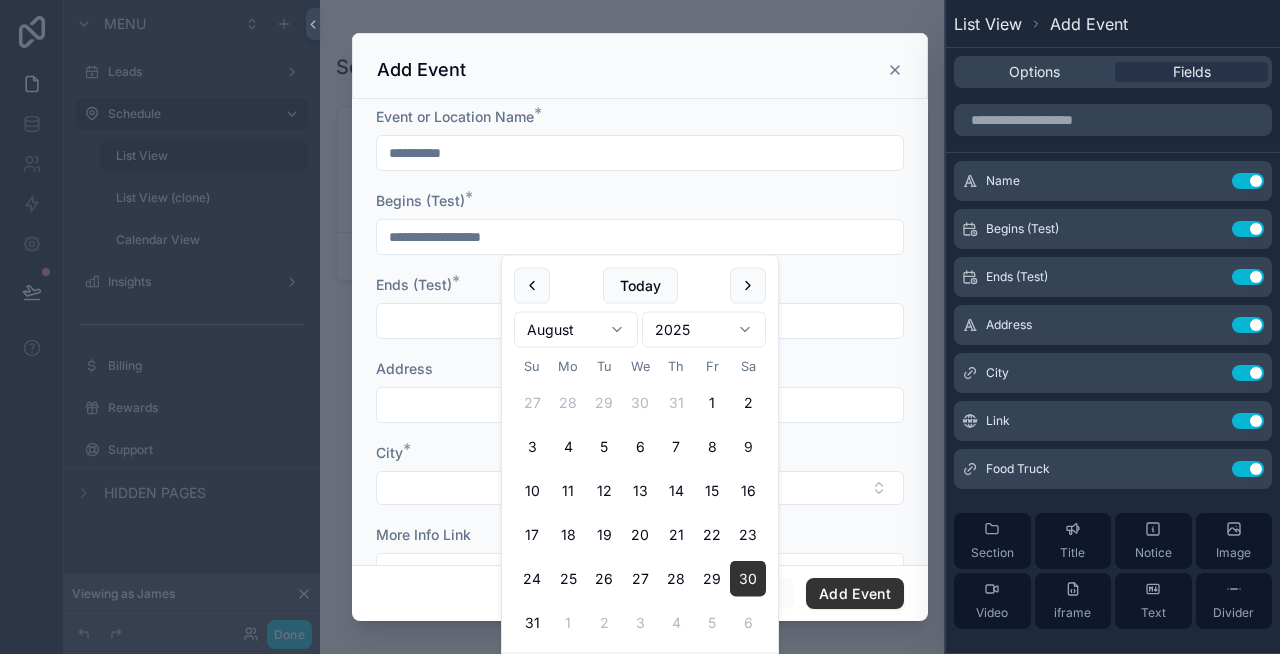 type on "**********" 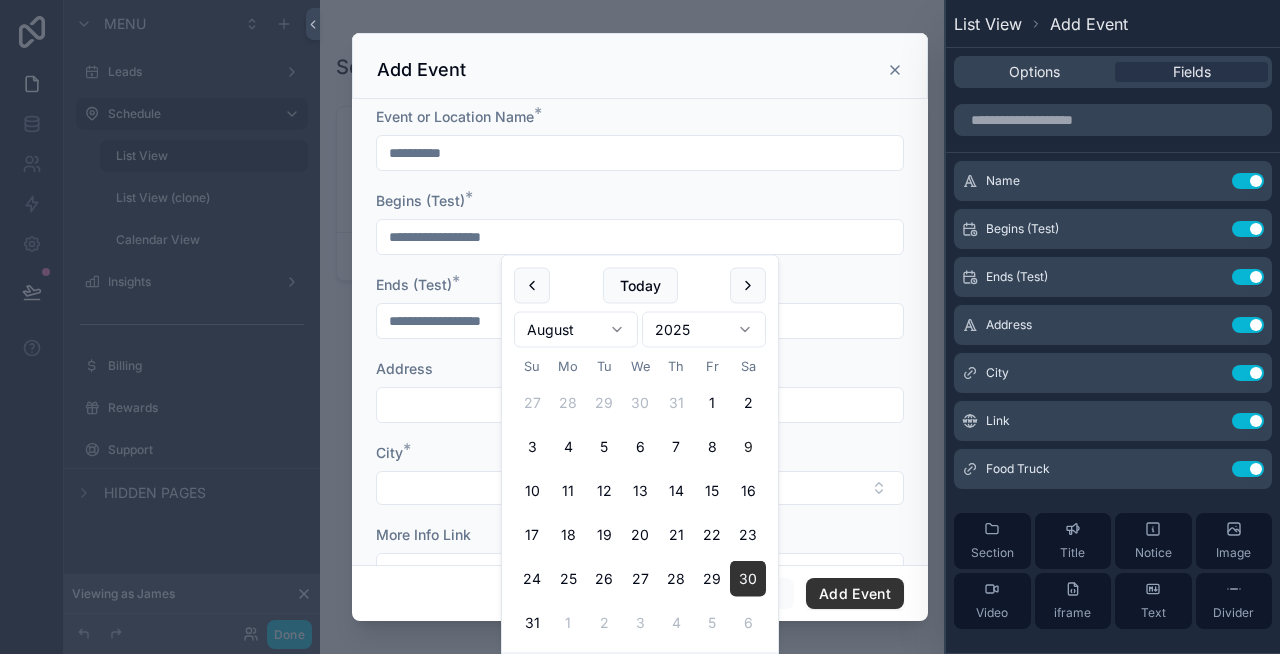 click on "**********" at bounding box center (640, 321) 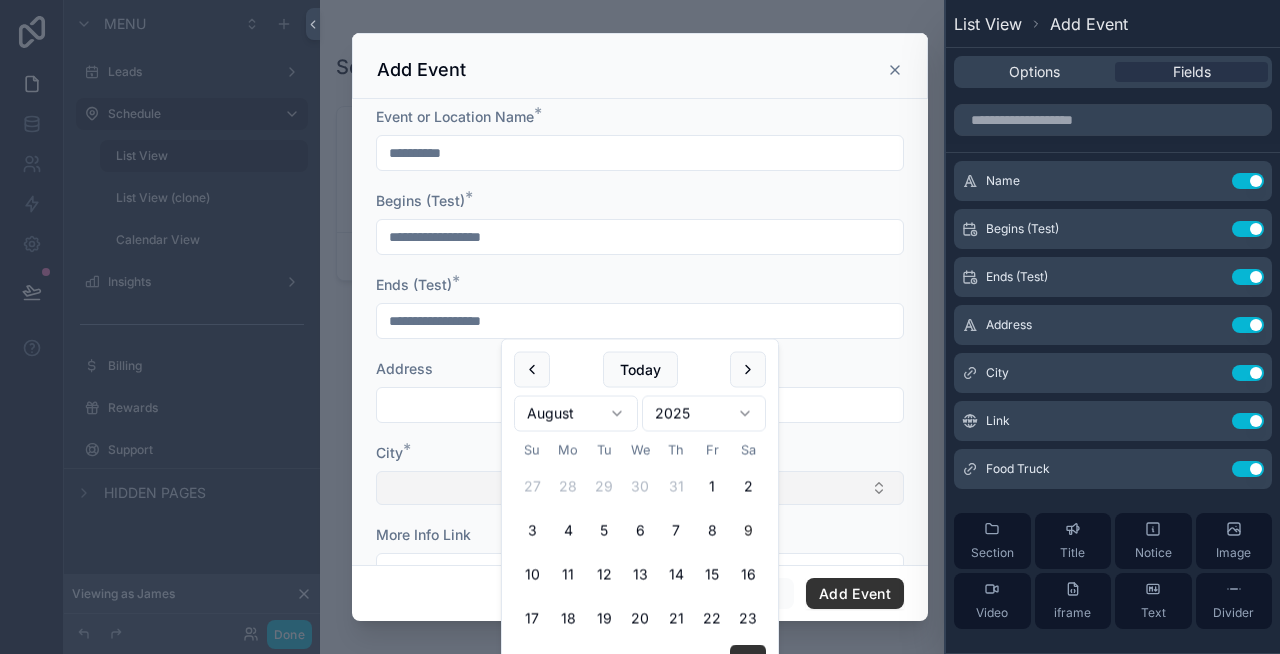 scroll, scrollTop: 59, scrollLeft: 0, axis: vertical 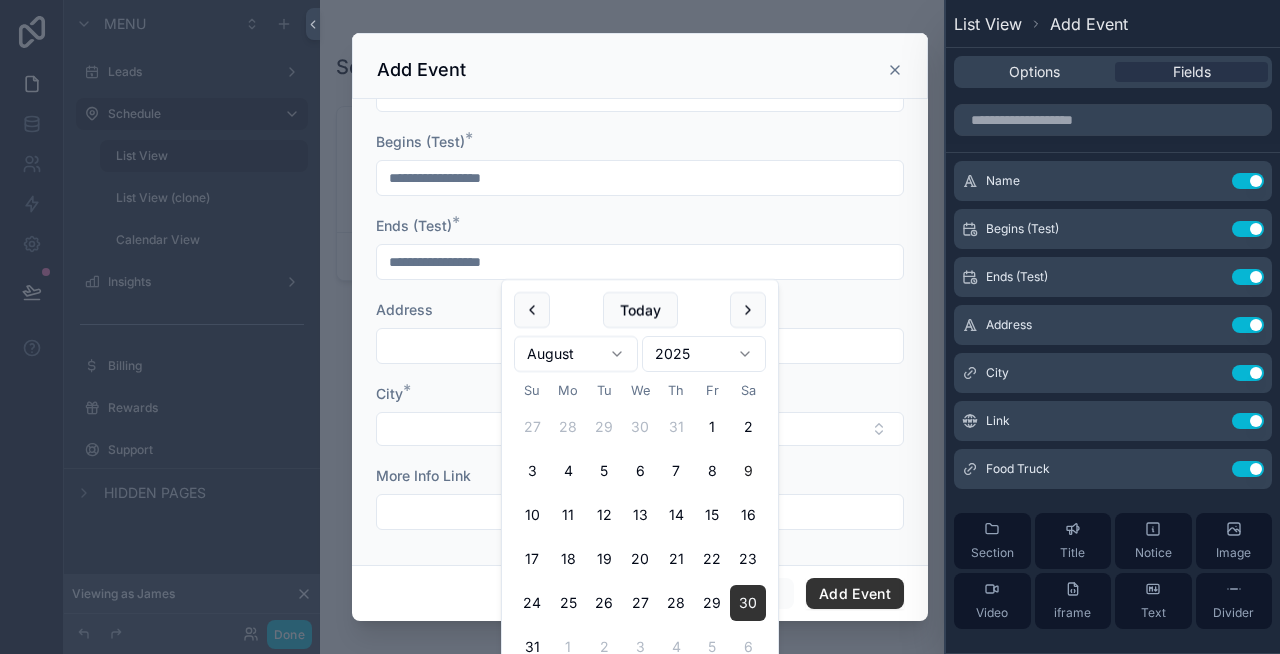 click on "**********" at bounding box center (640, 262) 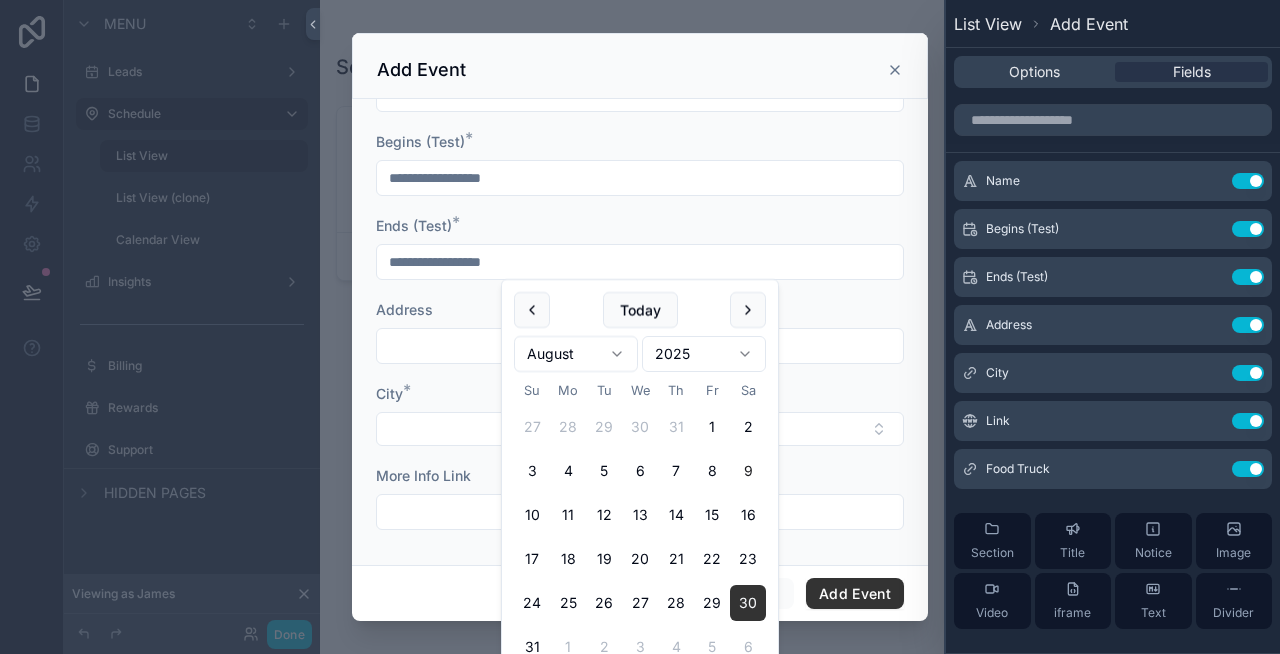 click on "**********" at bounding box center [640, 178] 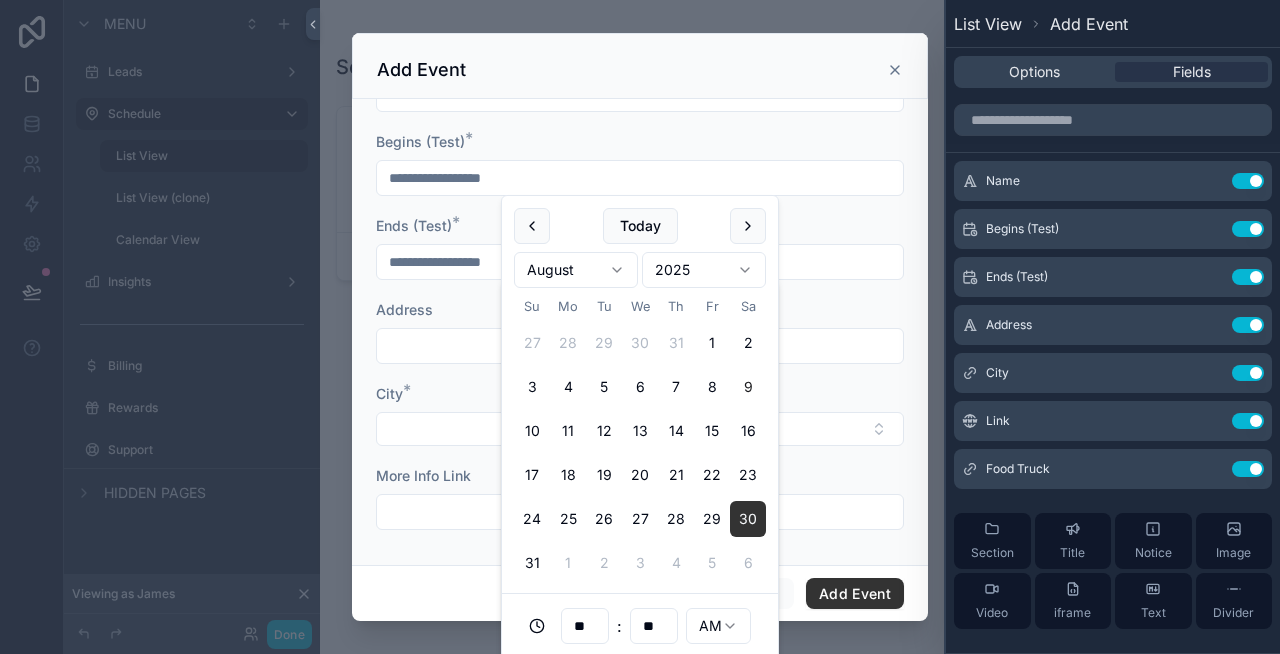 click on "**********" at bounding box center [640, 178] 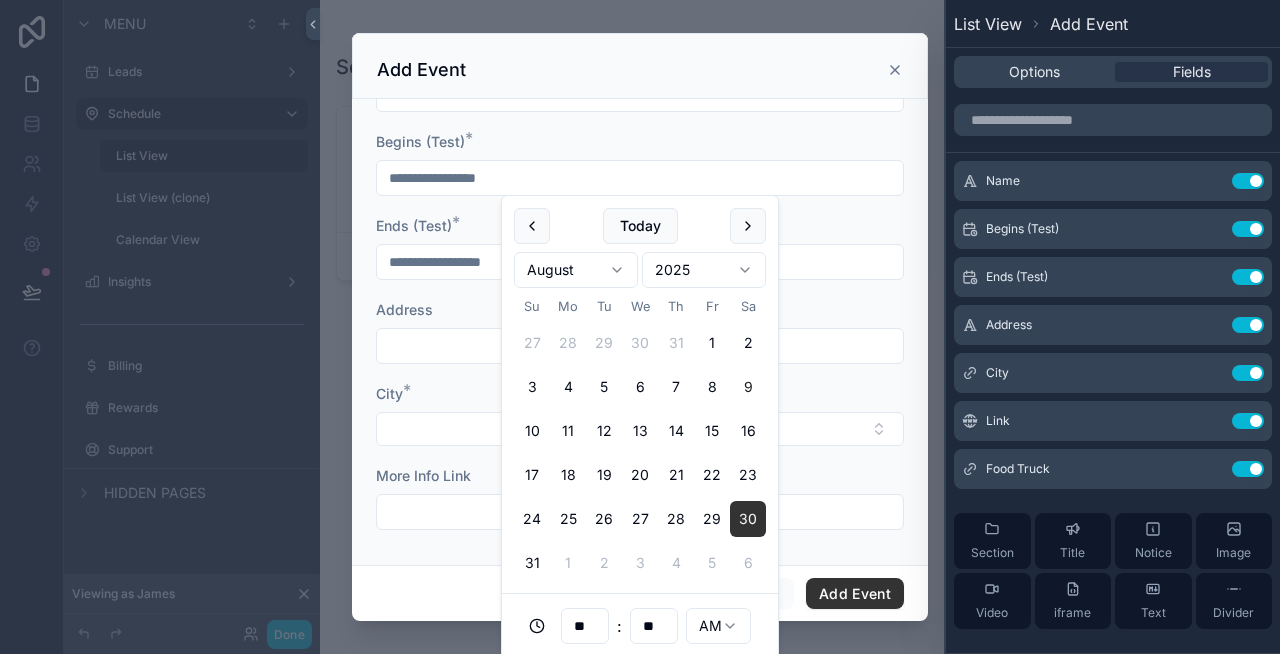 type on "**********" 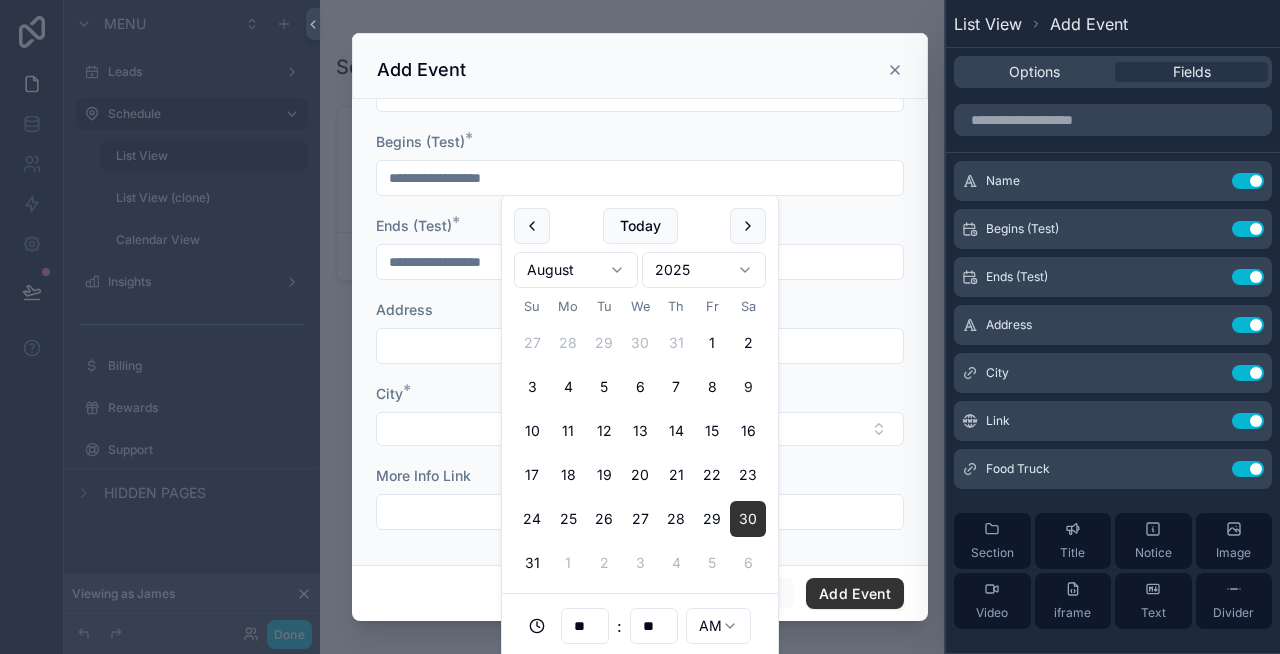 type on "**" 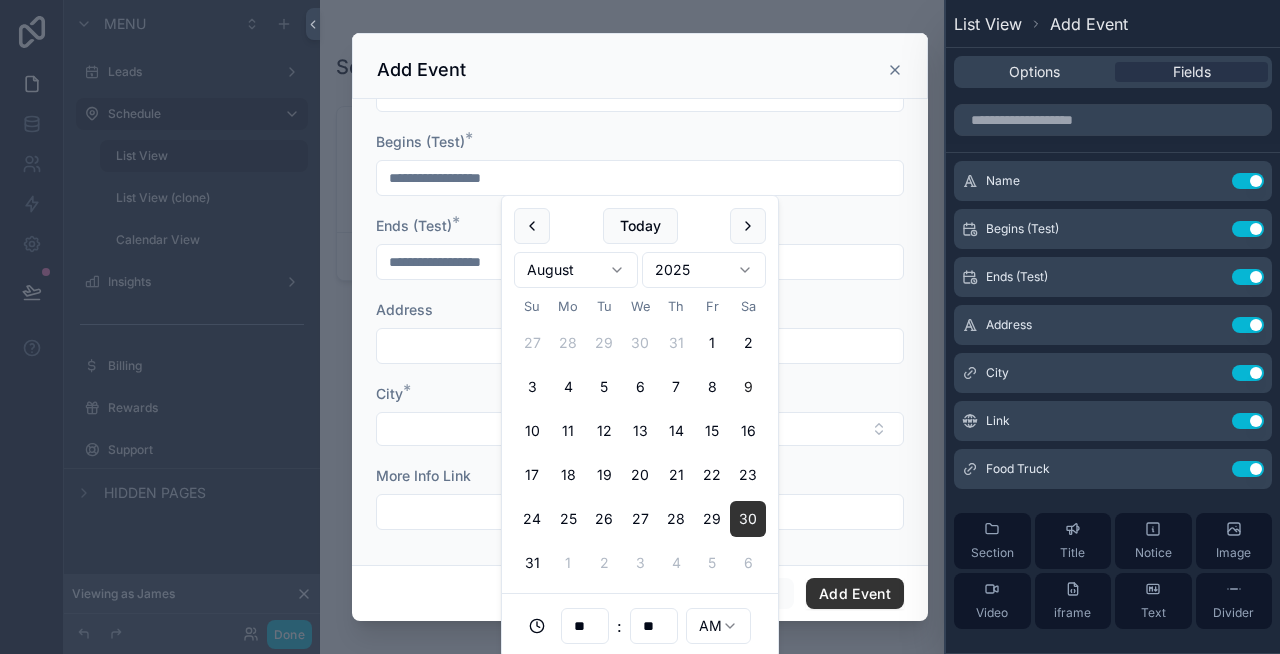 type on "**********" 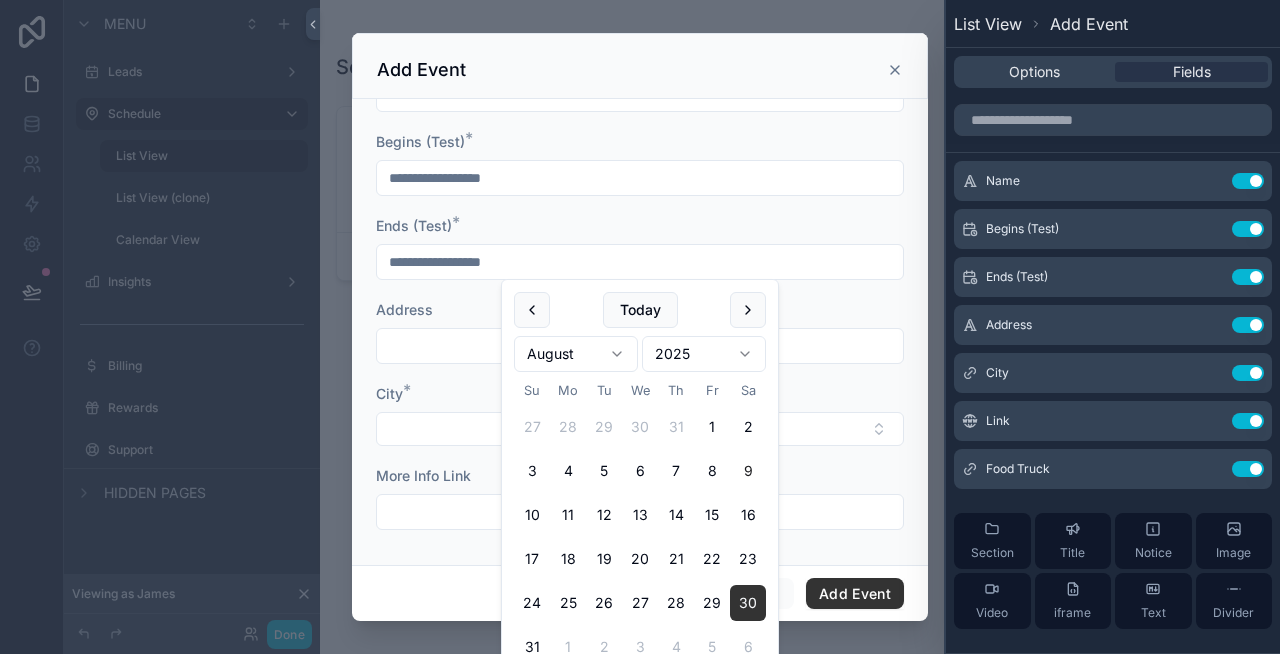 click on "**********" at bounding box center [640, 262] 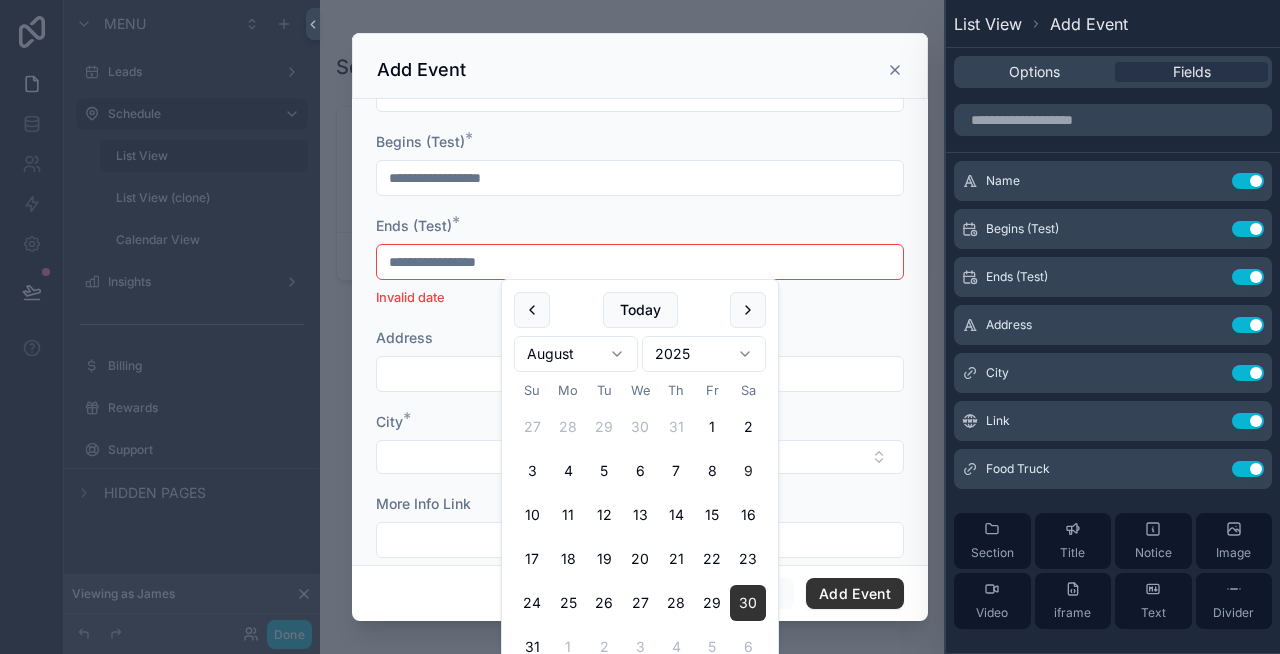 click on "**********" at bounding box center [640, 262] 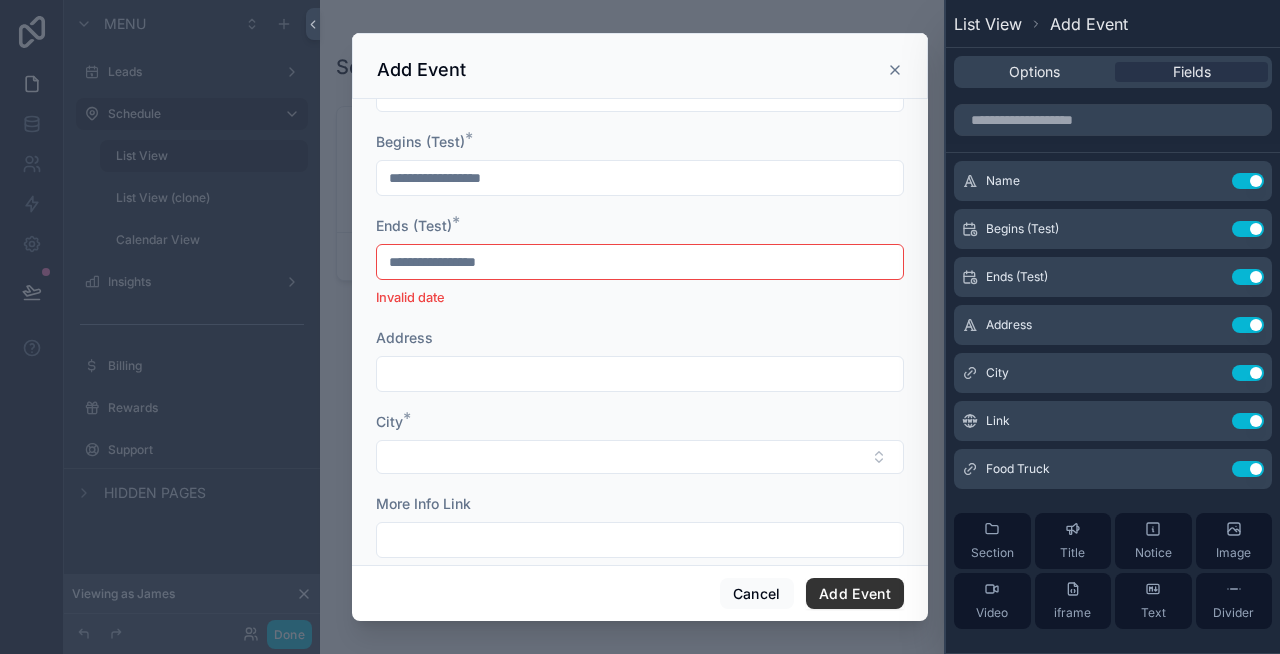 click on "Ends (Test) *" at bounding box center [640, 226] 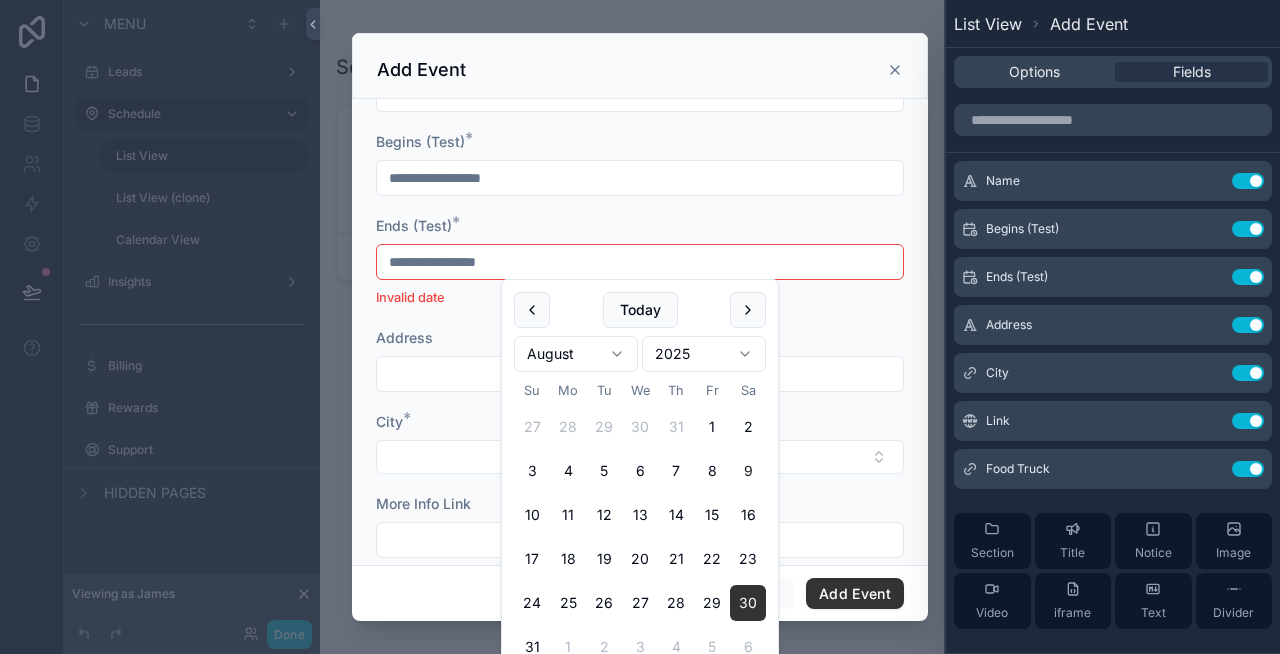 click on "**********" at bounding box center [640, 313] 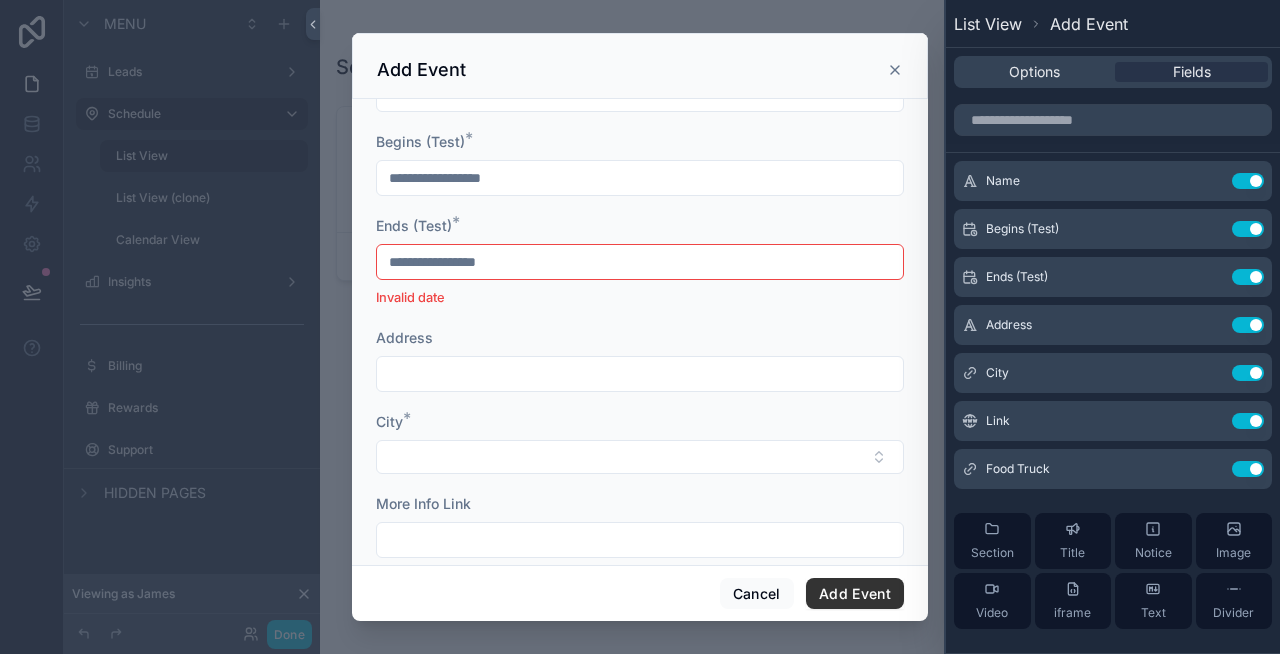 click on "**********" at bounding box center (640, 262) 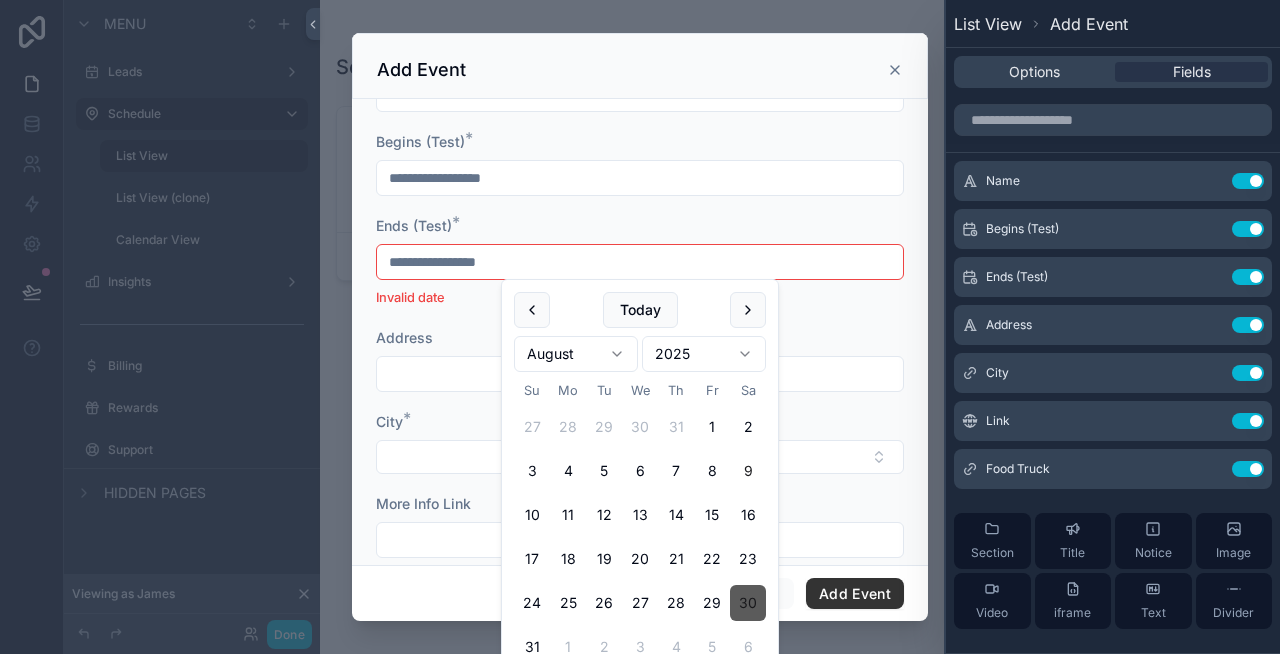 click on "30" at bounding box center (748, 603) 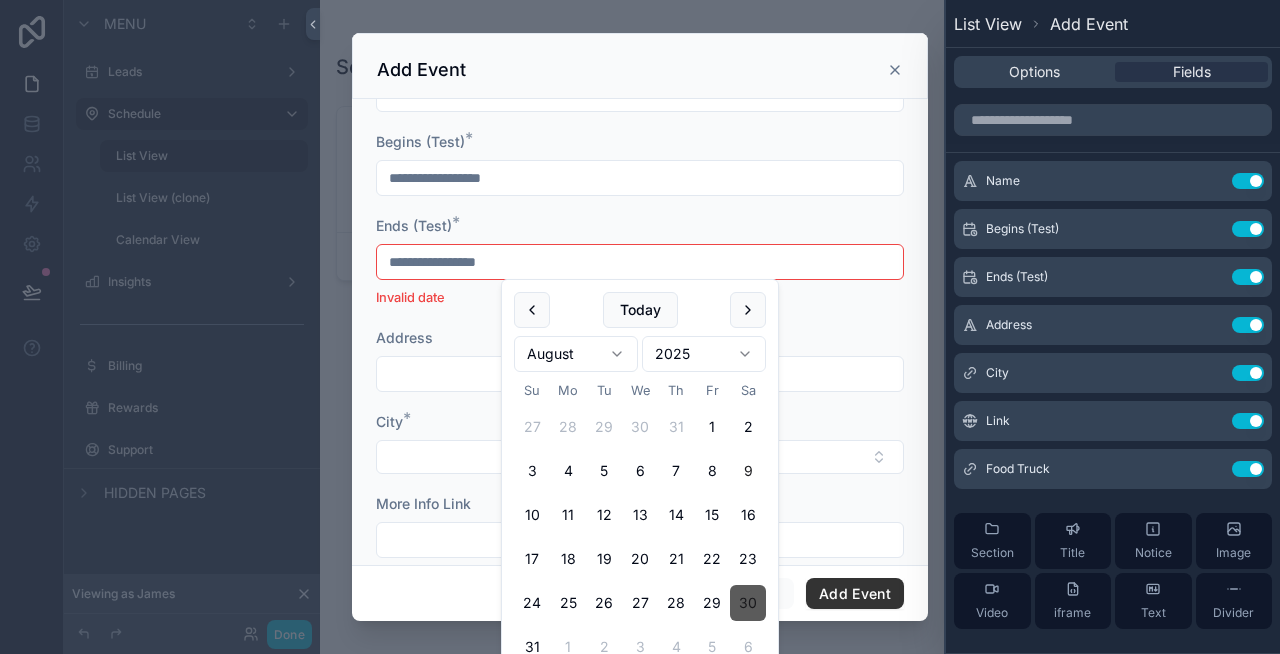 click on "30" at bounding box center [748, 603] 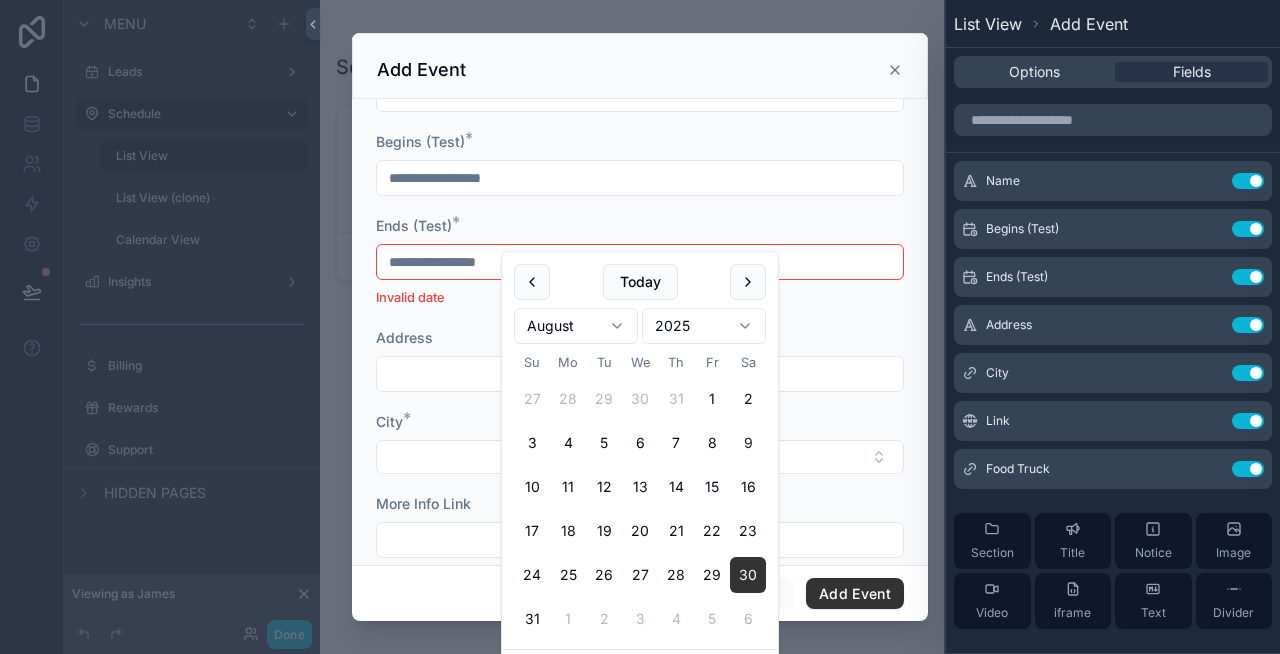 scroll, scrollTop: 87, scrollLeft: 0, axis: vertical 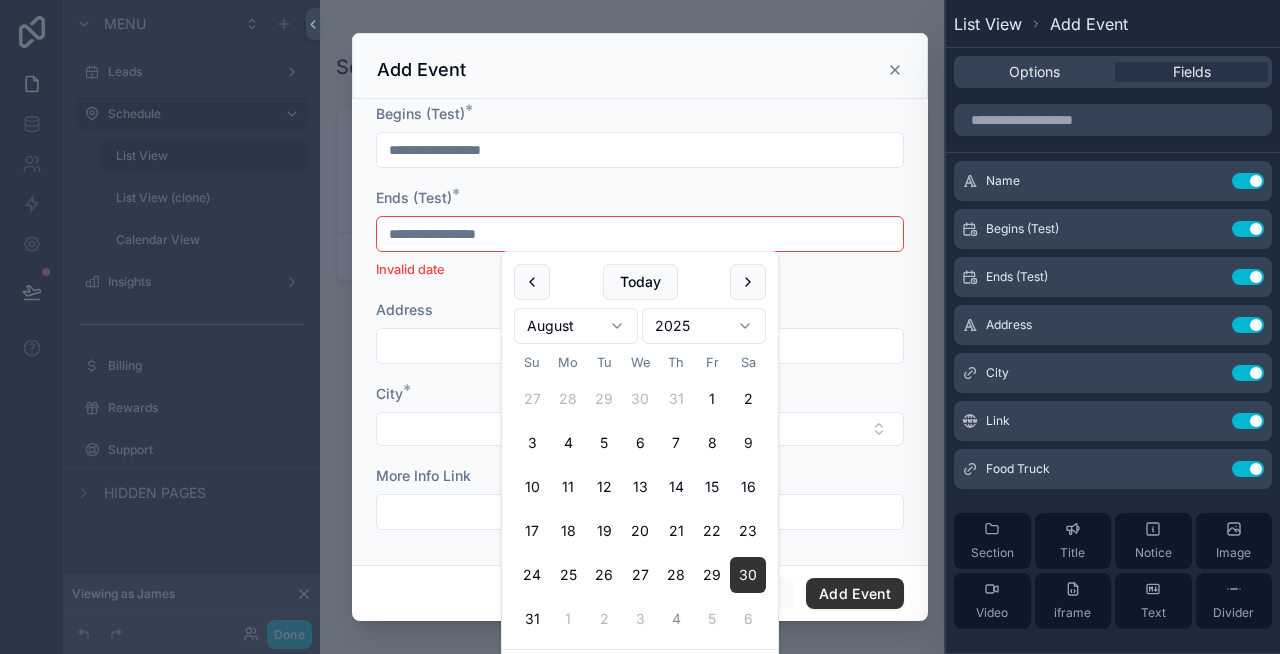click on "4" at bounding box center [676, 619] 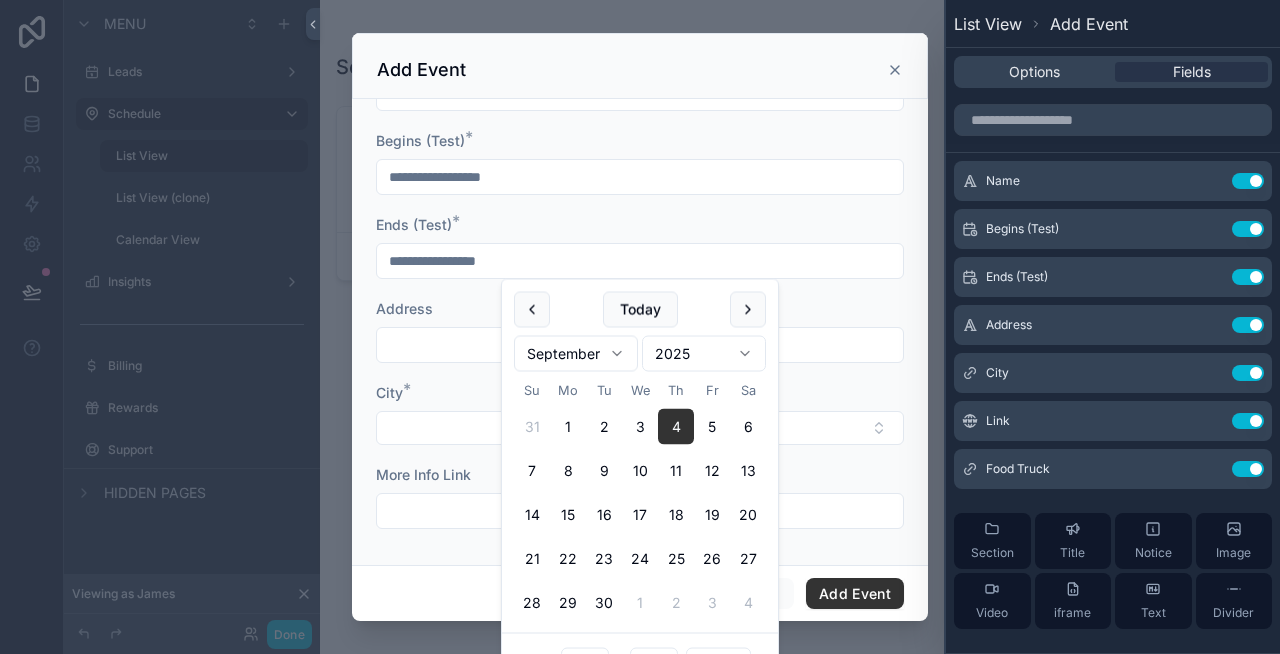 click on "**********" at bounding box center (640, 261) 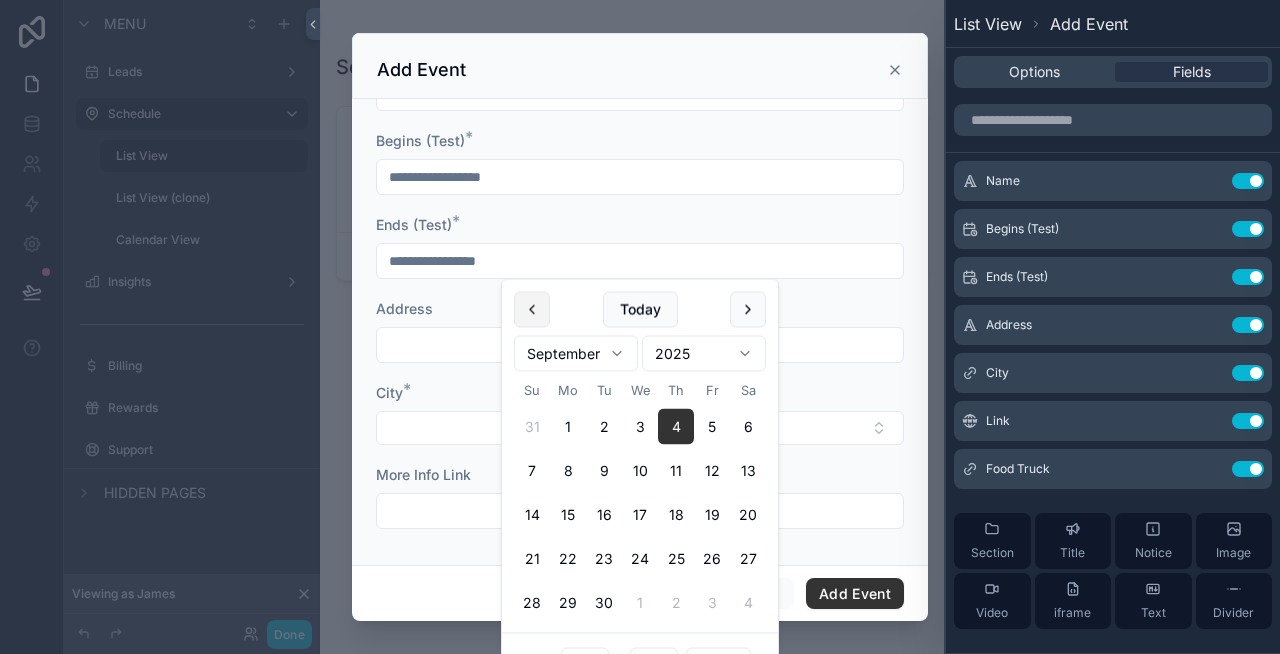 click at bounding box center (532, 310) 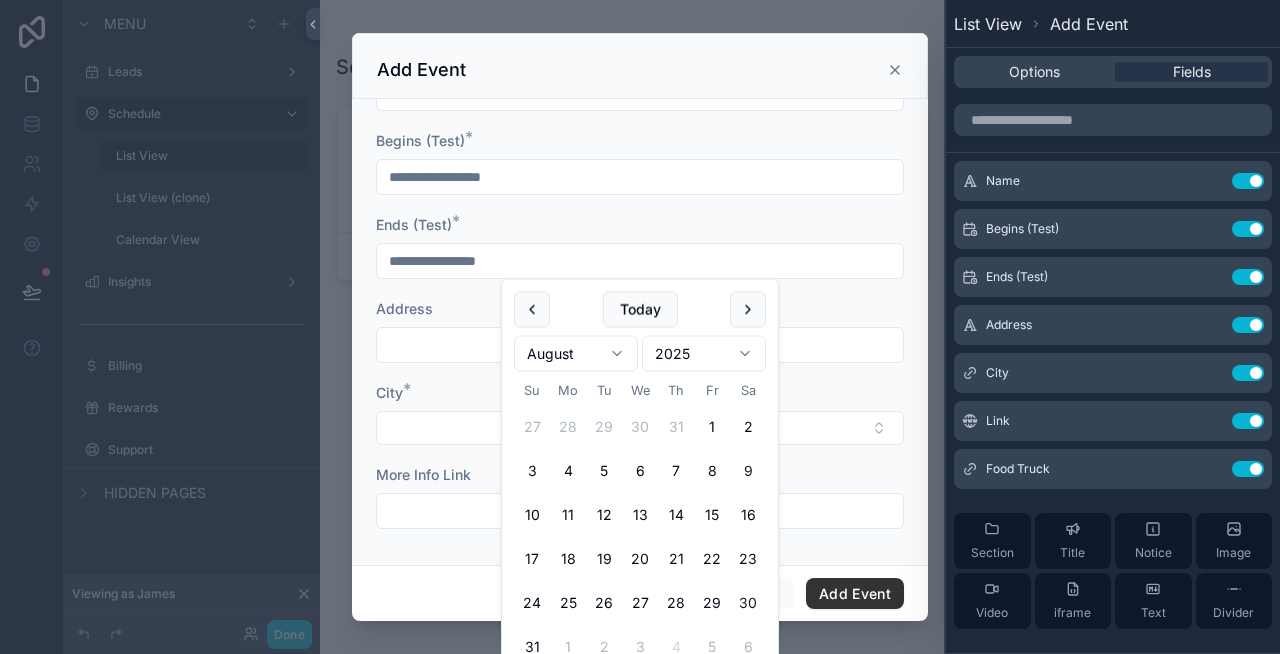 click on "30" at bounding box center [748, 603] 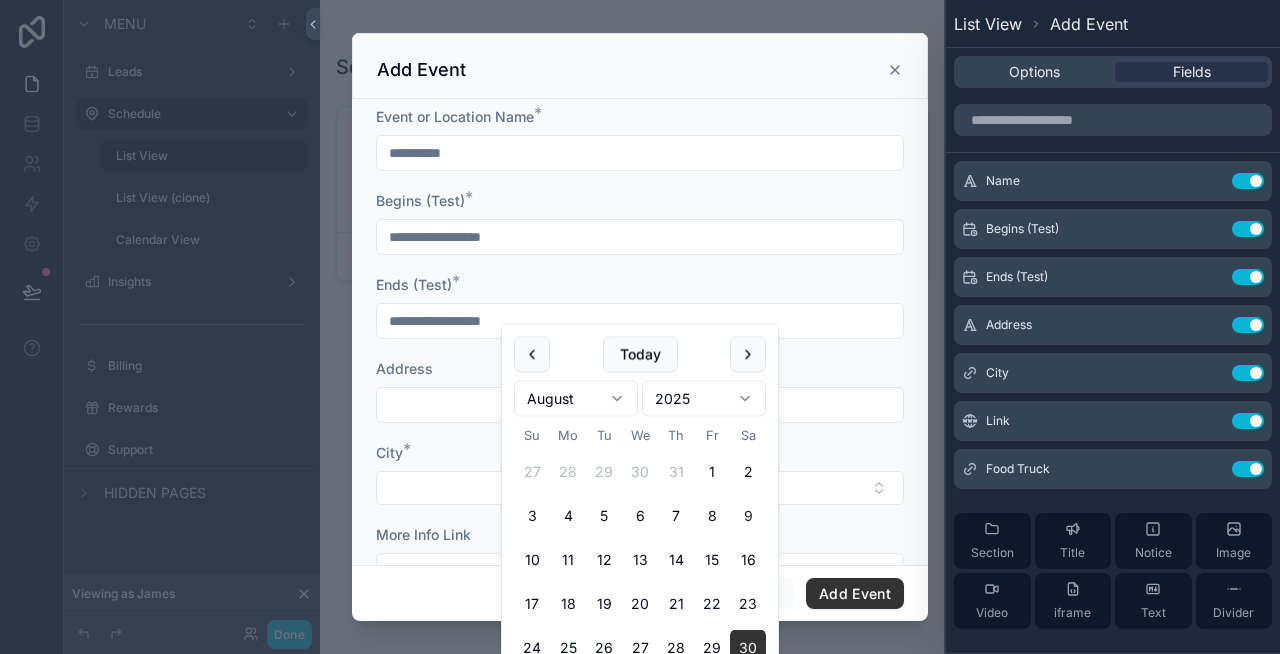 scroll, scrollTop: 59, scrollLeft: 0, axis: vertical 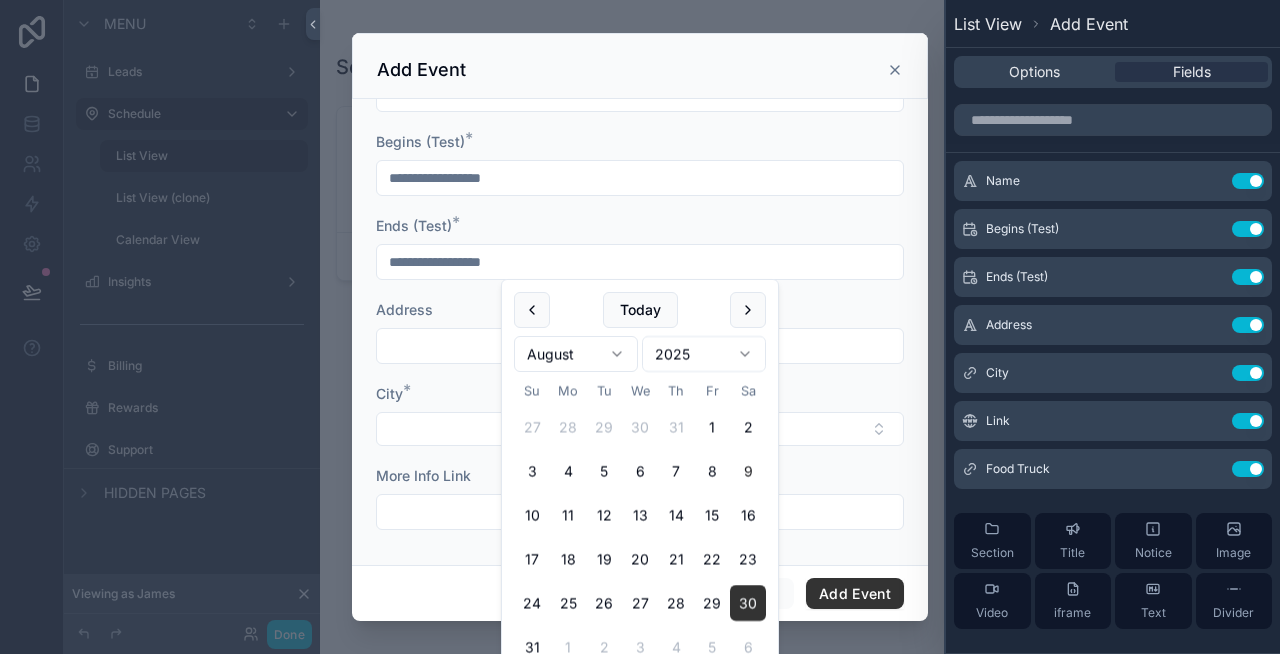 click on "**********" at bounding box center [640, 262] 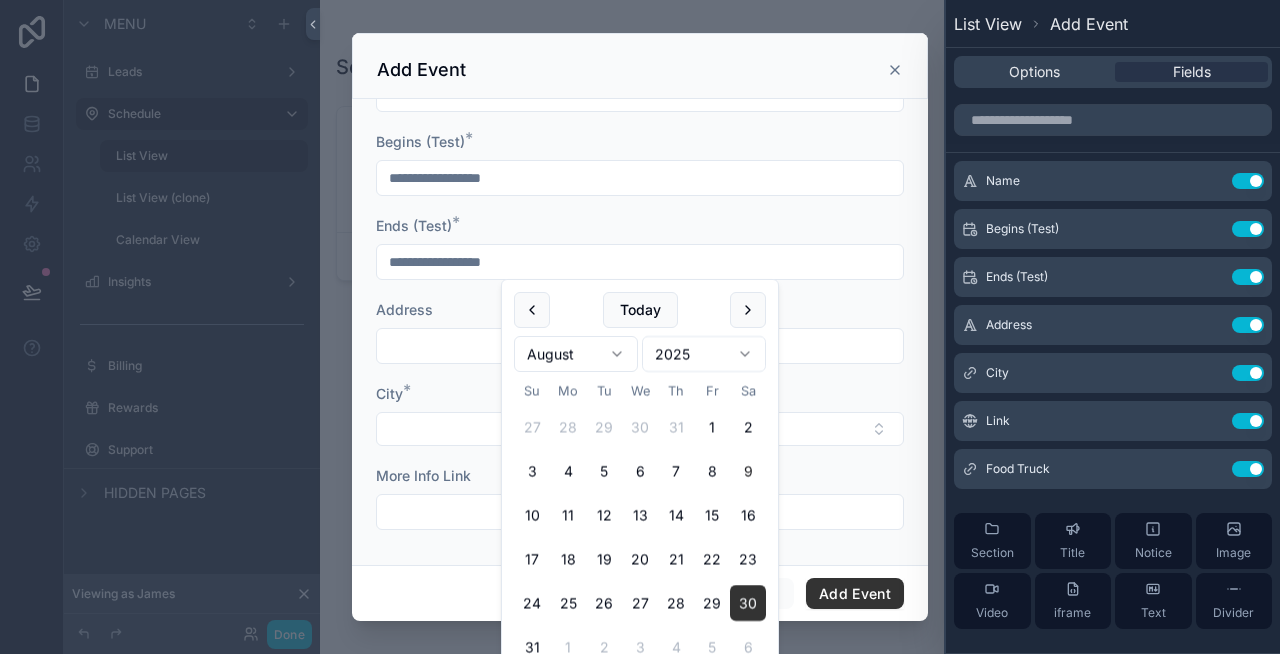 click on "**********" at bounding box center (640, 262) 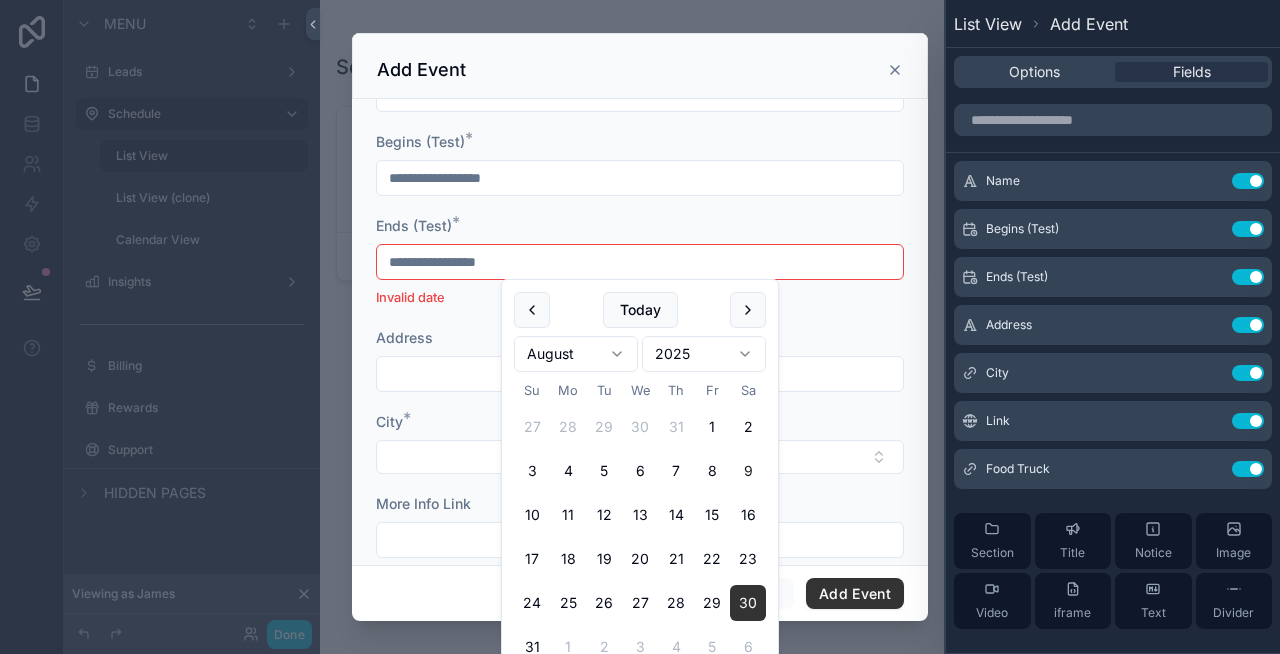 click on "**********" at bounding box center [640, 262] 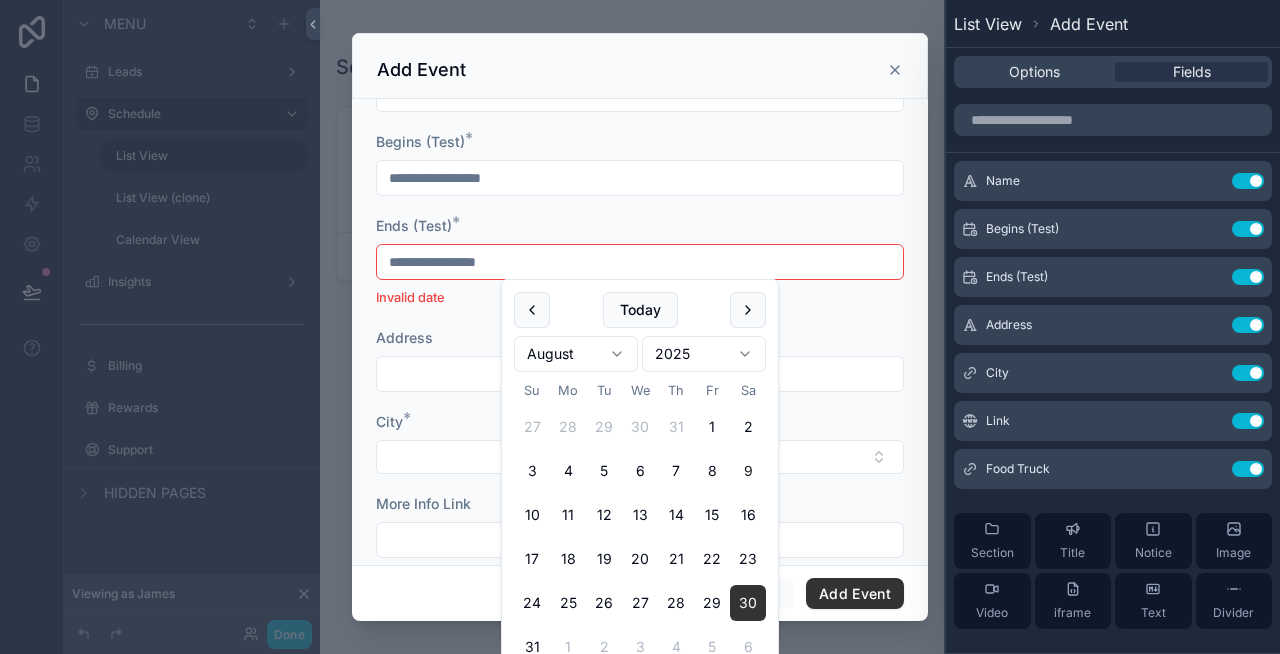 type on "**********" 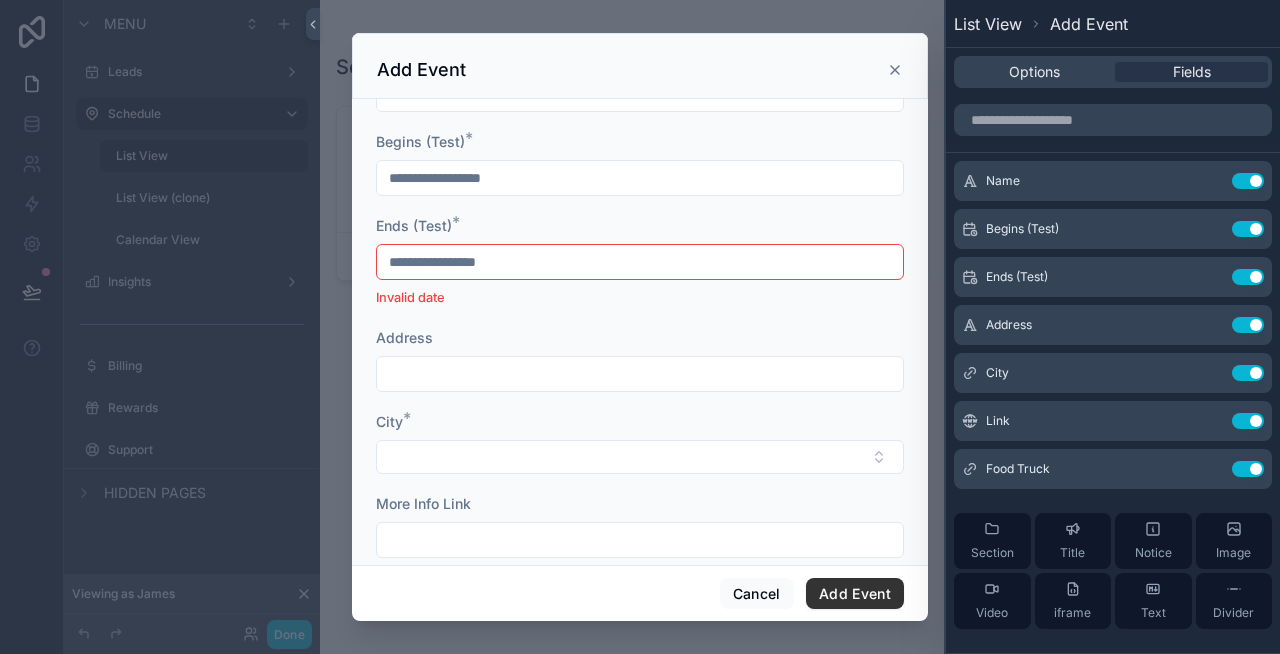 click on "Ends (Test) *" at bounding box center (640, 226) 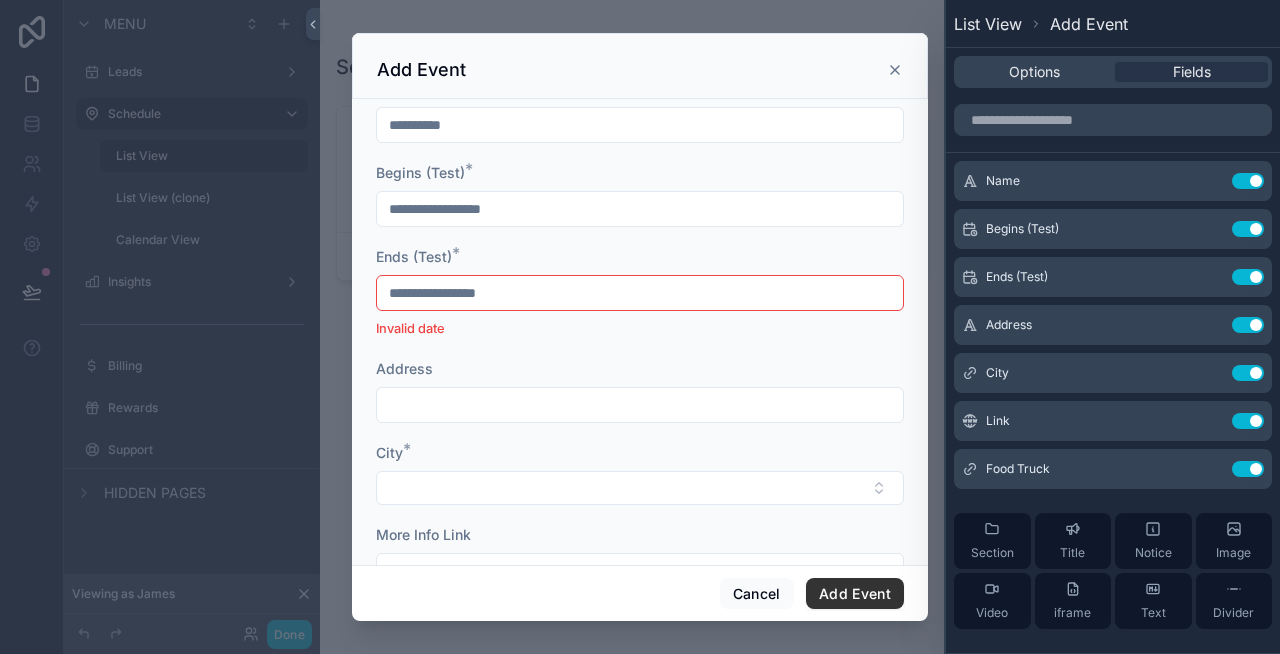 scroll, scrollTop: 0, scrollLeft: 0, axis: both 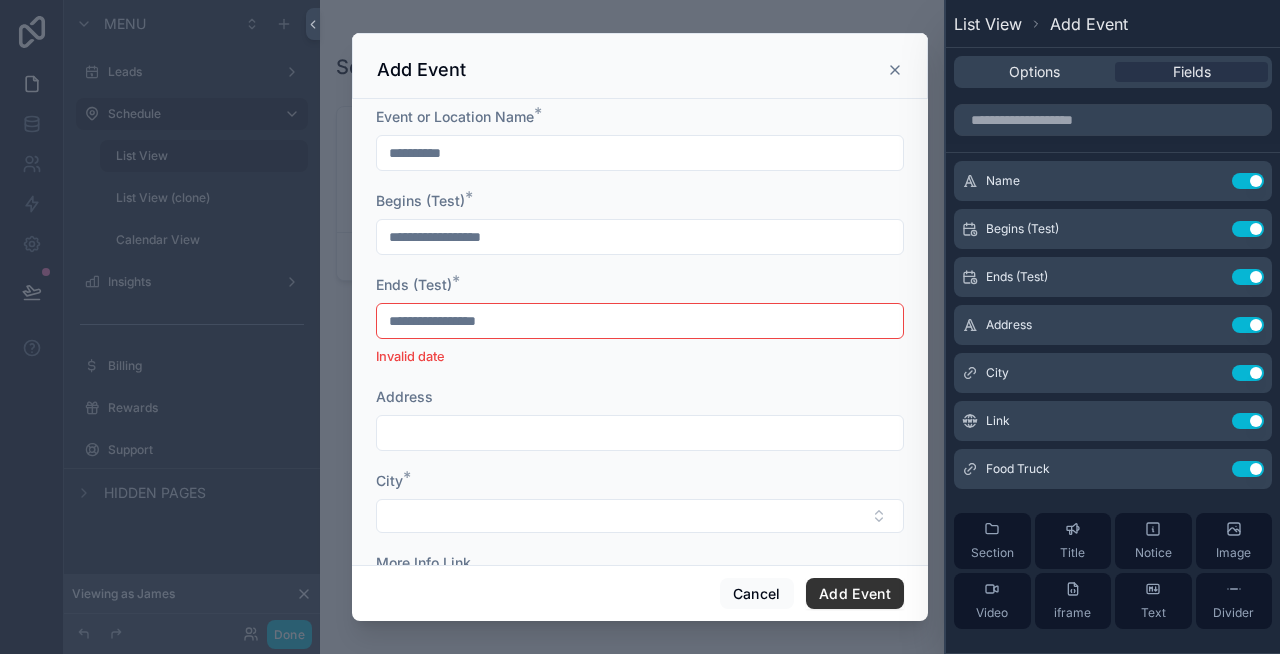 click on "**********" at bounding box center [640, 372] 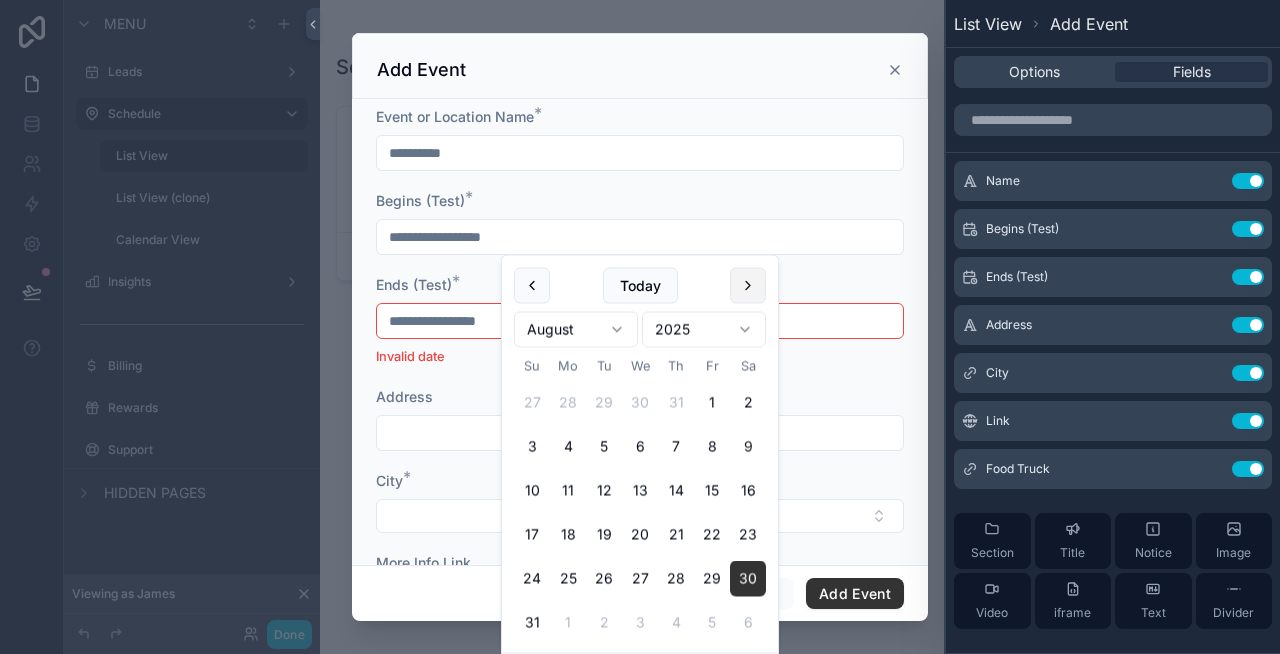 click at bounding box center (748, 286) 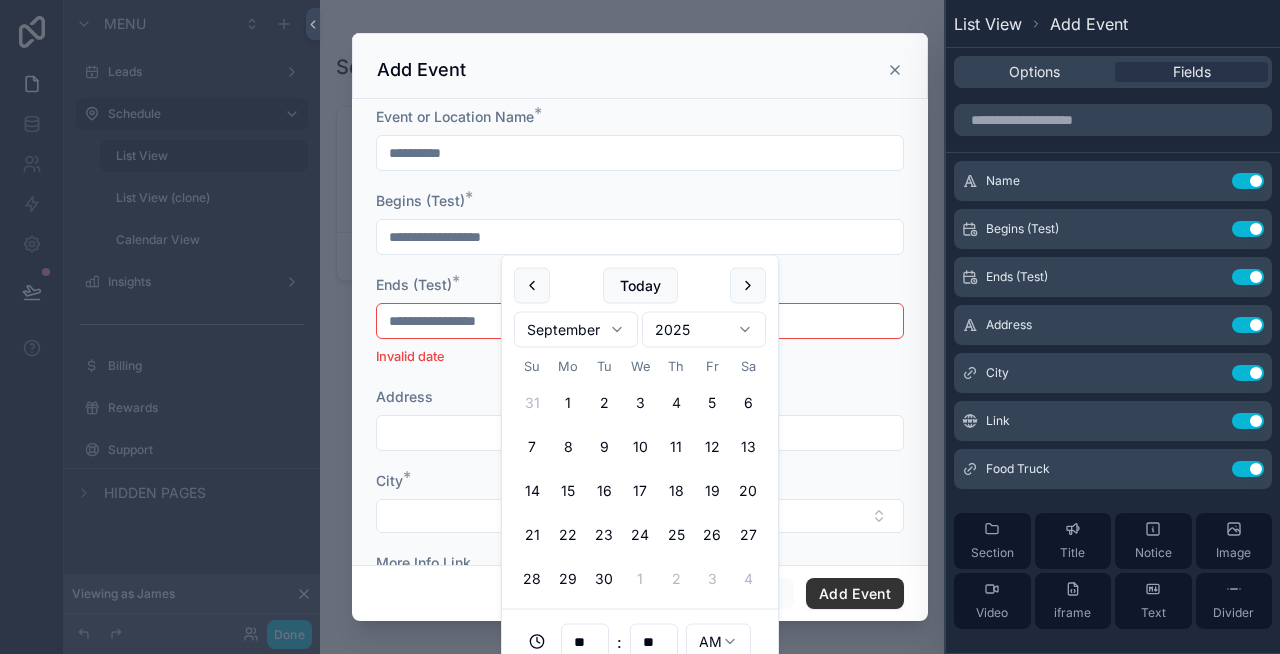 click on "4" at bounding box center (676, 403) 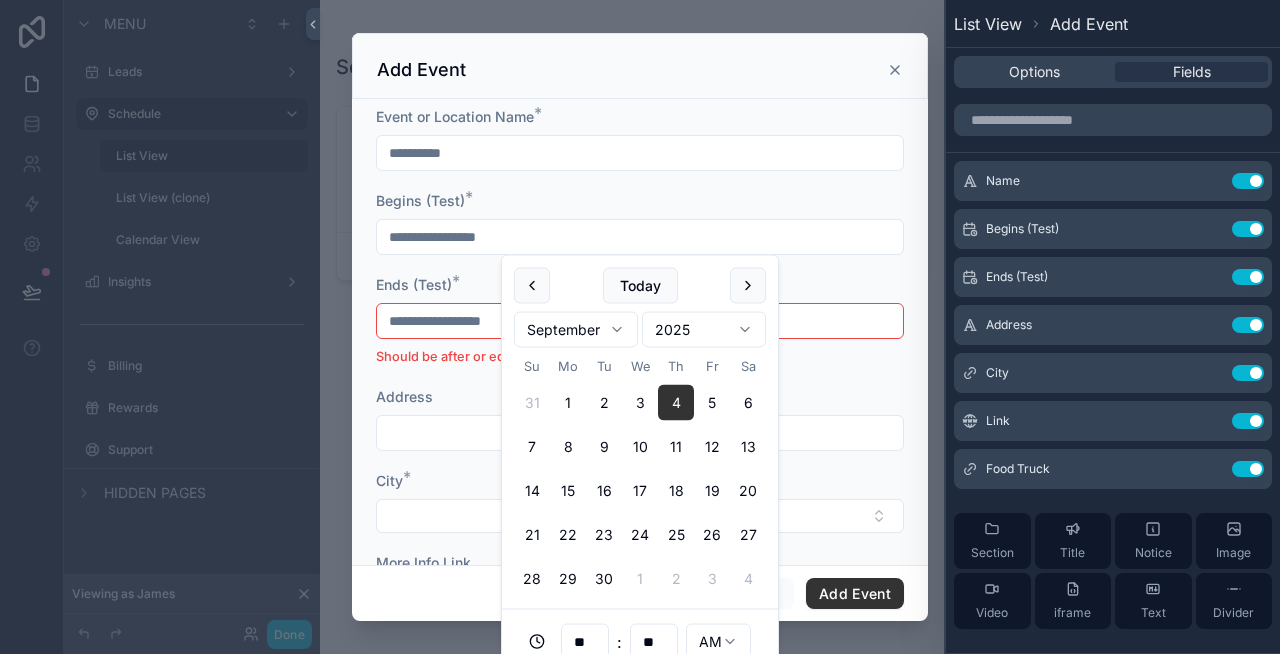 click on "**********" at bounding box center (640, 321) 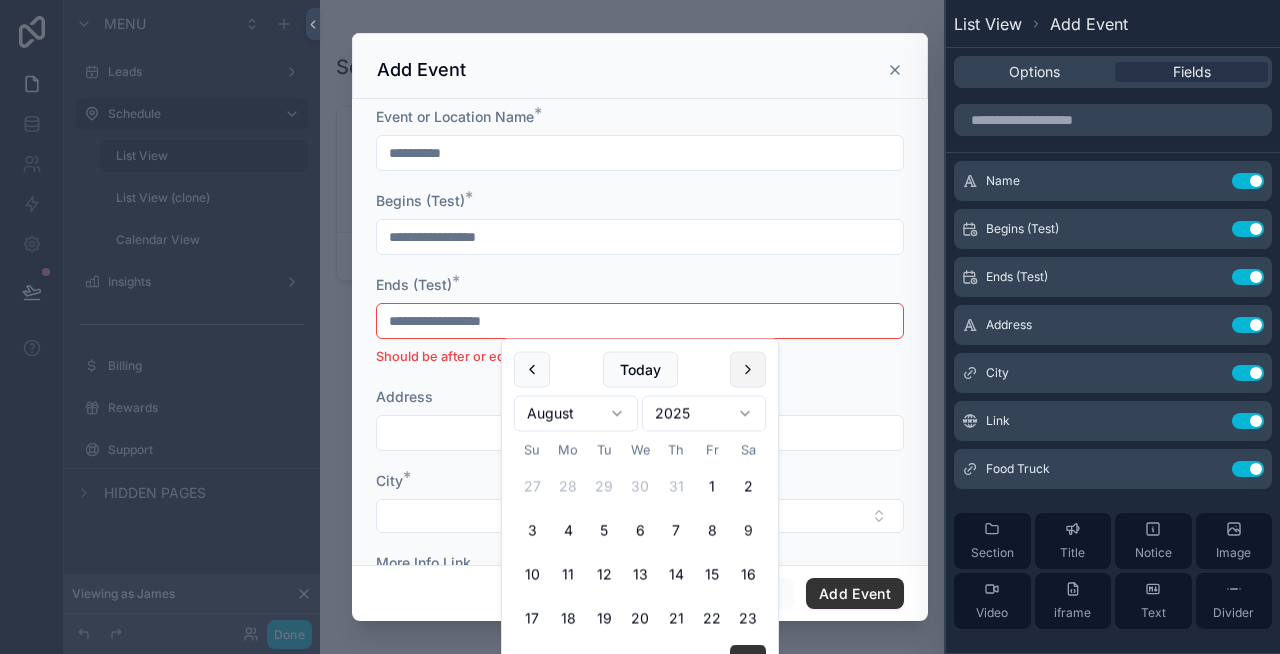 click at bounding box center (748, 370) 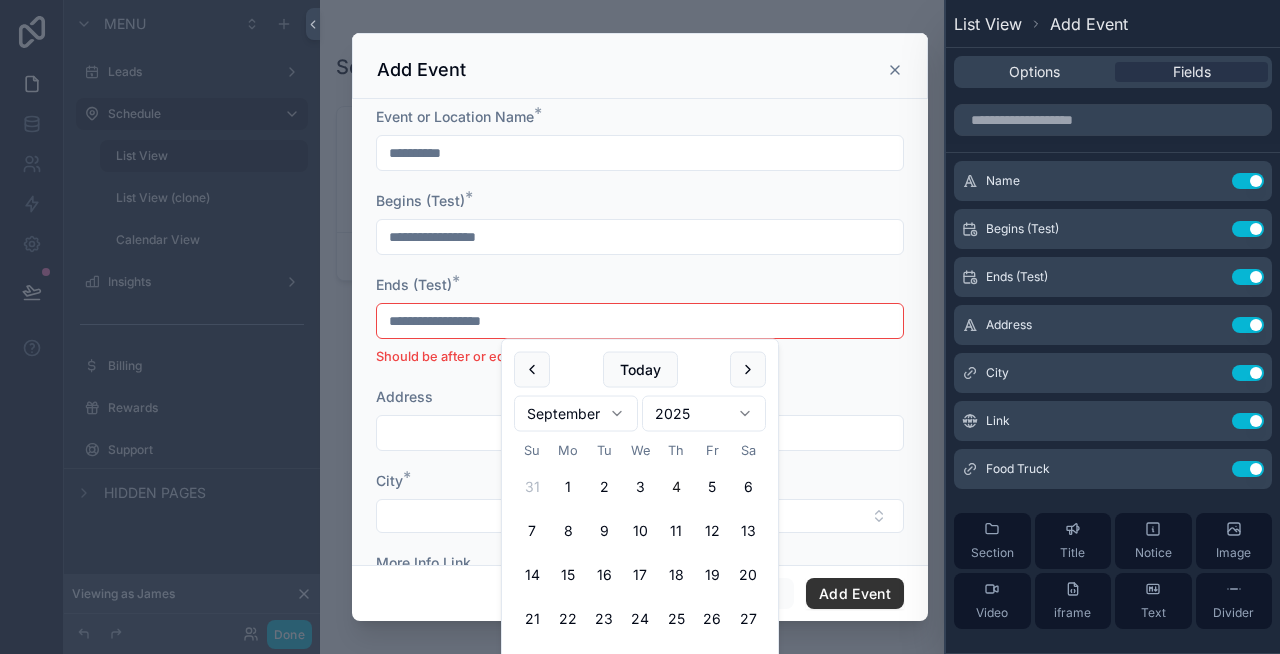 click on "4" at bounding box center [676, 487] 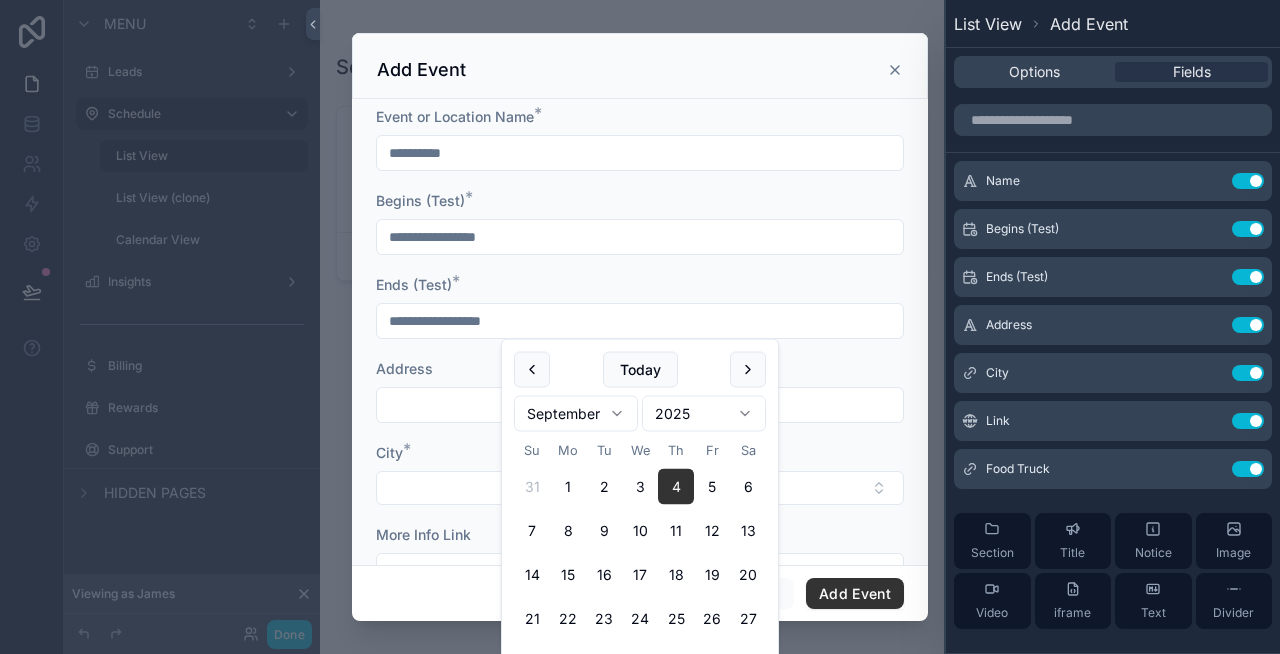 type on "**********" 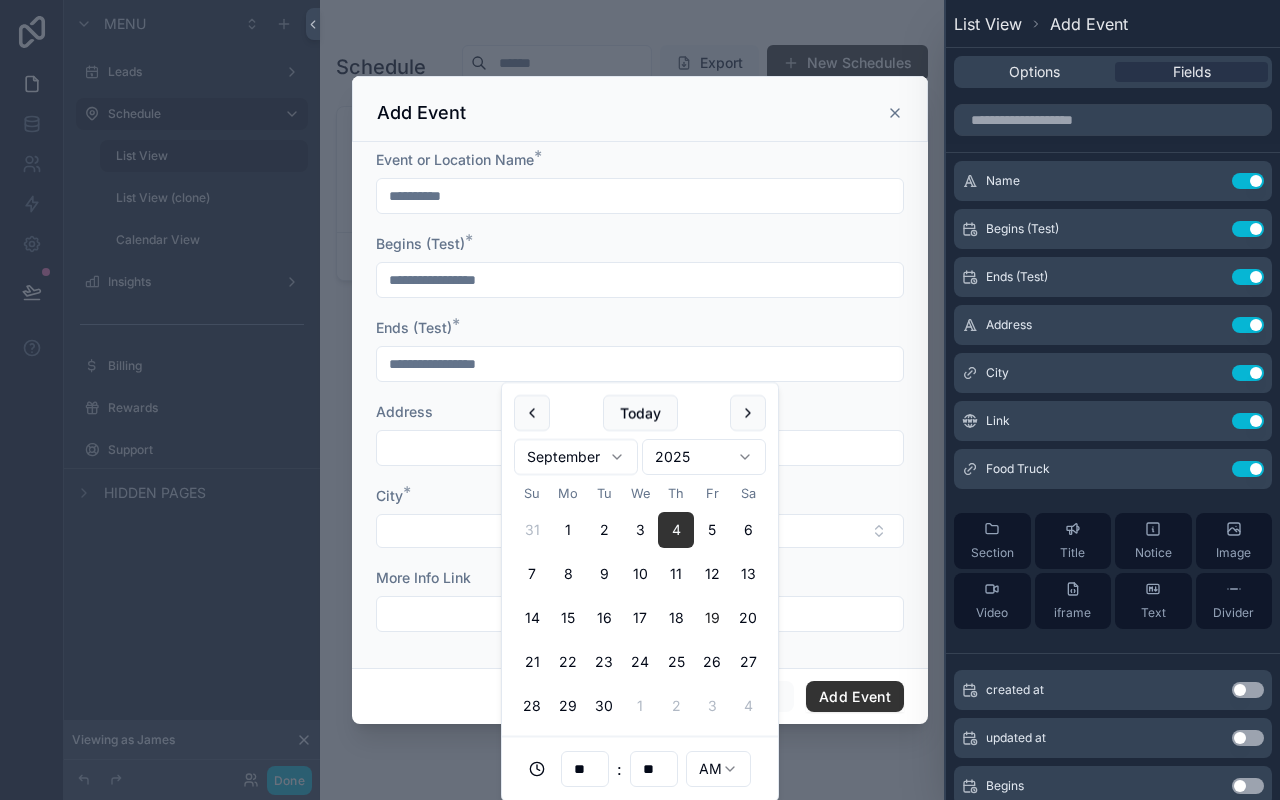 scroll, scrollTop: 0, scrollLeft: 0, axis: both 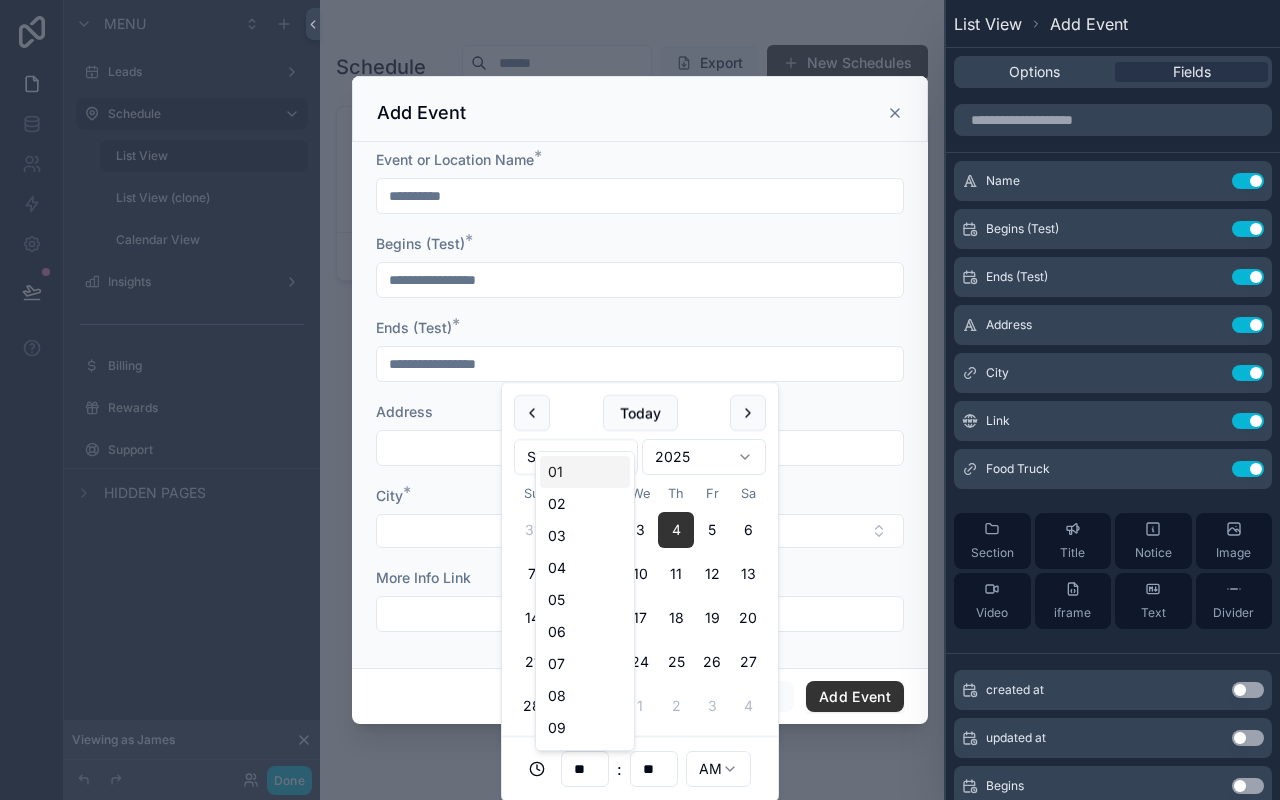 click on "**" at bounding box center (585, 769) 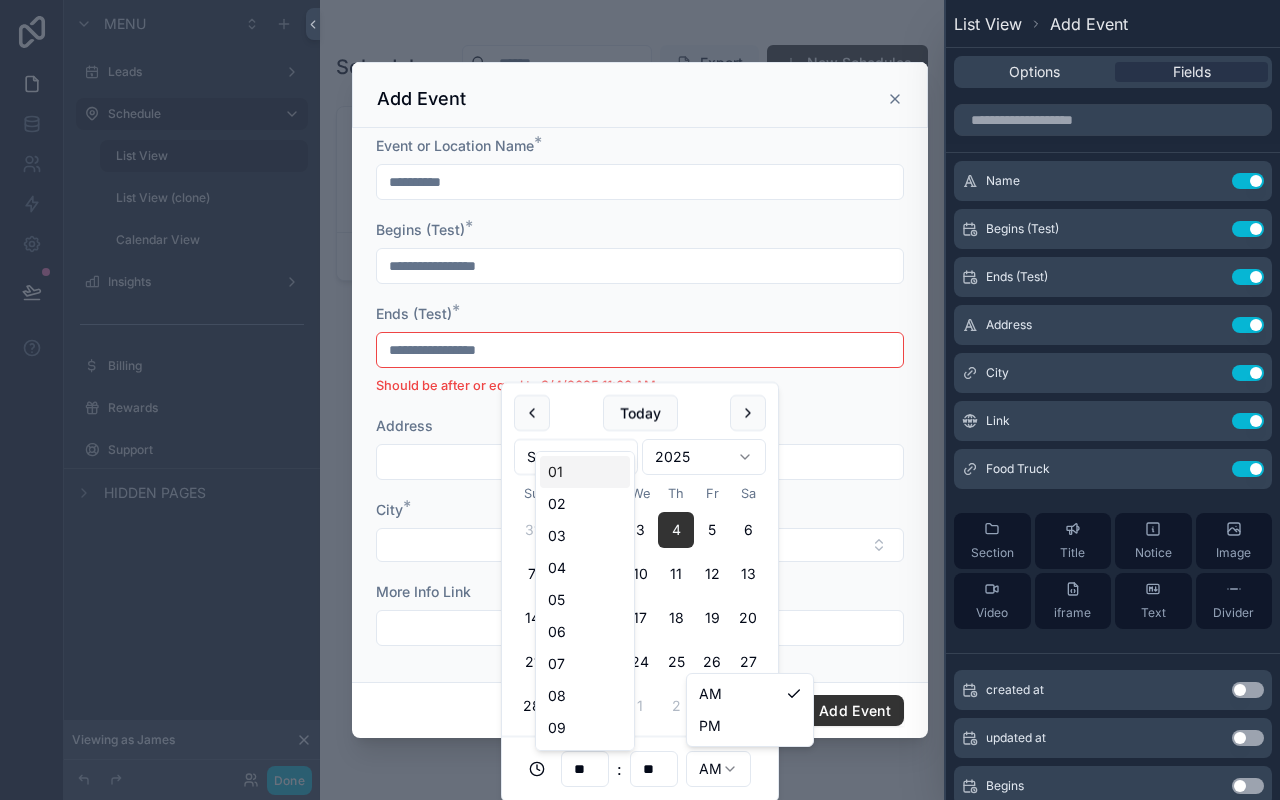 click on "**********" at bounding box center [640, 400] 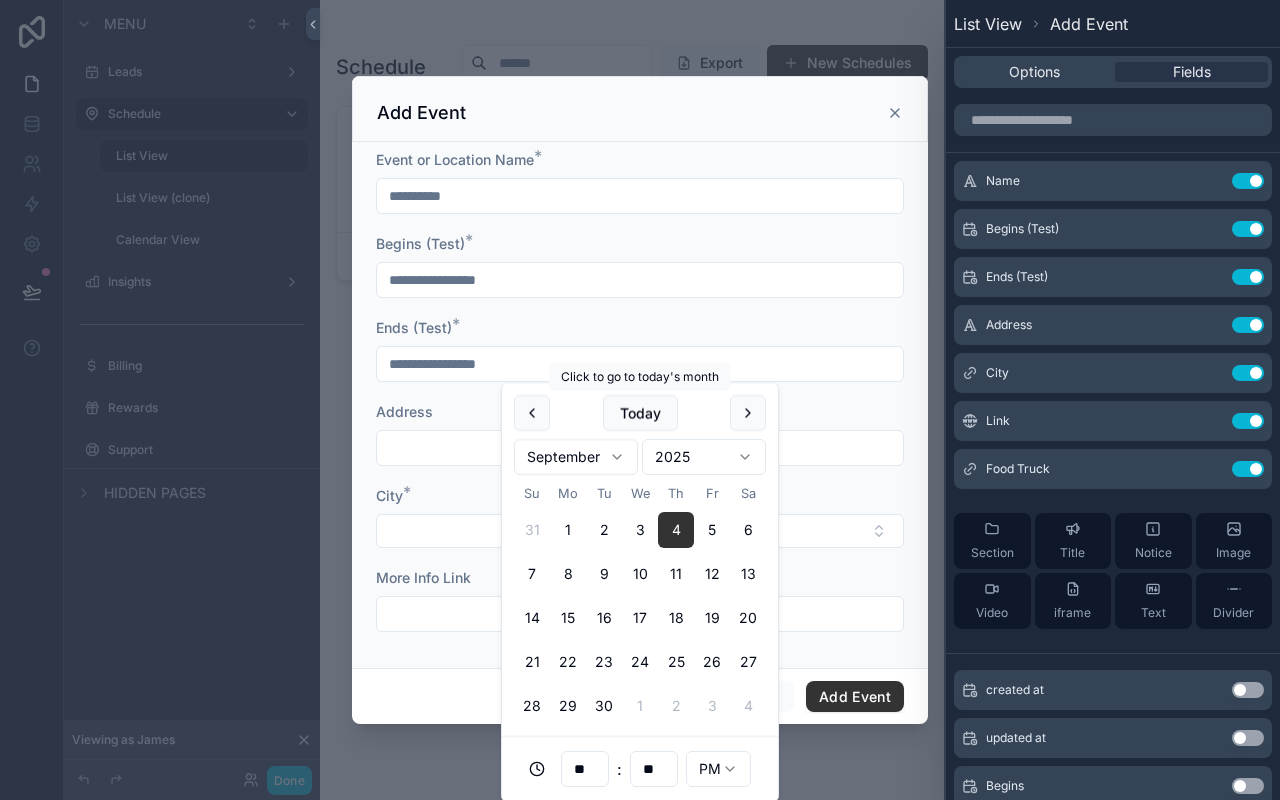 click on "Ends (Test) *" at bounding box center [640, 328] 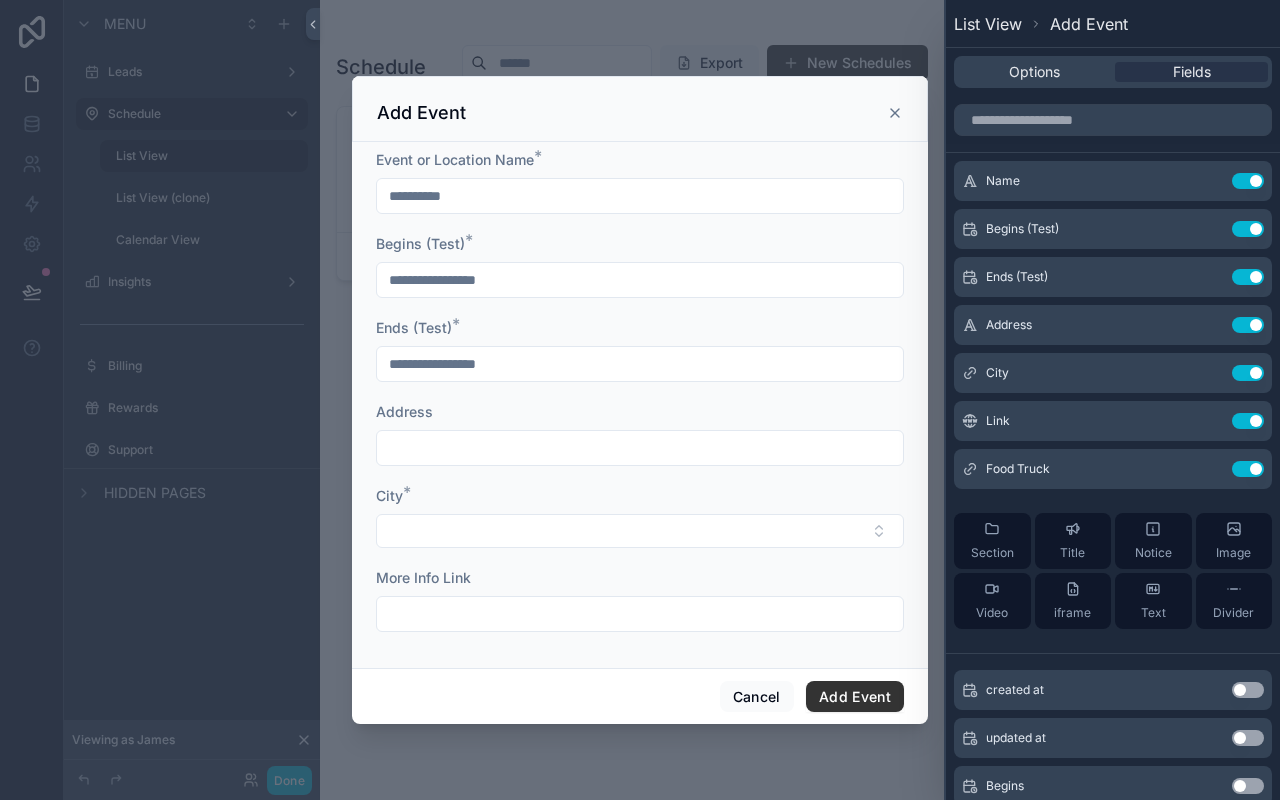 click on "**********" at bounding box center [640, 364] 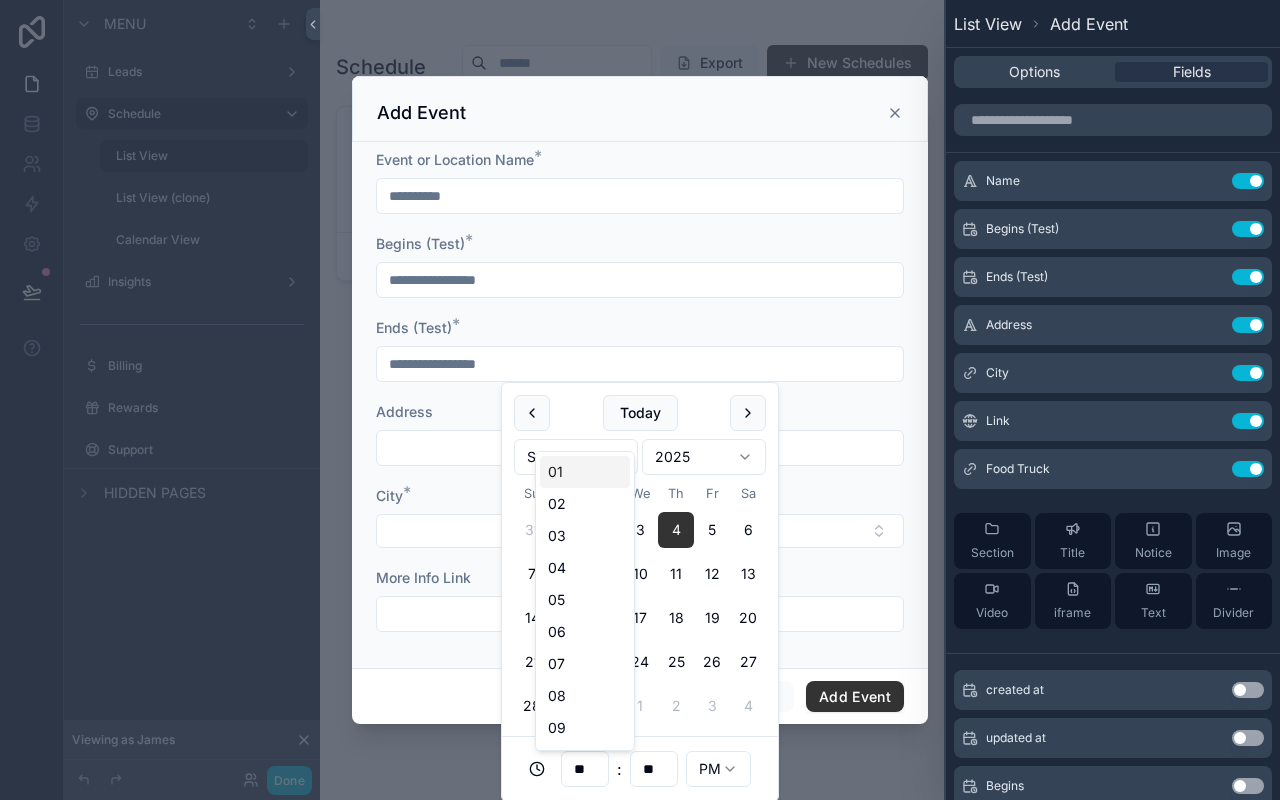 click on "**" at bounding box center (585, 769) 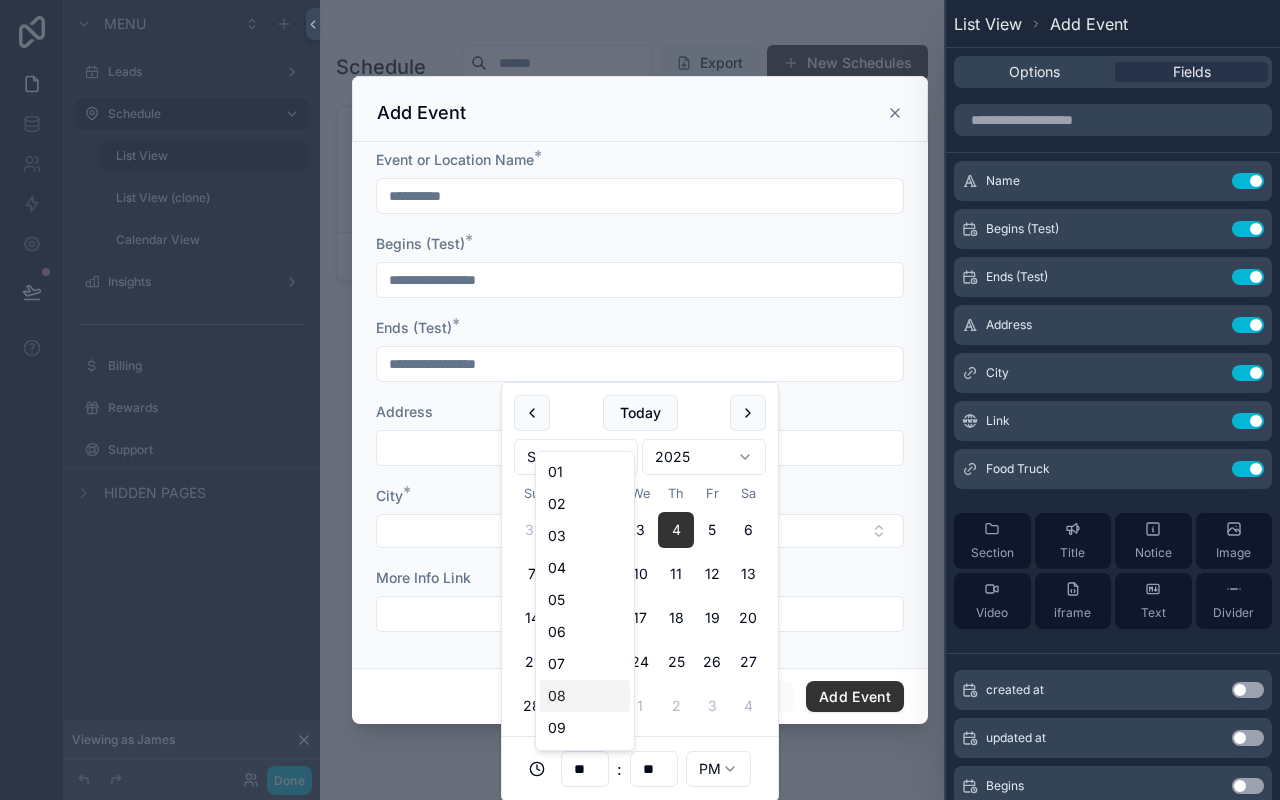 scroll, scrollTop: 94, scrollLeft: 0, axis: vertical 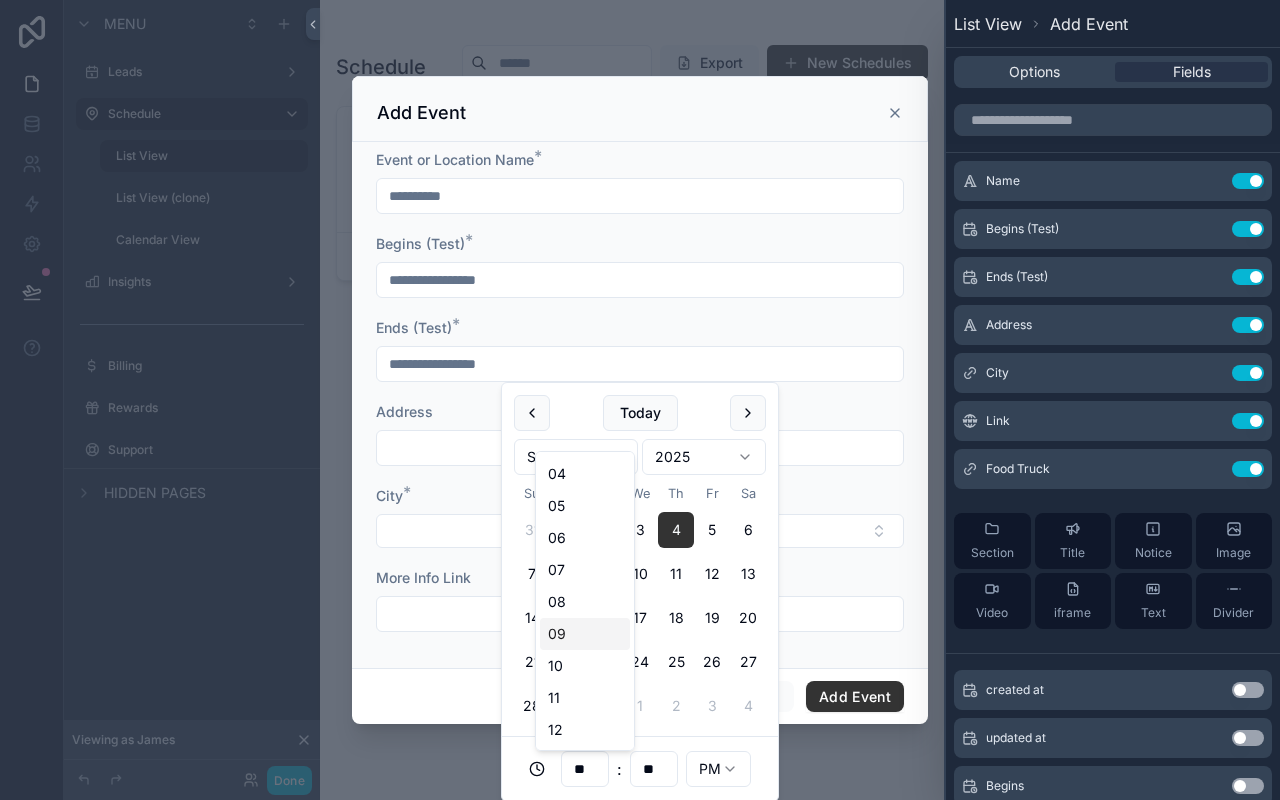 click on "09" at bounding box center [585, 634] 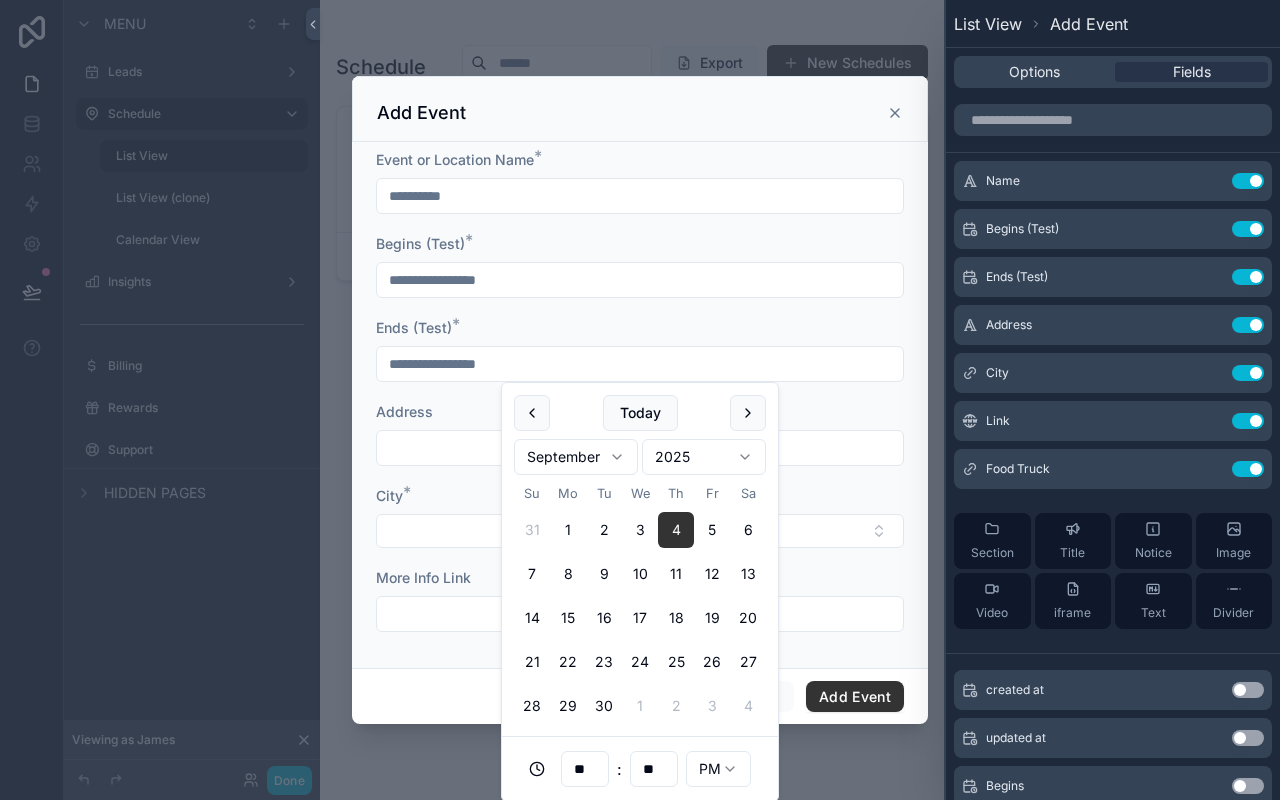click on "**" at bounding box center [585, 769] 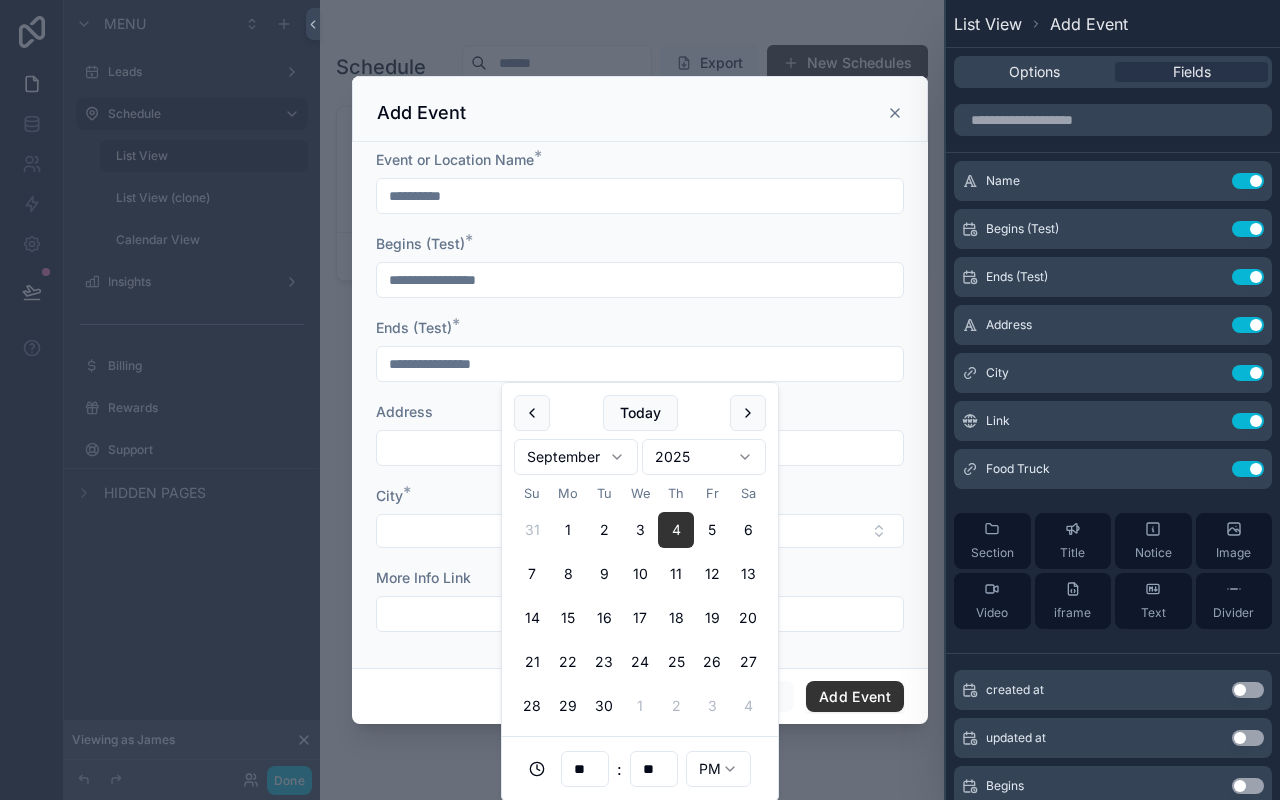 type on "**********" 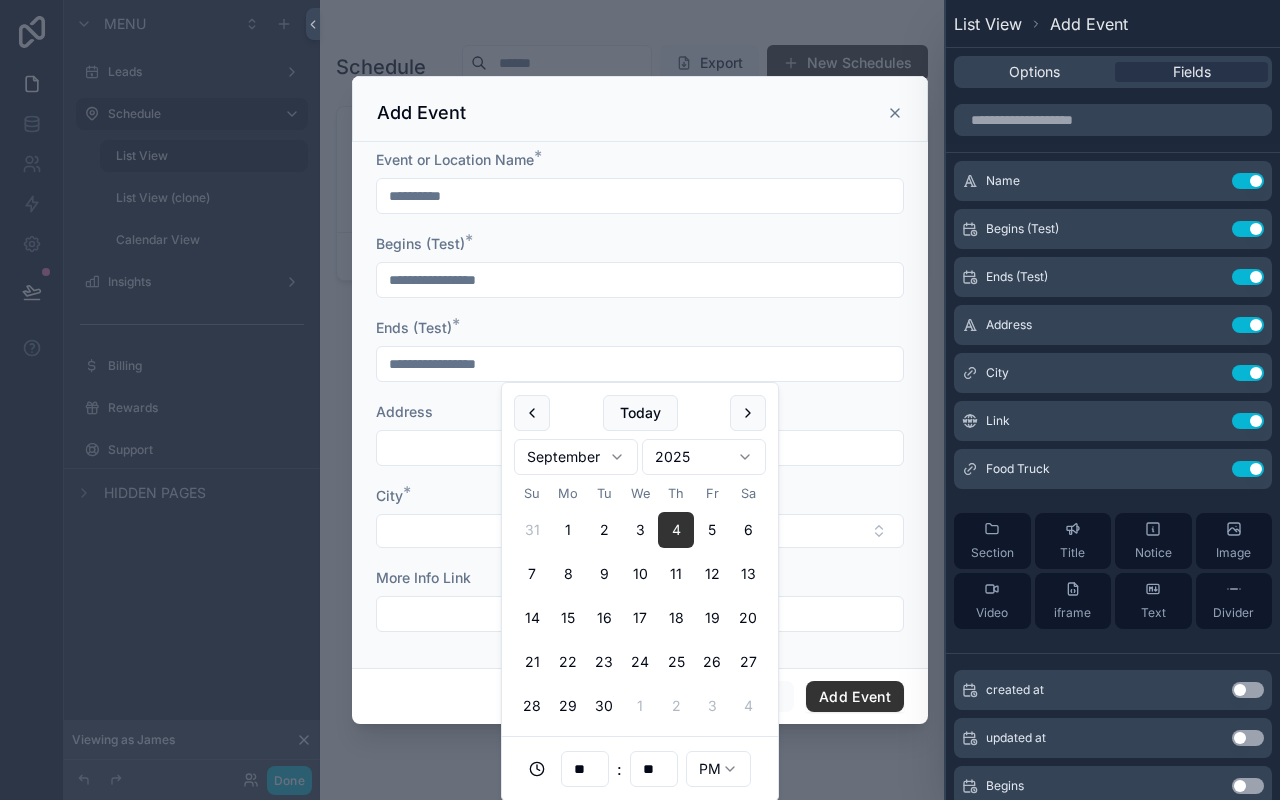type on "**" 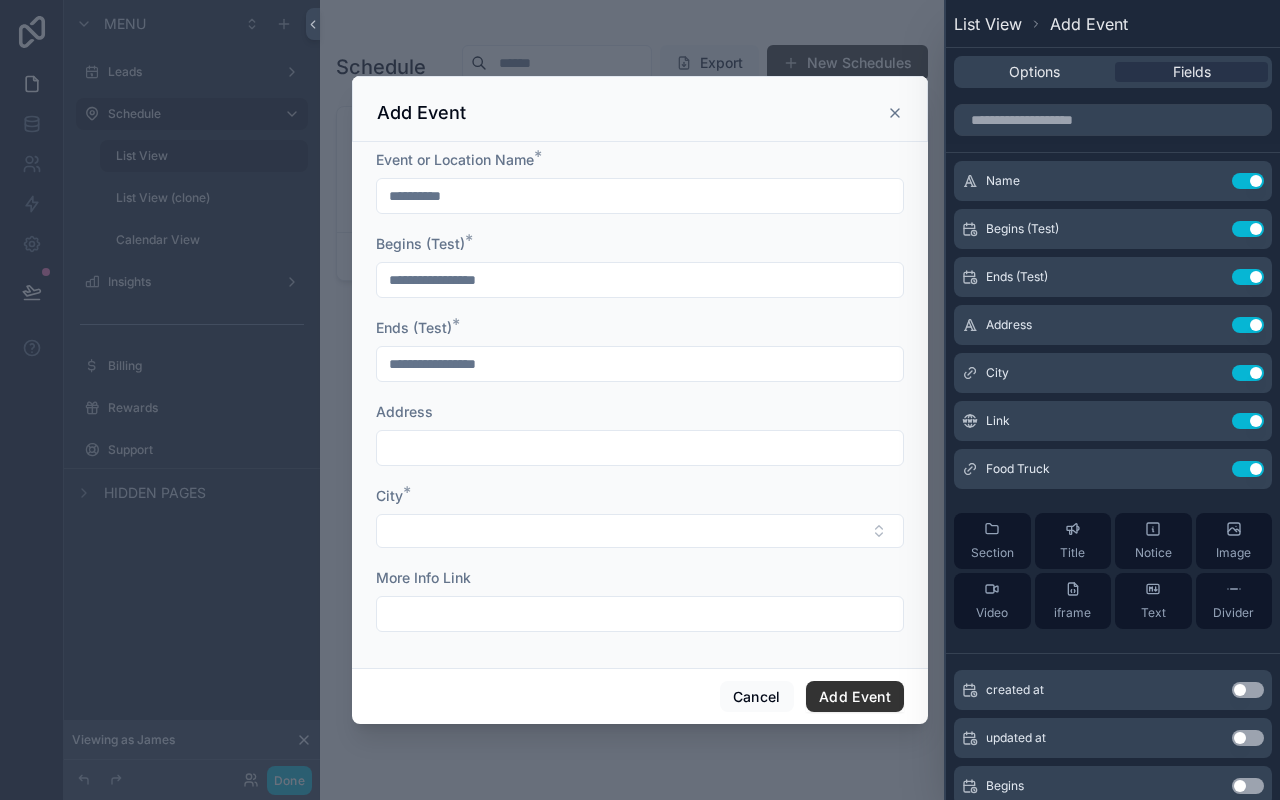 click on "**********" at bounding box center [640, 364] 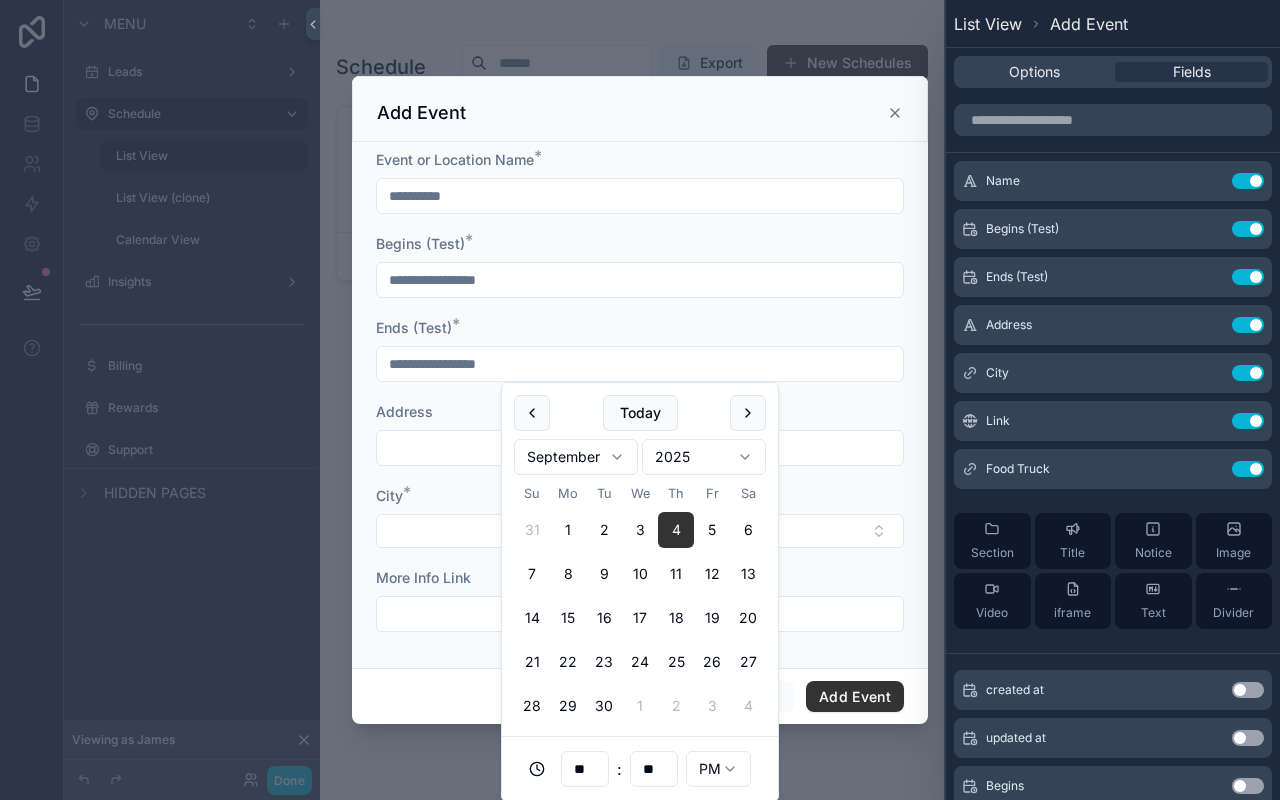 click at bounding box center (640, 448) 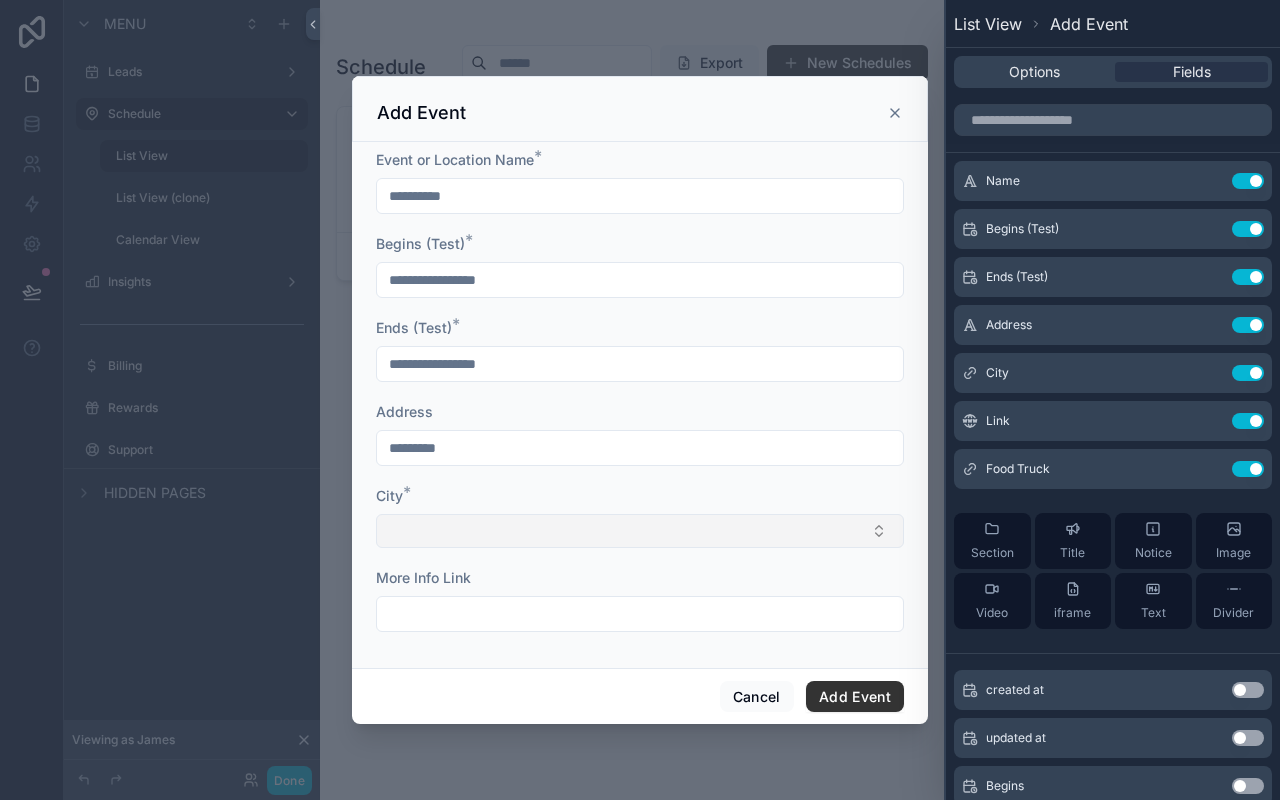 type on "*********" 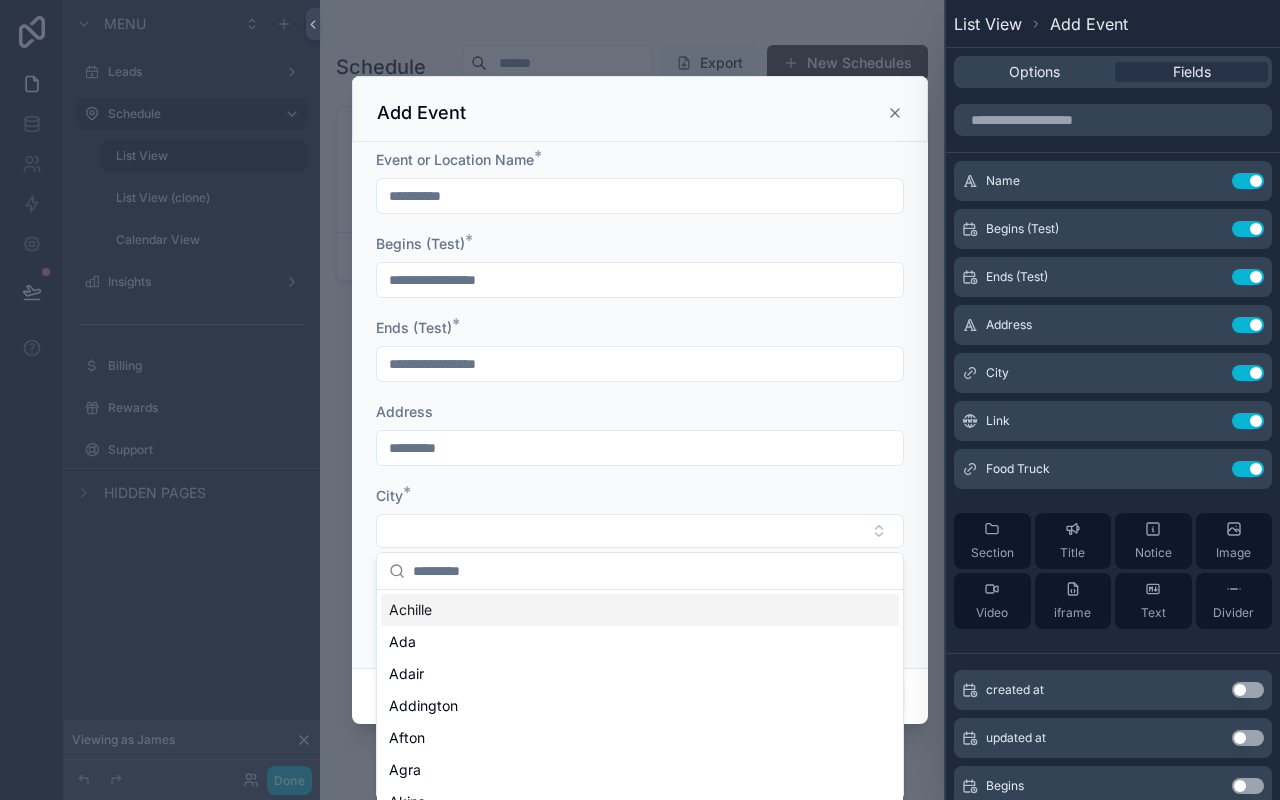 click on "Achille" at bounding box center (640, 610) 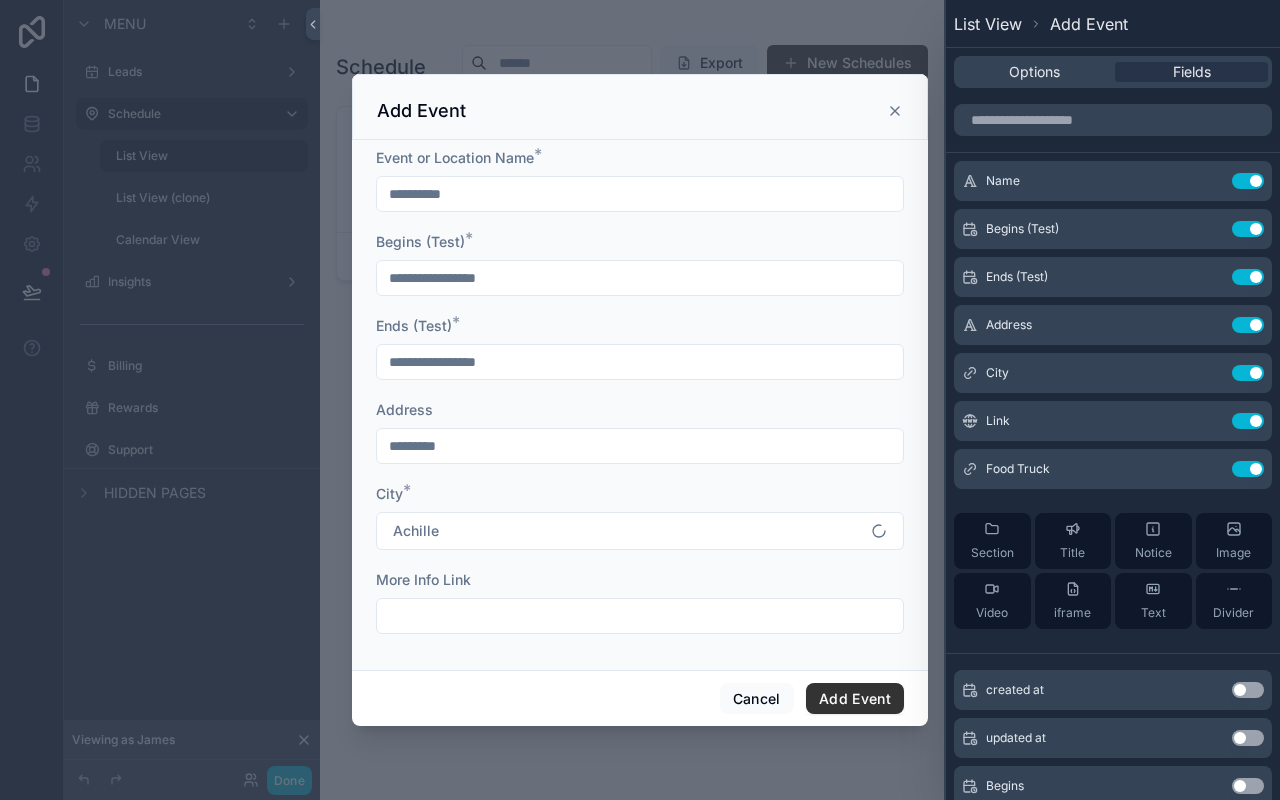 click at bounding box center (640, 616) 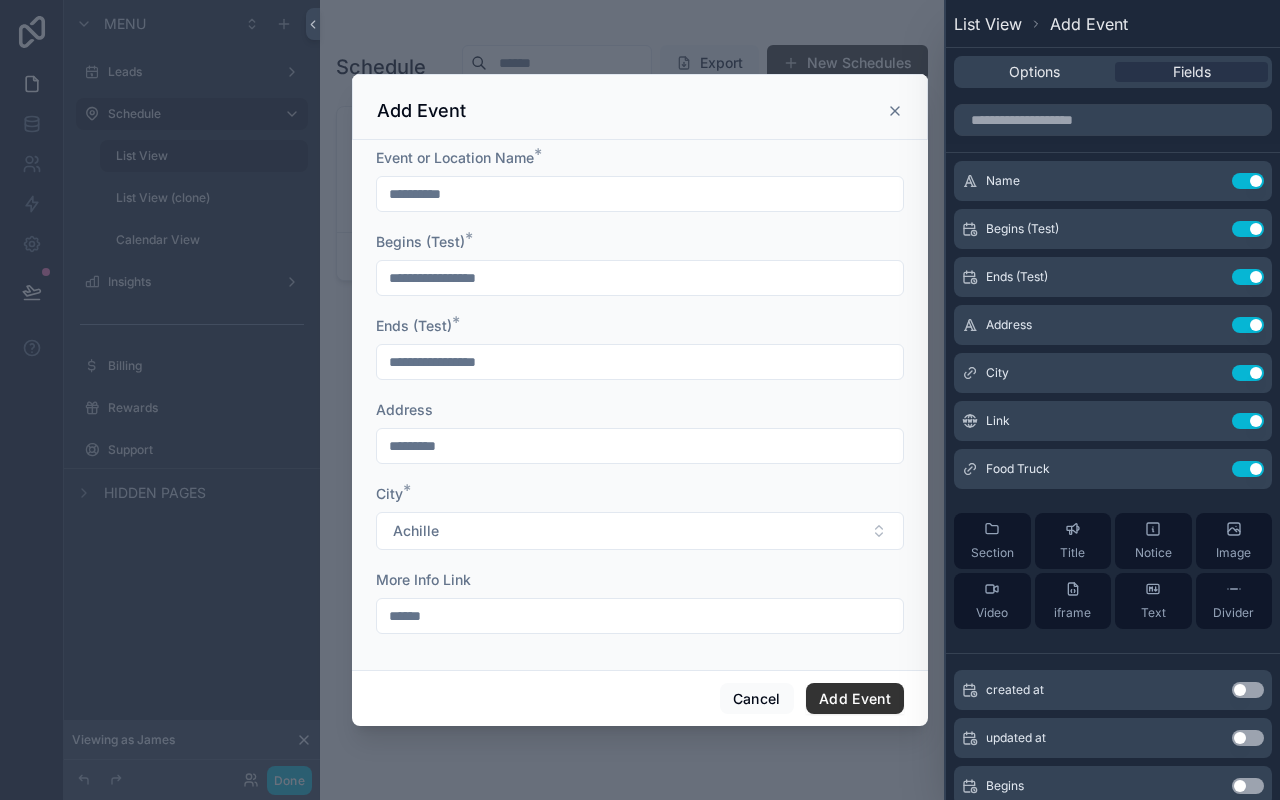 type on "******" 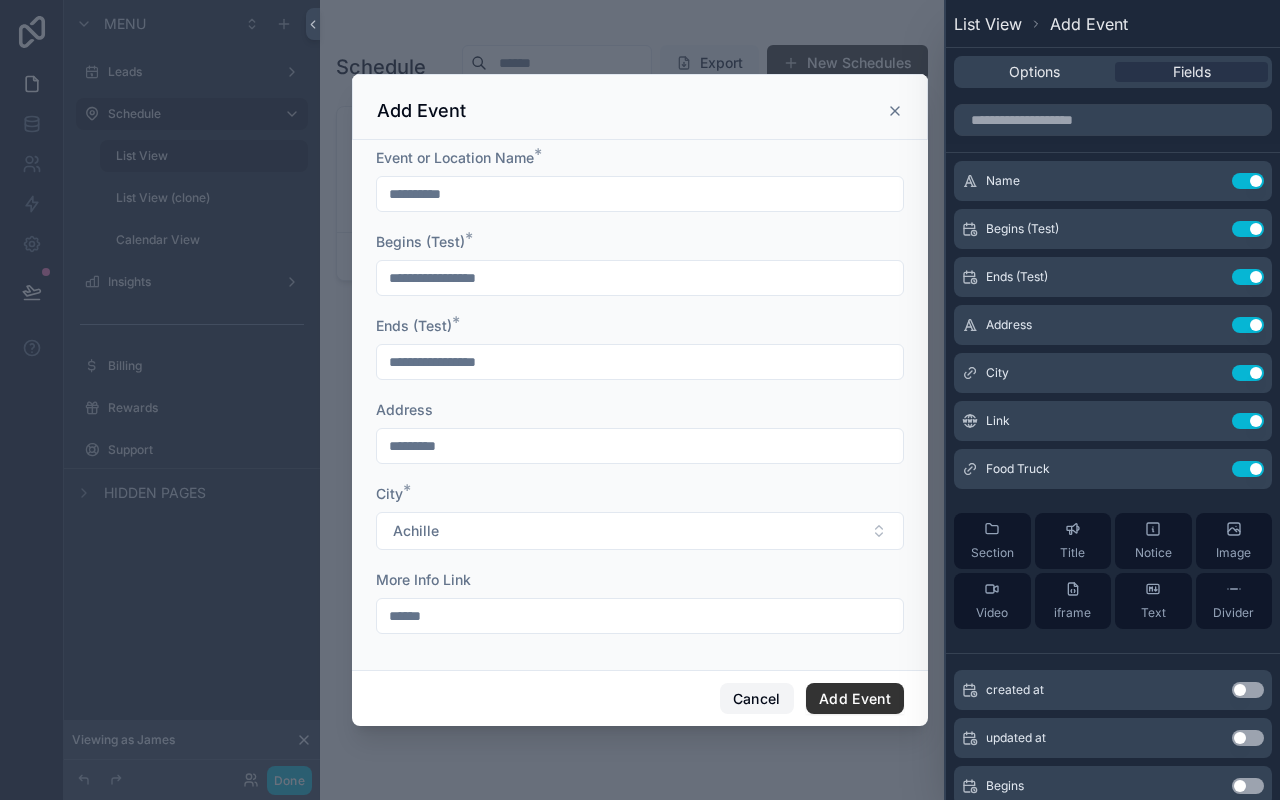 type 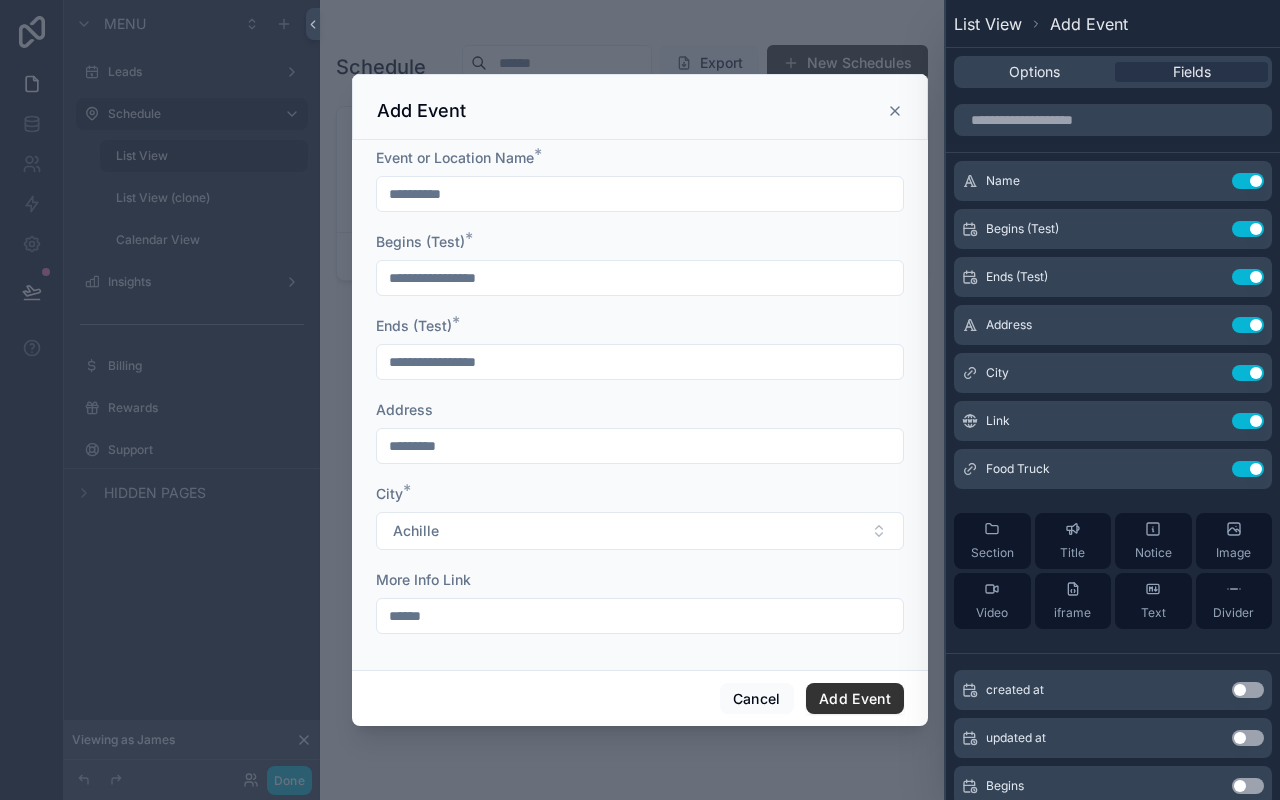 click on "******" at bounding box center [640, 616] 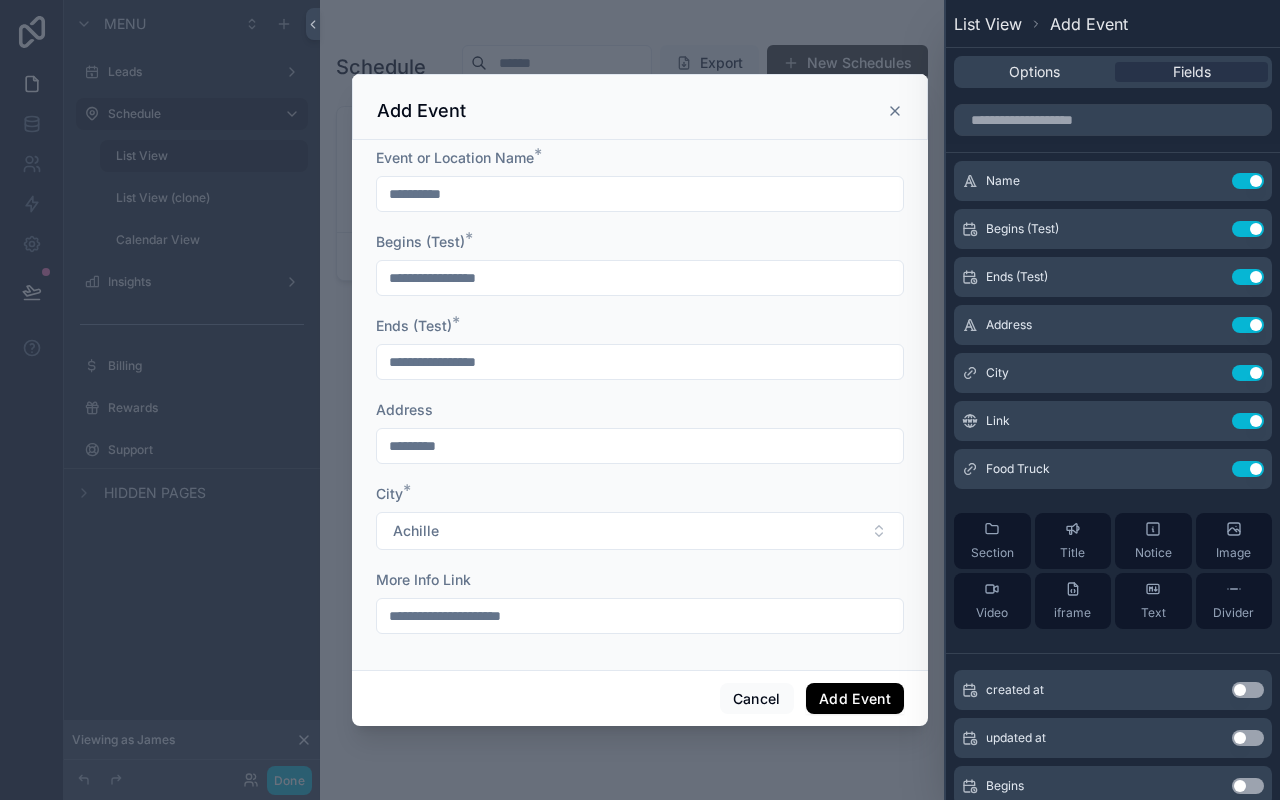 type on "**********" 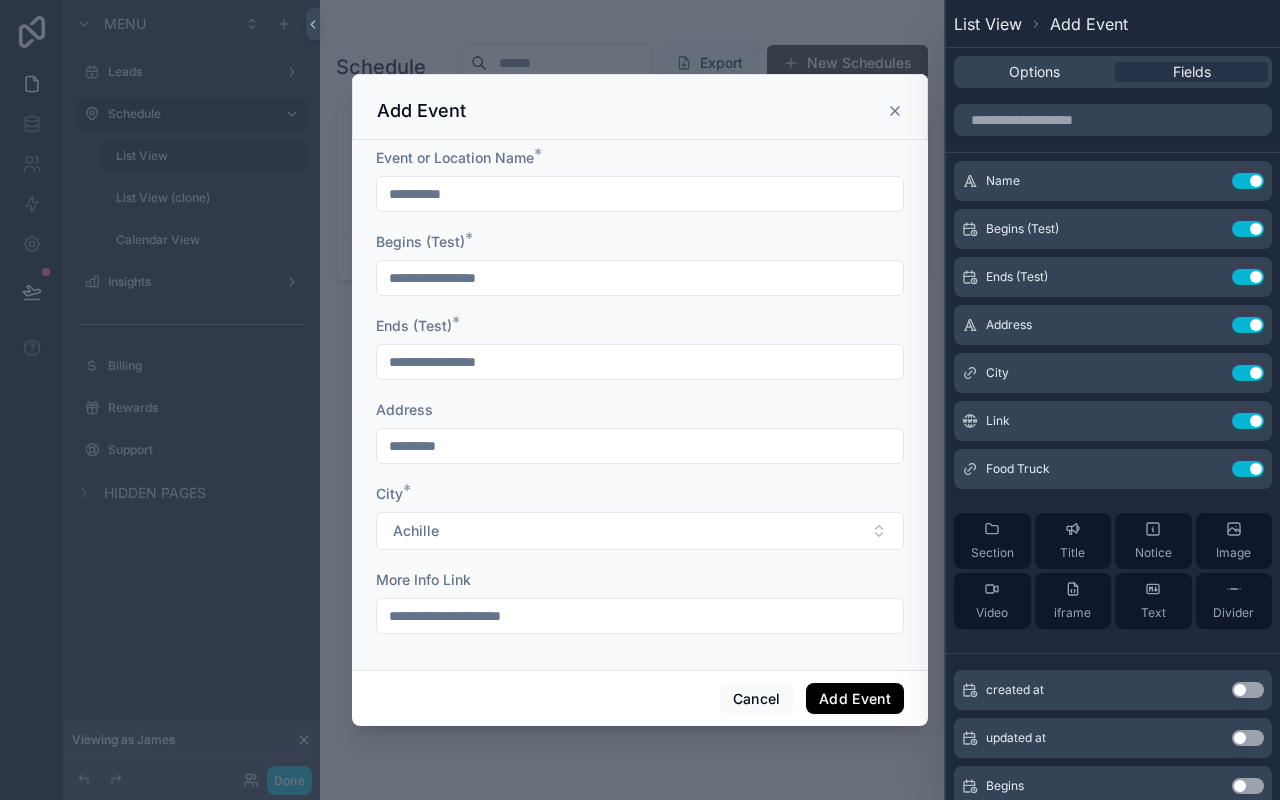 click on "Add Event" at bounding box center (855, 699) 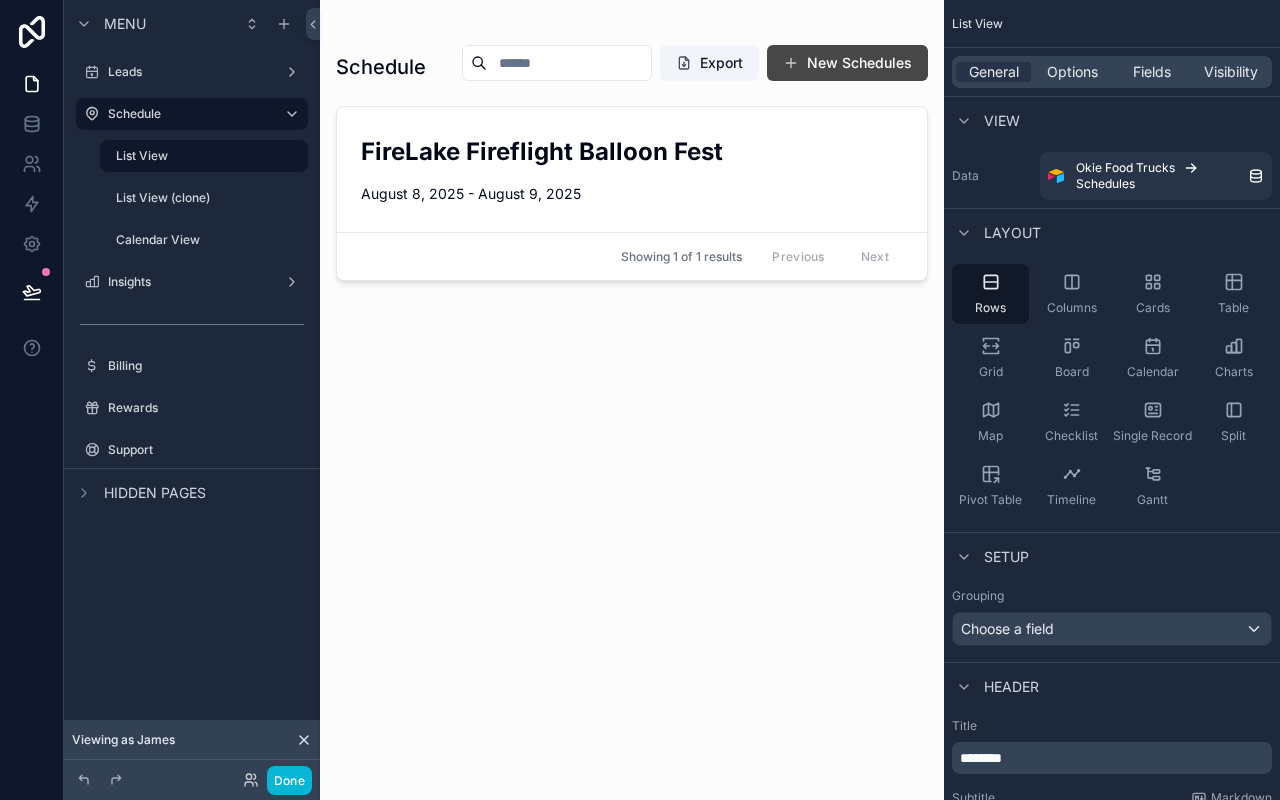 click on "New Schedules" at bounding box center [847, 63] 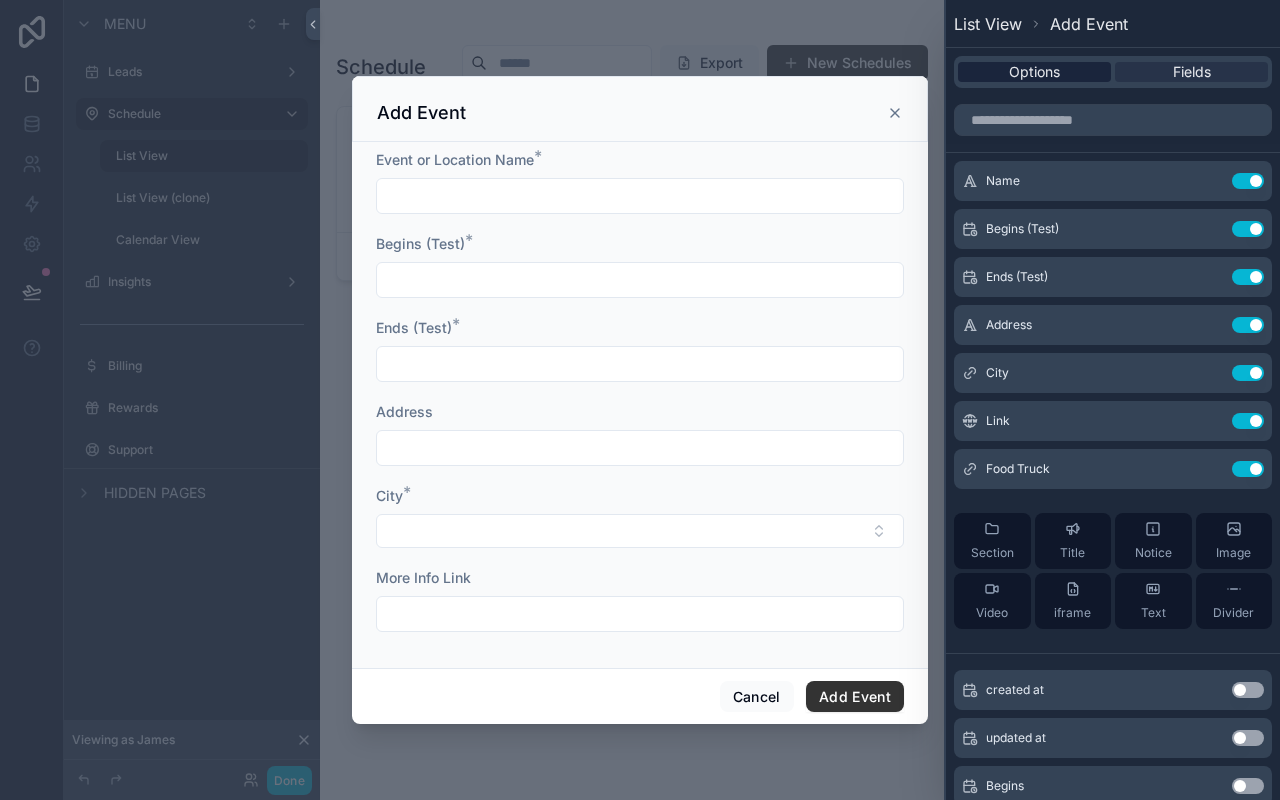 click on "Options" at bounding box center [1034, 72] 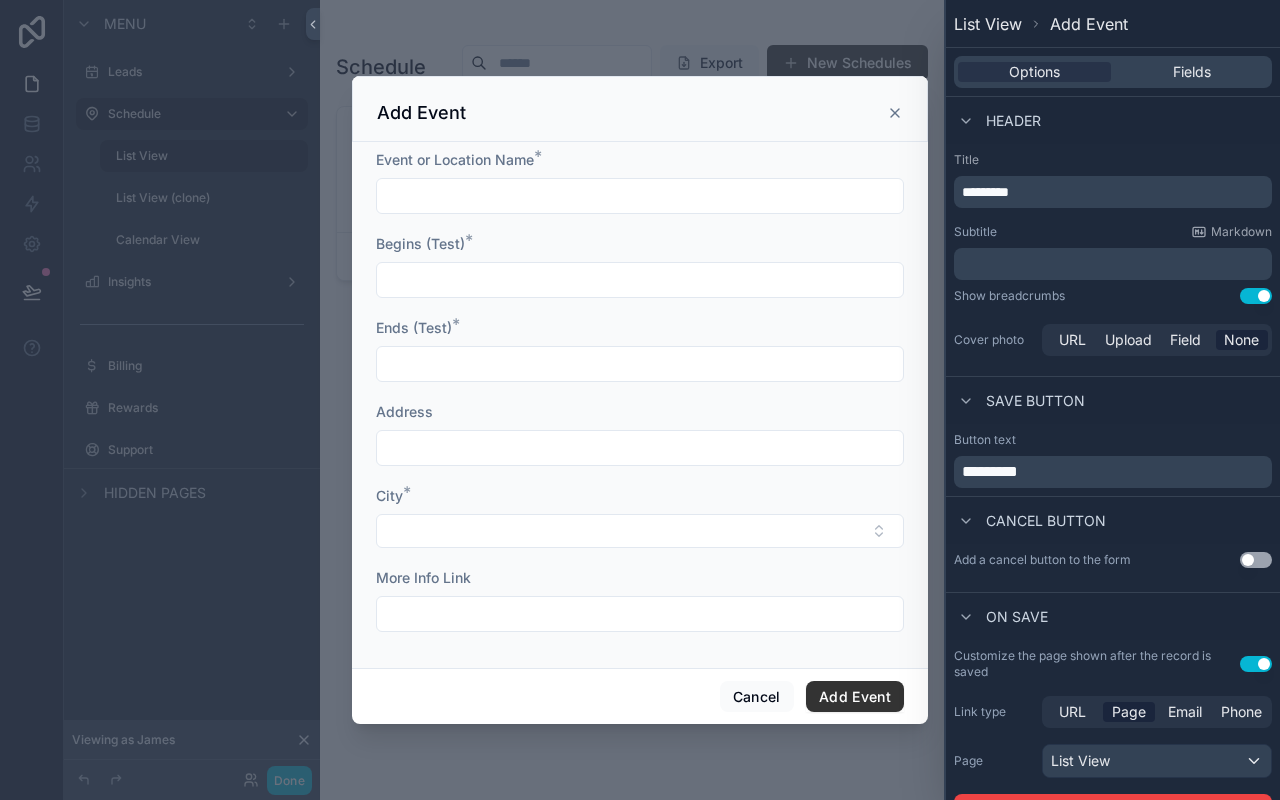 click 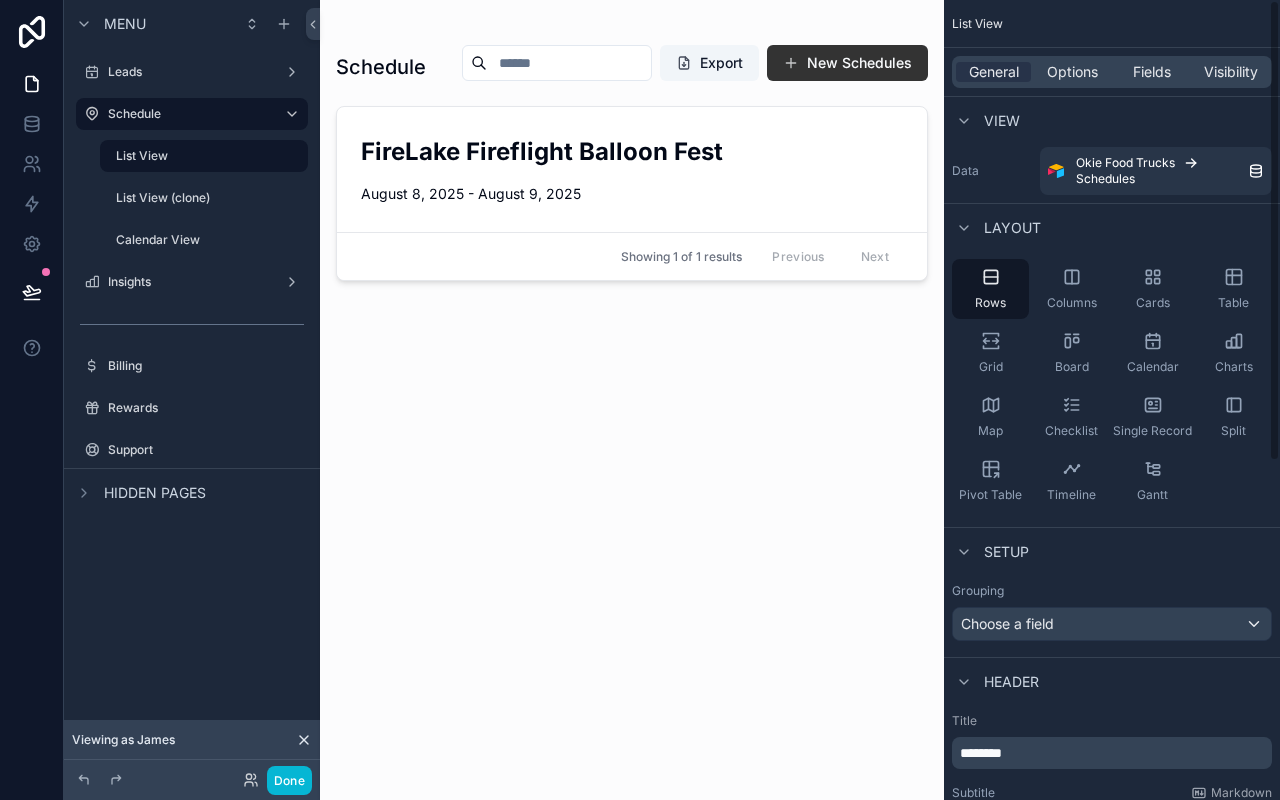 scroll, scrollTop: 0, scrollLeft: 0, axis: both 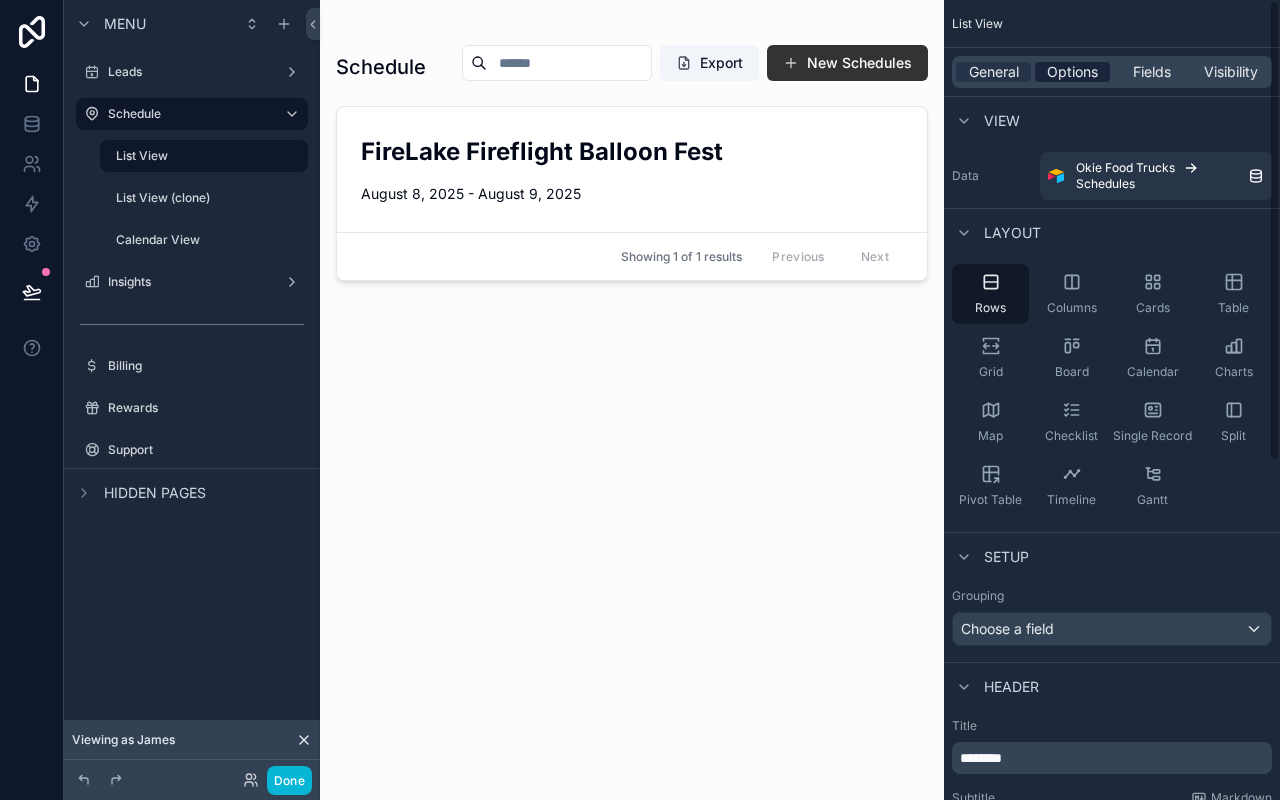 click on "Options" at bounding box center (1072, 72) 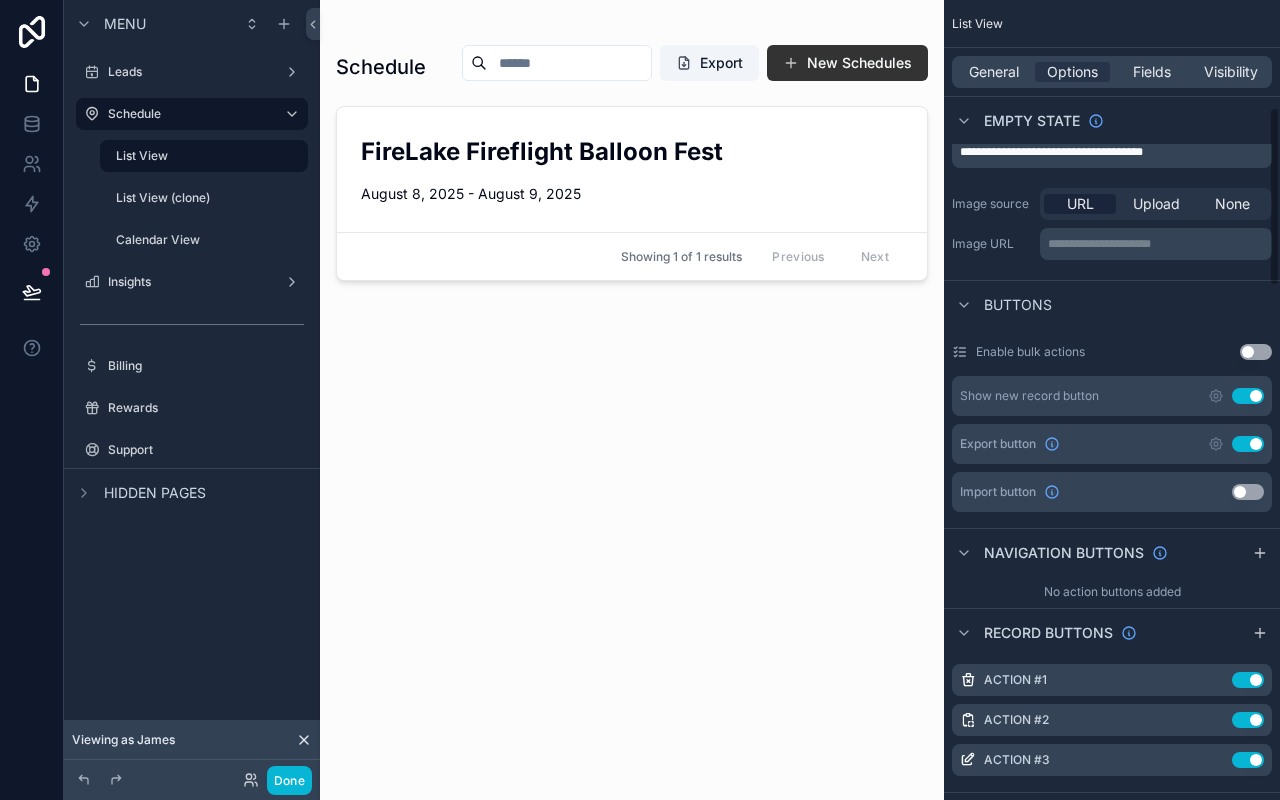 scroll, scrollTop: 478, scrollLeft: 0, axis: vertical 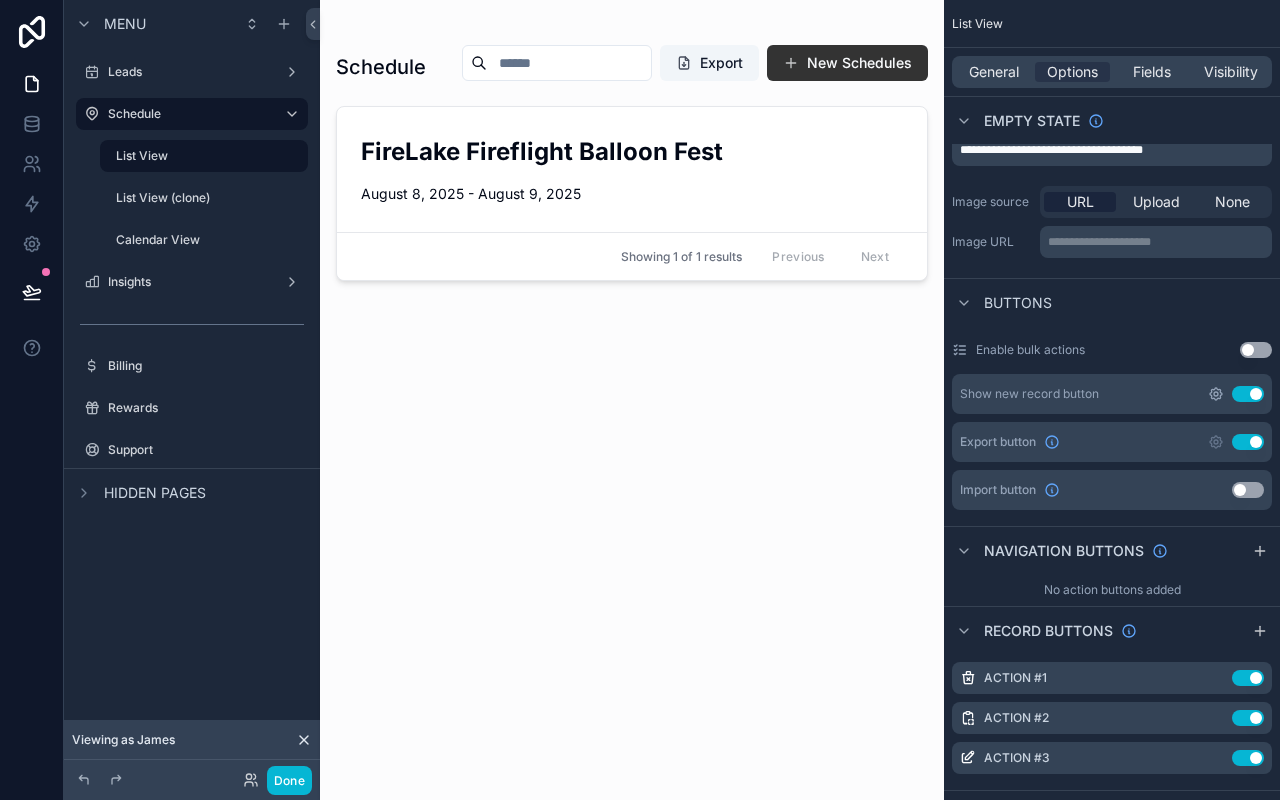 click 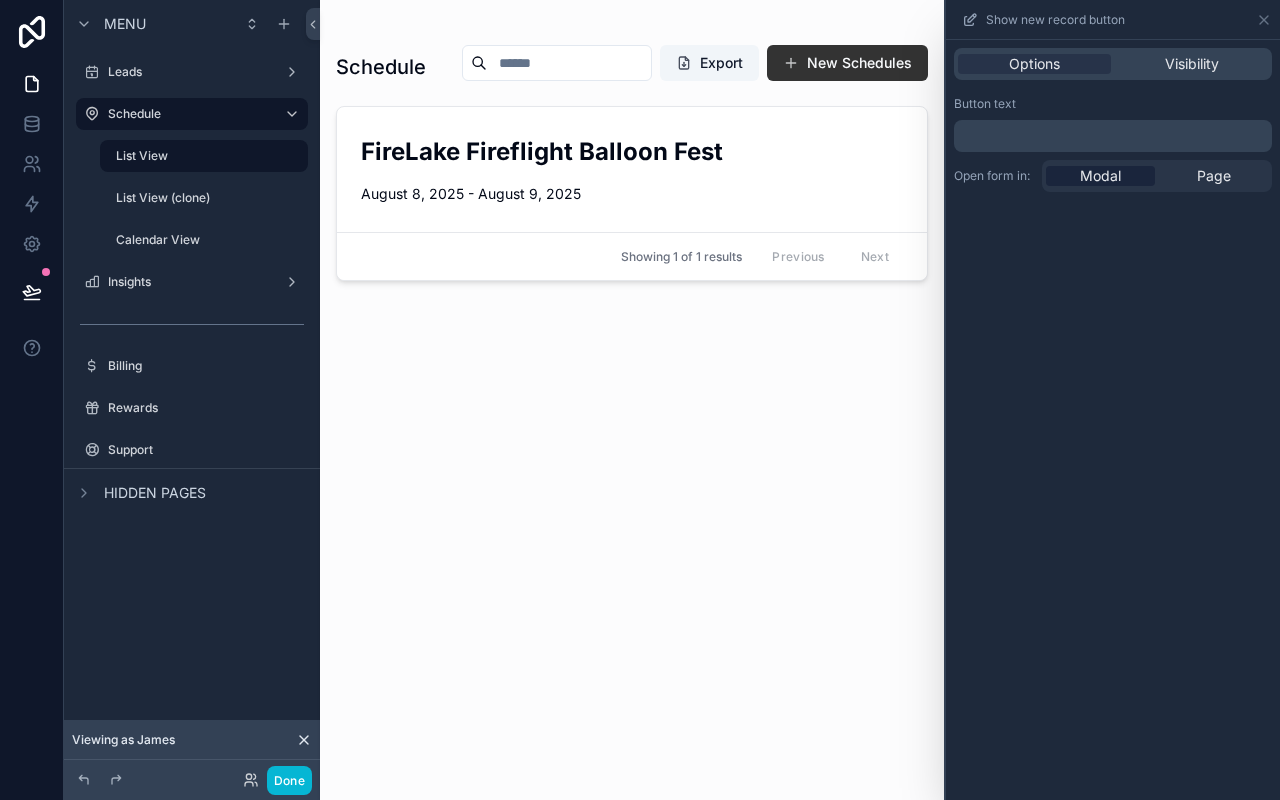 click on "Schedule Export New Schedules FireLake Fireflight Balloon Fest August 8, 2025 - August 9, 2025 Showing 1 of 1 results Previous Next" at bounding box center (632, 404) 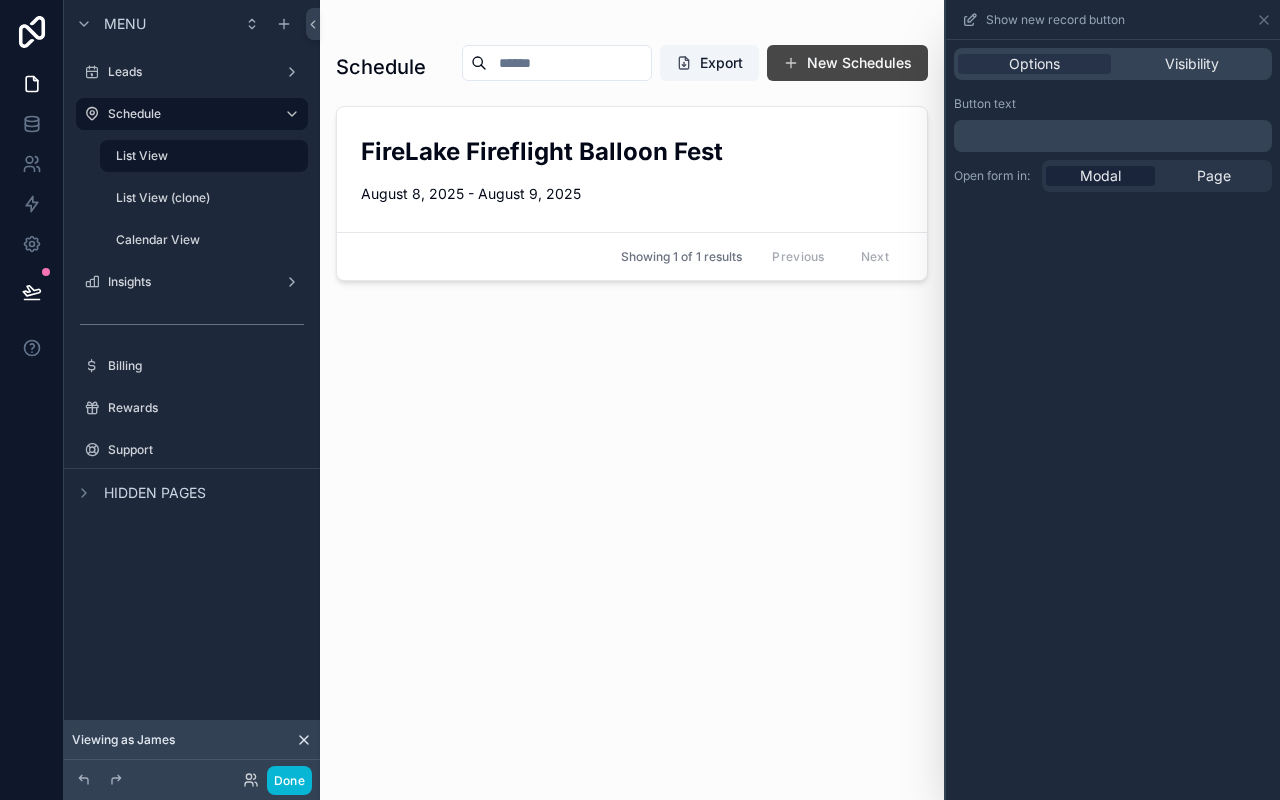 click on "New Schedules" at bounding box center [847, 63] 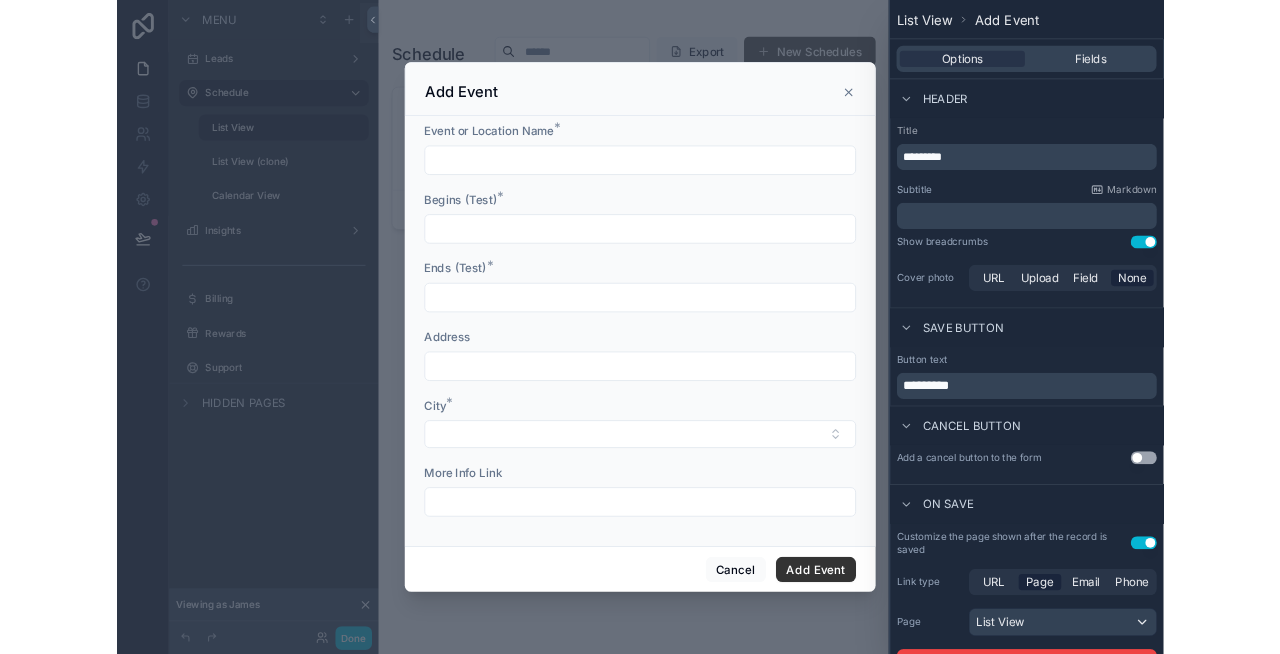 scroll, scrollTop: 0, scrollLeft: 0, axis: both 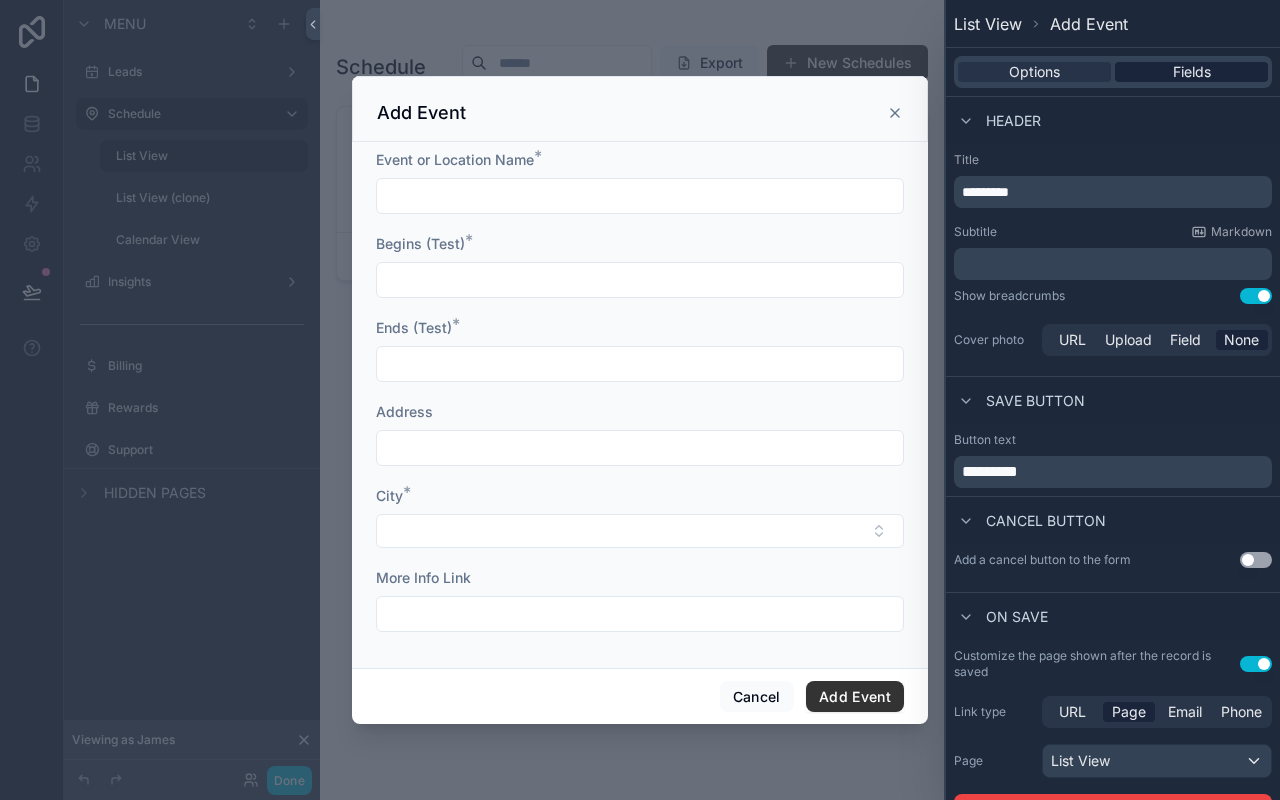 click on "Fields" at bounding box center [1191, 72] 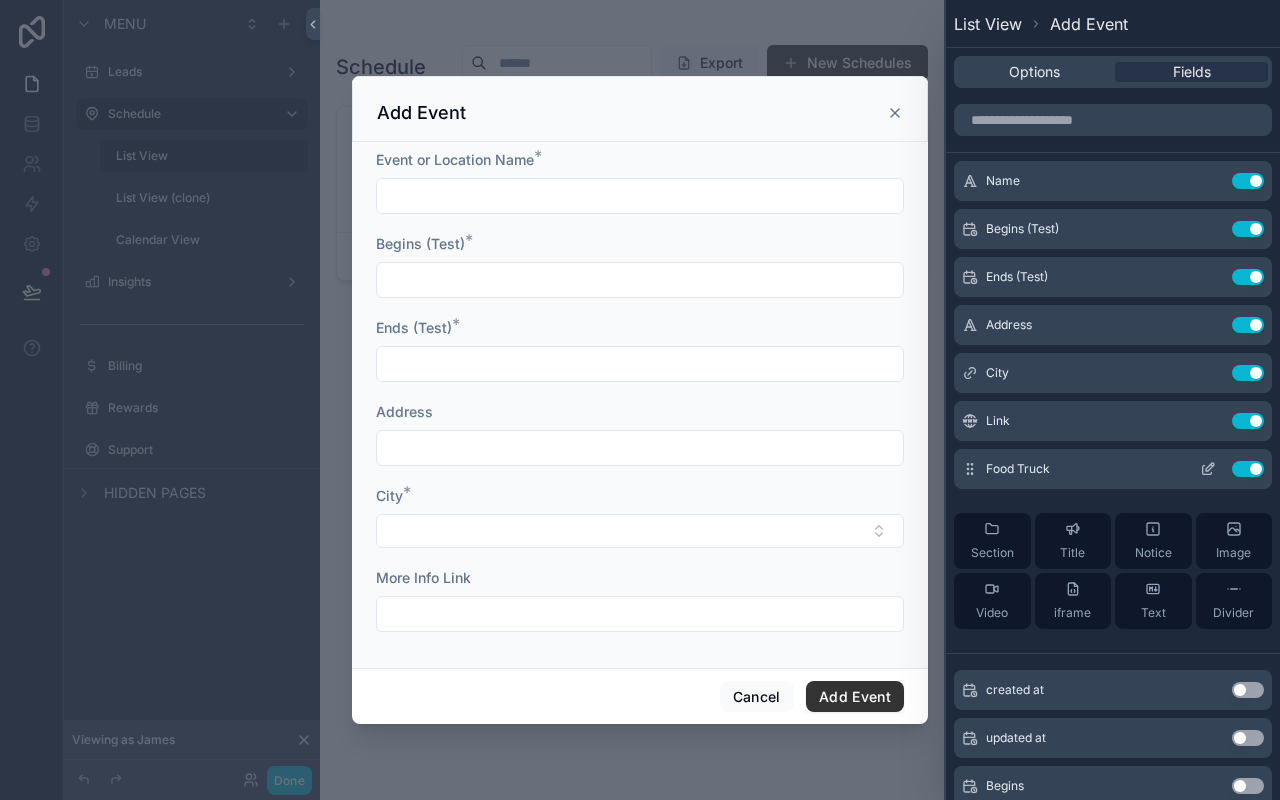 click 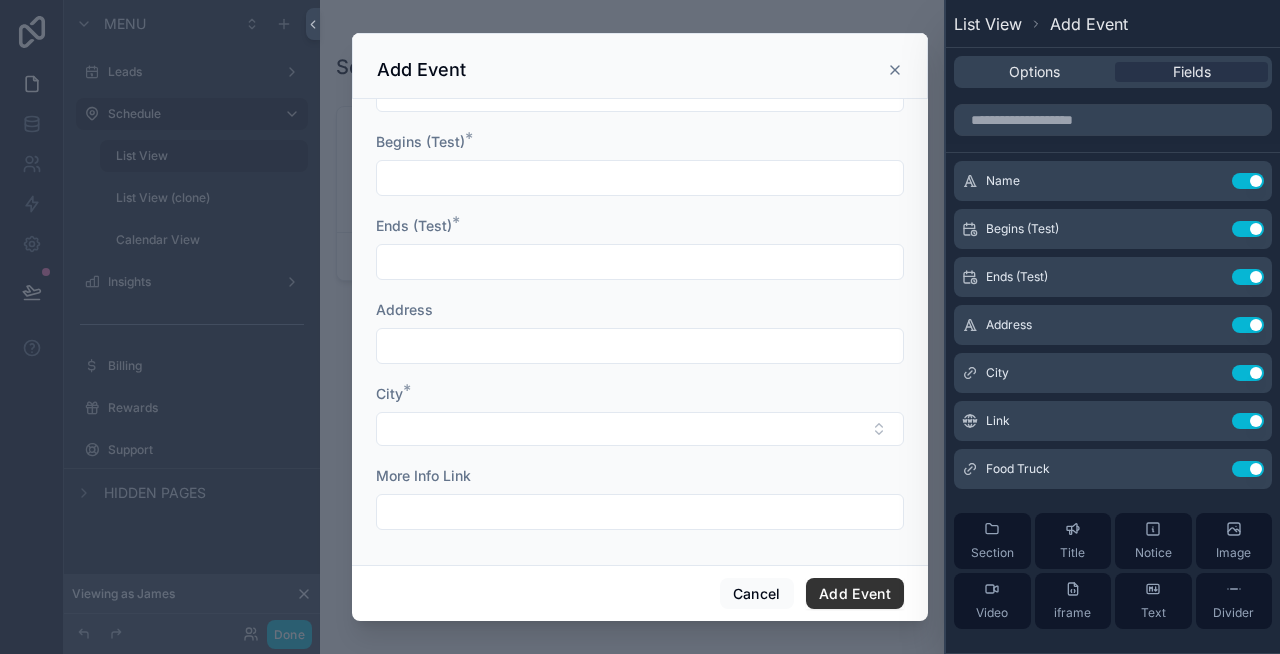 scroll, scrollTop: 0, scrollLeft: 0, axis: both 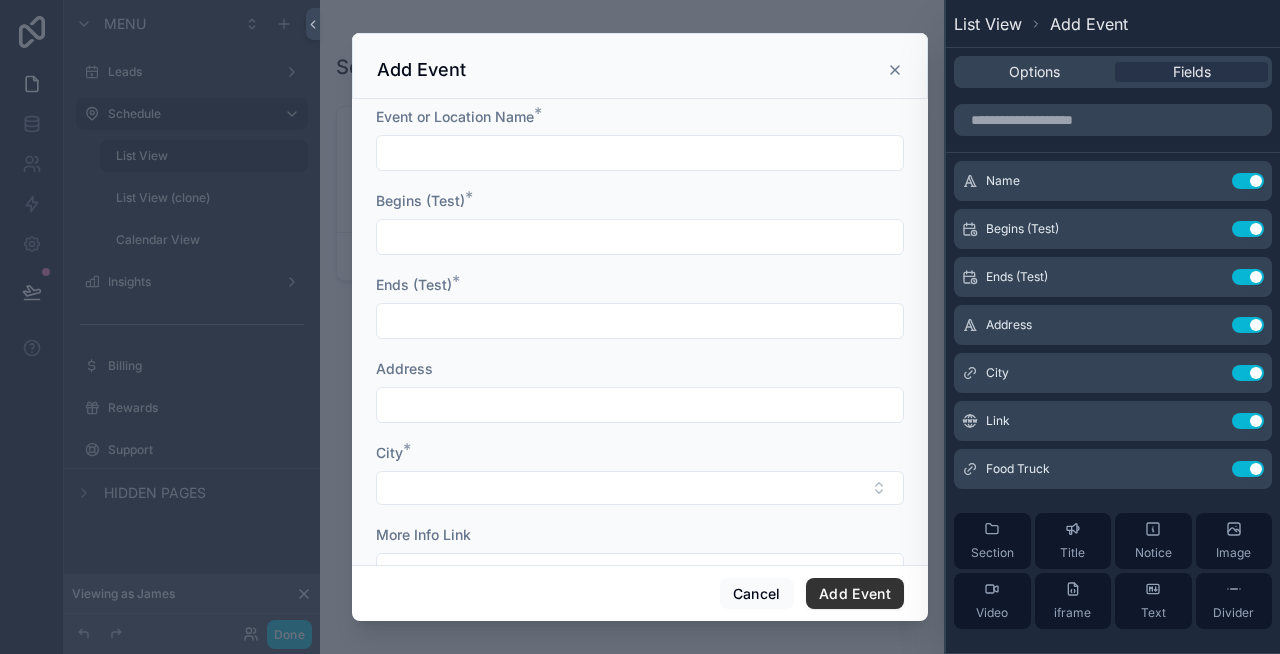 click at bounding box center (640, 153) 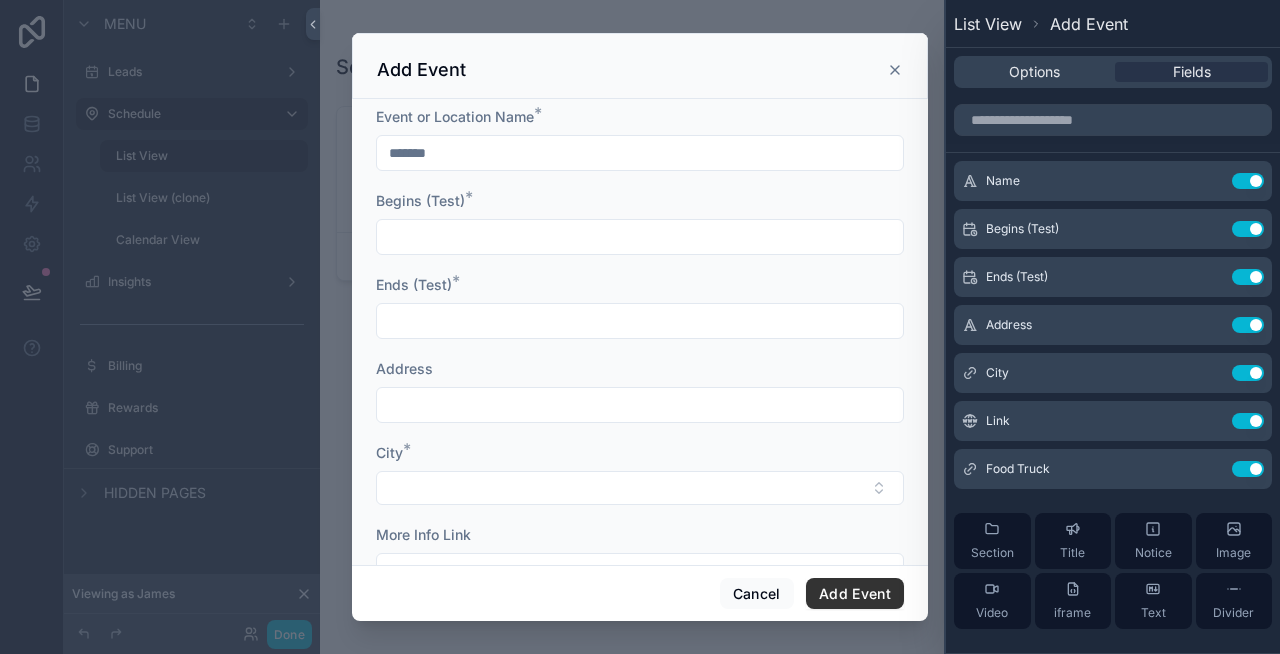 type on "*******" 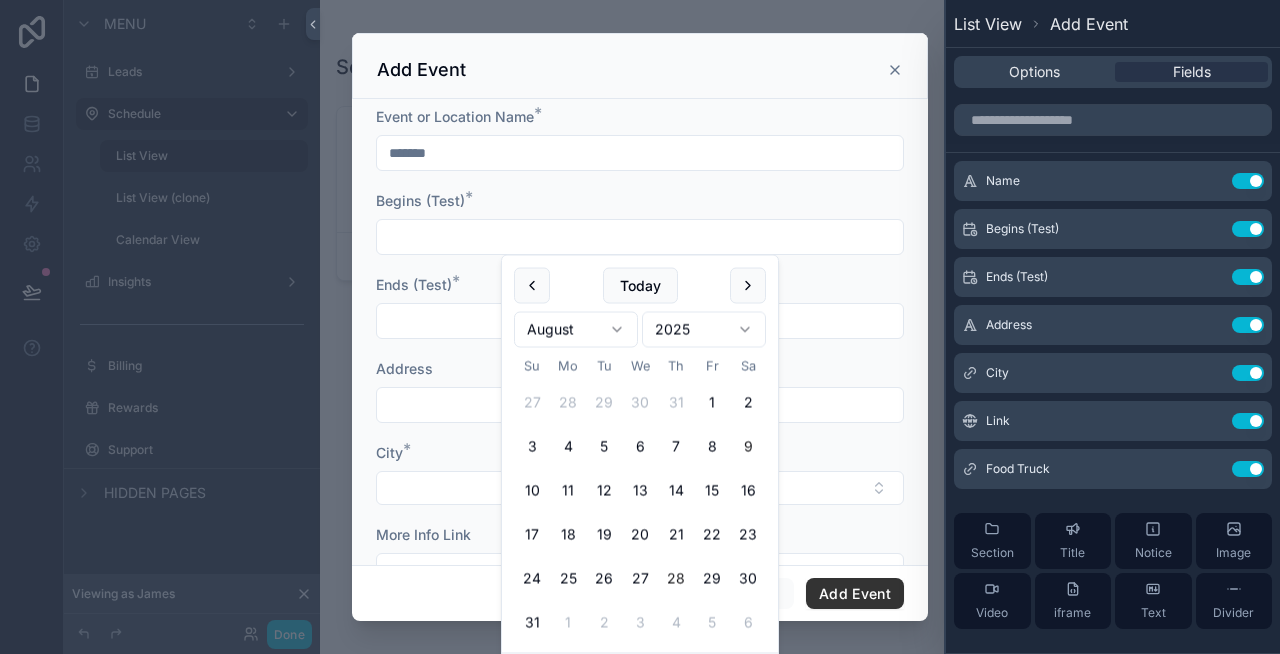 click on "28" at bounding box center (676, 579) 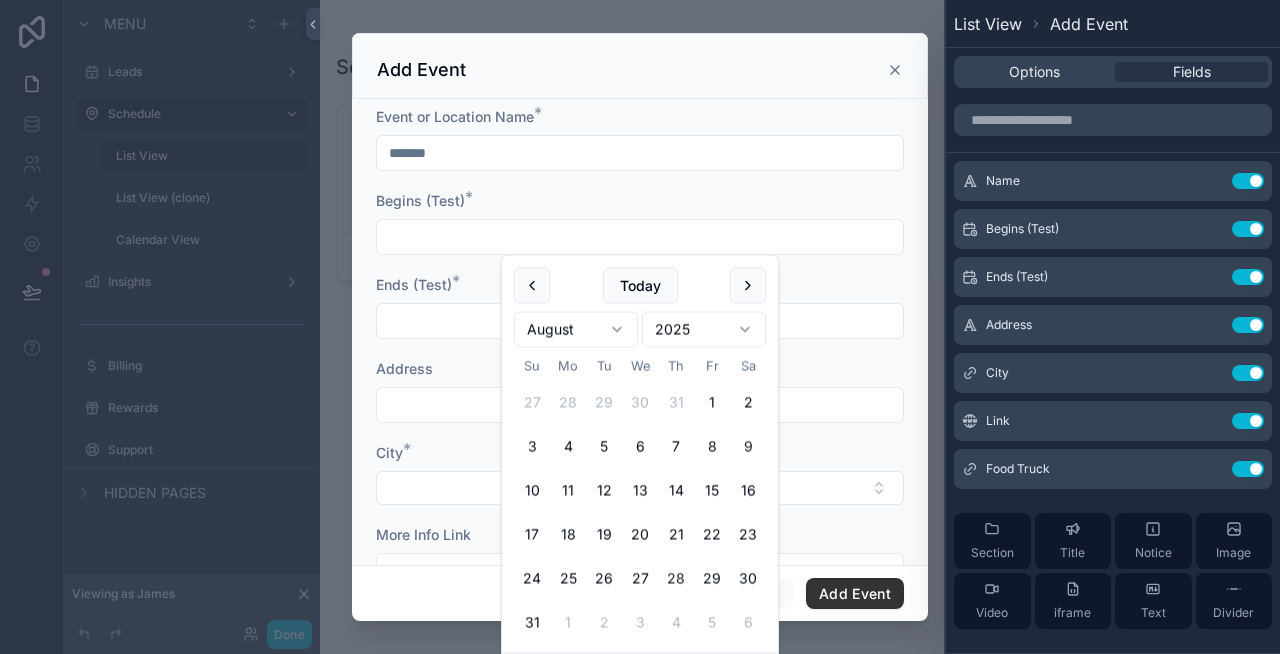 type on "**********" 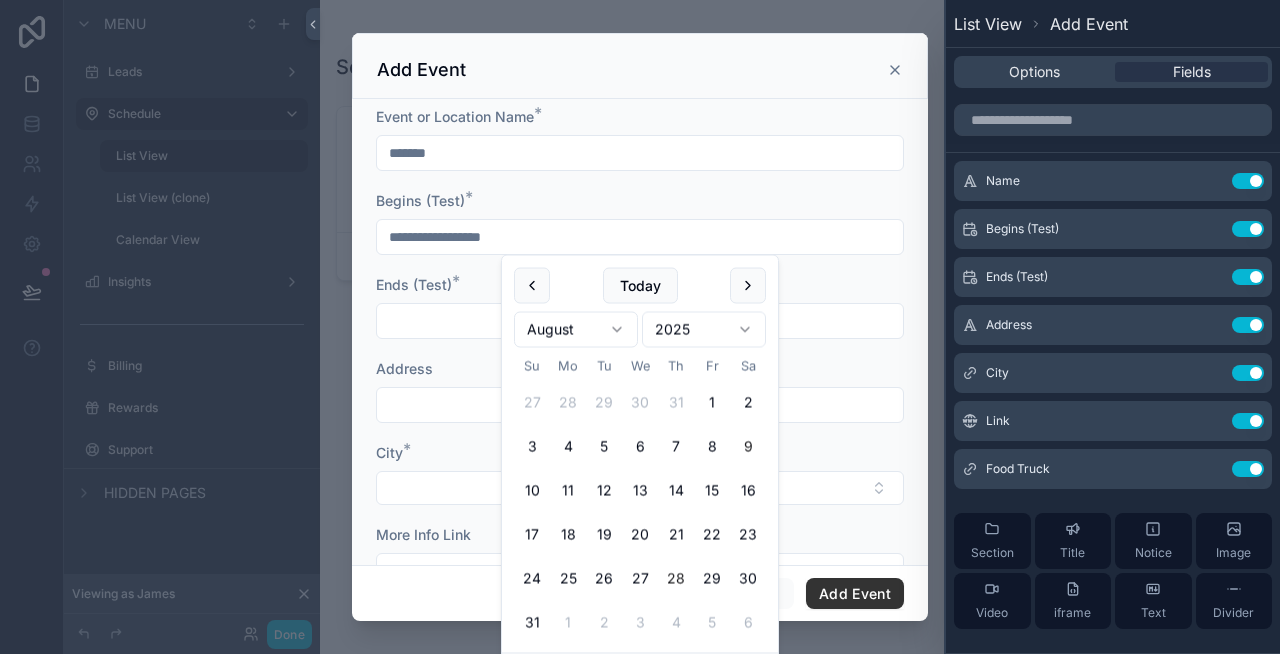 type on "**********" 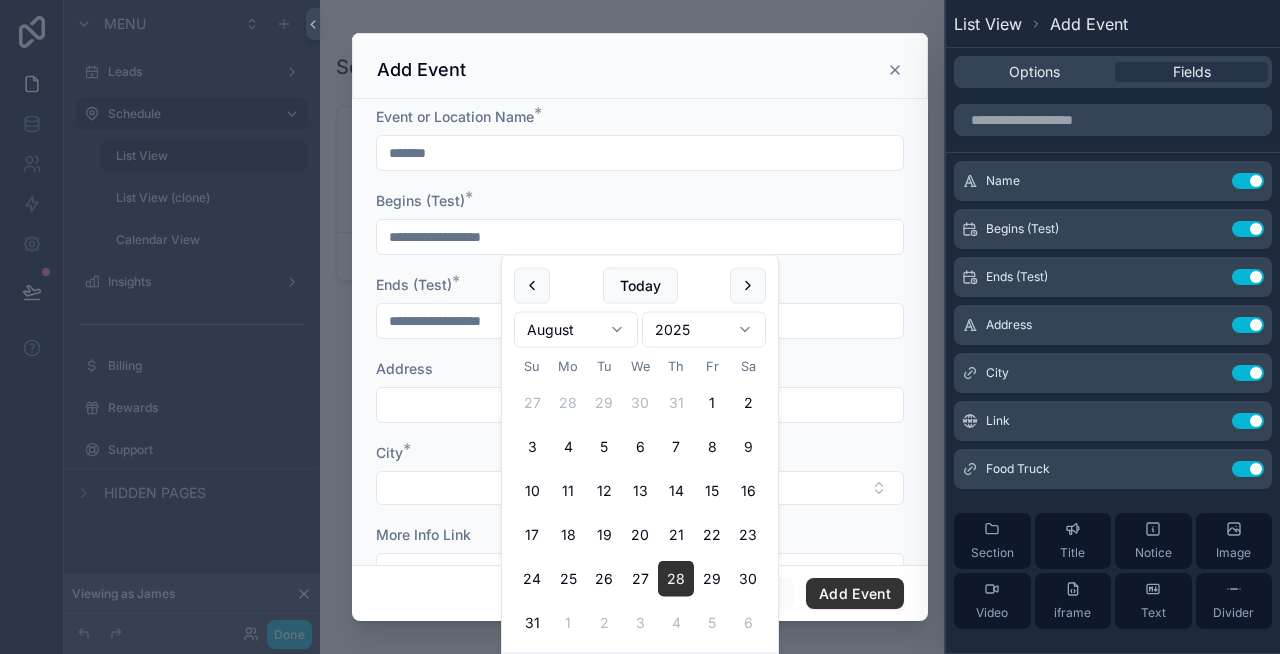 click on "Address" at bounding box center (640, 369) 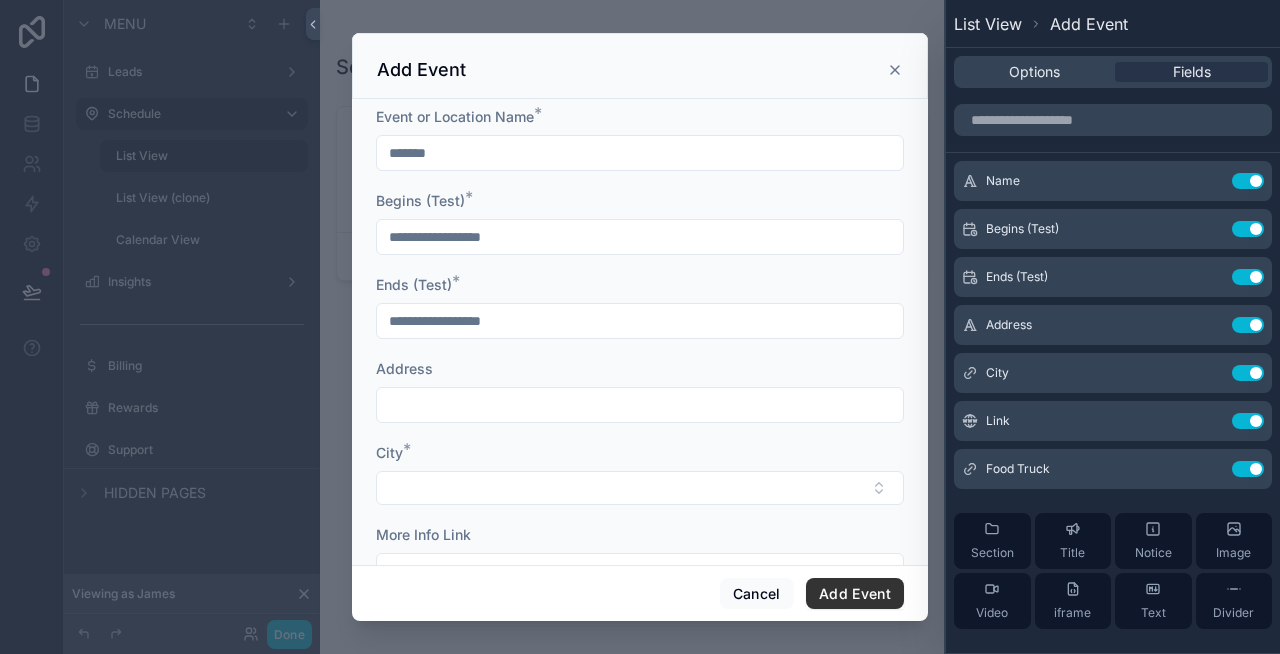 click at bounding box center (640, 405) 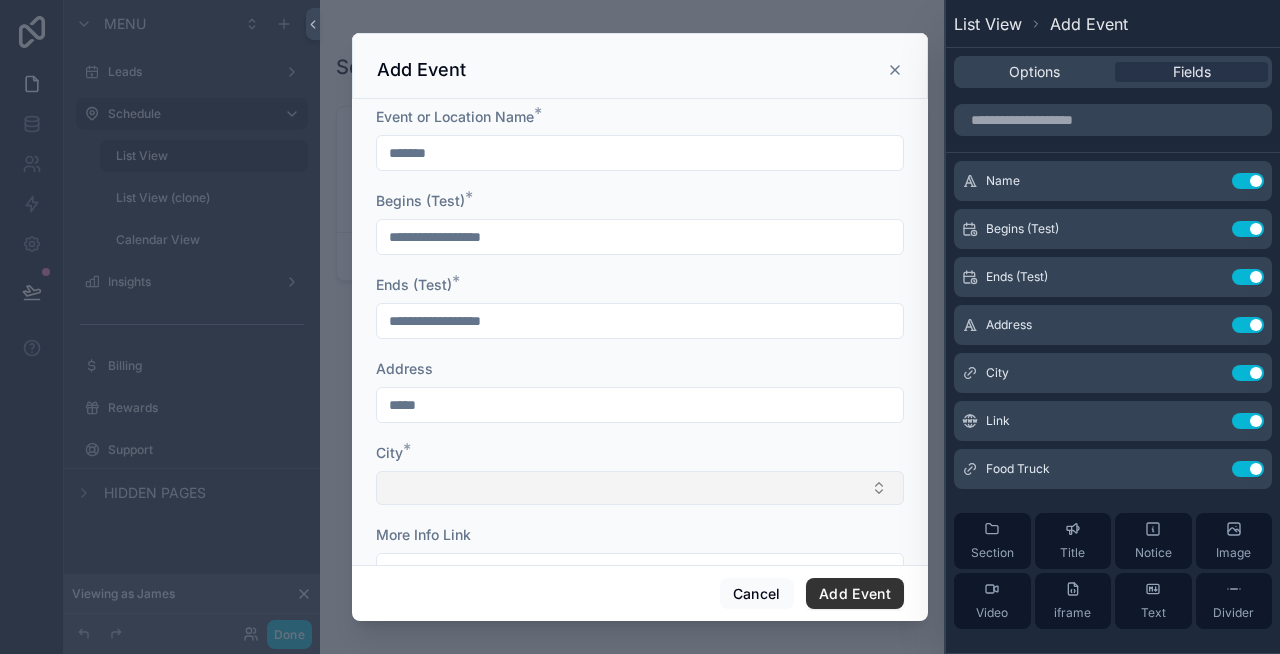 type on "*****" 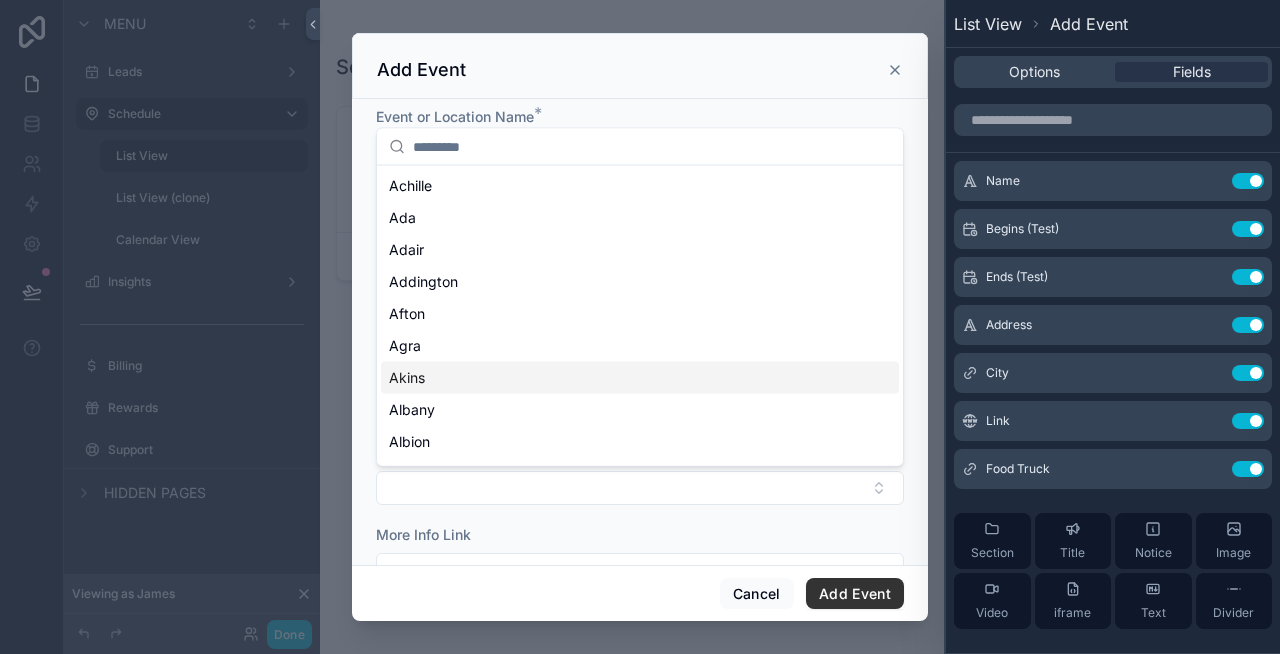 click on "Akins" at bounding box center (640, 378) 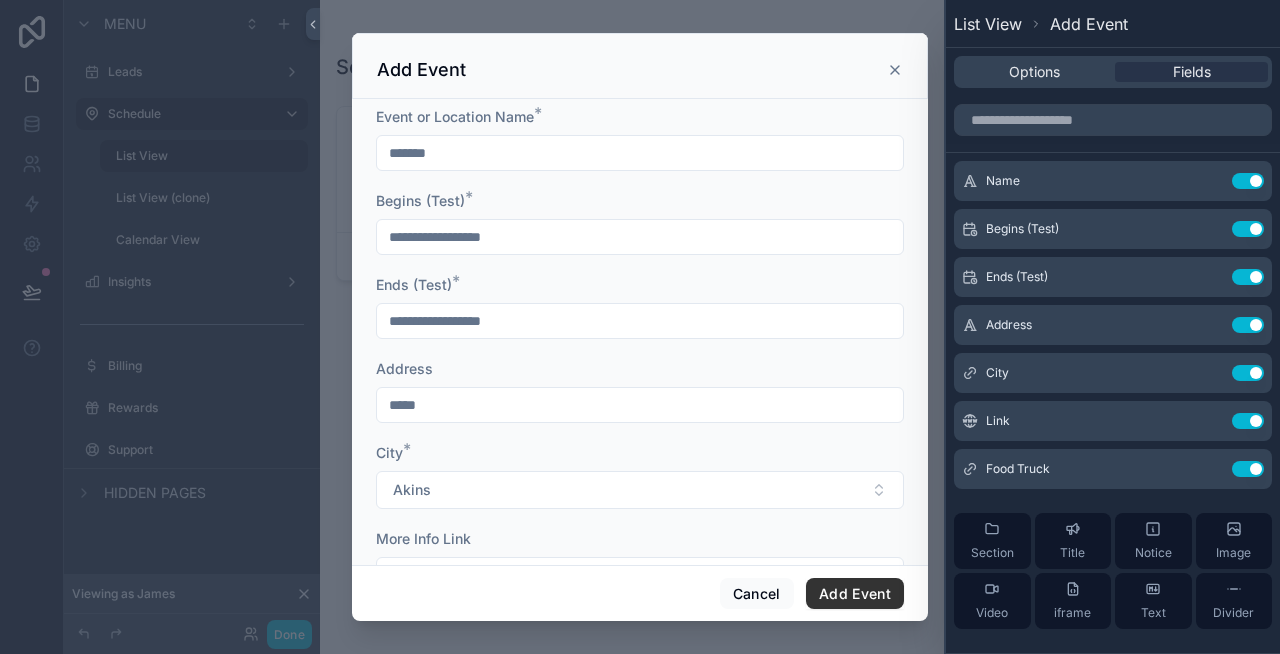 scroll, scrollTop: 63, scrollLeft: 0, axis: vertical 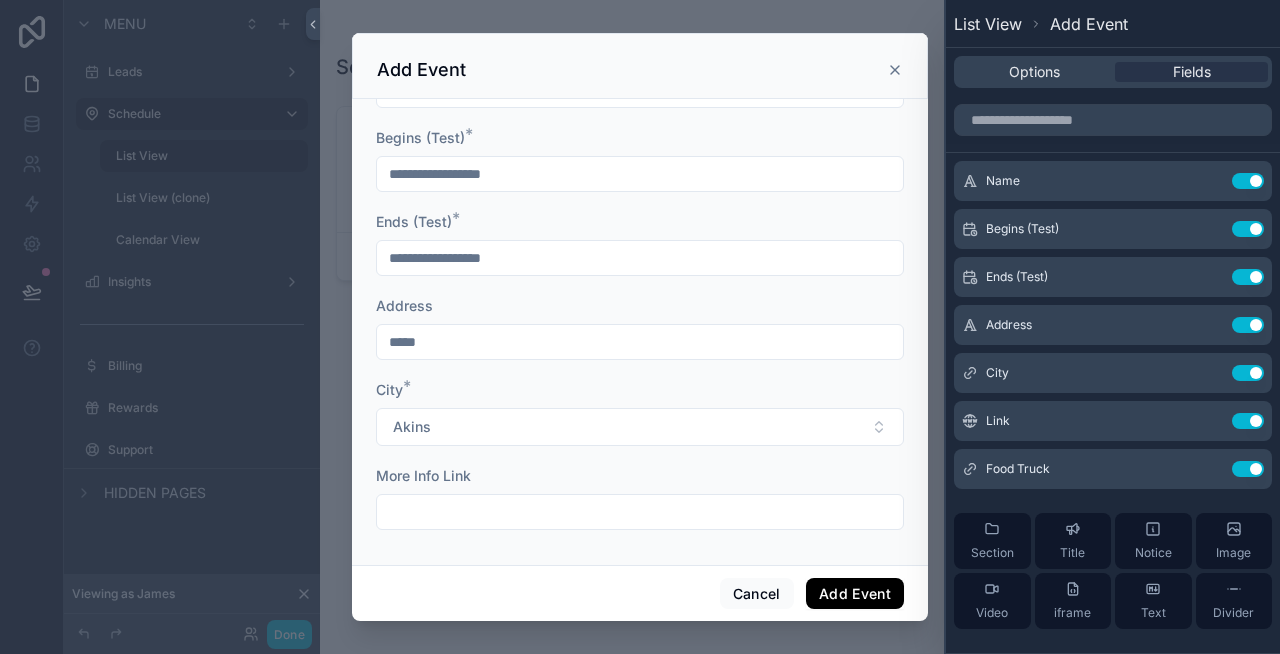 click on "Add Event" at bounding box center [855, 594] 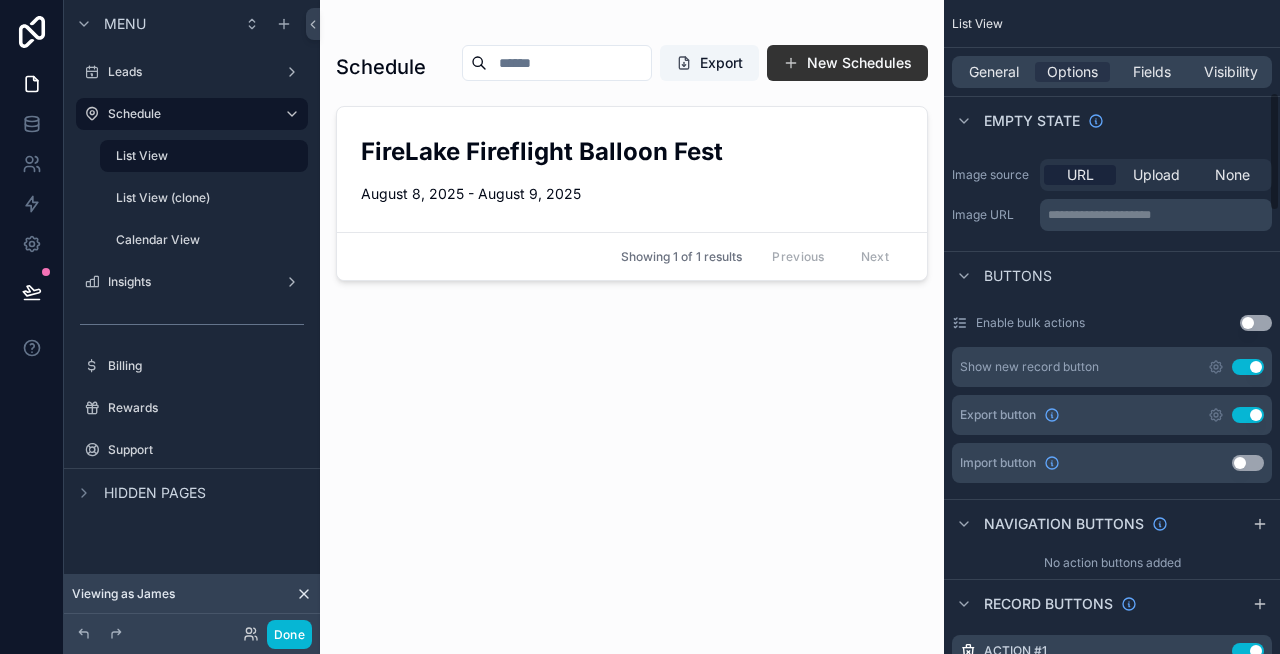 scroll, scrollTop: 512, scrollLeft: 0, axis: vertical 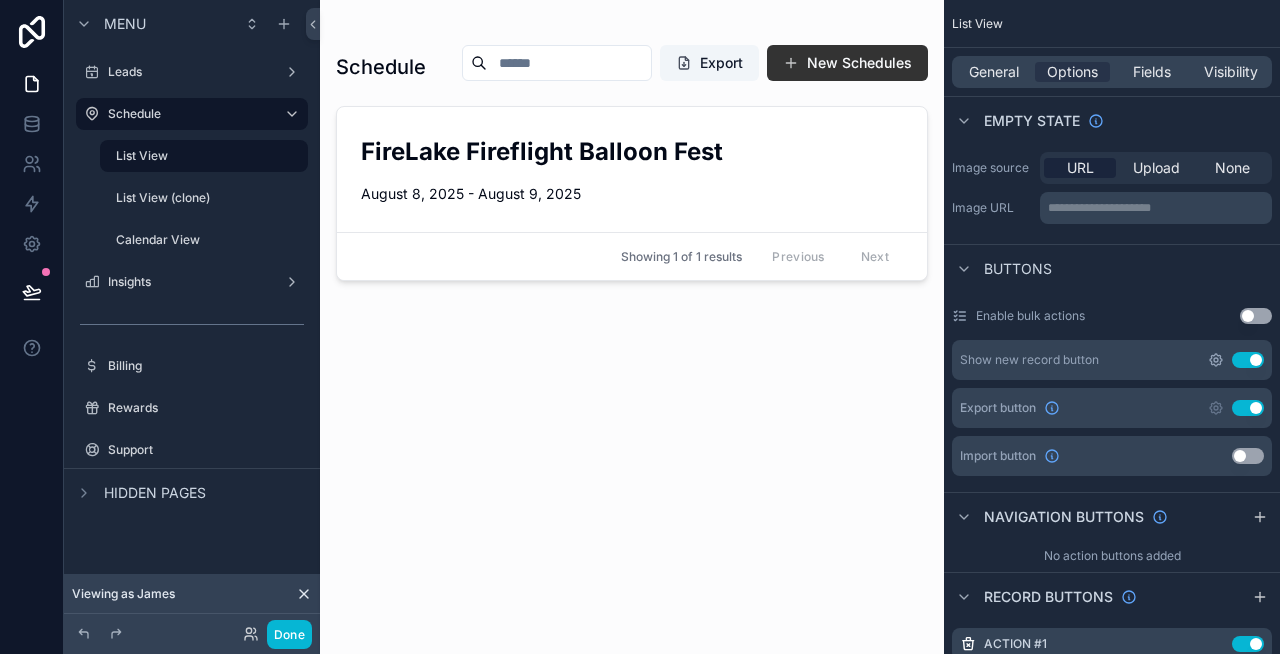 click 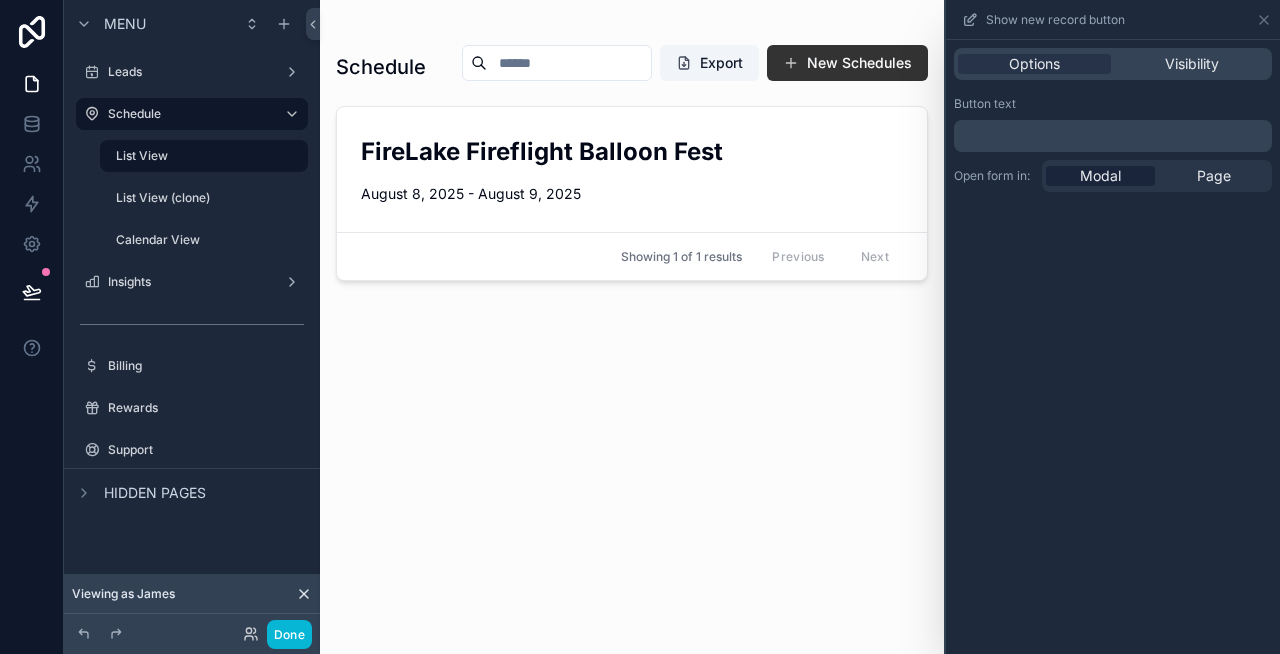 click on "﻿" at bounding box center (1115, 136) 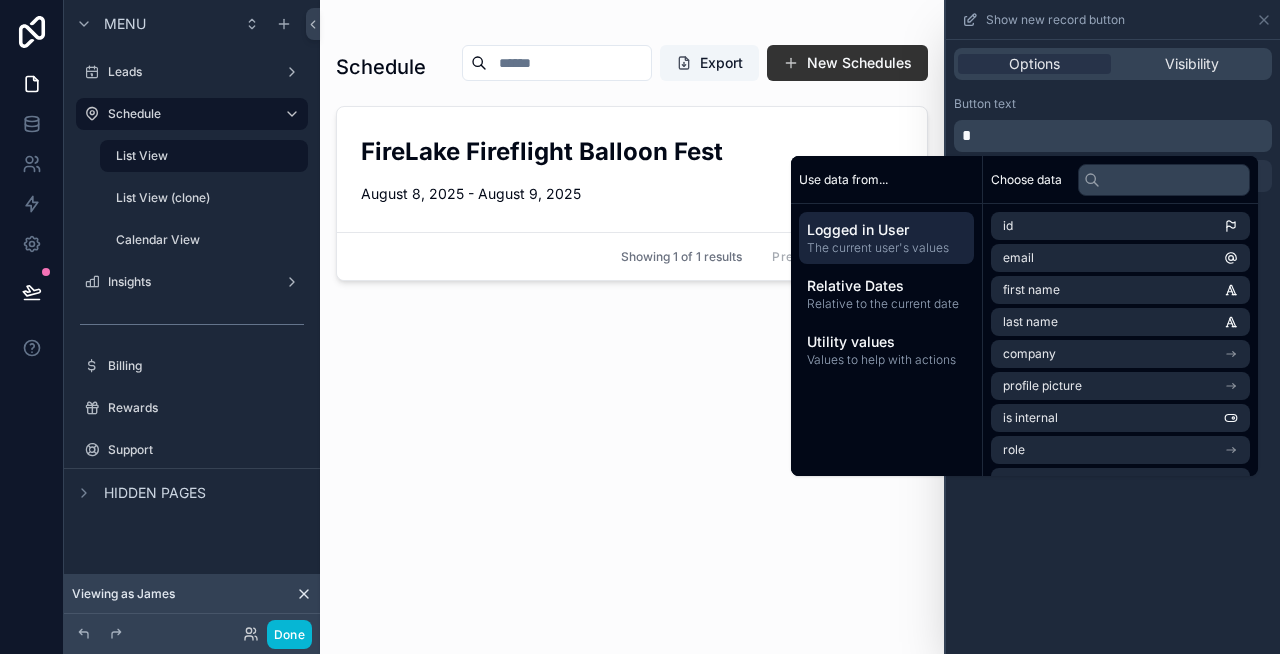 type 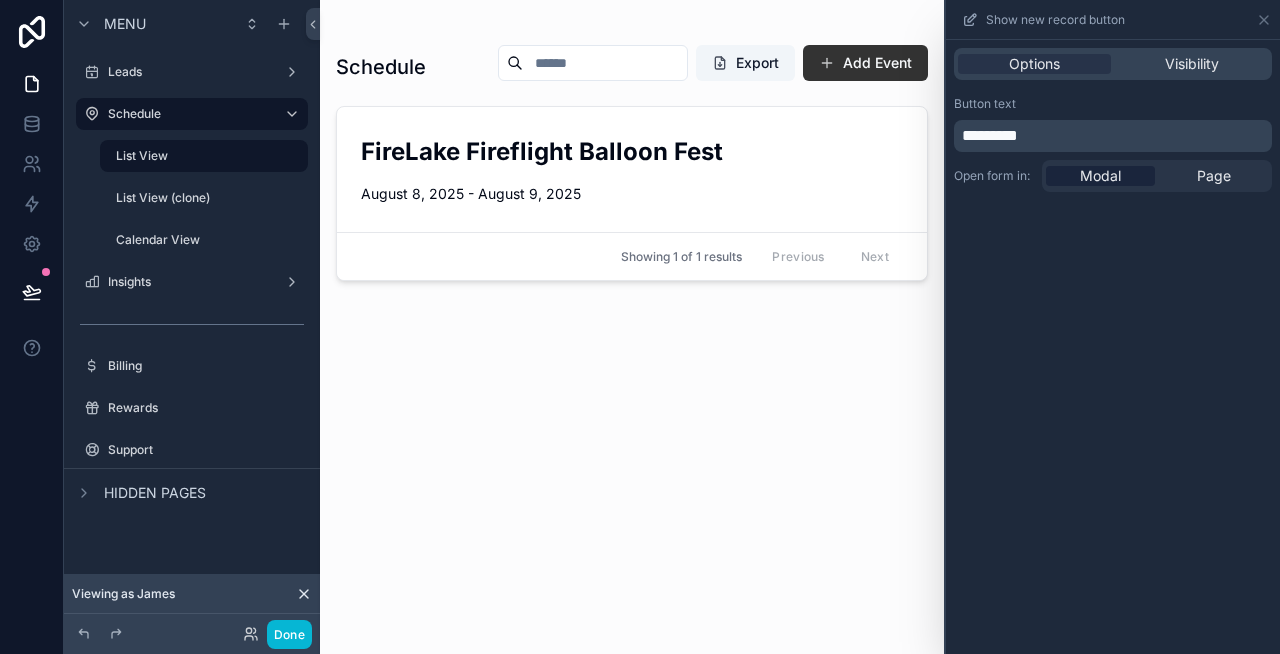 click on "Button text" at bounding box center [1113, 104] 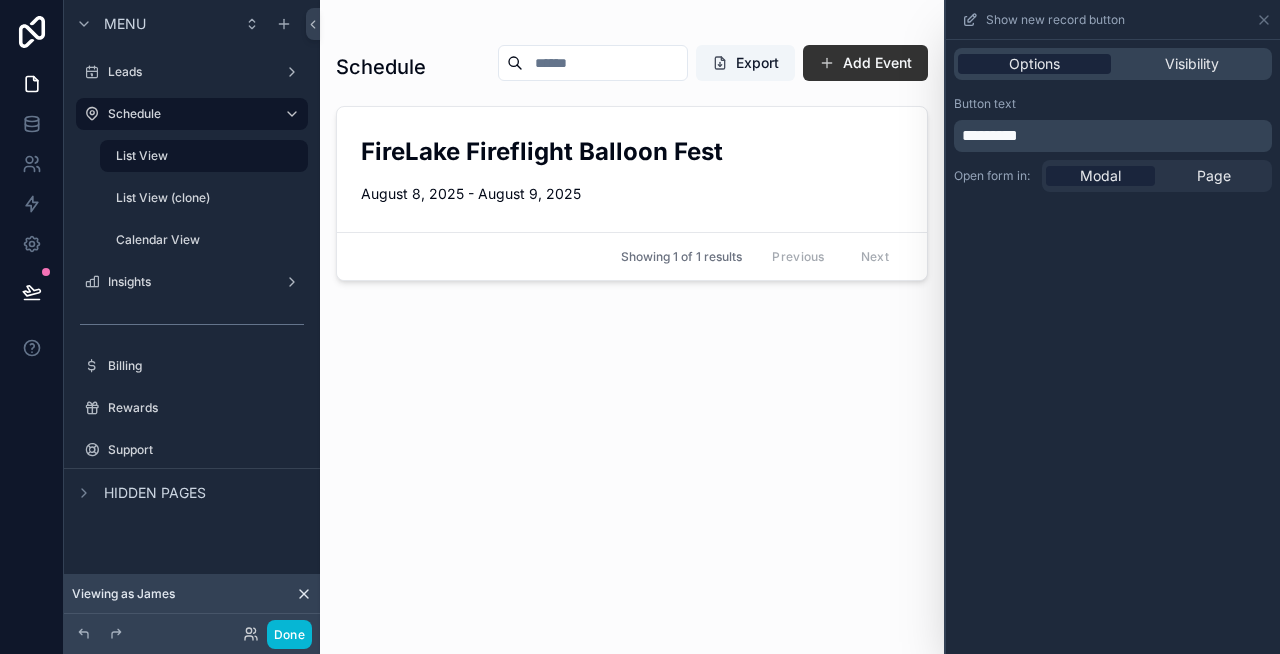 click on "Options" at bounding box center [1034, 64] 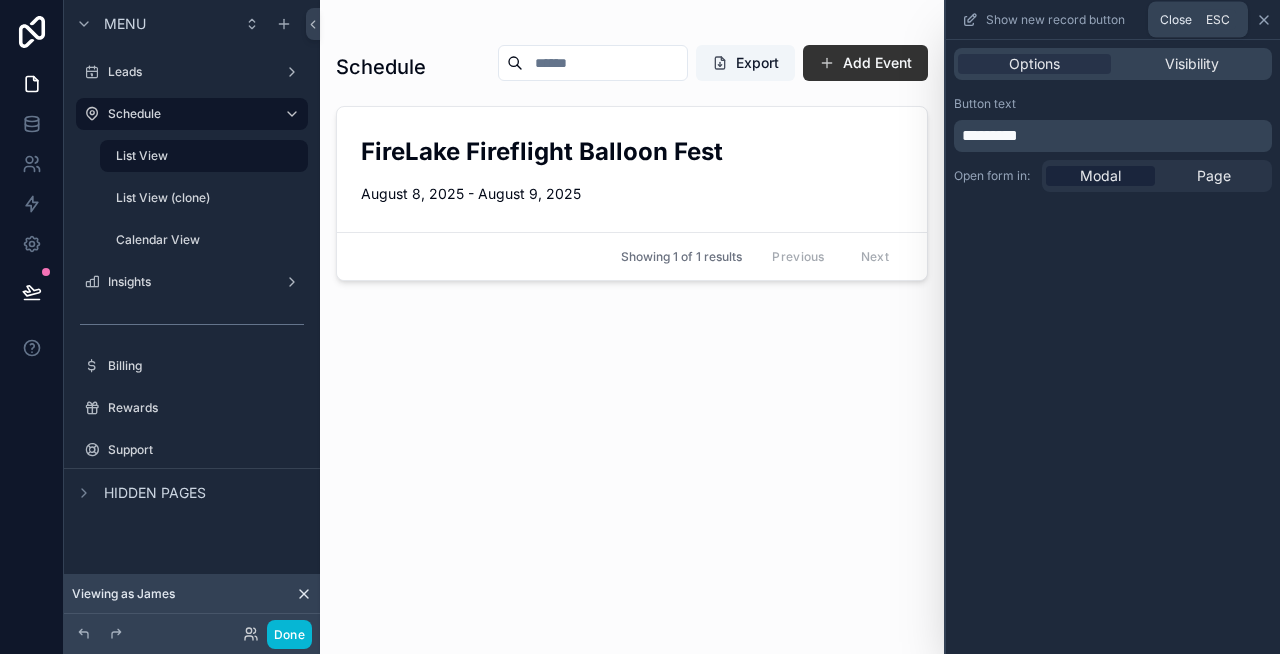 click 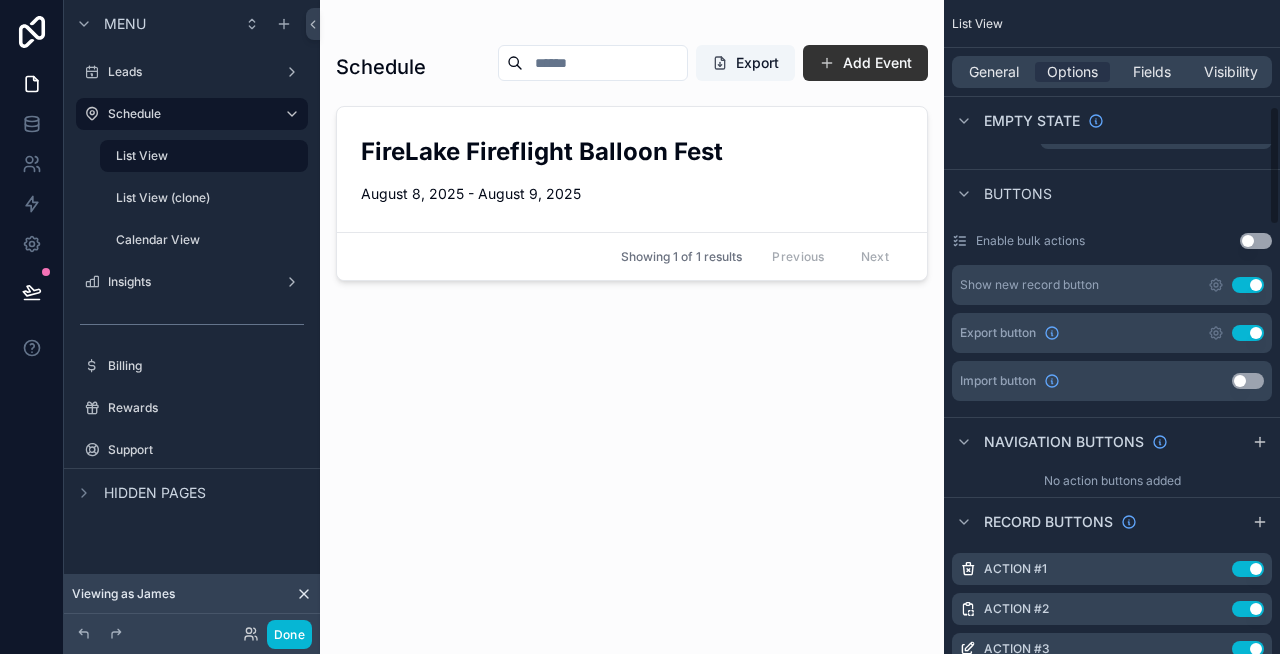 scroll, scrollTop: 599, scrollLeft: 0, axis: vertical 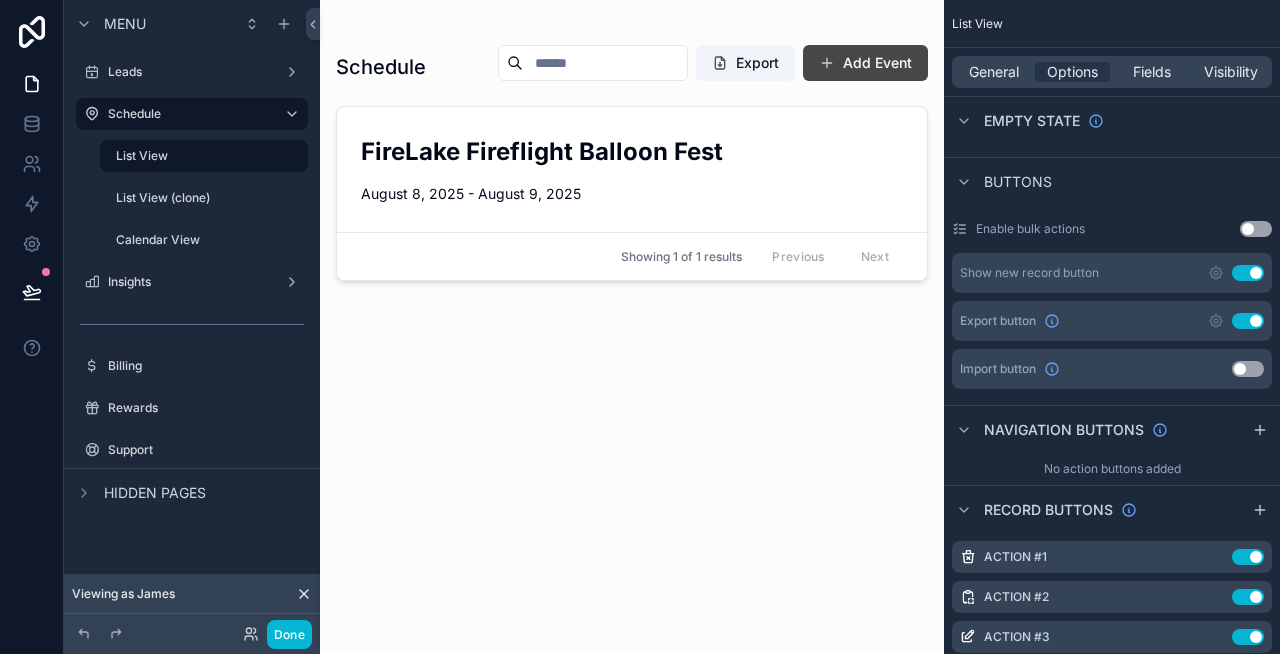 click on "Add Event" at bounding box center [865, 63] 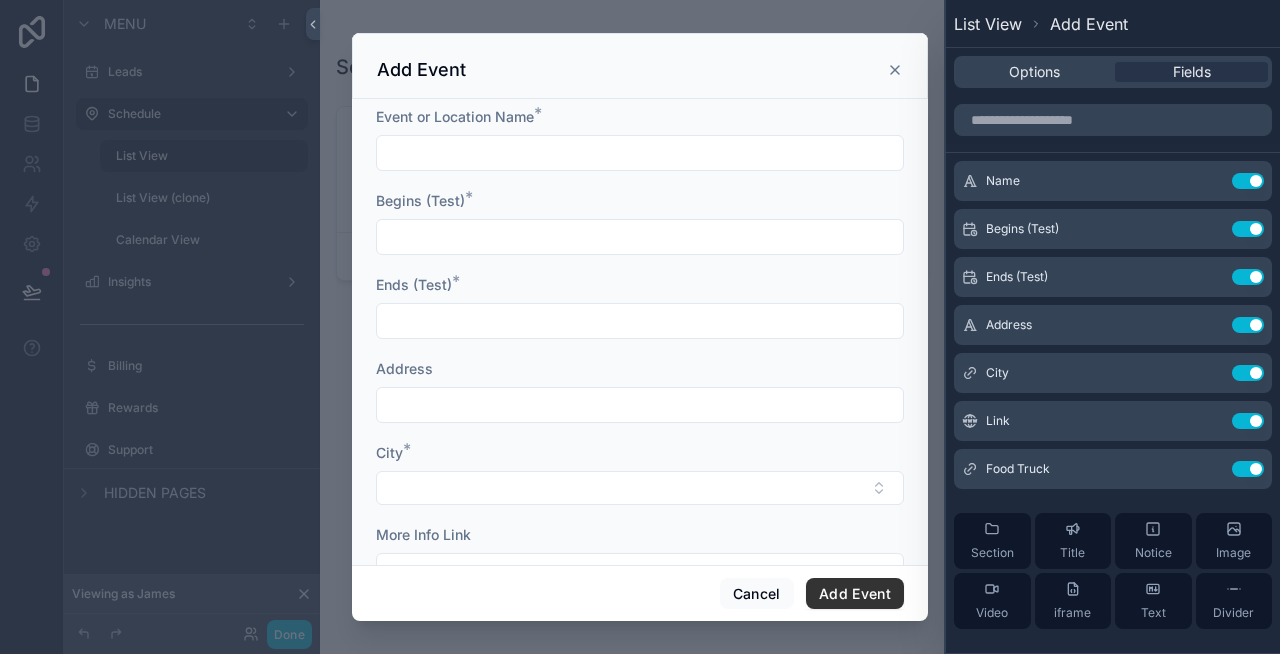 scroll, scrollTop: 0, scrollLeft: 0, axis: both 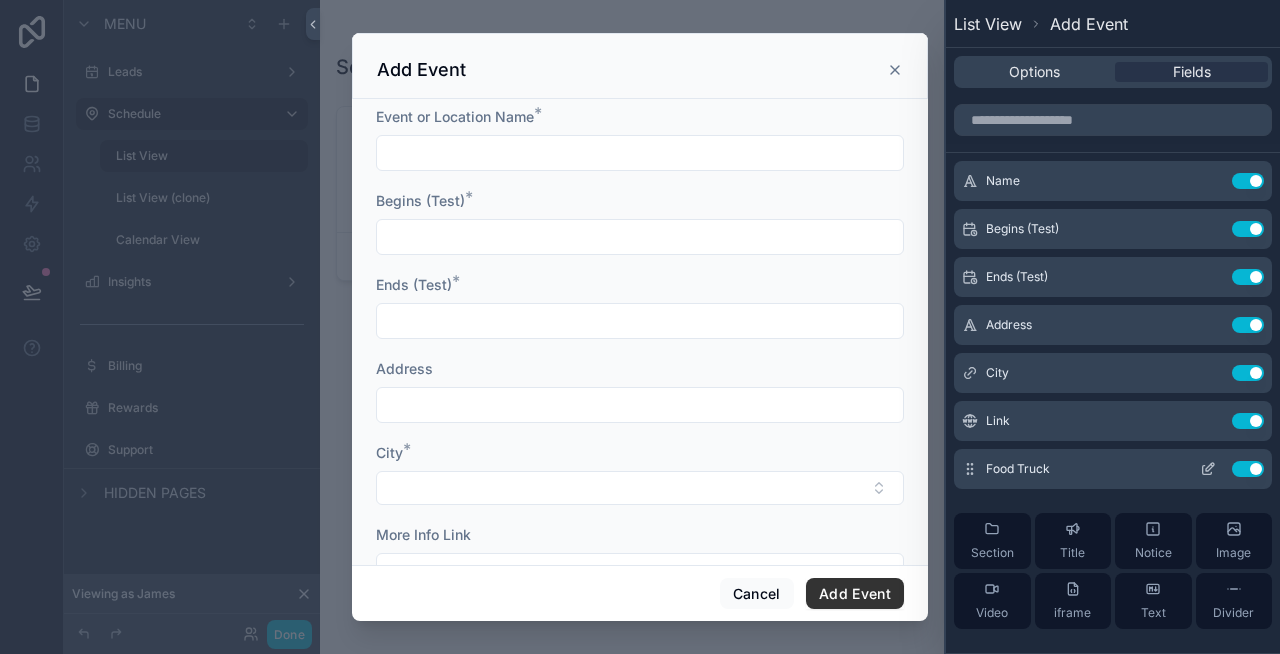 click 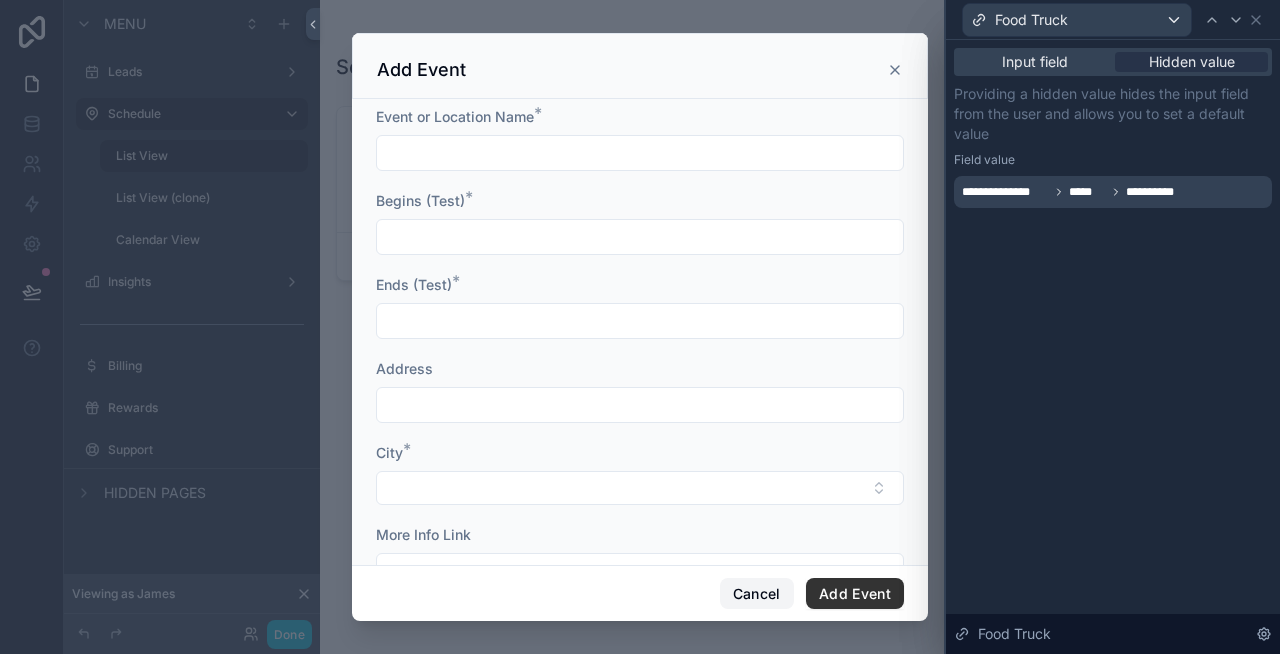 click on "Cancel" at bounding box center [757, 594] 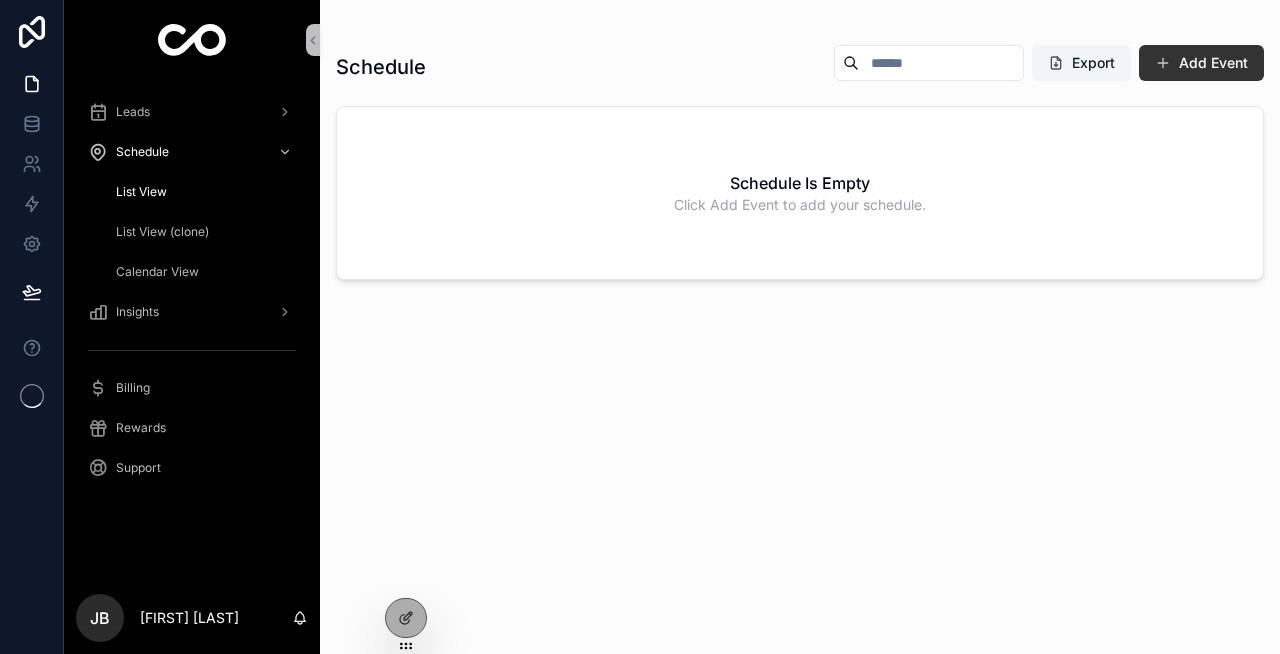 scroll, scrollTop: 0, scrollLeft: 0, axis: both 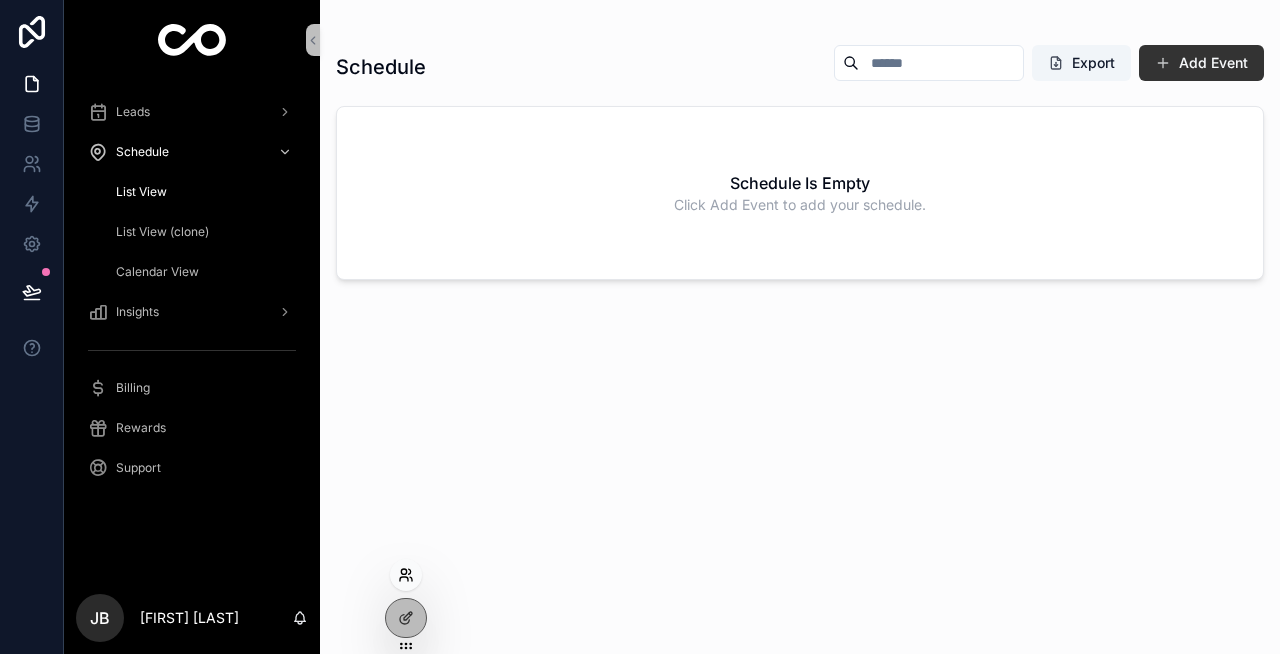 click 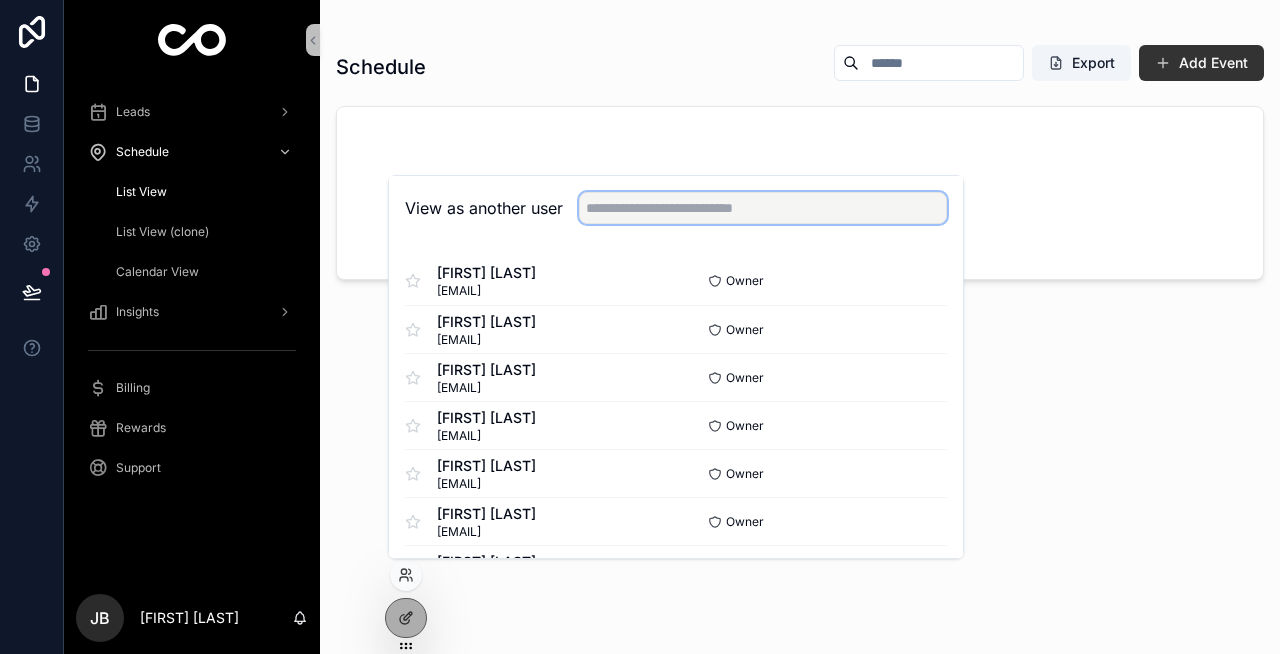 click at bounding box center (763, 208) 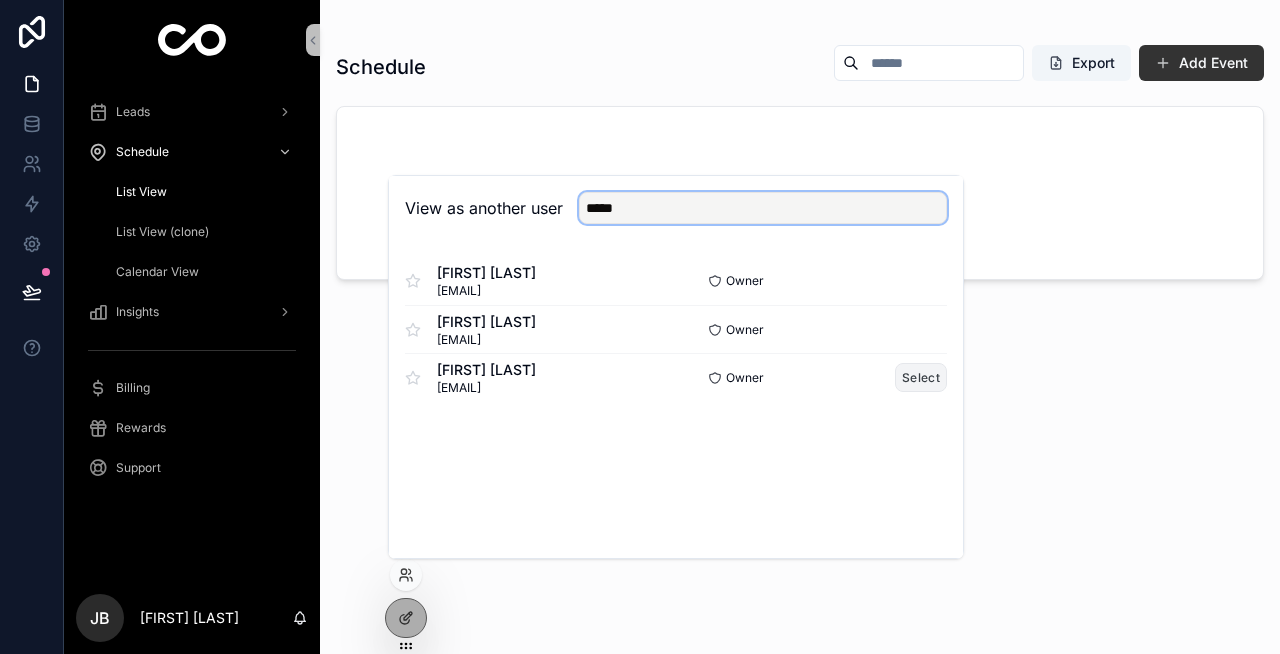type on "*****" 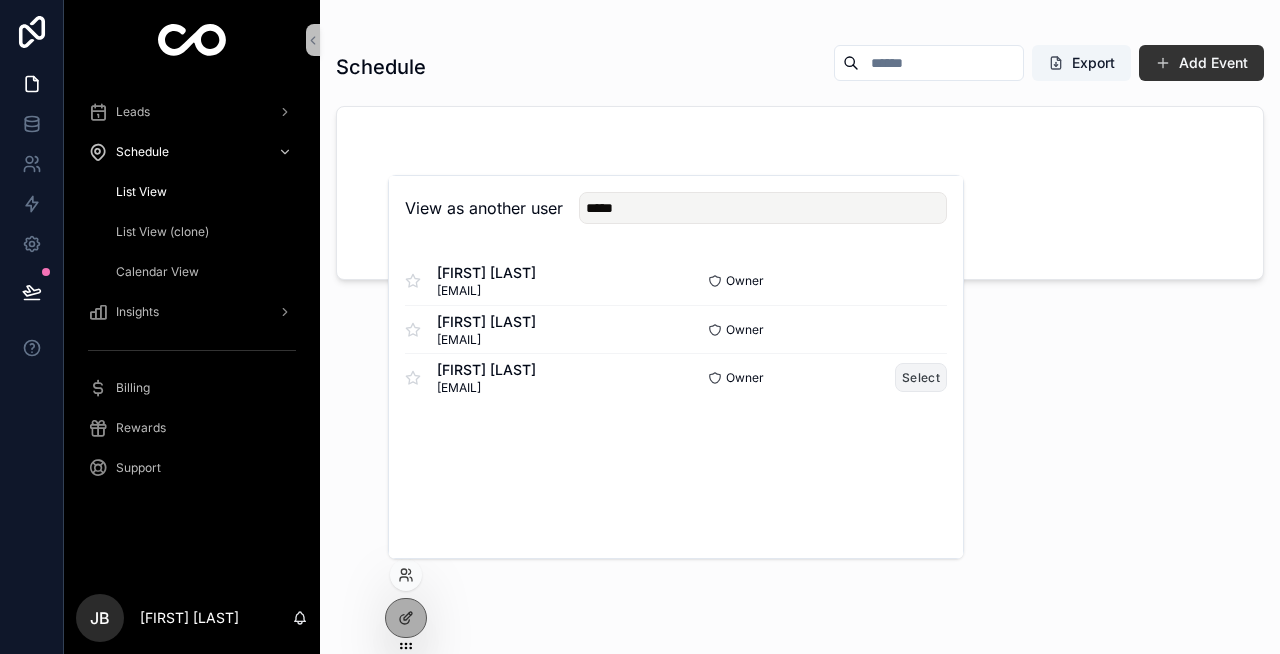 click on "Select" at bounding box center (921, 377) 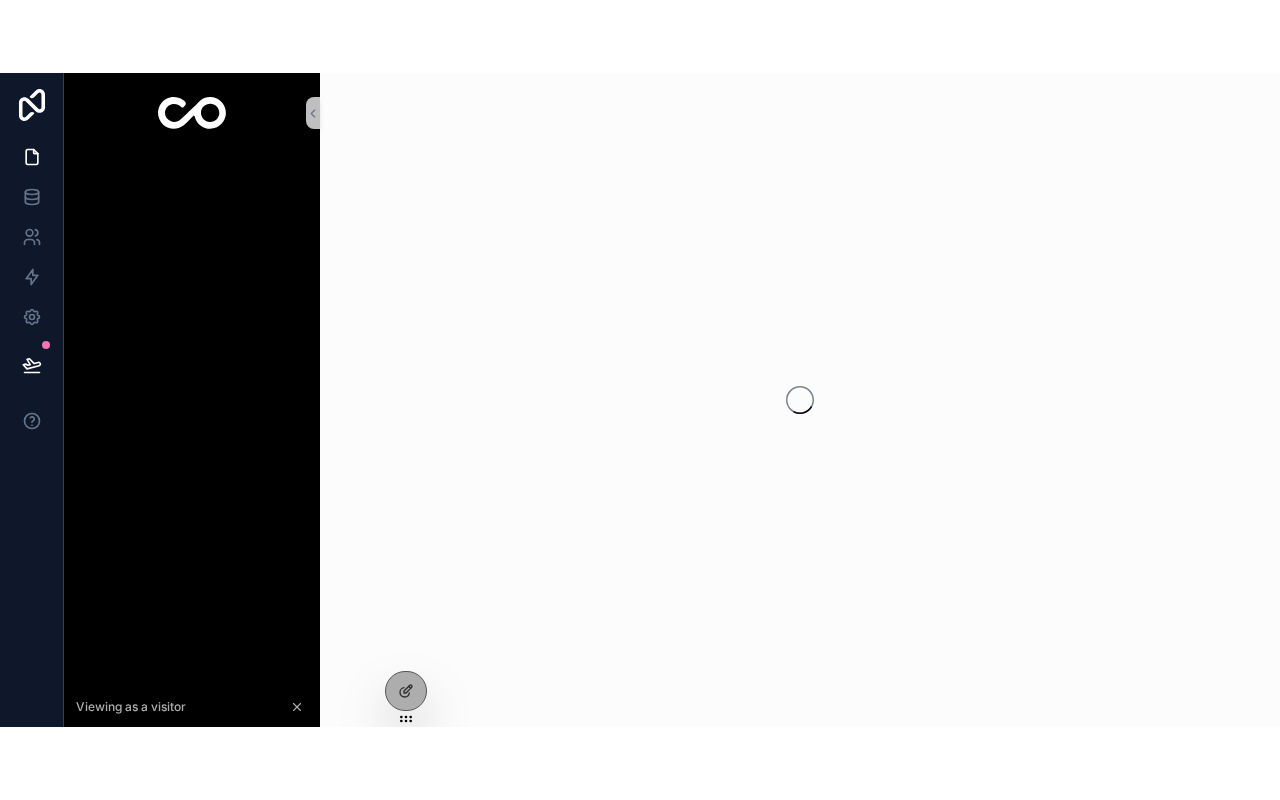 scroll, scrollTop: 0, scrollLeft: 0, axis: both 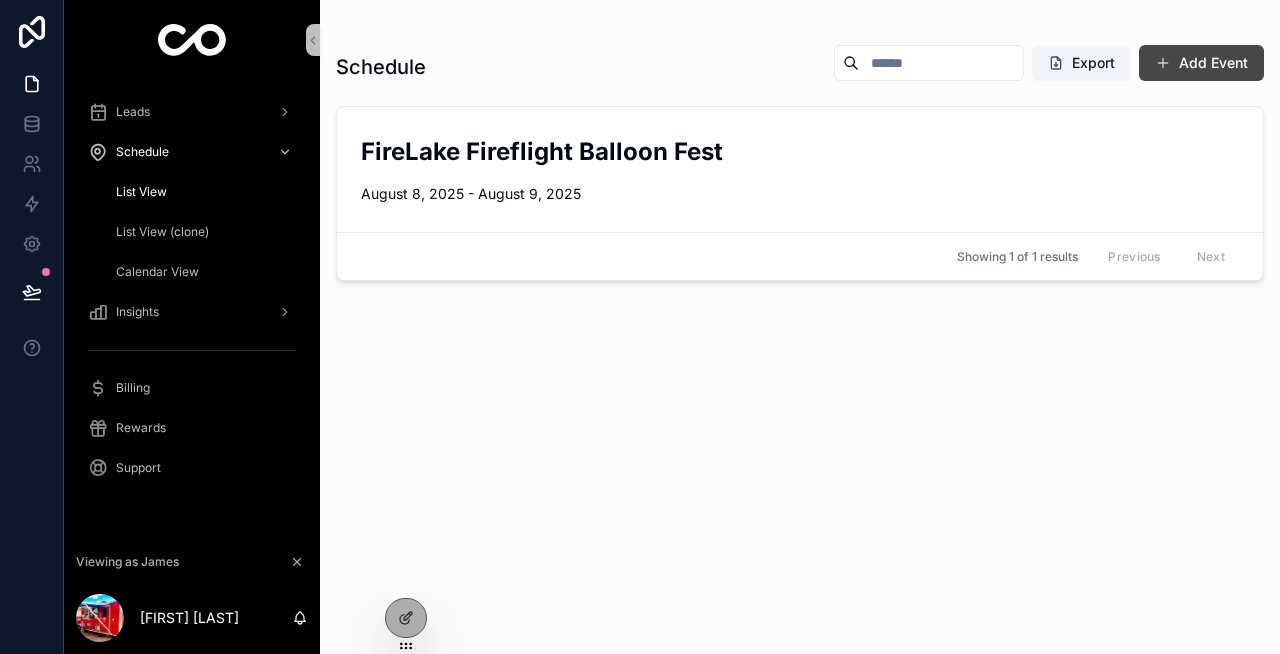 click on "Add Event" at bounding box center (1201, 63) 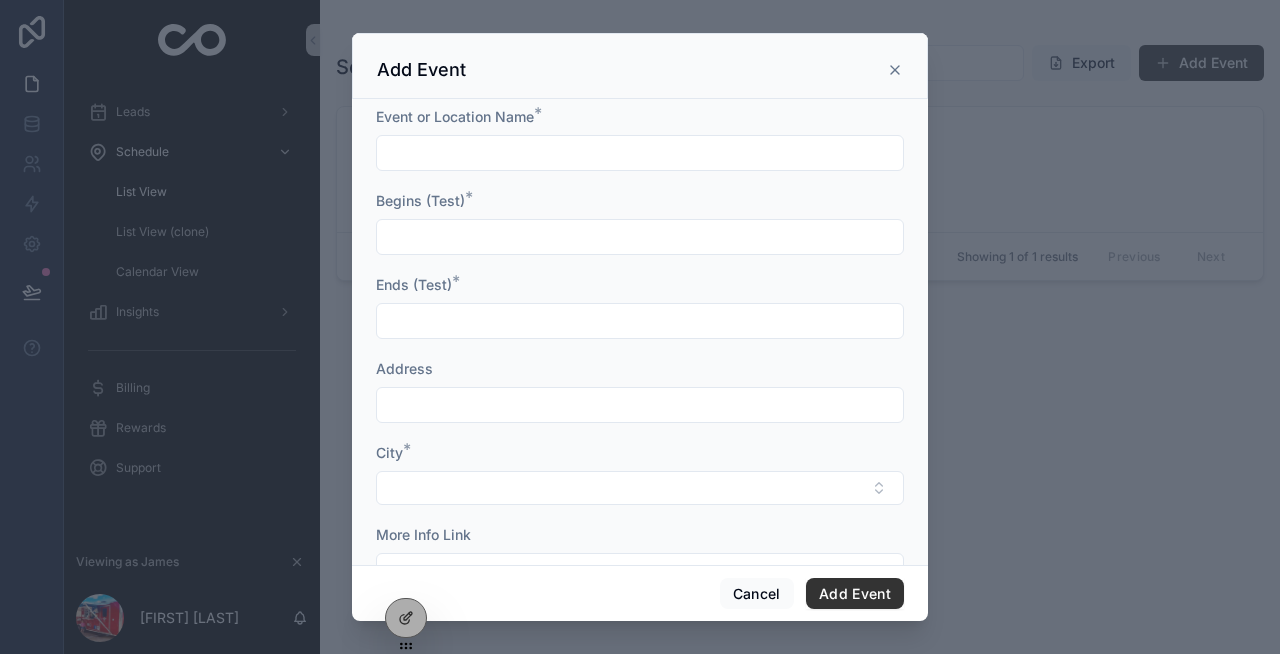 click at bounding box center [640, 153] 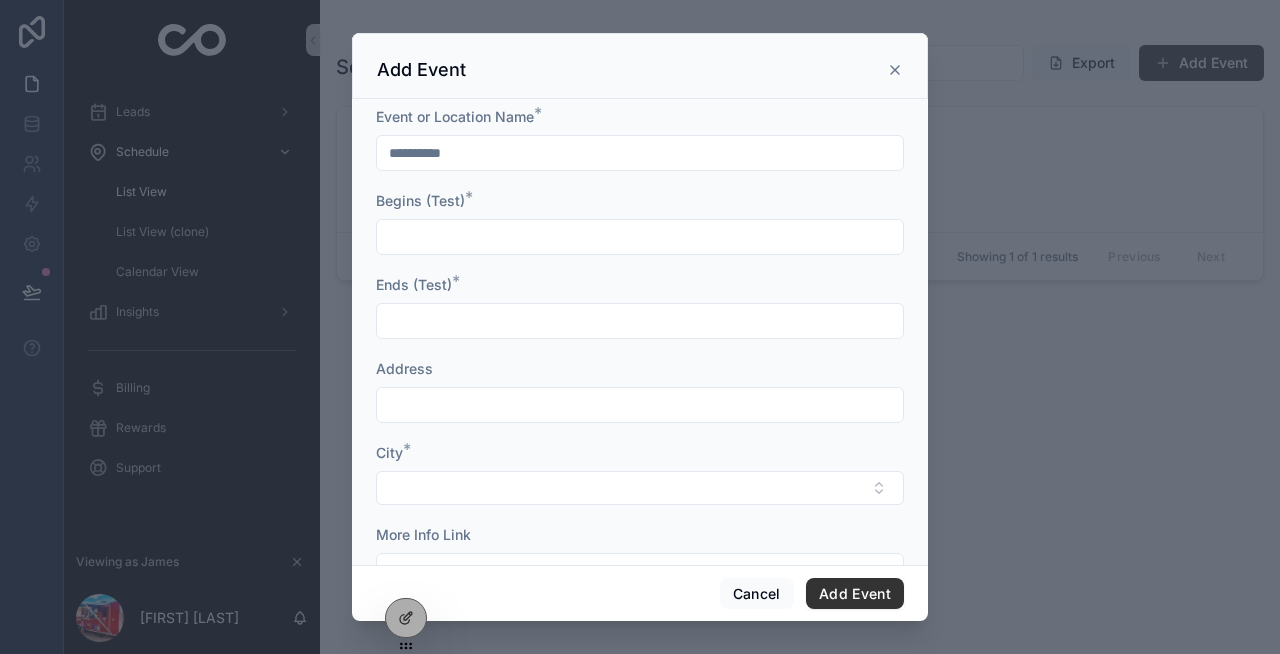 type on "**********" 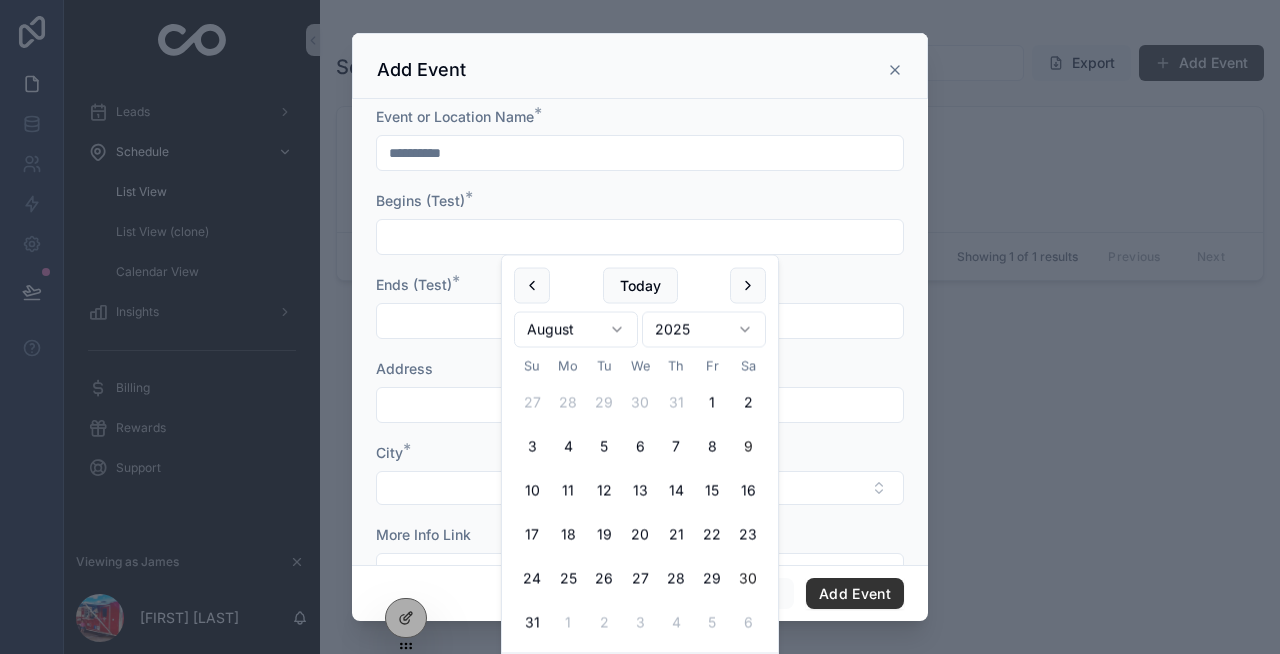 click on "30" at bounding box center [748, 579] 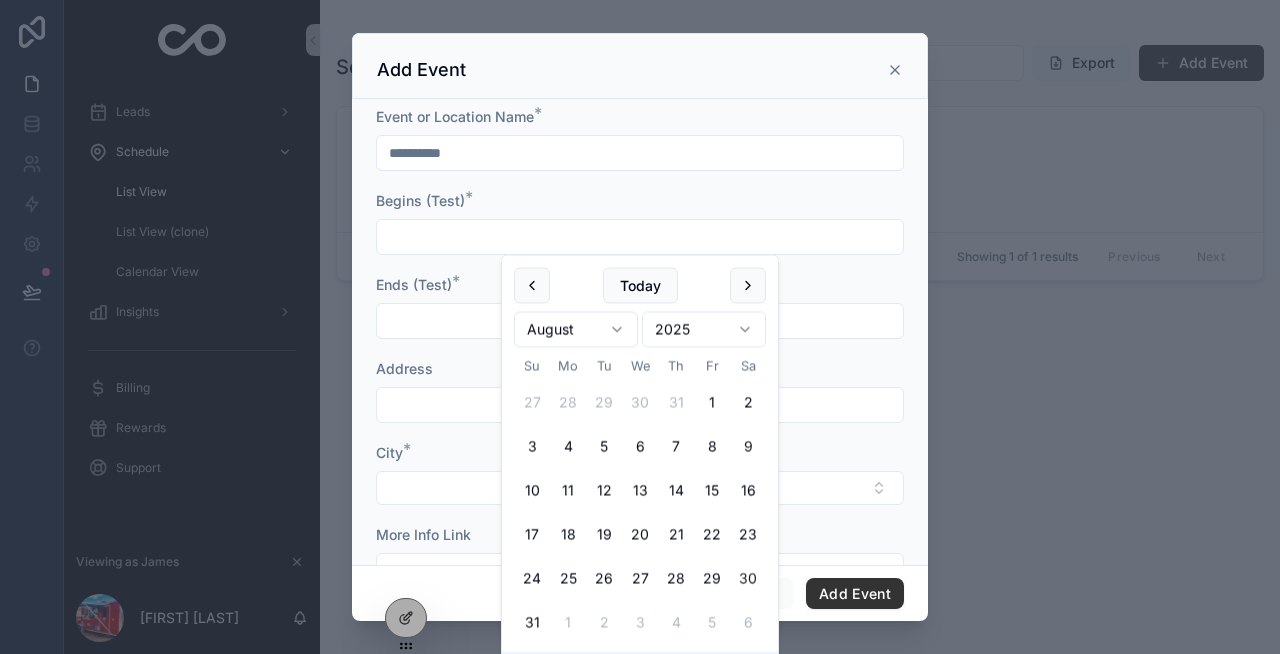 type on "**********" 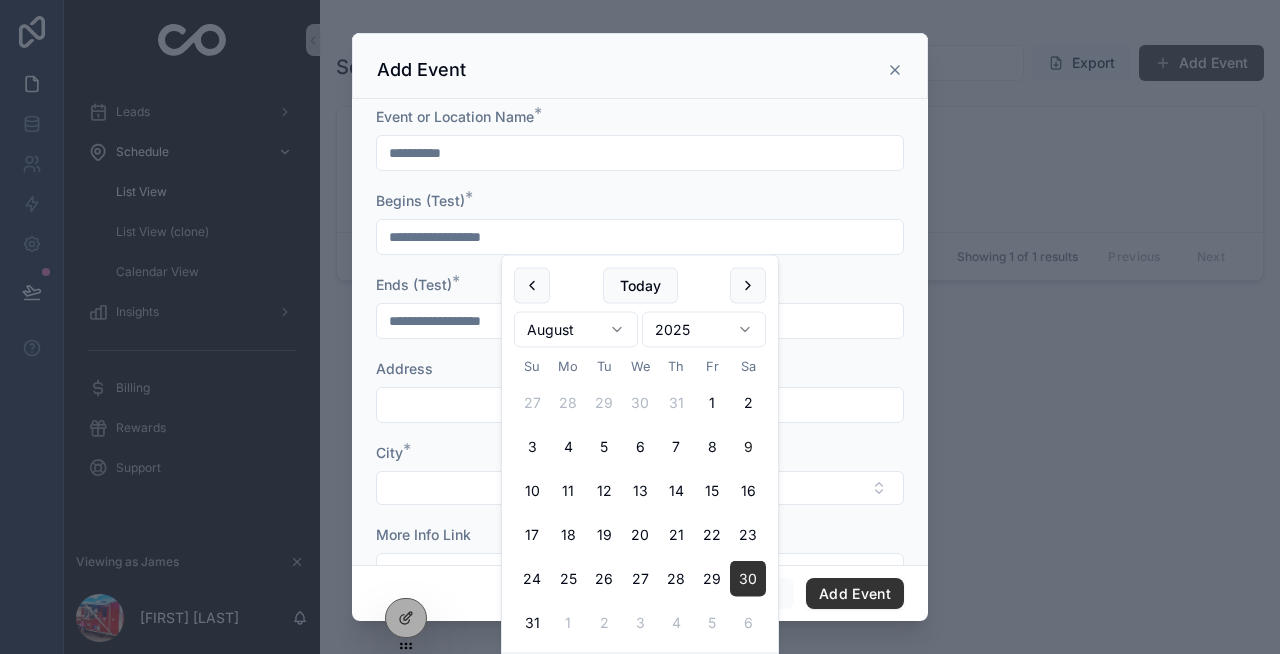 type on "**********" 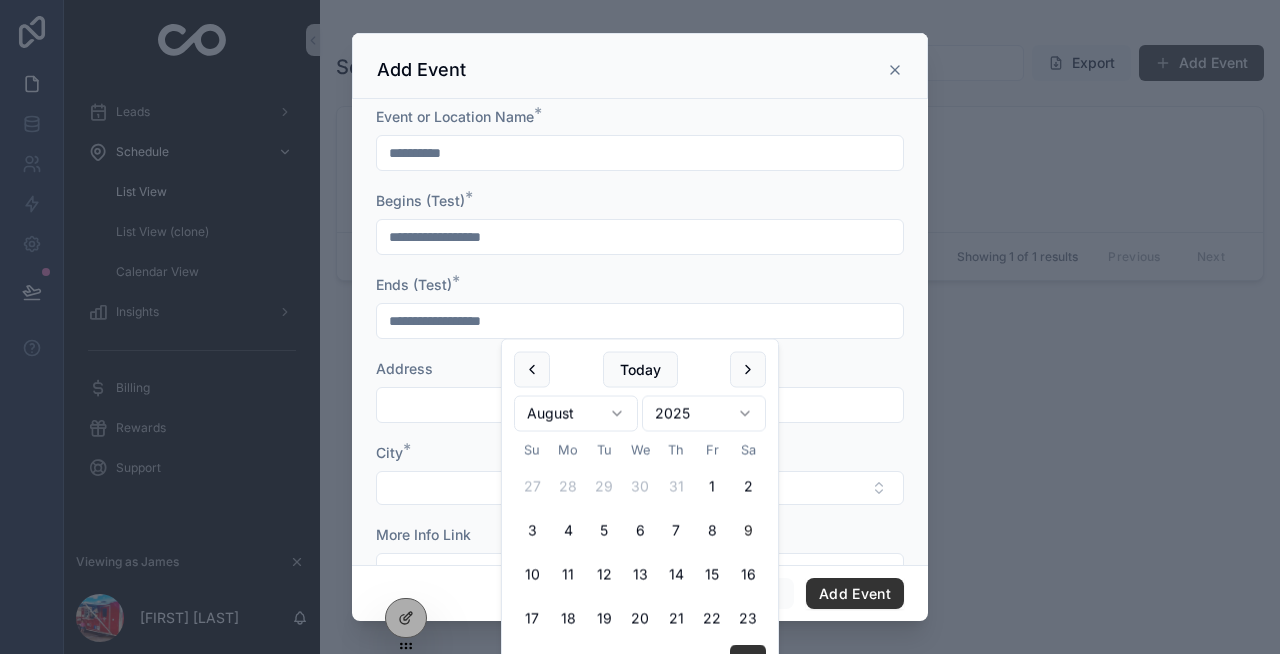 click on "**********" at bounding box center (640, 237) 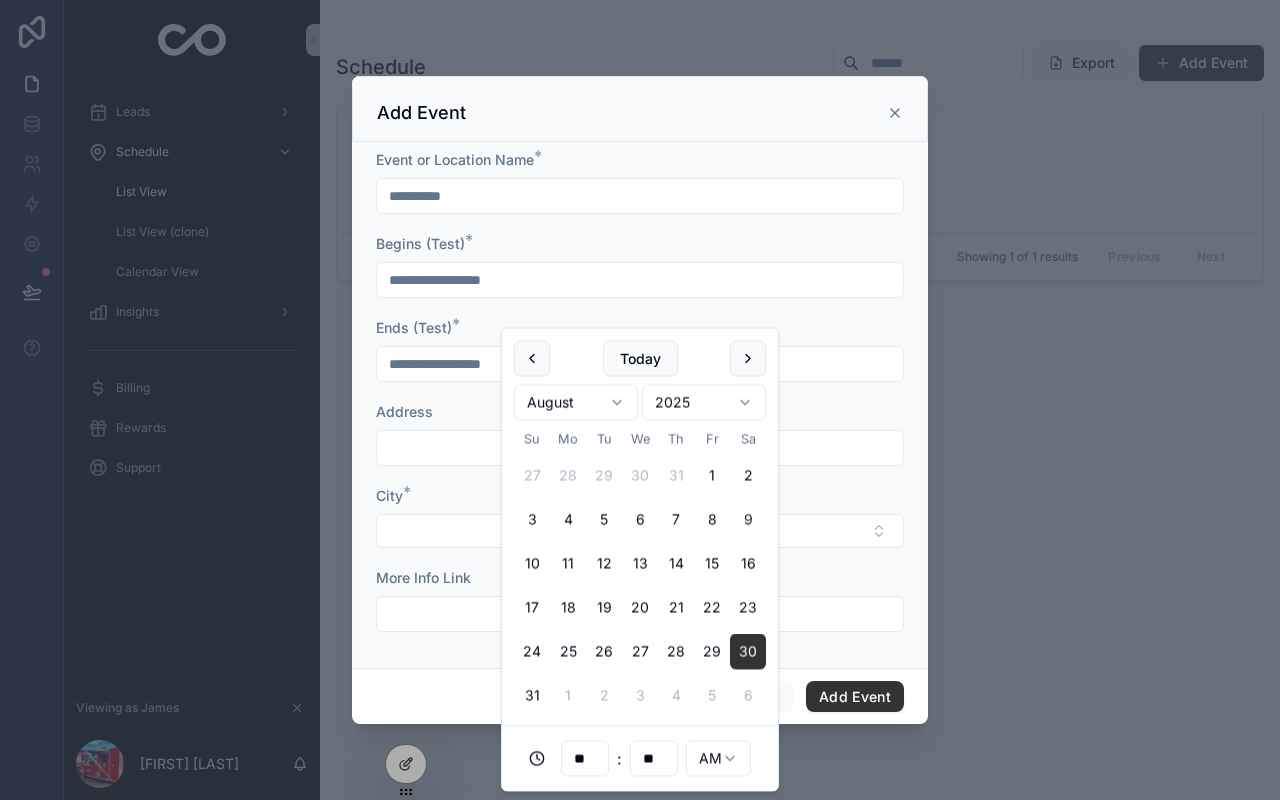 click on "**" at bounding box center (585, 759) 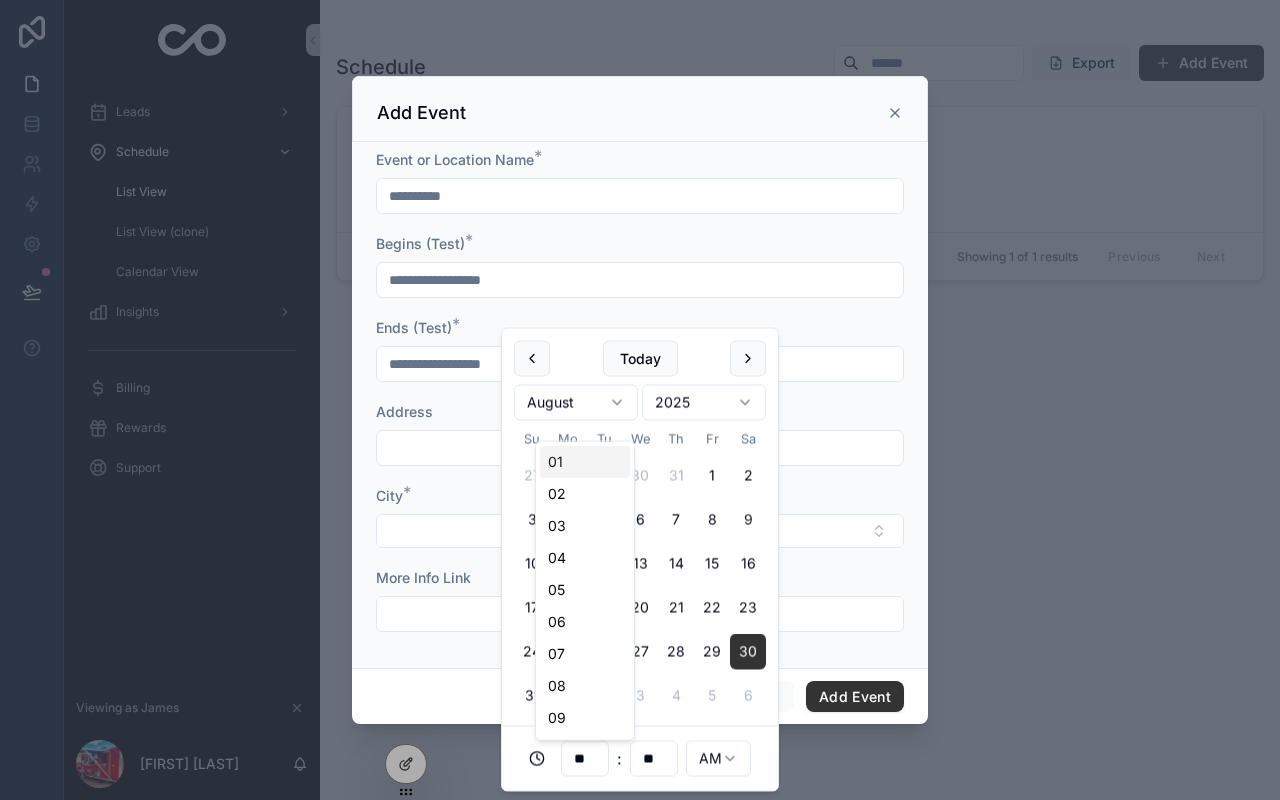 click on "**" at bounding box center [585, 759] 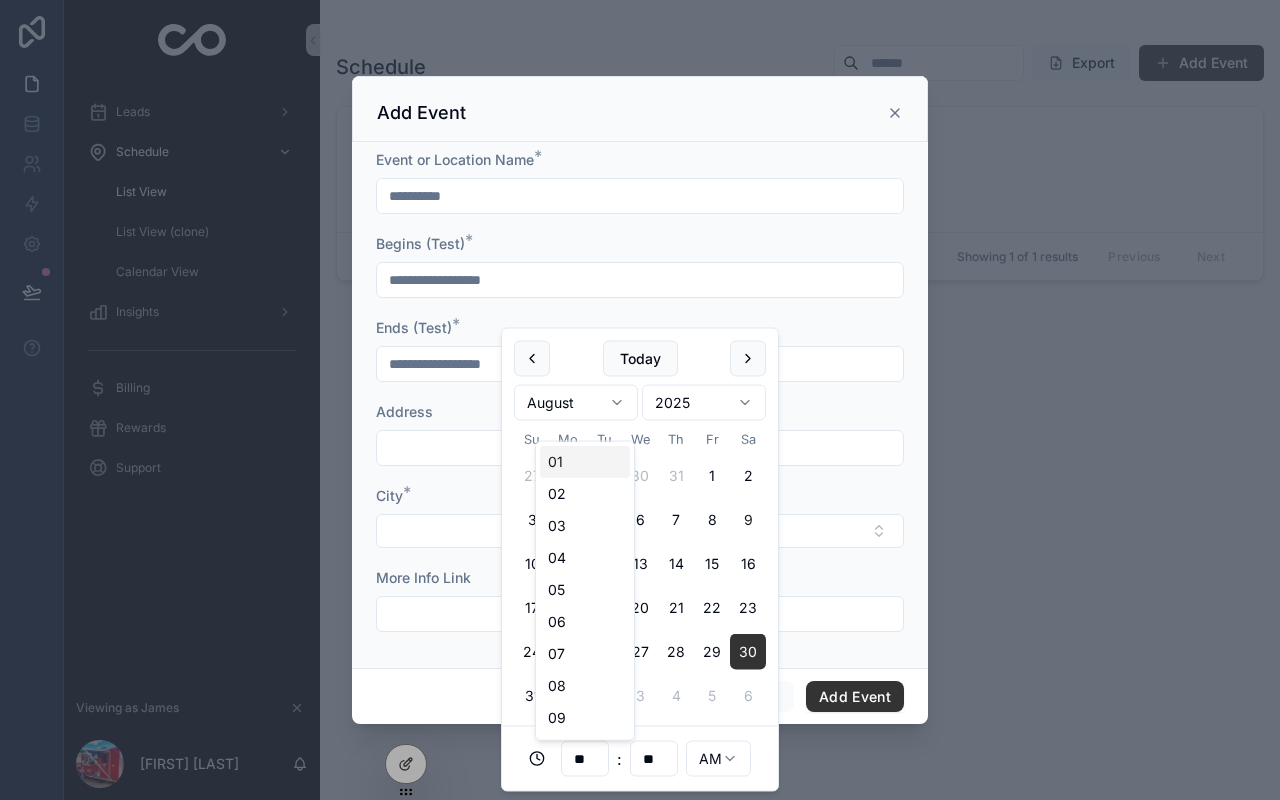 type on "**********" 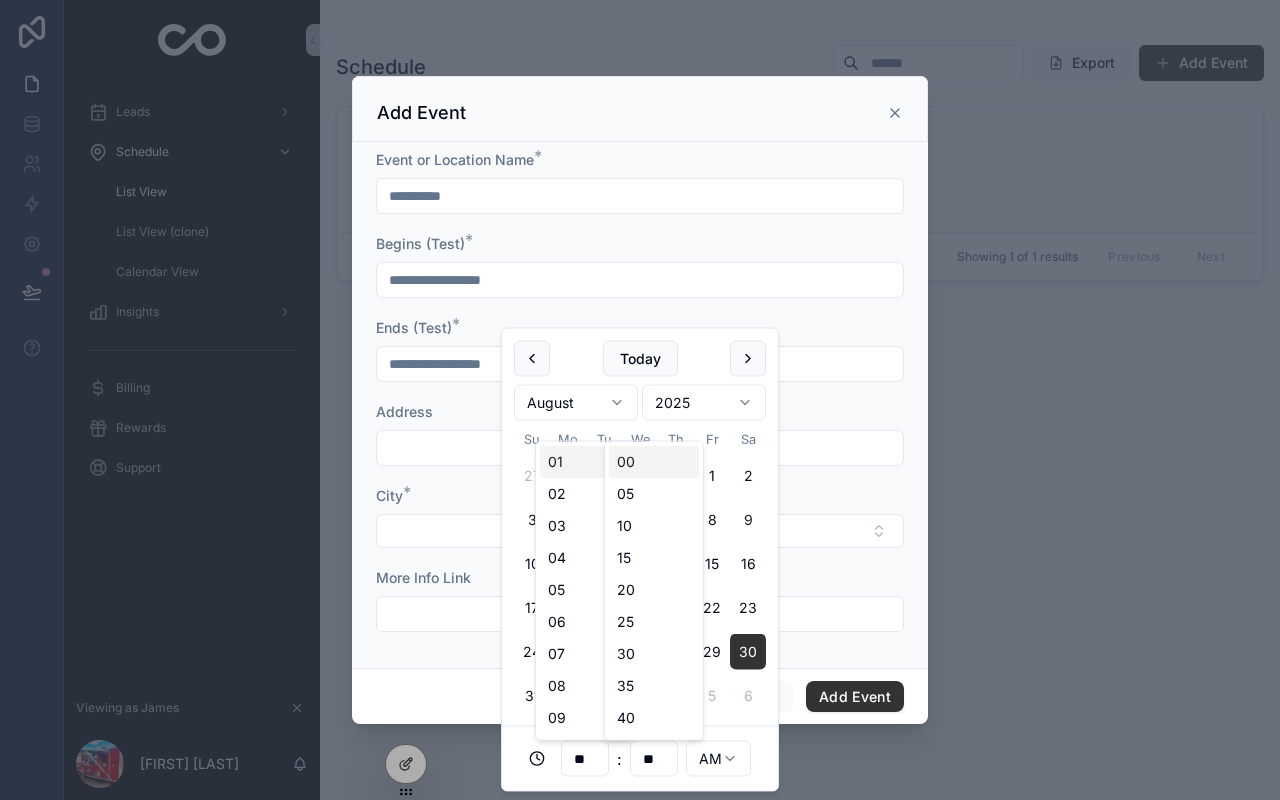 type on "**********" 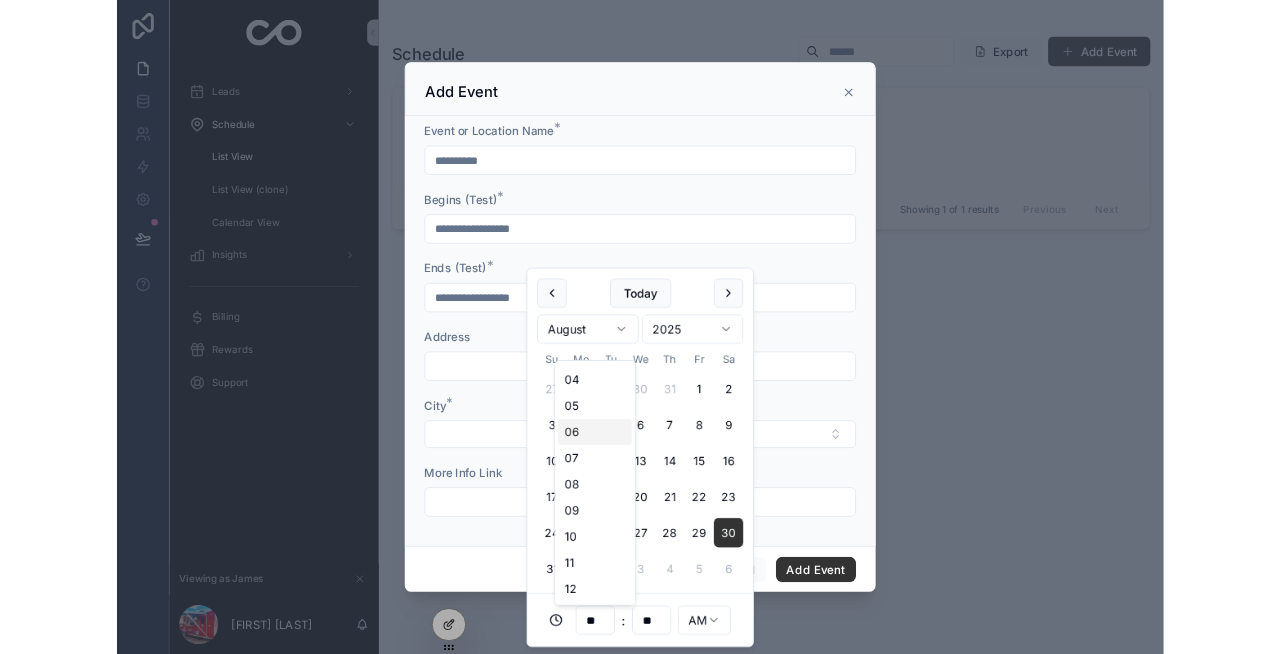 scroll, scrollTop: 94, scrollLeft: 0, axis: vertical 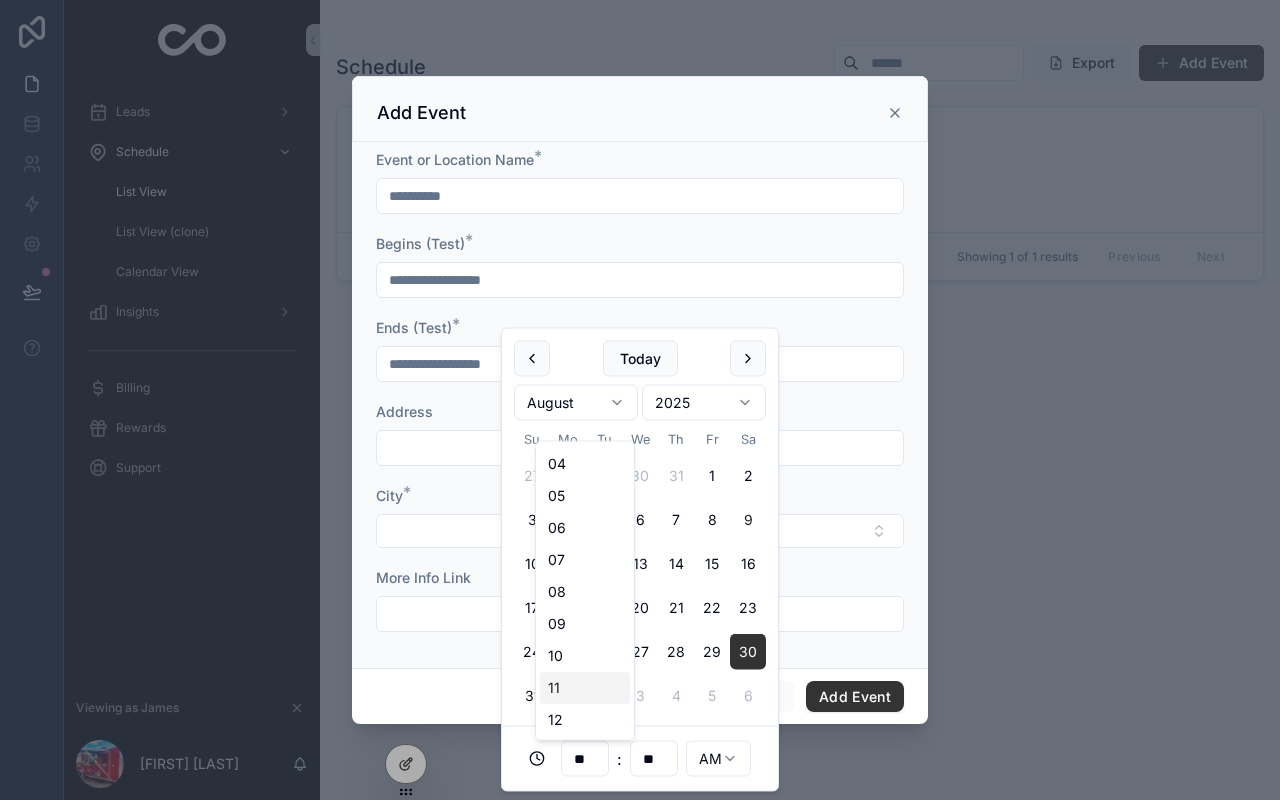 click on "11" at bounding box center (585, 688) 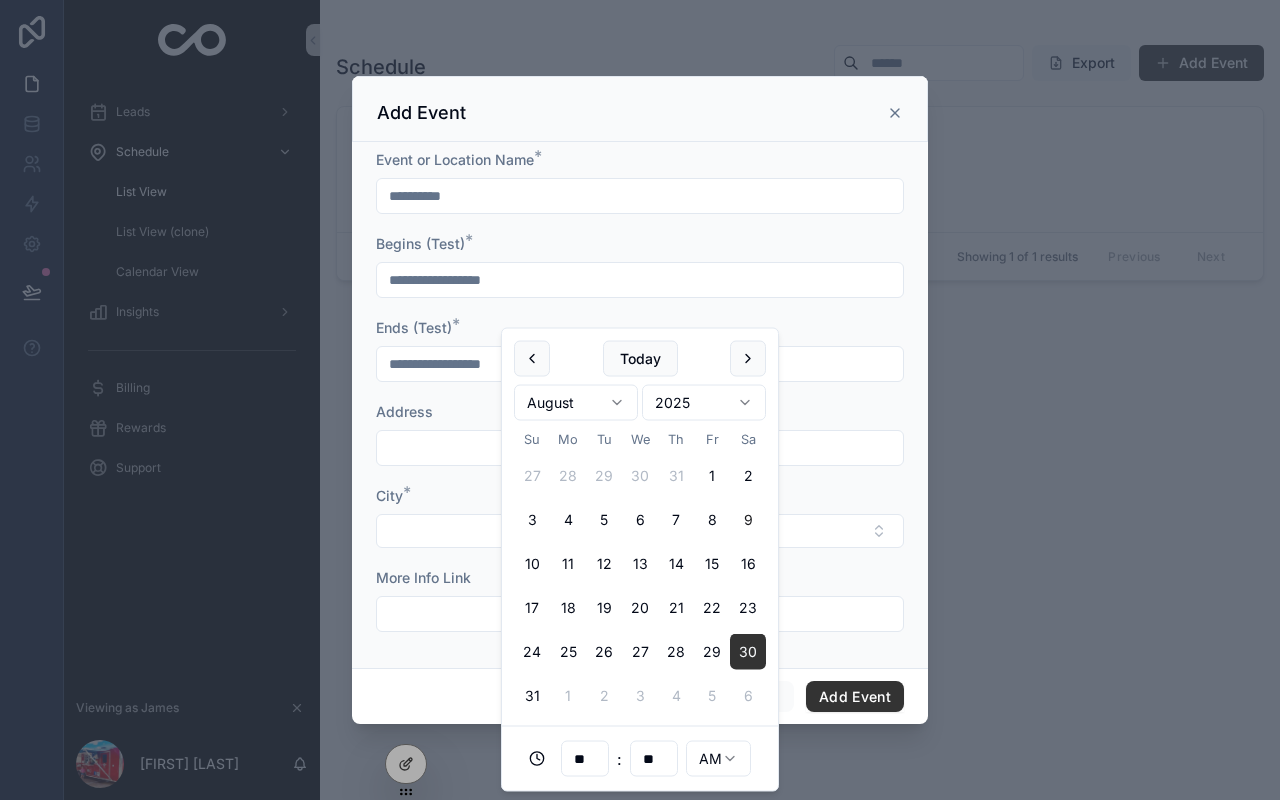 click on "**" at bounding box center (654, 759) 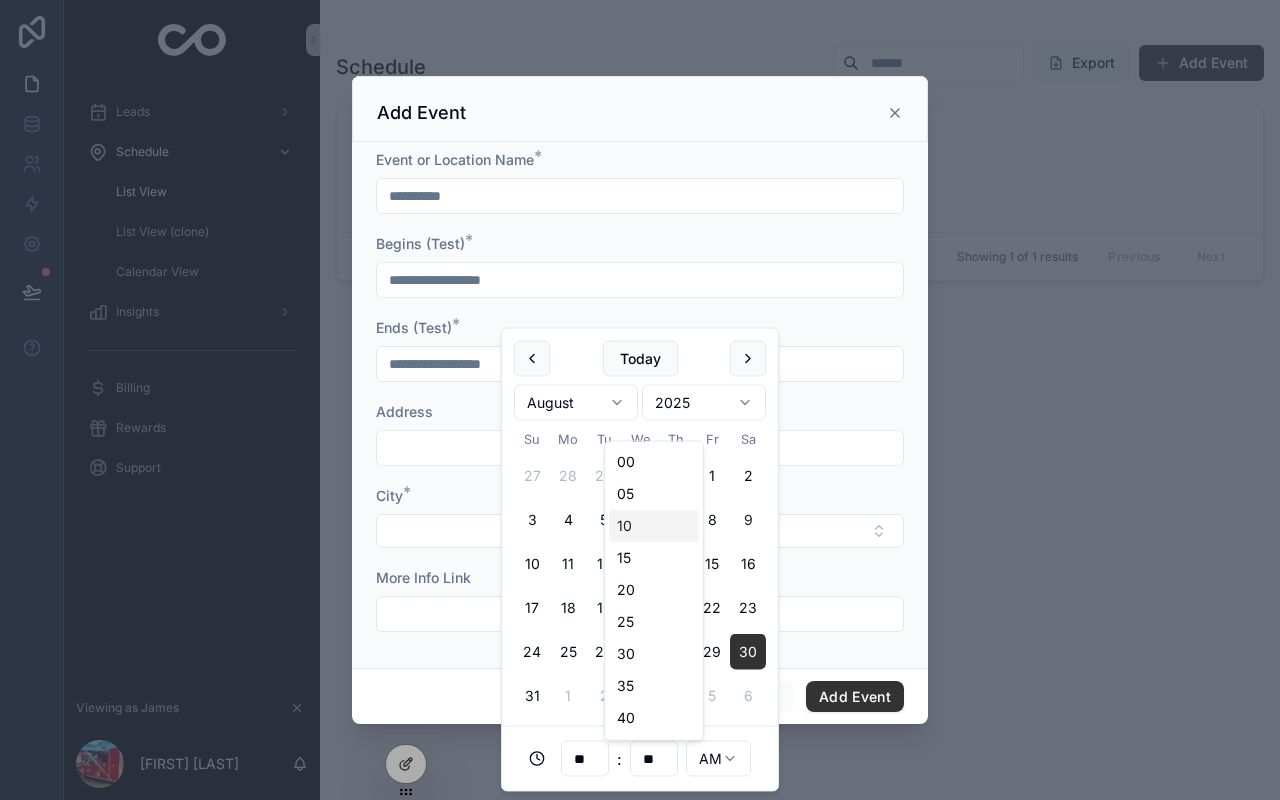 click on "**********" at bounding box center [640, 280] 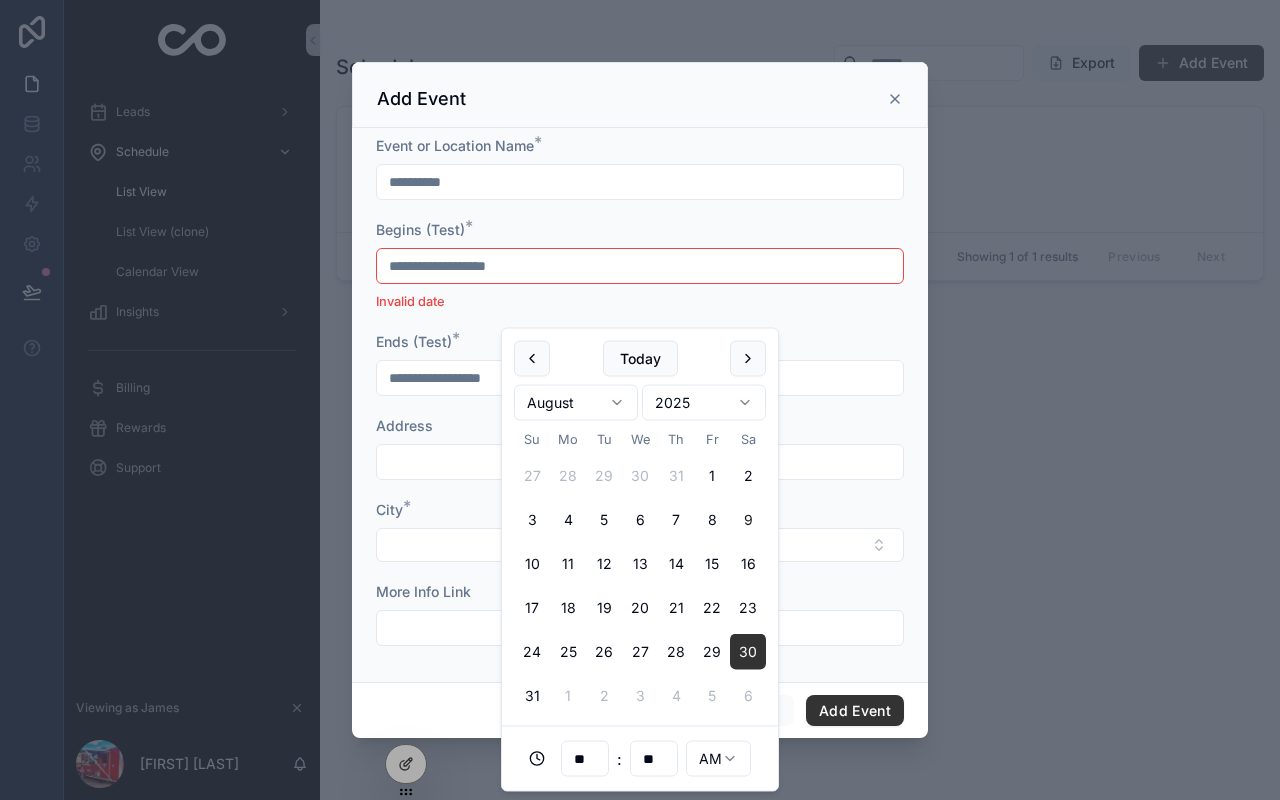 type on "**********" 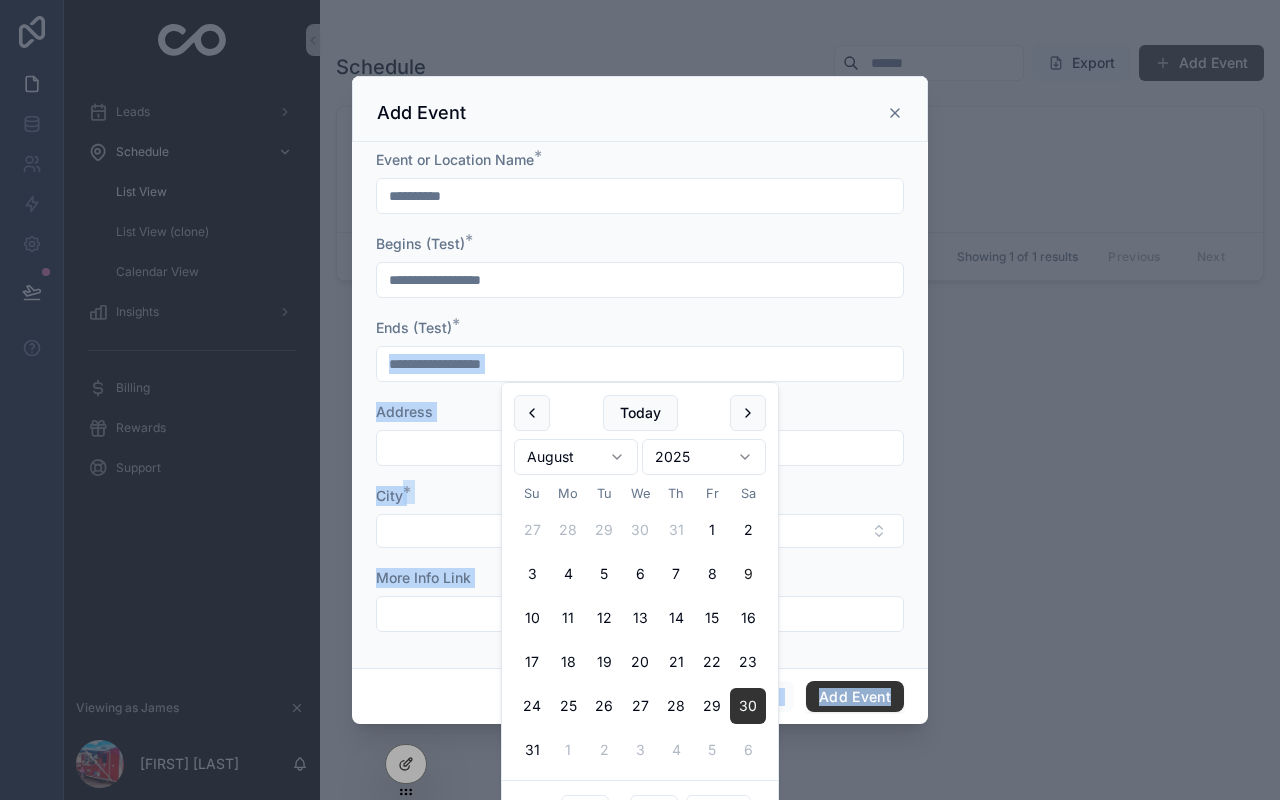 drag, startPoint x: 586, startPoint y: 388, endPoint x: 589, endPoint y: 345, distance: 43.104523 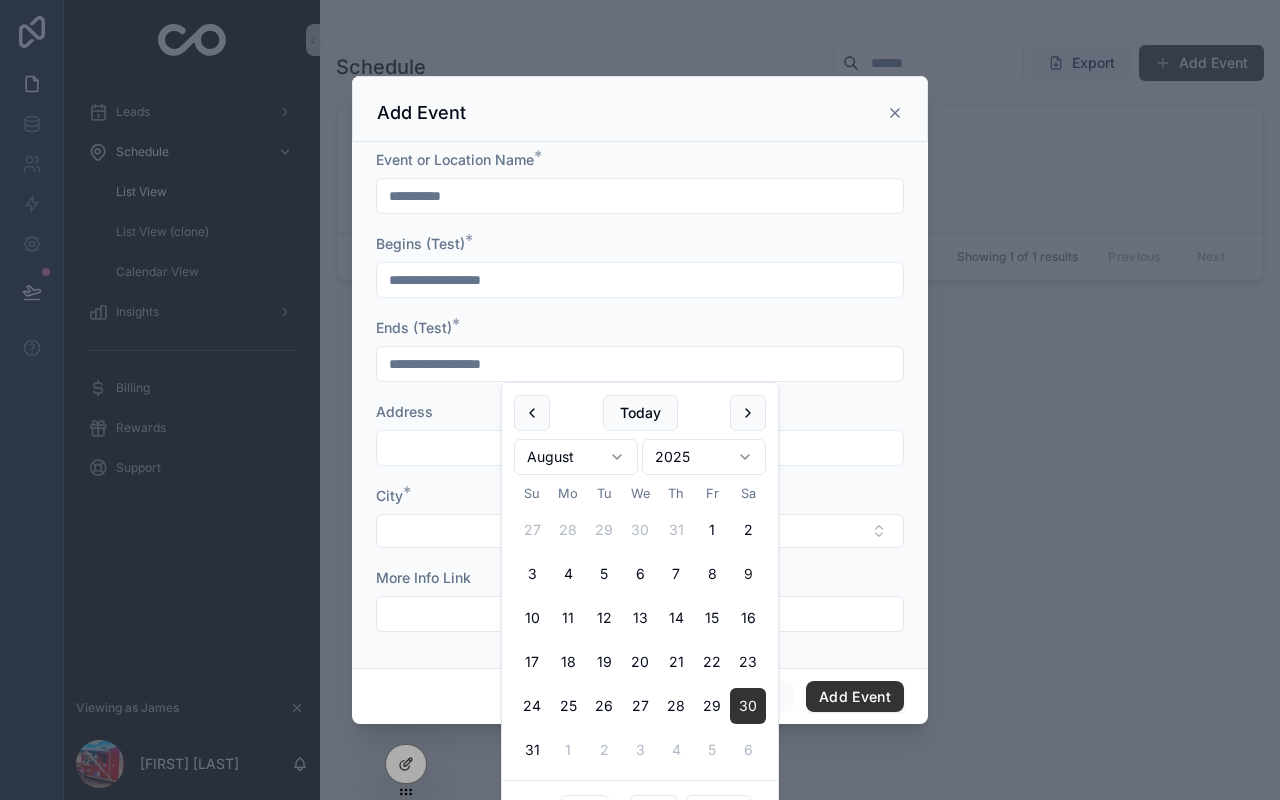 drag, startPoint x: 573, startPoint y: 409, endPoint x: 540, endPoint y: 391, distance: 37.589893 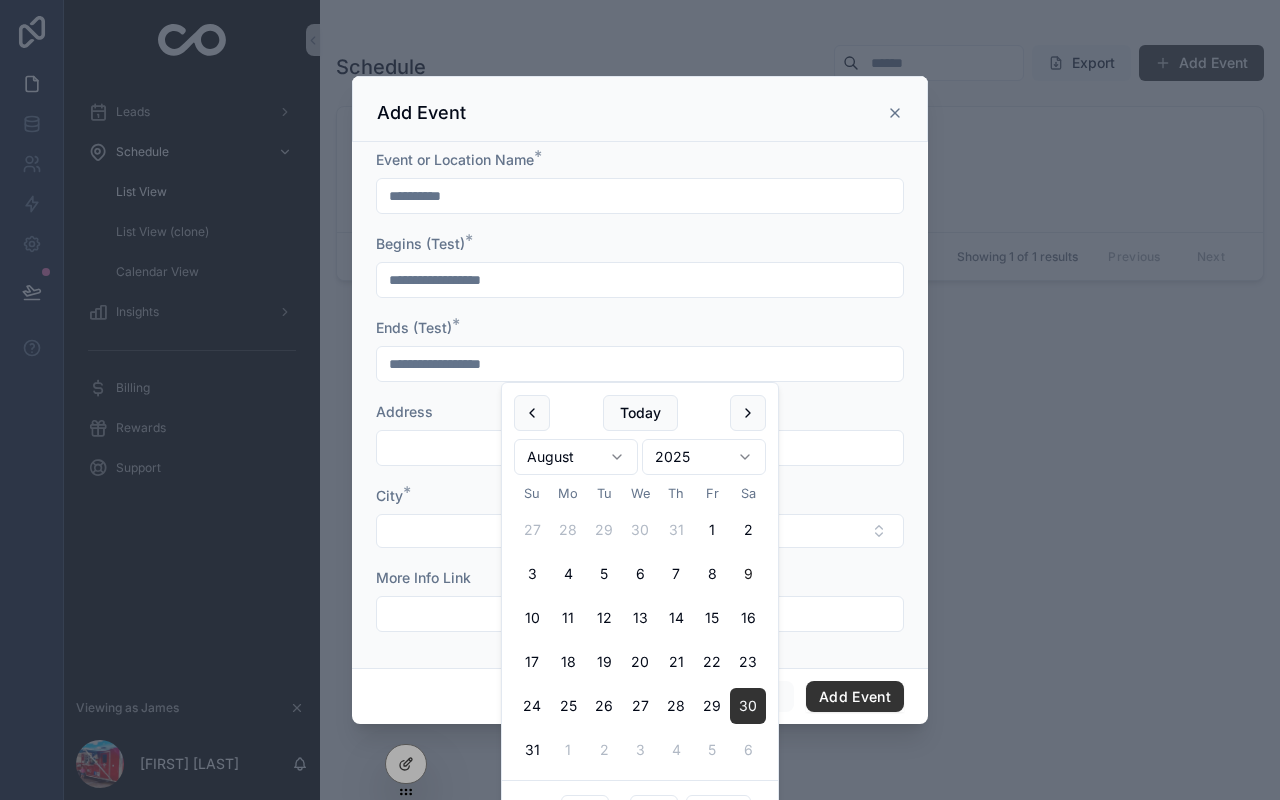 click on "**********" at bounding box center [640, 364] 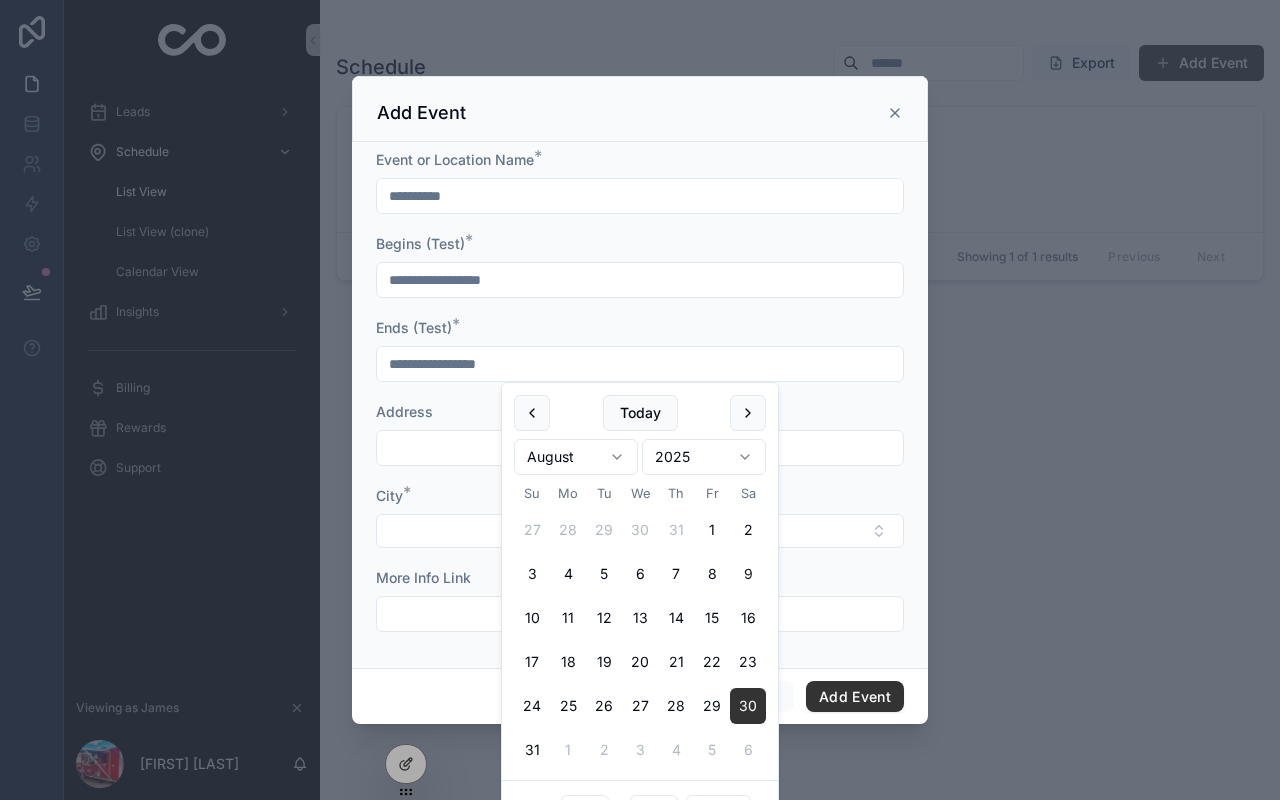 type on "**********" 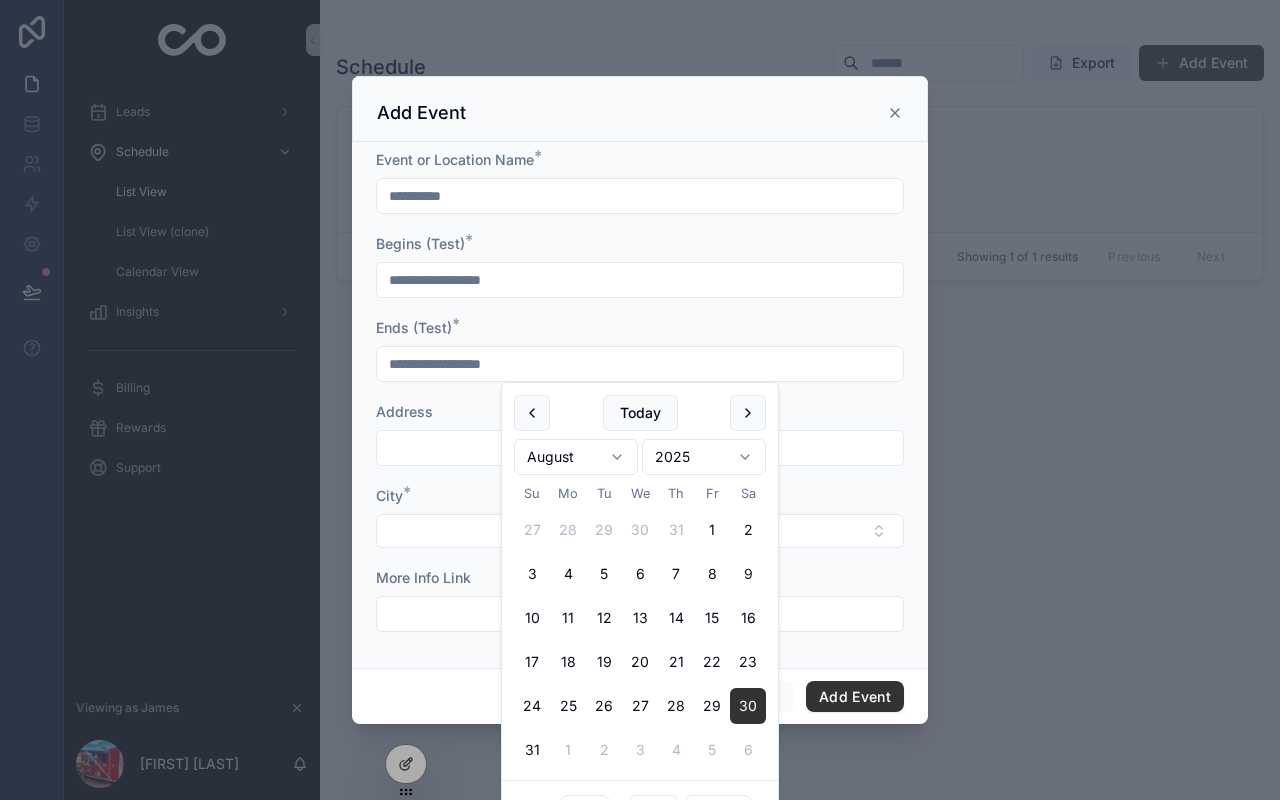type on "**" 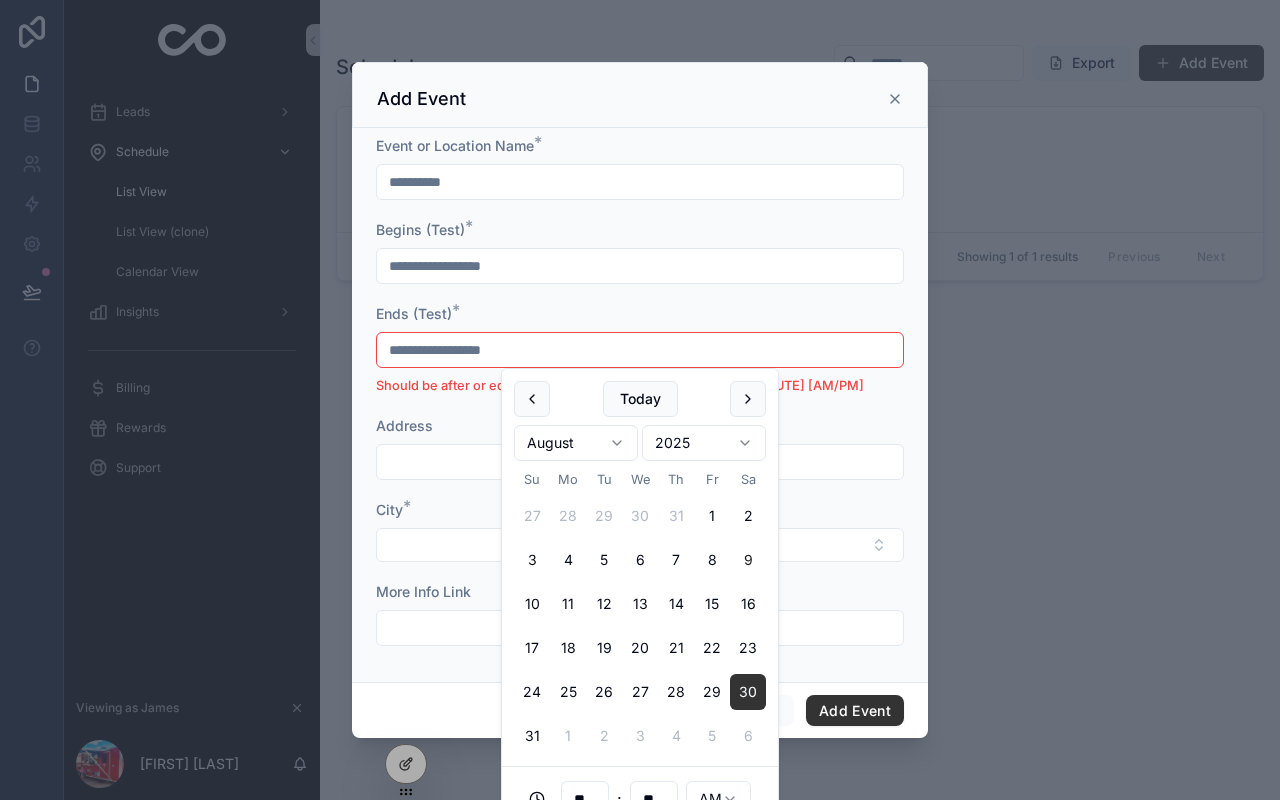 click on "**********" at bounding box center [640, 350] 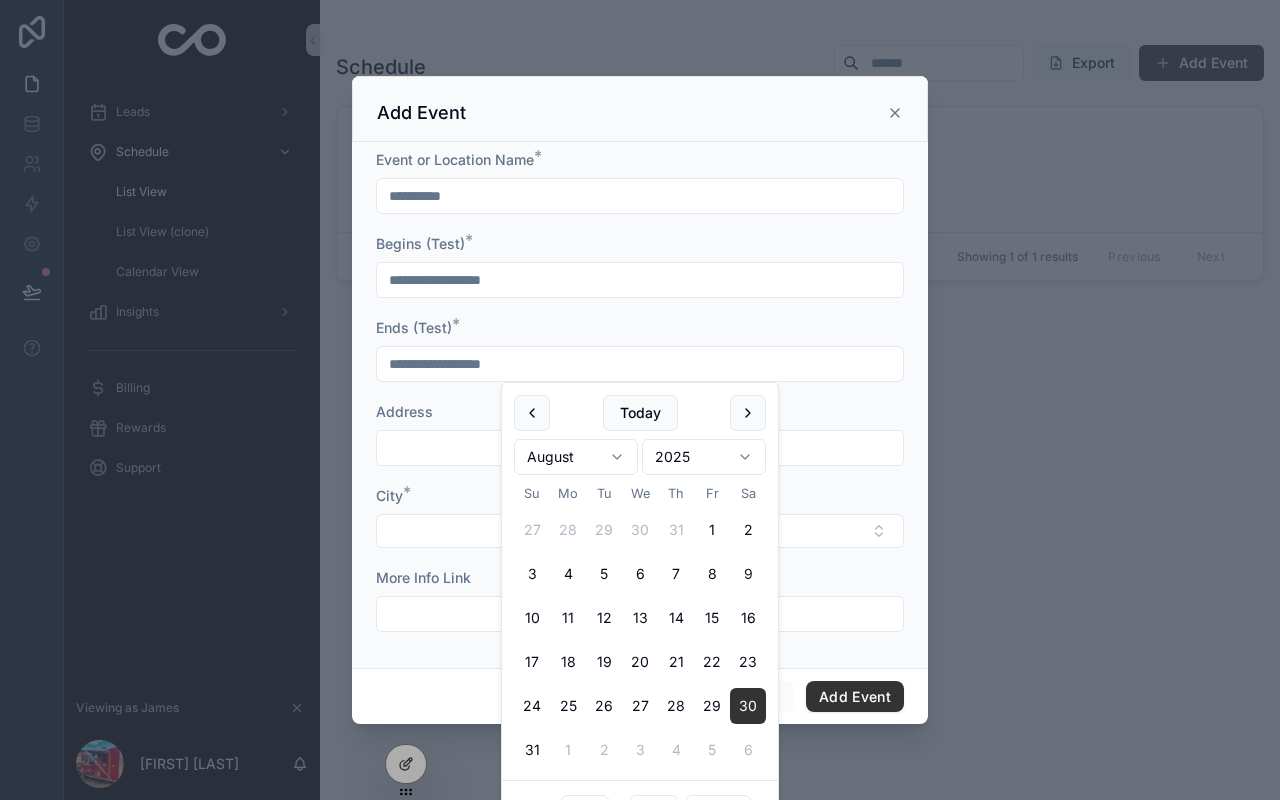 type on "**********" 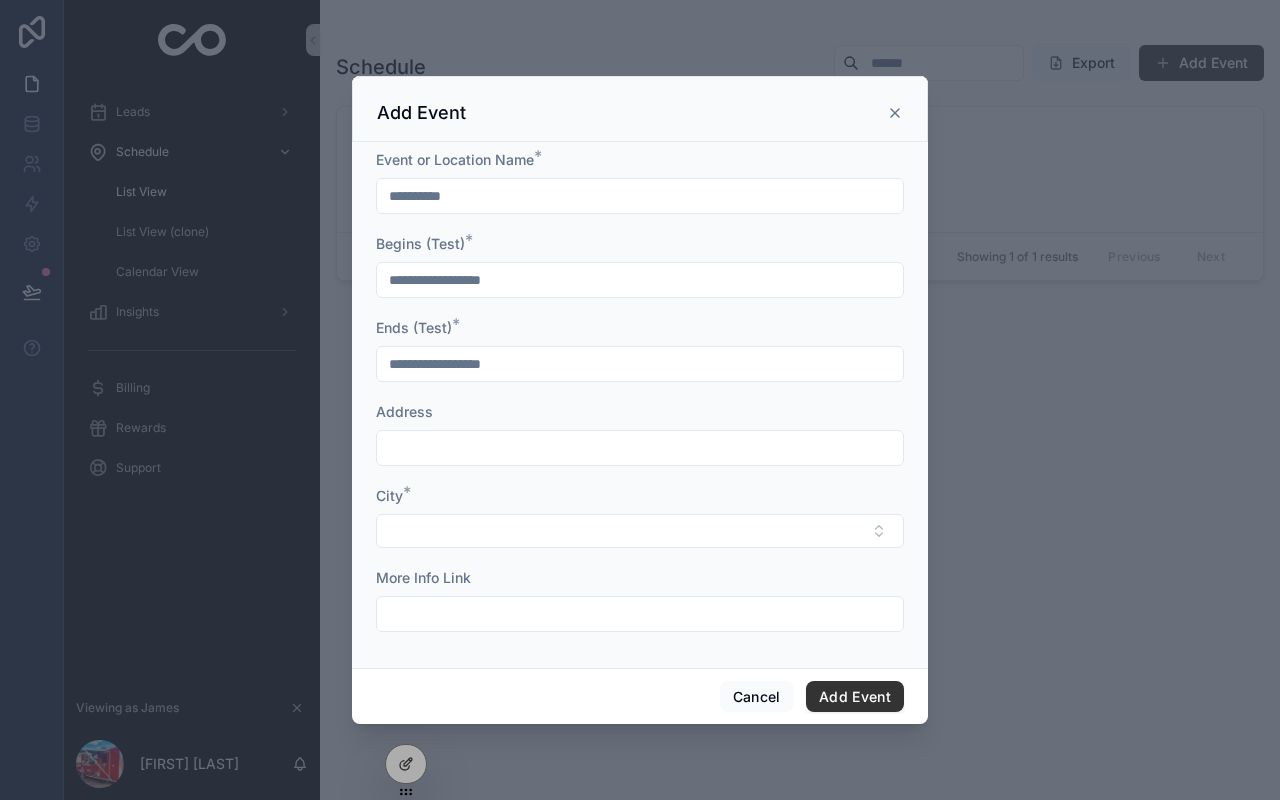 click at bounding box center [640, 448] 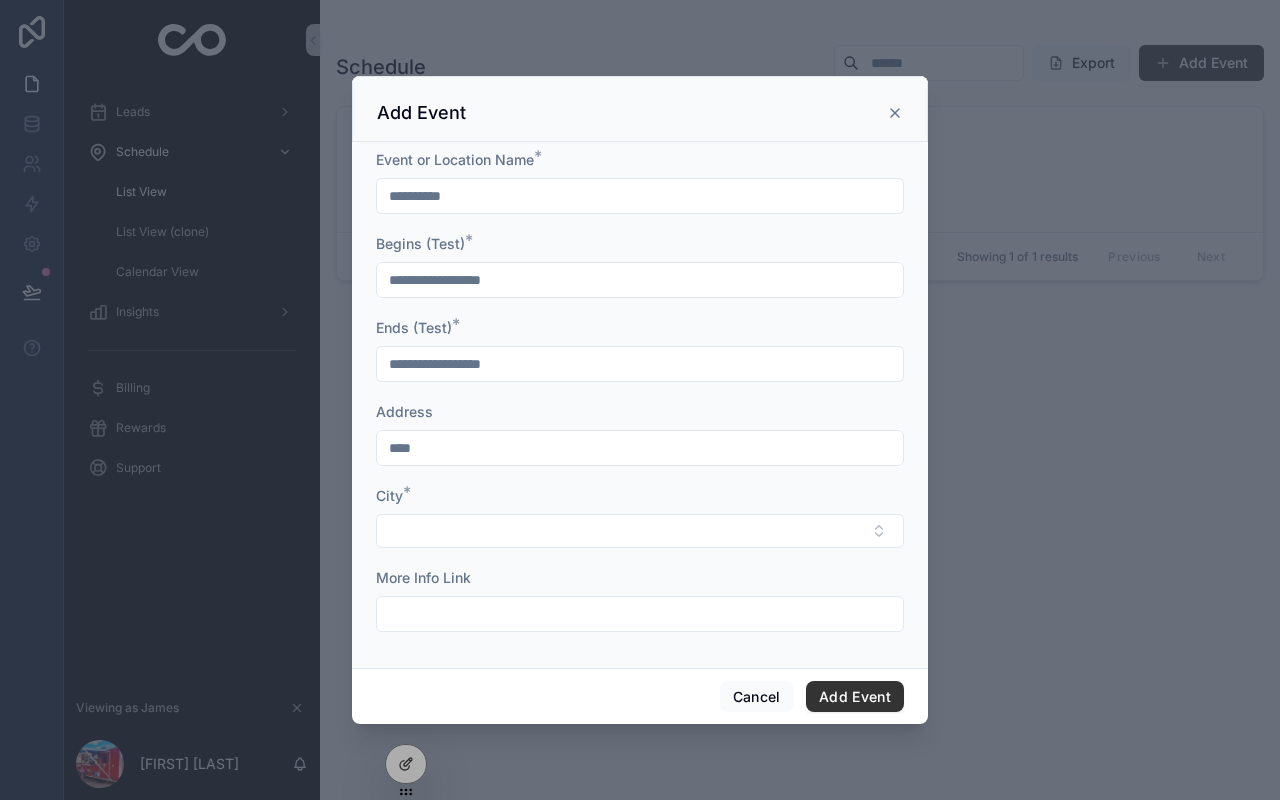 type on "****" 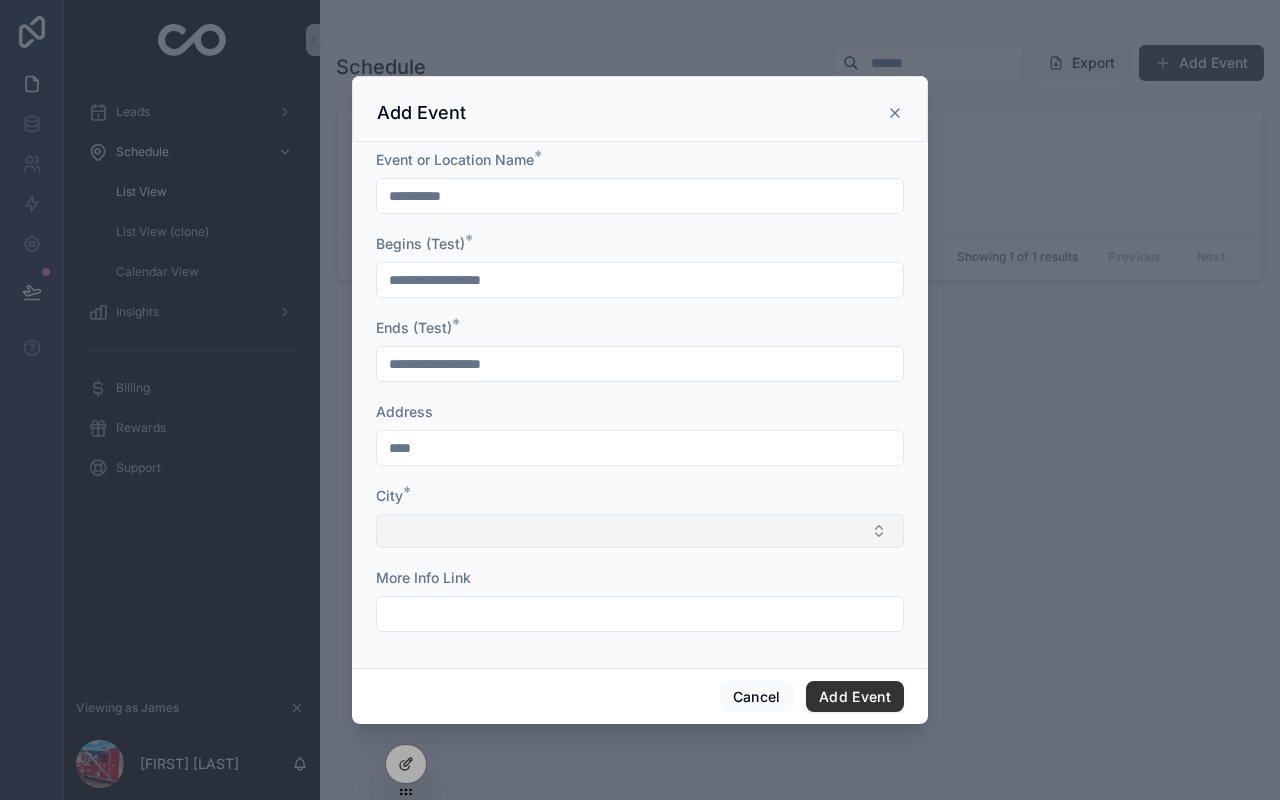 click at bounding box center [640, 531] 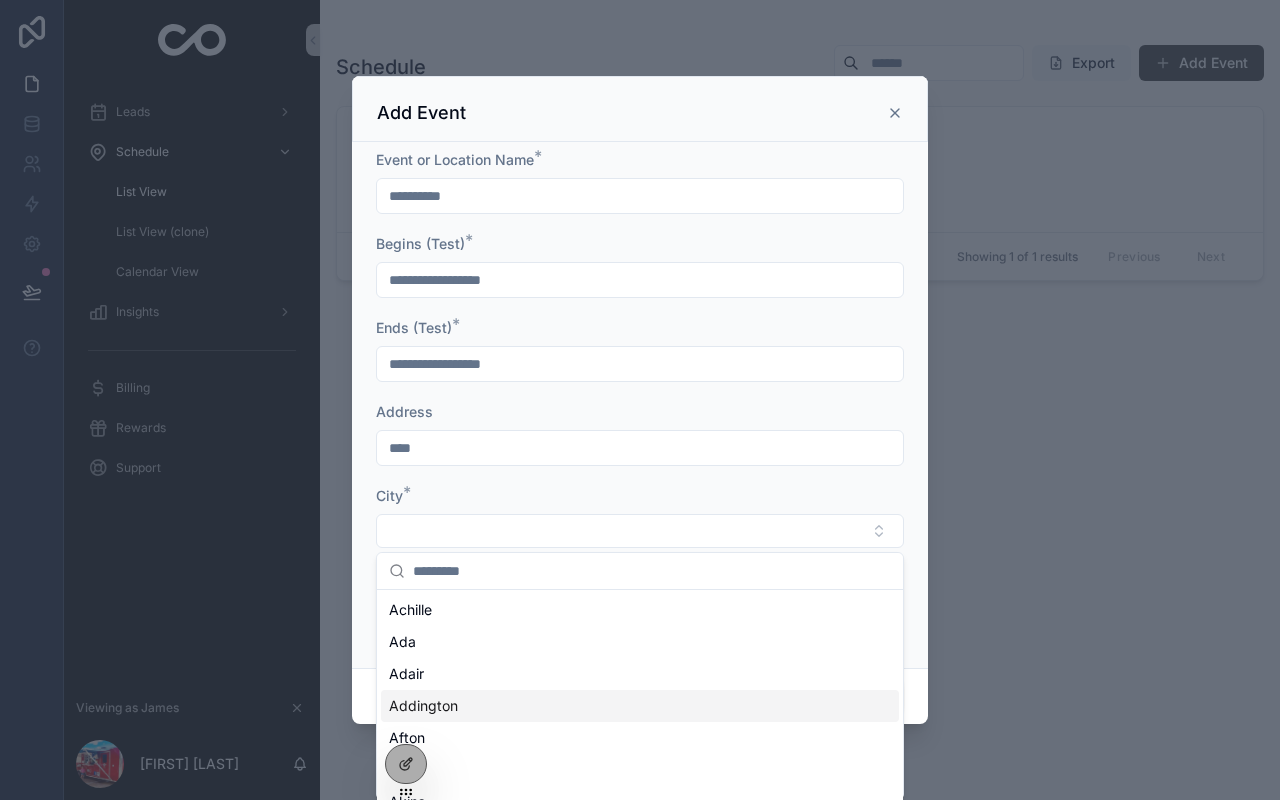 click on "Addington" at bounding box center (640, 706) 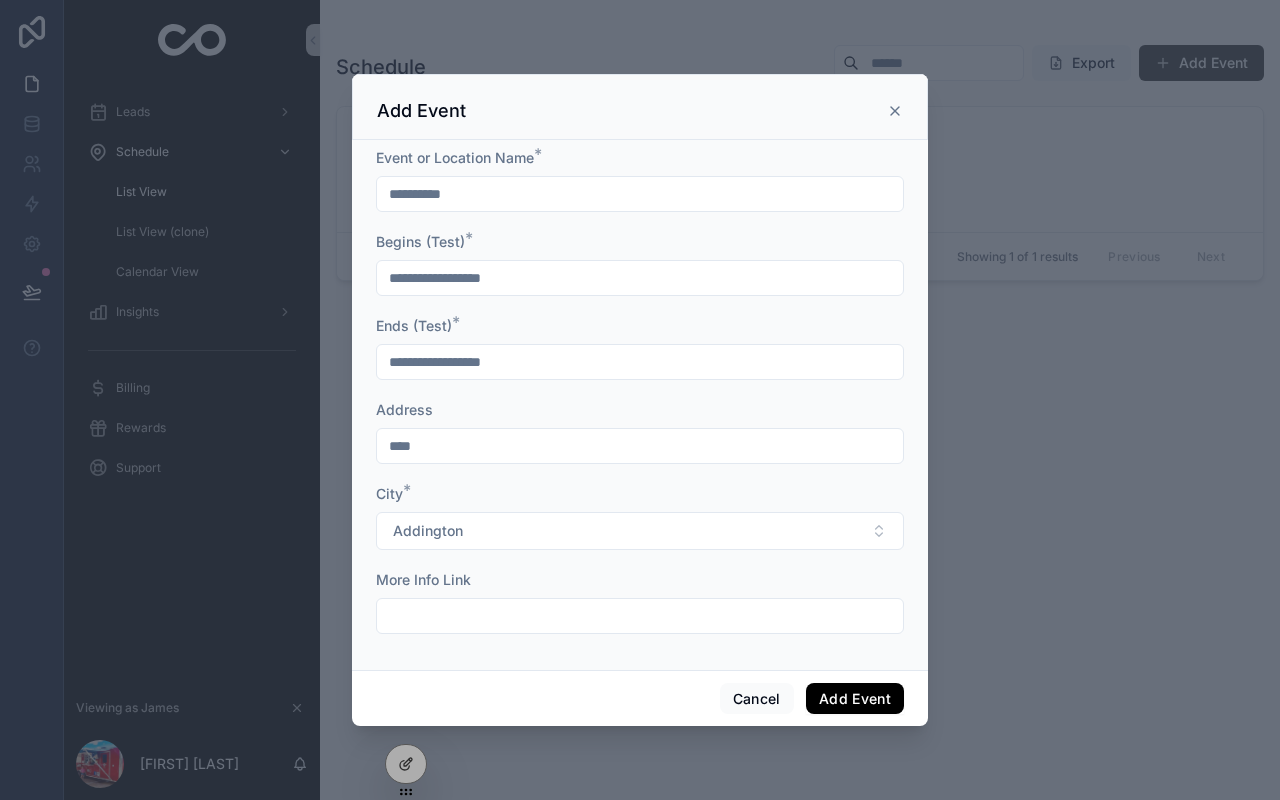click on "Add Event" at bounding box center (855, 699) 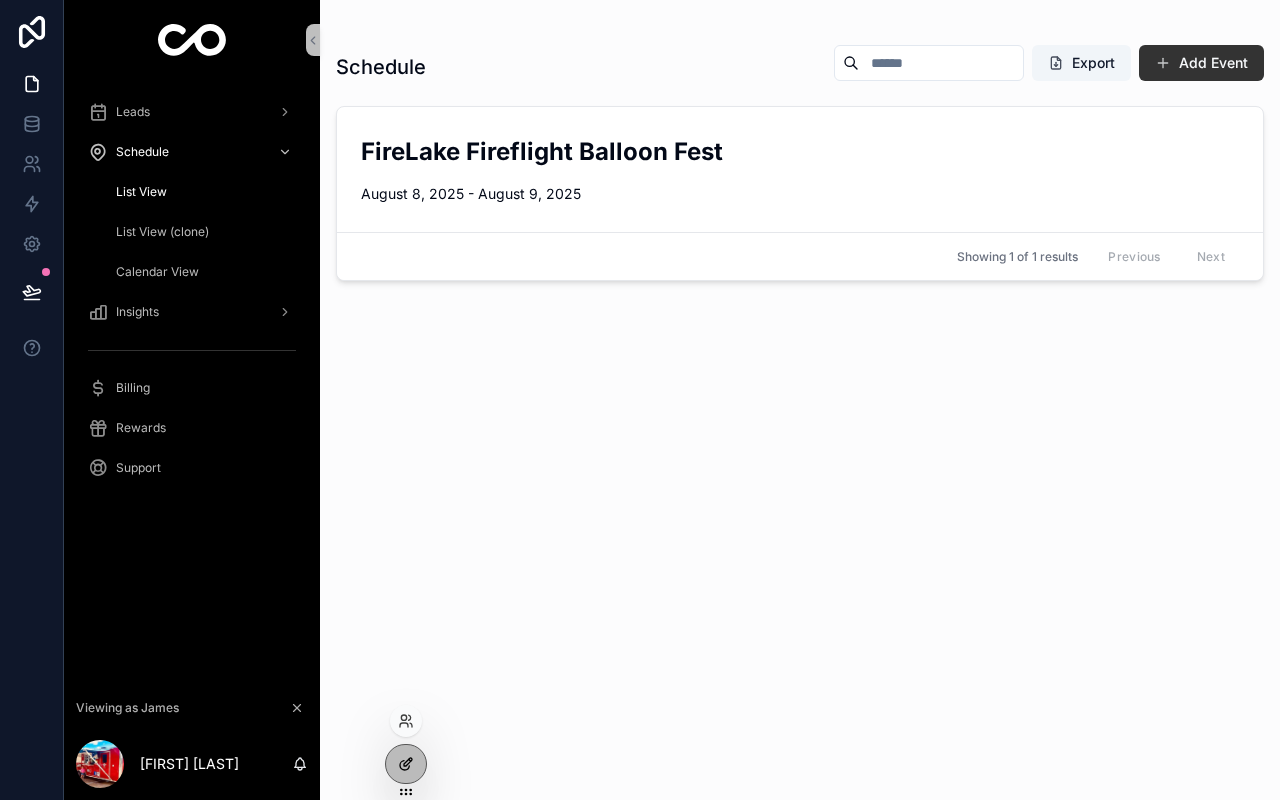 click 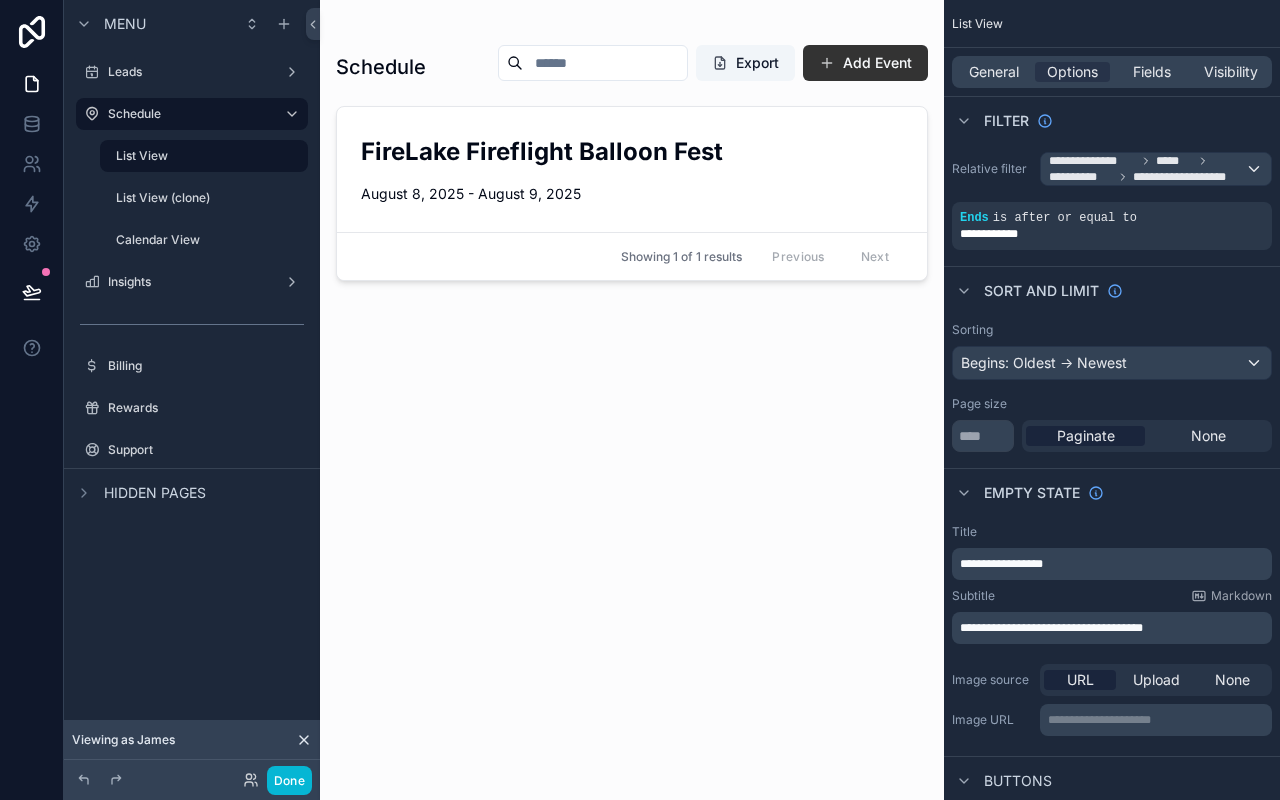 click at bounding box center (632, 388) 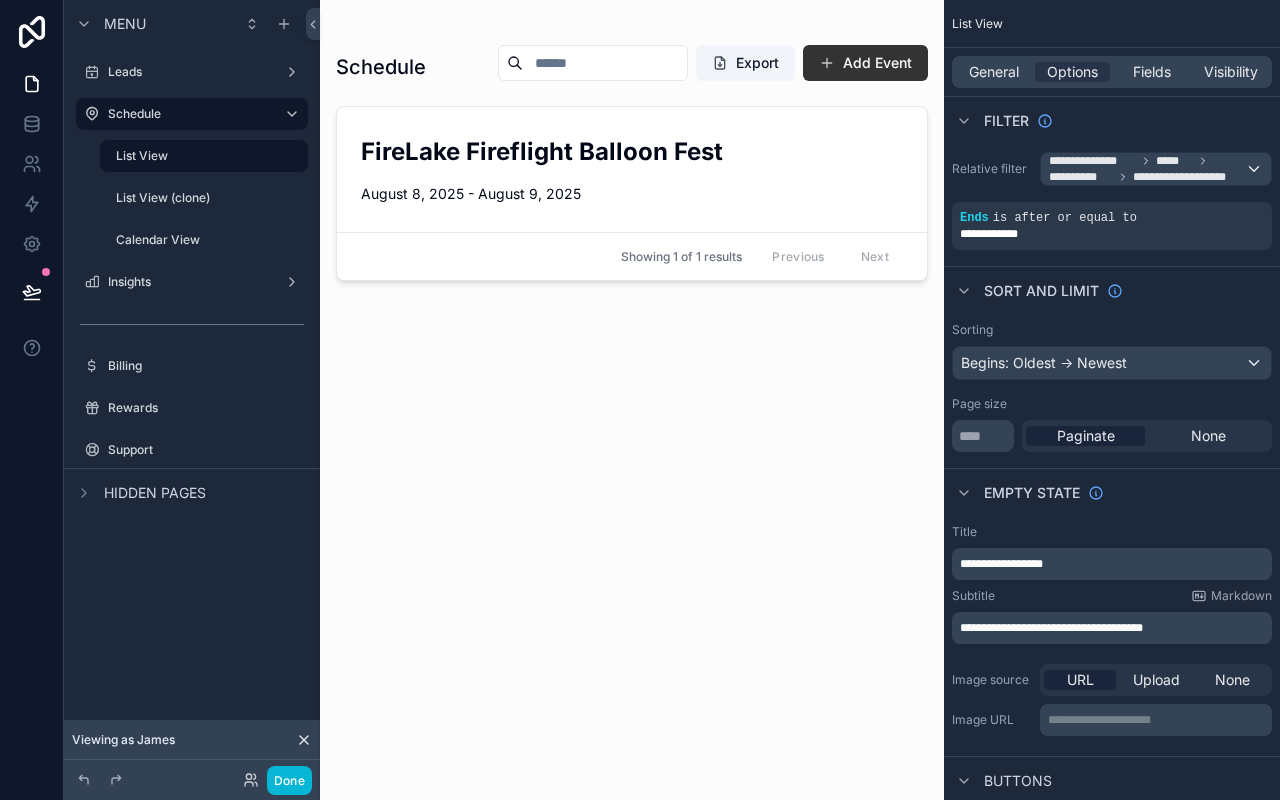 click on "Add Event" at bounding box center [865, 63] 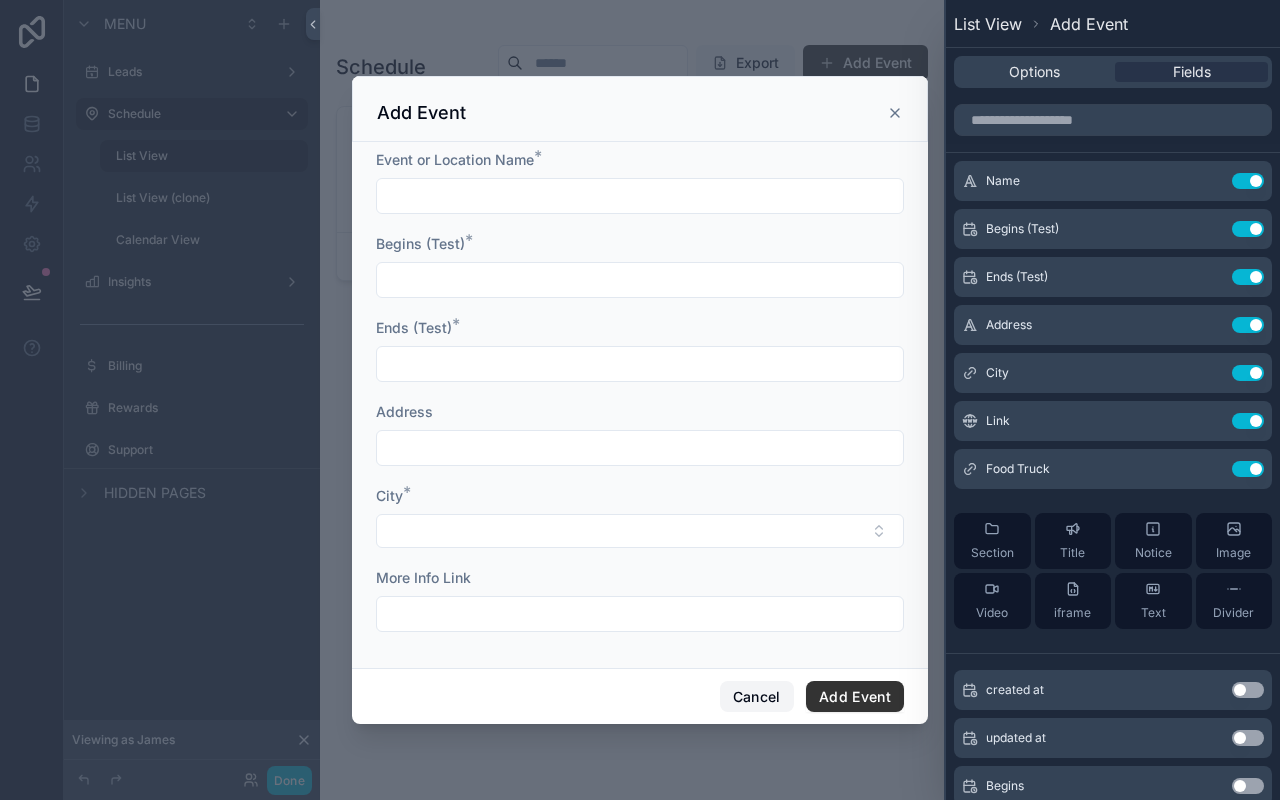 click on "Cancel" at bounding box center [757, 697] 